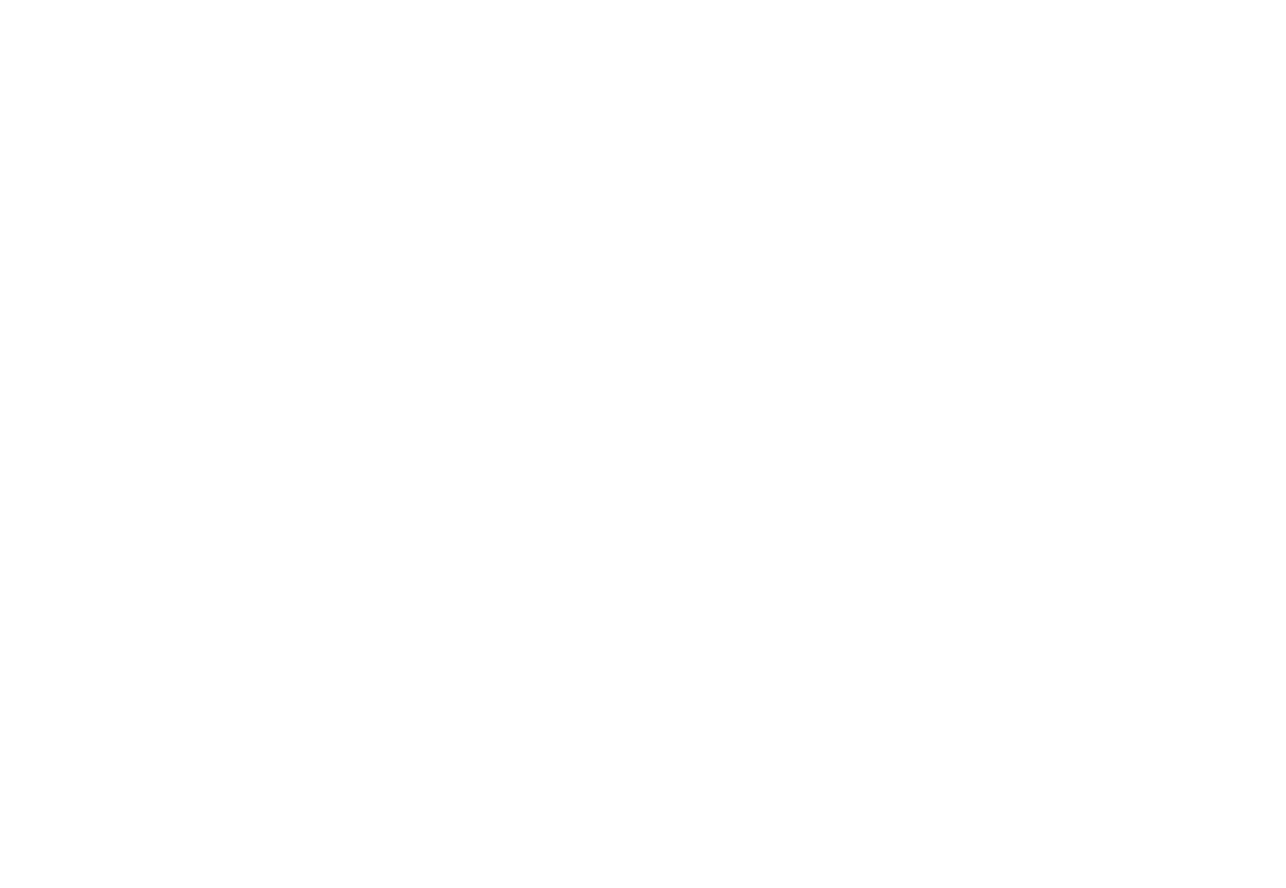scroll, scrollTop: 0, scrollLeft: 0, axis: both 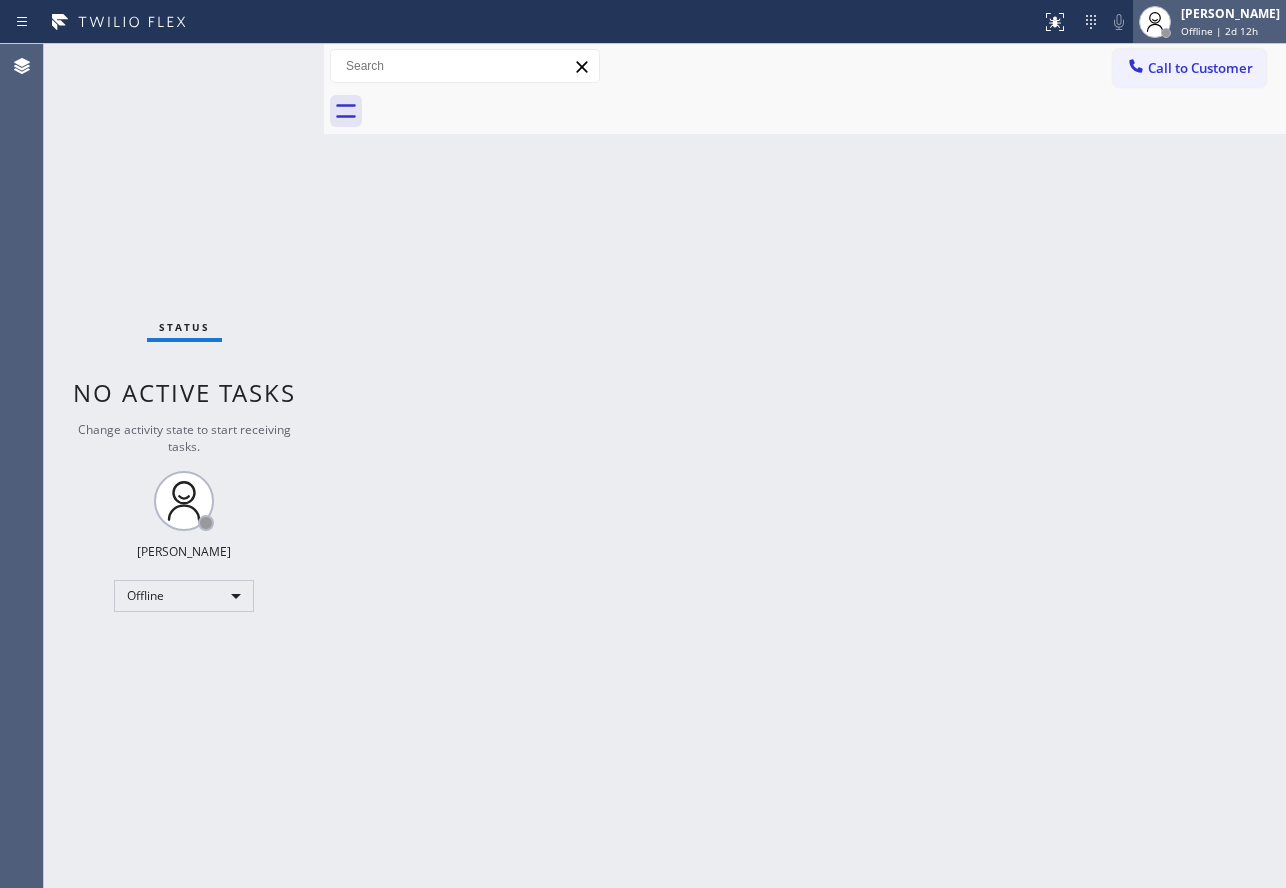 drag, startPoint x: 1212, startPoint y: 12, endPoint x: 1190, endPoint y: 36, distance: 32.55764 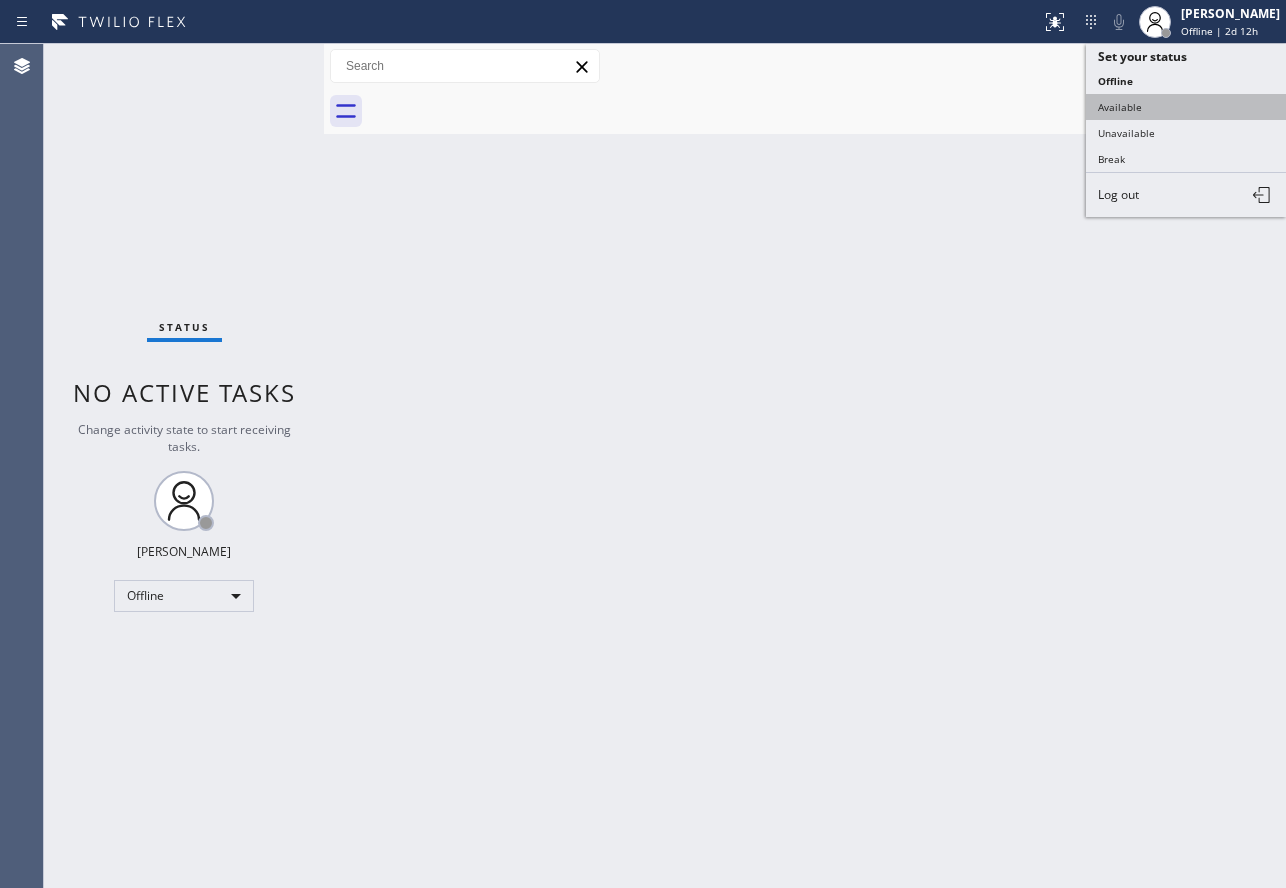 click on "Available" at bounding box center (1186, 107) 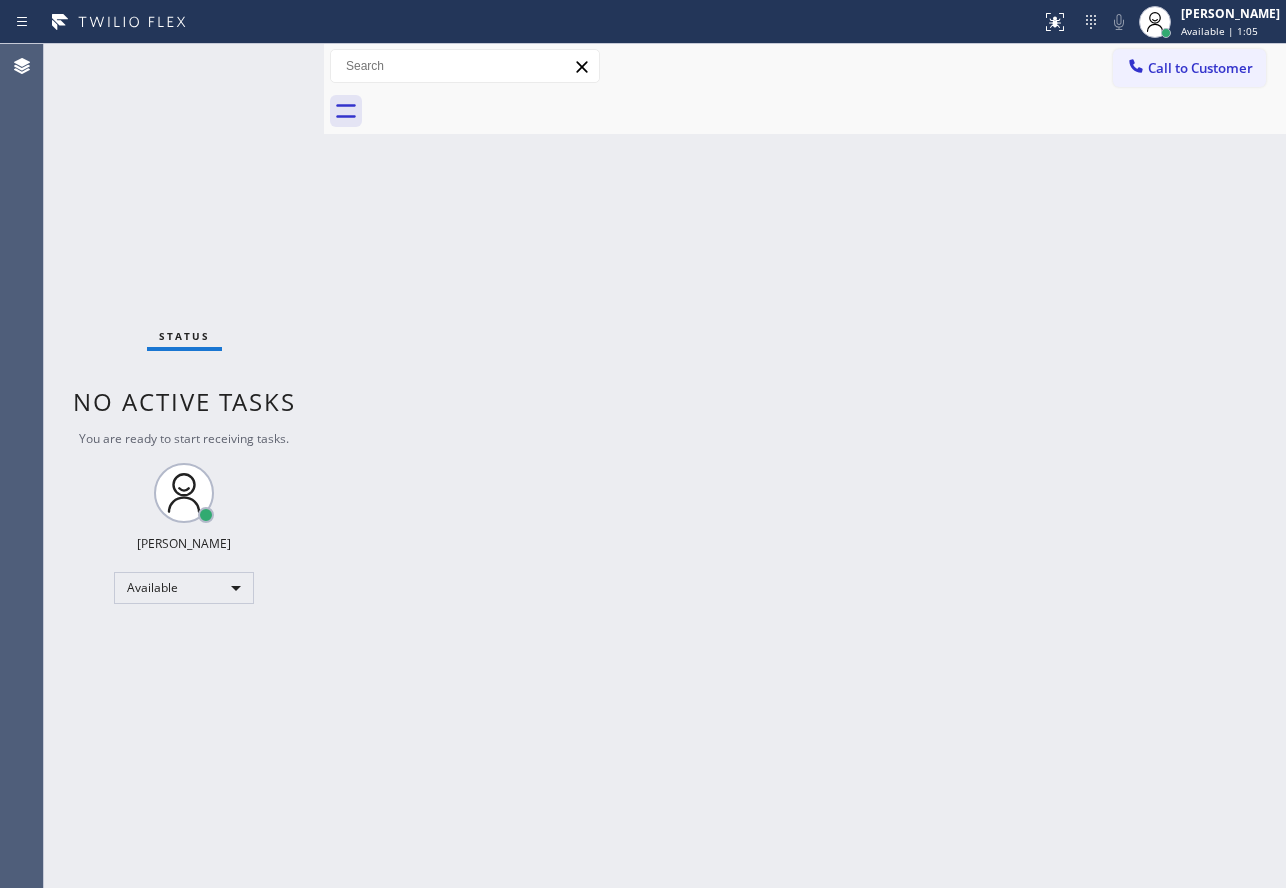 click on "Back to Dashboard Change Sender ID Customers Technicians Select a contact Outbound call Technician Search Technician Your caller id phone number Your caller id phone number Call Technician info Name   Phone none Address none Change Sender ID HVAC [PHONE_NUMBER] 5 Star Appliance [PHONE_NUMBER] Appliance Repair [PHONE_NUMBER] Plumbing [PHONE_NUMBER] Air Duct Cleaning [PHONE_NUMBER]  Electricians [PHONE_NUMBER] Cancel Change Check personal SMS Reset Change No tabs Call to Customer Outbound call Location Search location Your caller id phone number Customer number Call Outbound call Technician Search Technician Your caller id phone number Your caller id phone number Call" at bounding box center (805, 466) 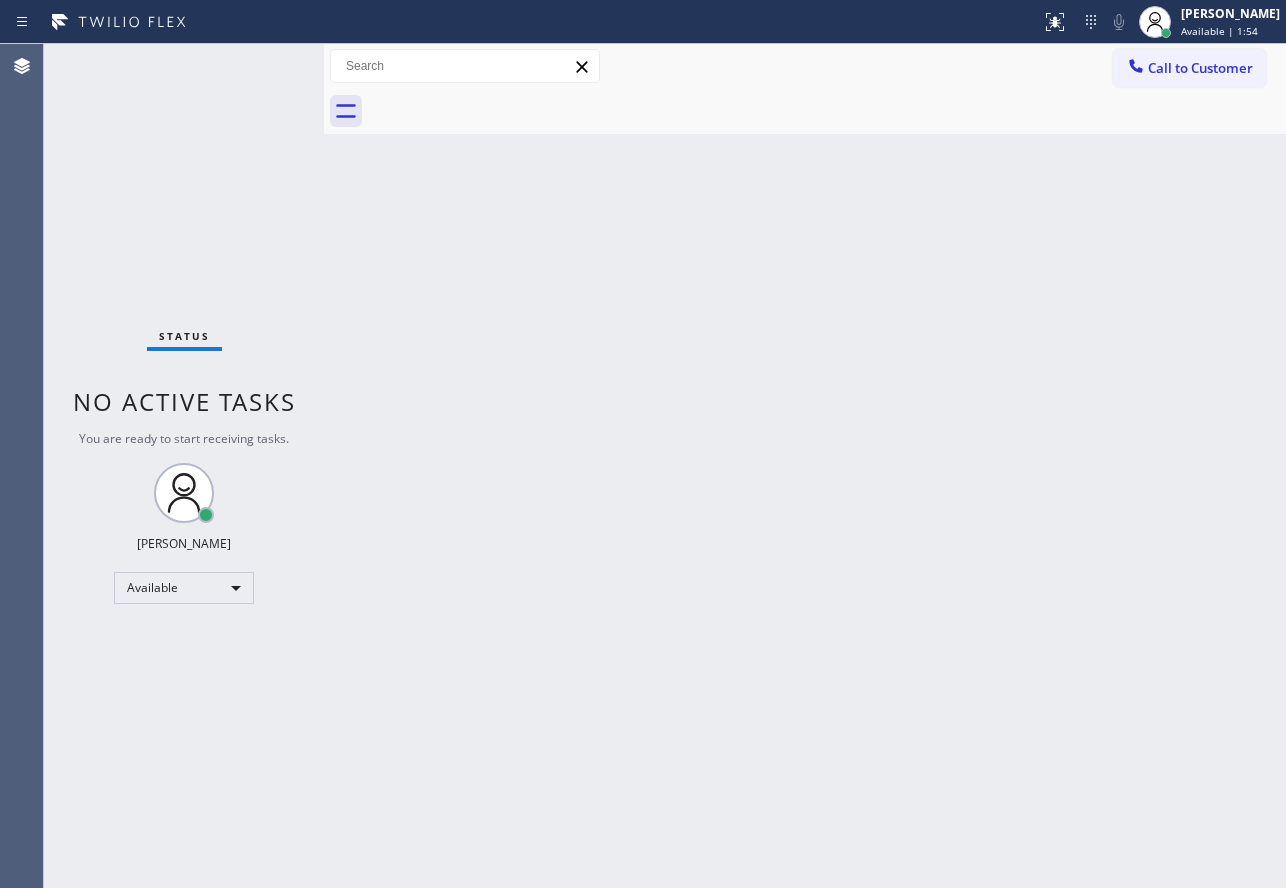 drag, startPoint x: 714, startPoint y: 374, endPoint x: 1224, endPoint y: 323, distance: 512.54364 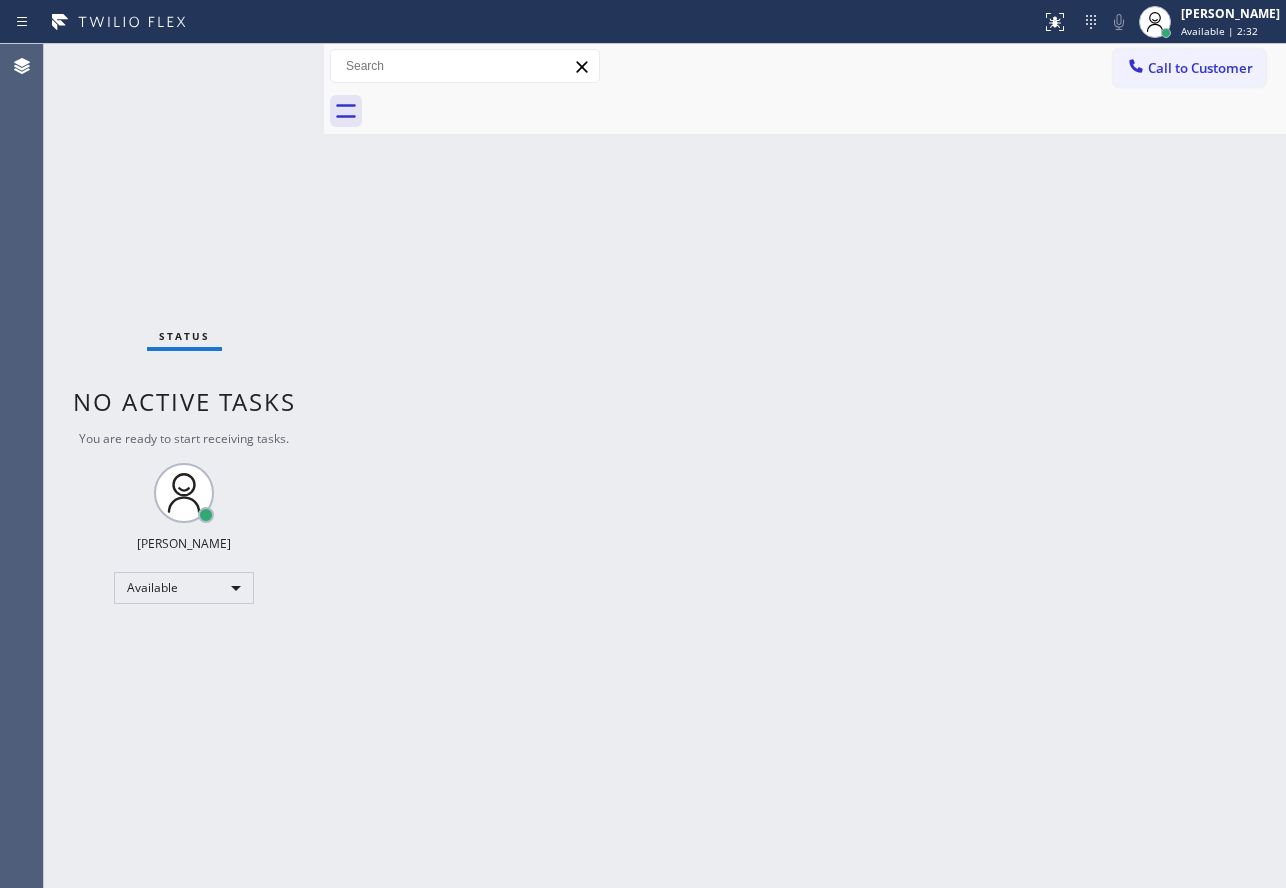 click on "Back to Dashboard Change Sender ID Customers Technicians Select a contact Outbound call Technician Search Technician Your caller id phone number Your caller id phone number Call Technician info Name   Phone none Address none Change Sender ID HVAC [PHONE_NUMBER] 5 Star Appliance [PHONE_NUMBER] Appliance Repair [PHONE_NUMBER] Plumbing [PHONE_NUMBER] Air Duct Cleaning [PHONE_NUMBER]  Electricians [PHONE_NUMBER] Cancel Change Check personal SMS Reset Change No tabs Call to Customer Outbound call Location Search location Your caller id phone number Customer number Call Outbound call Technician Search Technician Your caller id phone number Your caller id phone number Call" at bounding box center [805, 466] 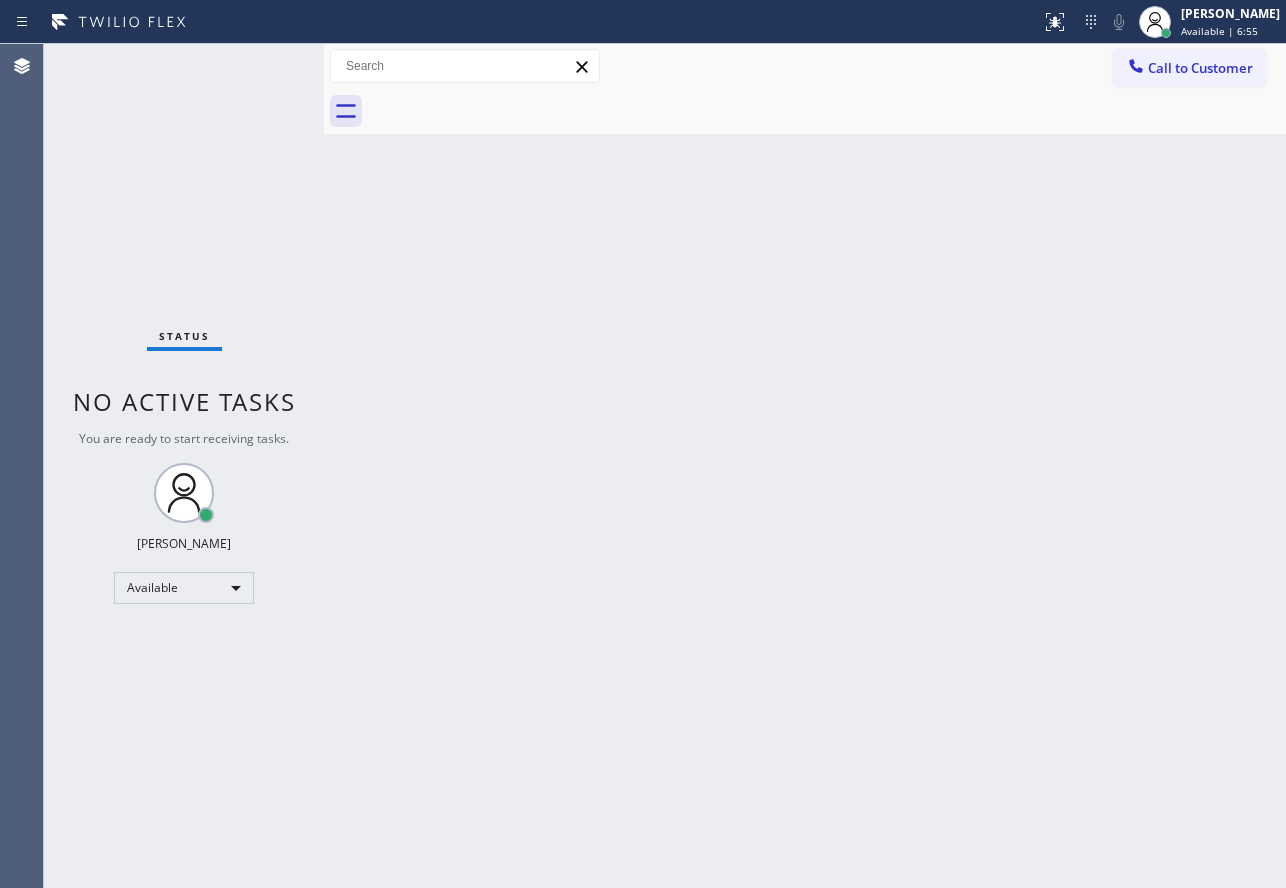 click on "Back to Dashboard Change Sender ID Customers Technicians Select a contact Outbound call Technician Search Technician Your caller id phone number Your caller id phone number Call Technician info Name   Phone none Address none Change Sender ID HVAC [PHONE_NUMBER] 5 Star Appliance [PHONE_NUMBER] Appliance Repair [PHONE_NUMBER] Plumbing [PHONE_NUMBER] Air Duct Cleaning [PHONE_NUMBER]  Electricians [PHONE_NUMBER] Cancel Change Check personal SMS Reset Change No tabs Call to Customer Outbound call Location Search location Your caller id phone number Customer number Call Outbound call Technician Search Technician Your caller id phone number Your caller id phone number Call" at bounding box center (805, 466) 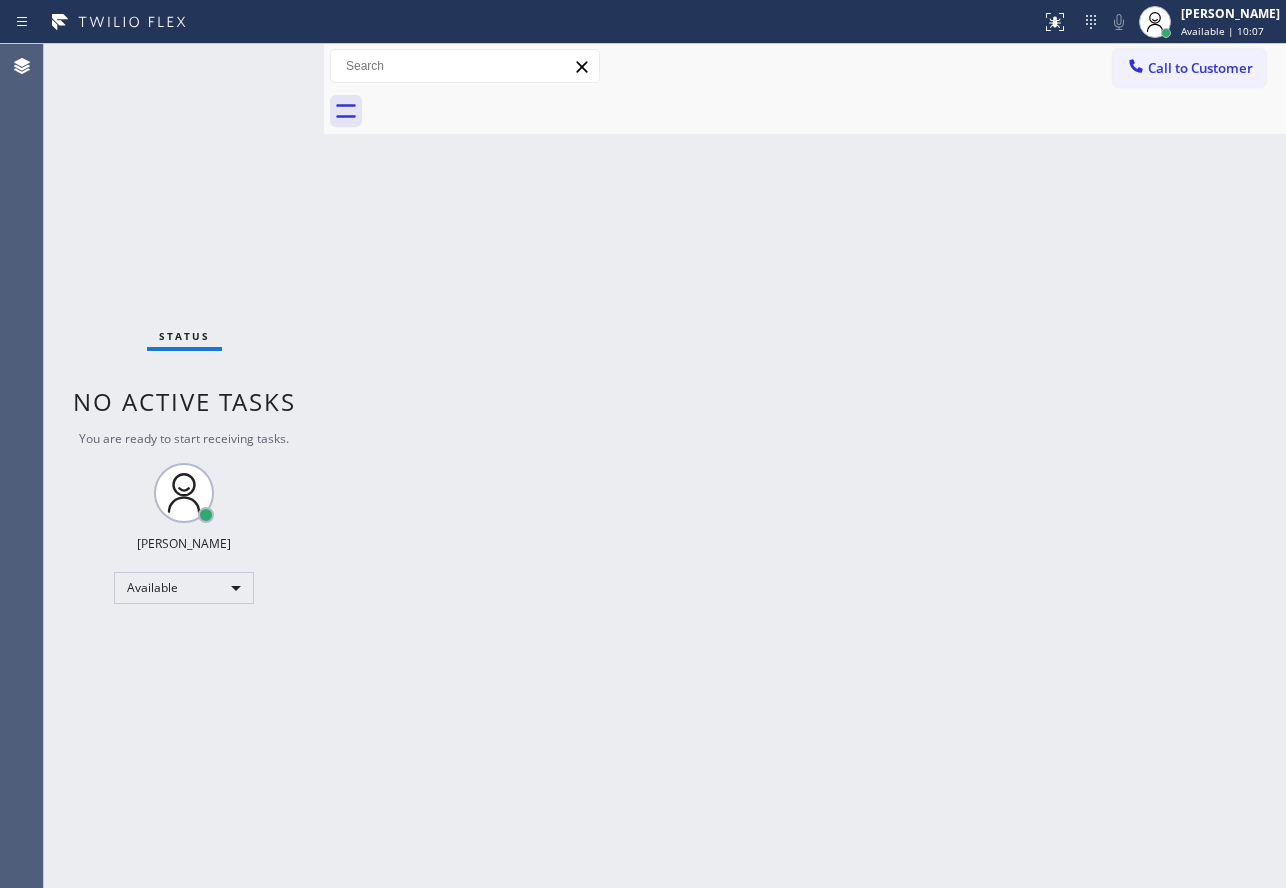 click on "Back to Dashboard Change Sender ID Customers Technicians Select a contact Outbound call Technician Search Technician Your caller id phone number Your caller id phone number Call Technician info Name   Phone none Address none Change Sender ID HVAC [PHONE_NUMBER] 5 Star Appliance [PHONE_NUMBER] Appliance Repair [PHONE_NUMBER] Plumbing [PHONE_NUMBER] Air Duct Cleaning [PHONE_NUMBER]  Electricians [PHONE_NUMBER] Cancel Change Check personal SMS Reset Change No tabs Call to Customer Outbound call Location Search location Your caller id phone number Customer number Call Outbound call Technician Search Technician Your caller id phone number Your caller id phone number Call" at bounding box center [805, 466] 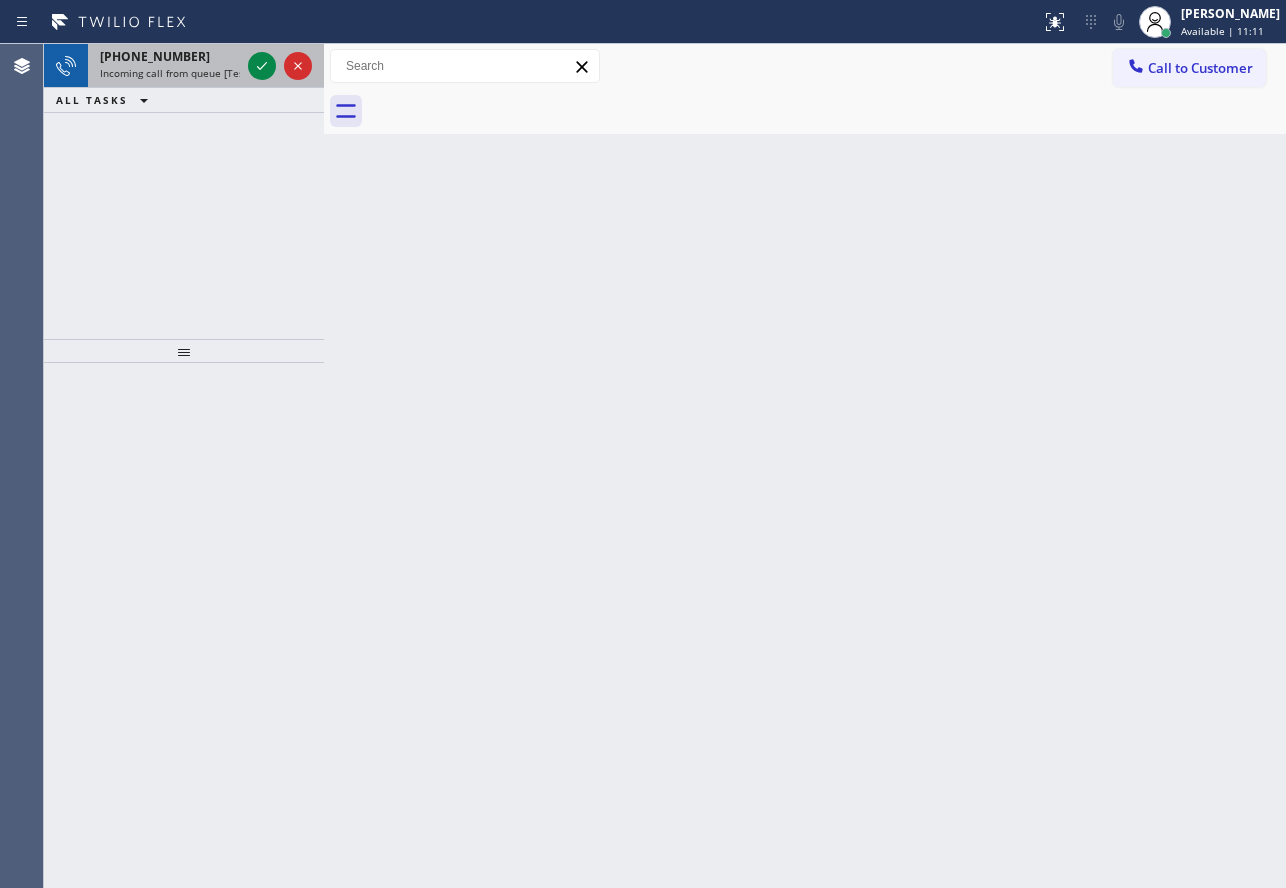 click on "Incoming call from queue [Test] All" at bounding box center [183, 73] 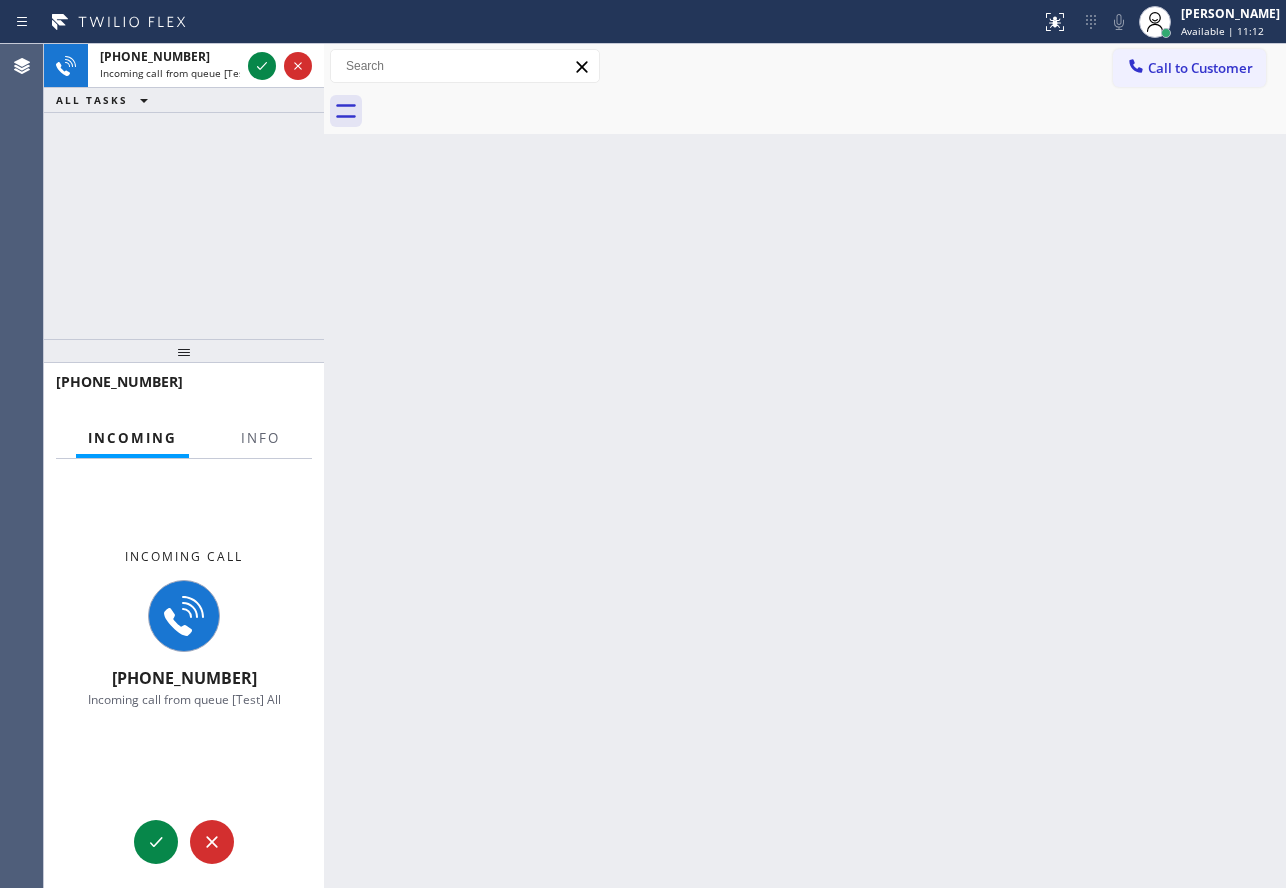 click at bounding box center [260, 456] 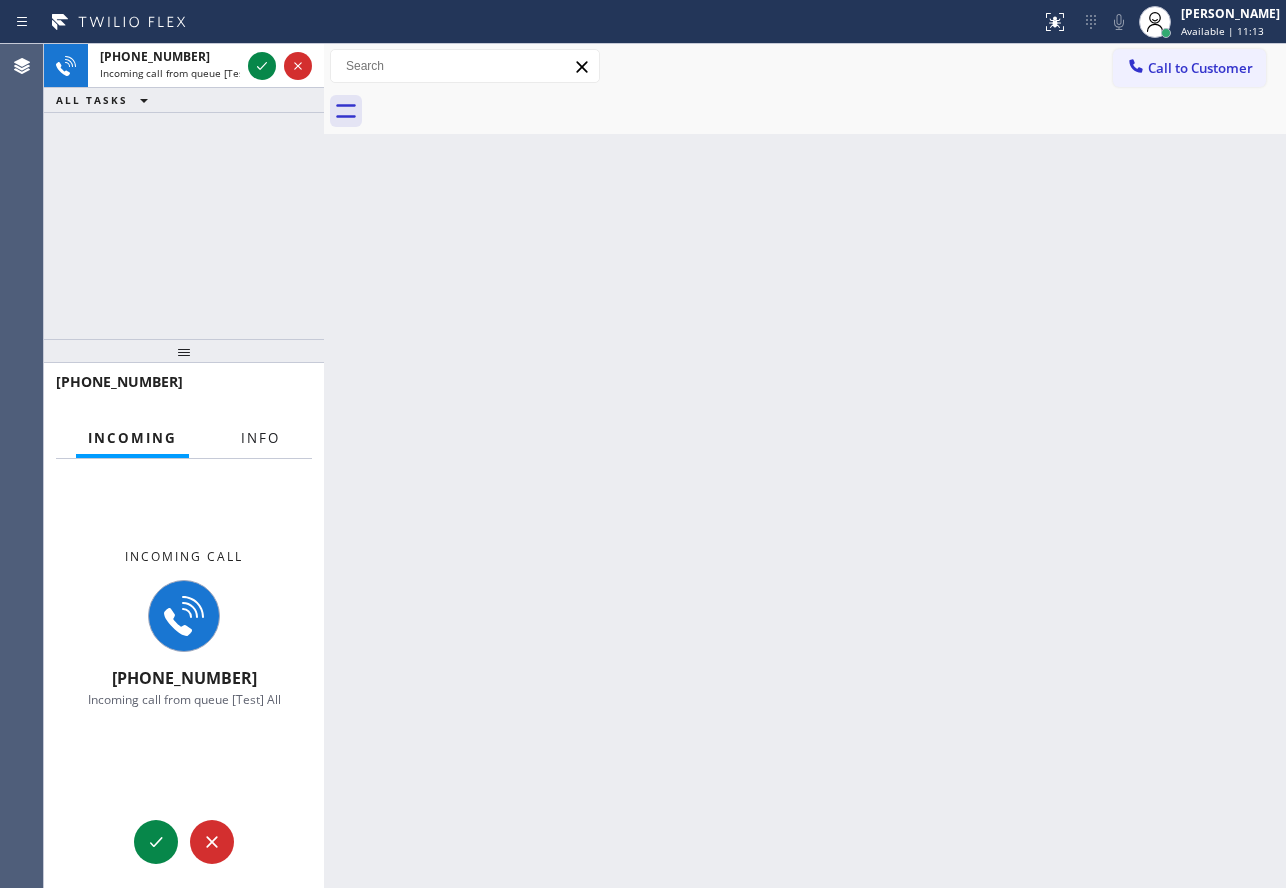 click on "Info" at bounding box center [260, 438] 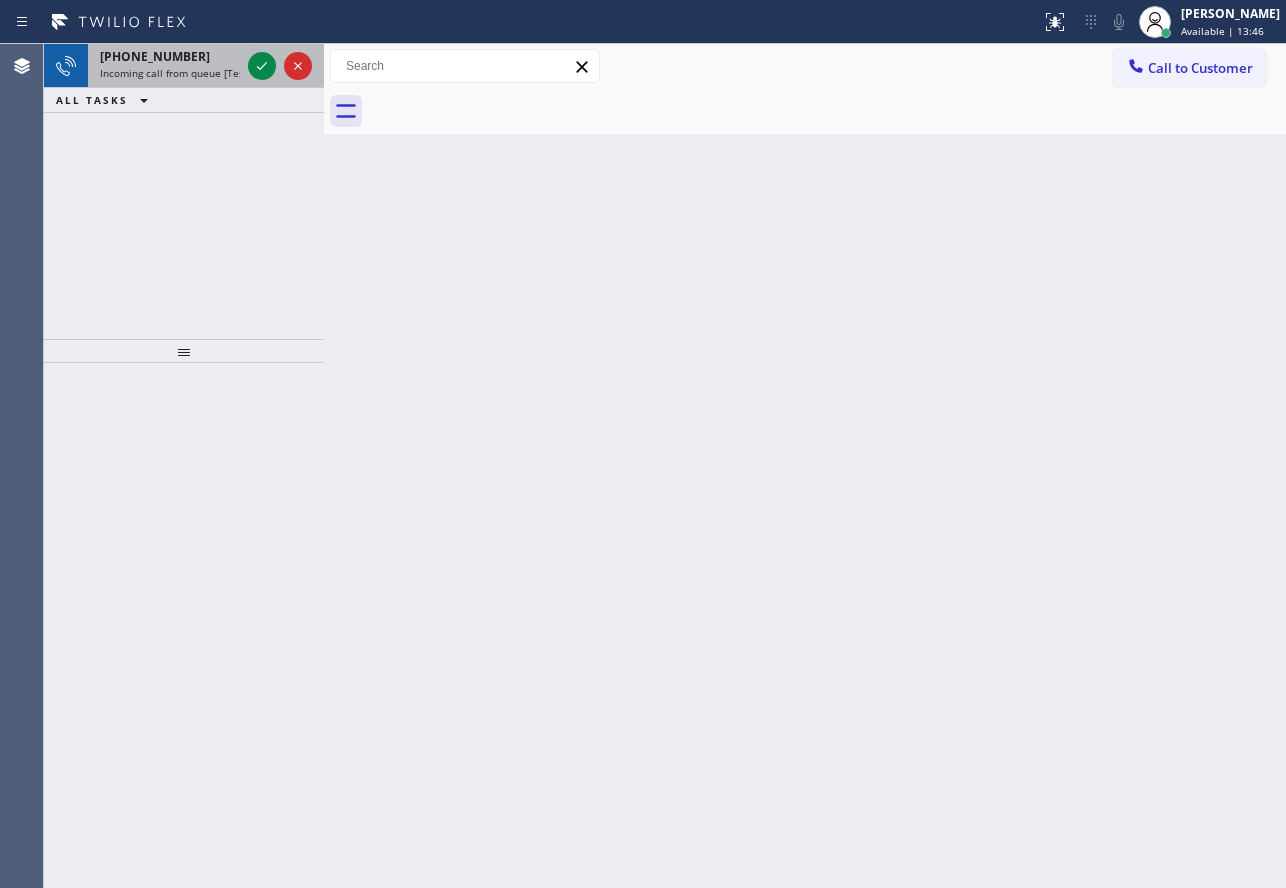 click on "Incoming call from queue [Test] All" at bounding box center [183, 73] 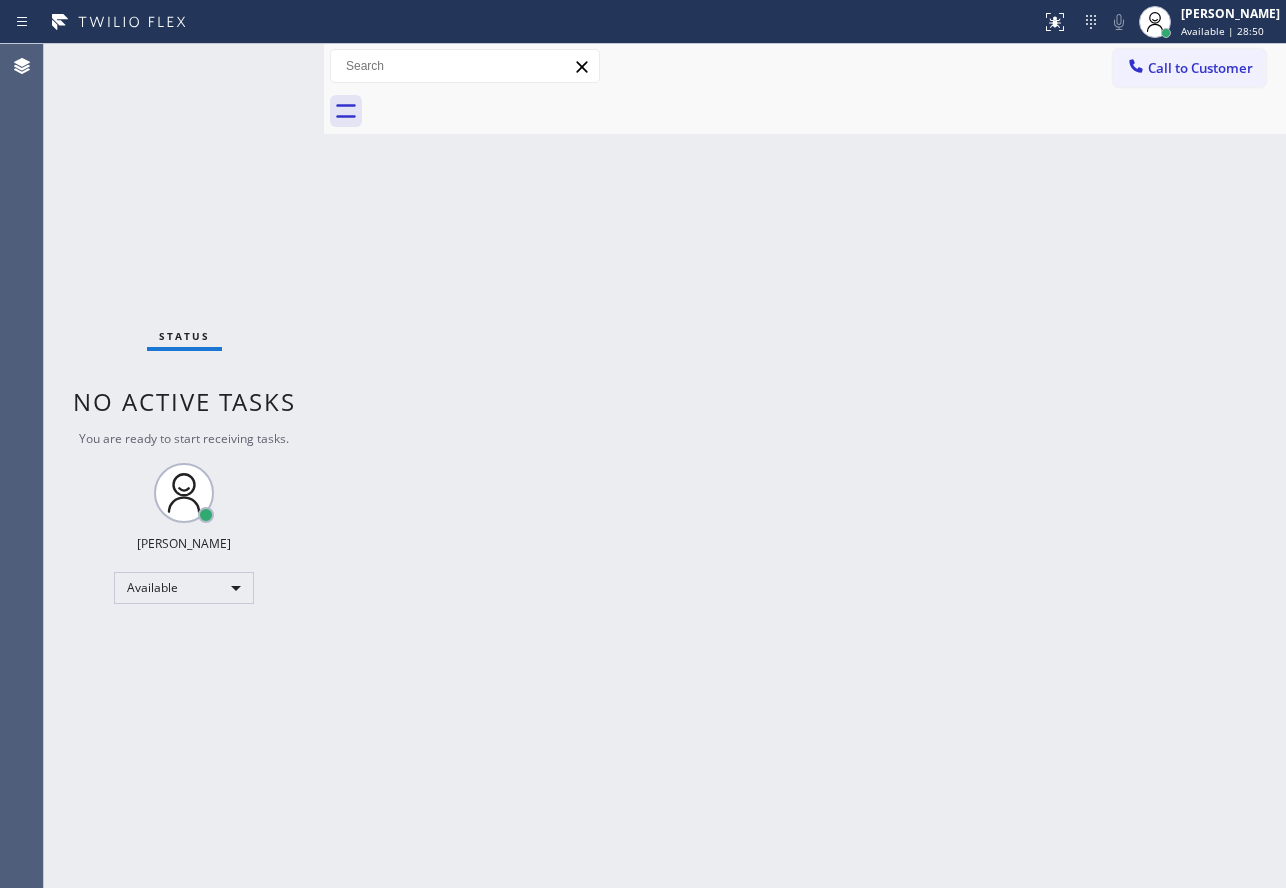 click on "Back to Dashboard Change Sender ID Customers Technicians Select a contact Outbound call Technician Search Technician Your caller id phone number Your caller id phone number Call Technician info Name   Phone none Address none Change Sender ID HVAC [PHONE_NUMBER] 5 Star Appliance [PHONE_NUMBER] Appliance Repair [PHONE_NUMBER] Plumbing [PHONE_NUMBER] Air Duct Cleaning [PHONE_NUMBER]  Electricians [PHONE_NUMBER] Cancel Change Check personal SMS Reset Change No tabs Call to Customer Outbound call Location Search location Your caller id phone number Customer number Call Outbound call Technician Search Technician Your caller id phone number Your caller id phone number Call" at bounding box center (805, 466) 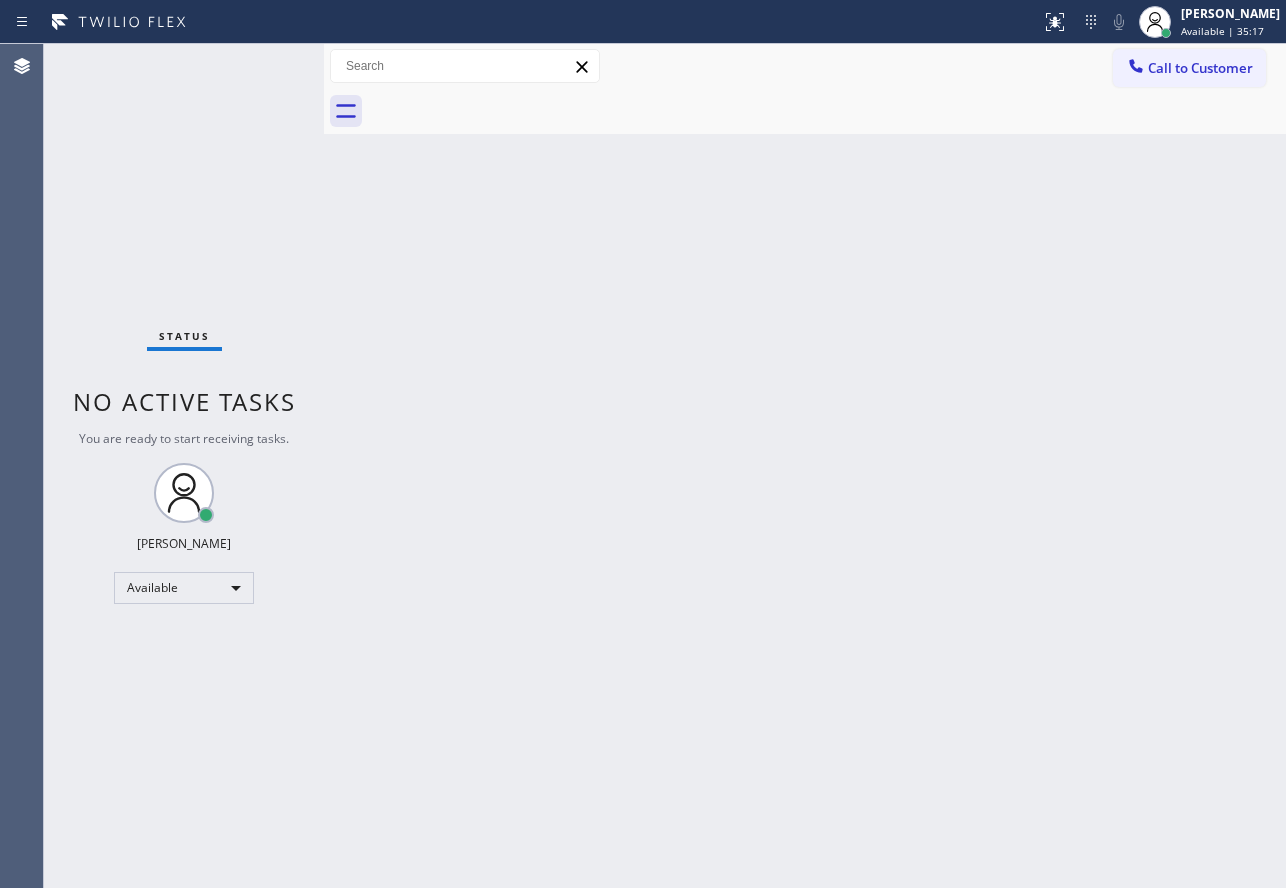 click on "Back to Dashboard Change Sender ID Customers Technicians Select a contact Outbound call Technician Search Technician Your caller id phone number Your caller id phone number Call Technician info Name   Phone none Address none Change Sender ID HVAC [PHONE_NUMBER] 5 Star Appliance [PHONE_NUMBER] Appliance Repair [PHONE_NUMBER] Plumbing [PHONE_NUMBER] Air Duct Cleaning [PHONE_NUMBER]  Electricians [PHONE_NUMBER] Cancel Change Check personal SMS Reset Change No tabs Call to Customer Outbound call Location Search location Your caller id phone number Customer number Call Outbound call Technician Search Technician Your caller id phone number Your caller id phone number Call" at bounding box center [805, 466] 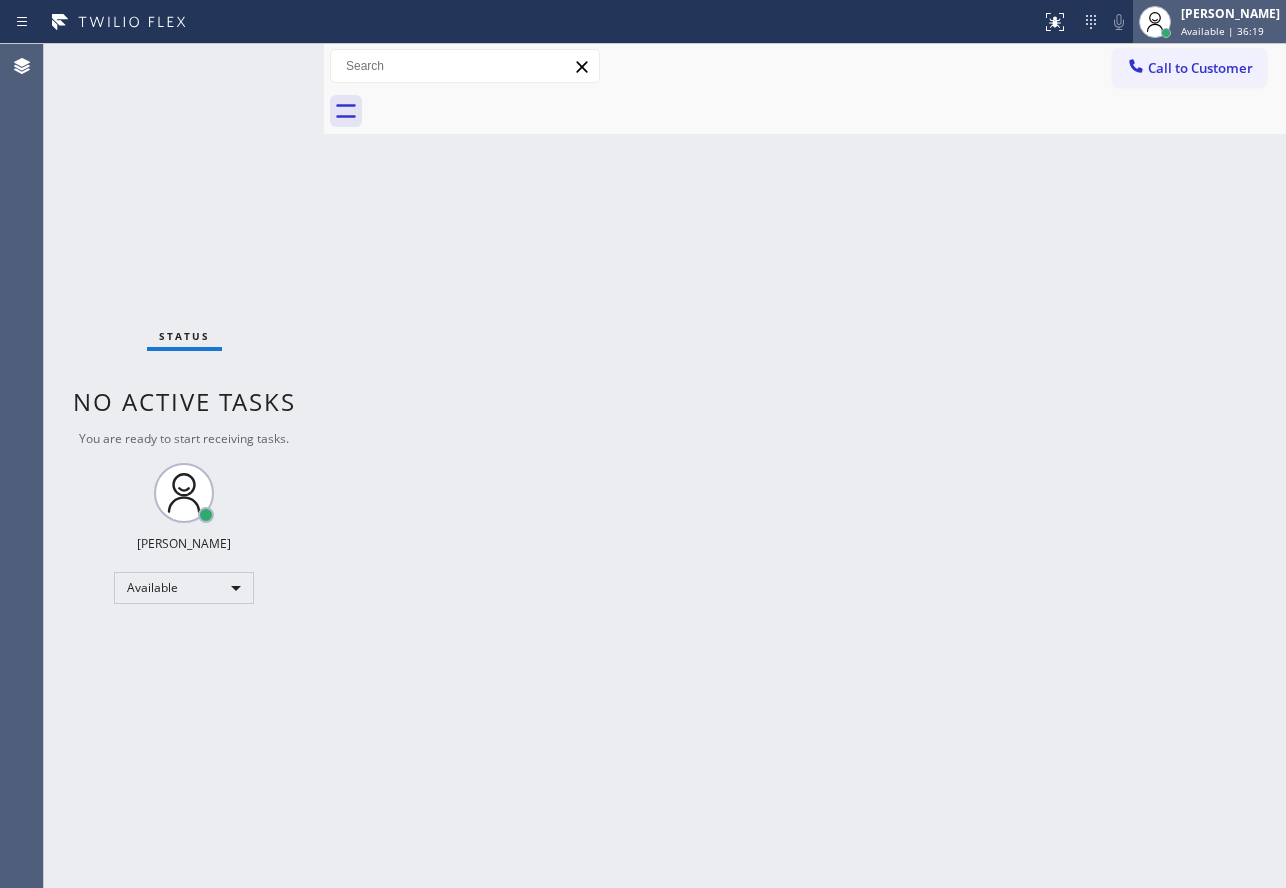 click on "[PERSON_NAME]" at bounding box center [1230, 13] 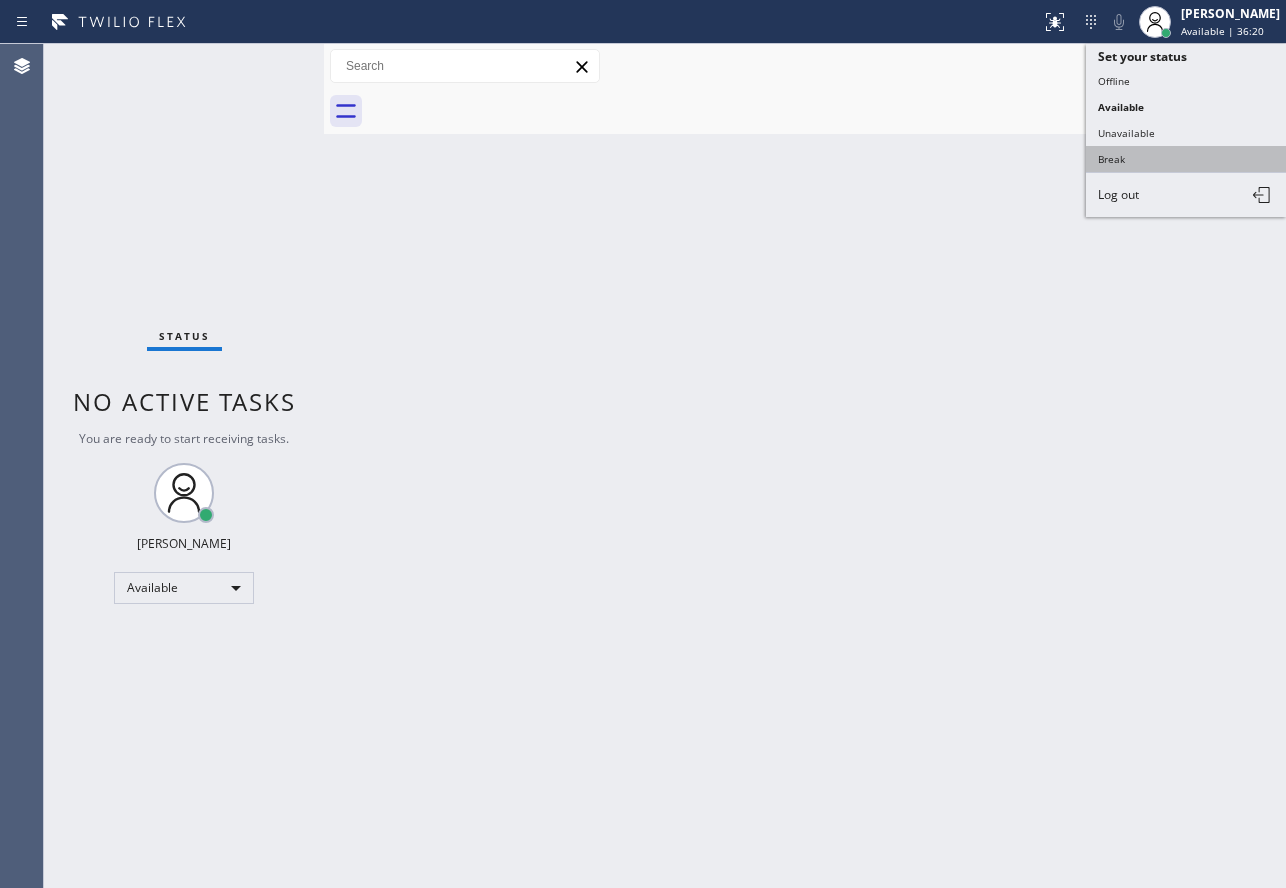 click on "Break" at bounding box center (1186, 159) 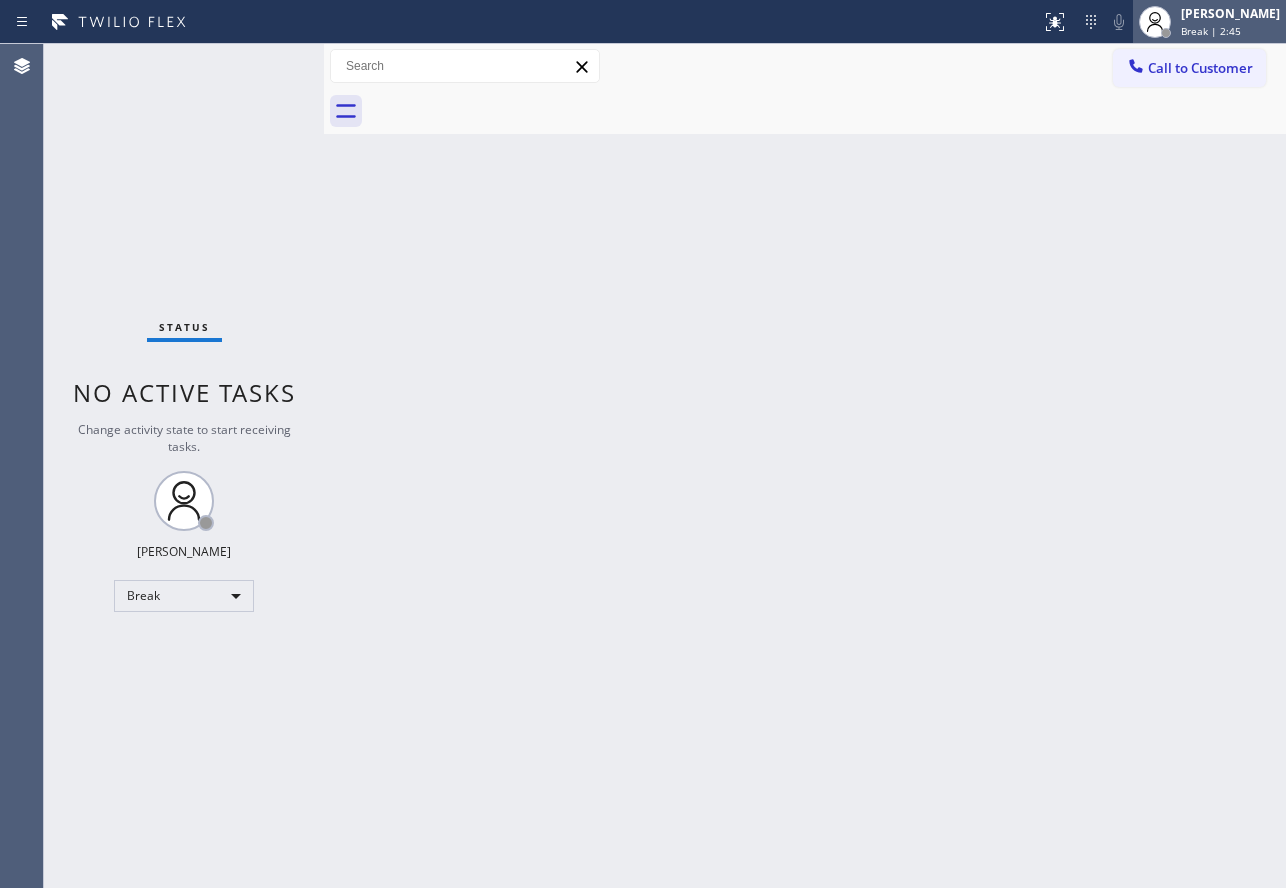 click on "Break | 2:45" at bounding box center (1211, 31) 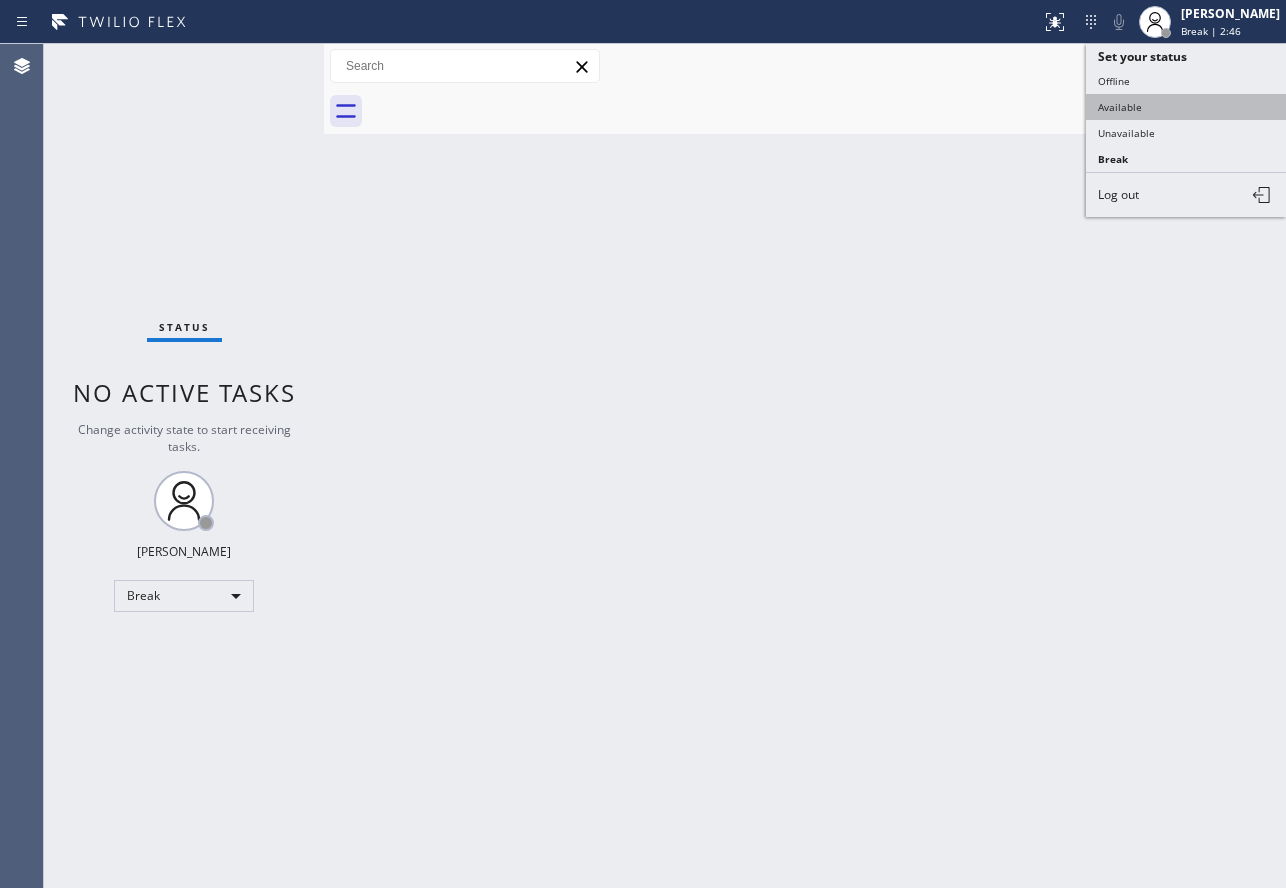 click on "Available" at bounding box center (1186, 107) 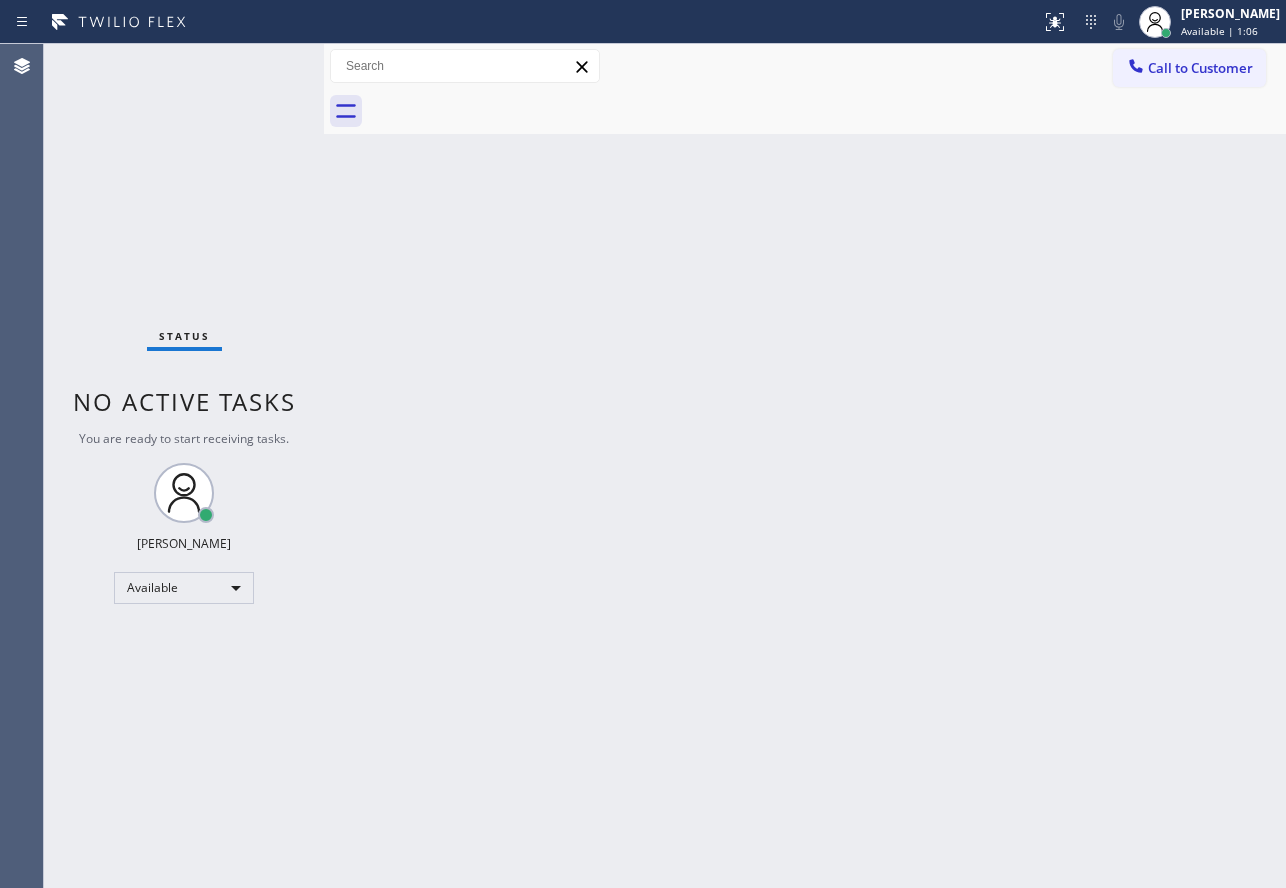 click on "Back to Dashboard Change Sender ID Customers Technicians Select a contact Outbound call Technician Search Technician Your caller id phone number Your caller id phone number Call Technician info Name   Phone none Address none Change Sender ID HVAC [PHONE_NUMBER] 5 Star Appliance [PHONE_NUMBER] Appliance Repair [PHONE_NUMBER] Plumbing [PHONE_NUMBER] Air Duct Cleaning [PHONE_NUMBER]  Electricians [PHONE_NUMBER] Cancel Change Check personal SMS Reset Change No tabs Call to Customer Outbound call Location Search location Your caller id phone number Customer number Call Outbound call Technician Search Technician Your caller id phone number Your caller id phone number Call" at bounding box center [805, 466] 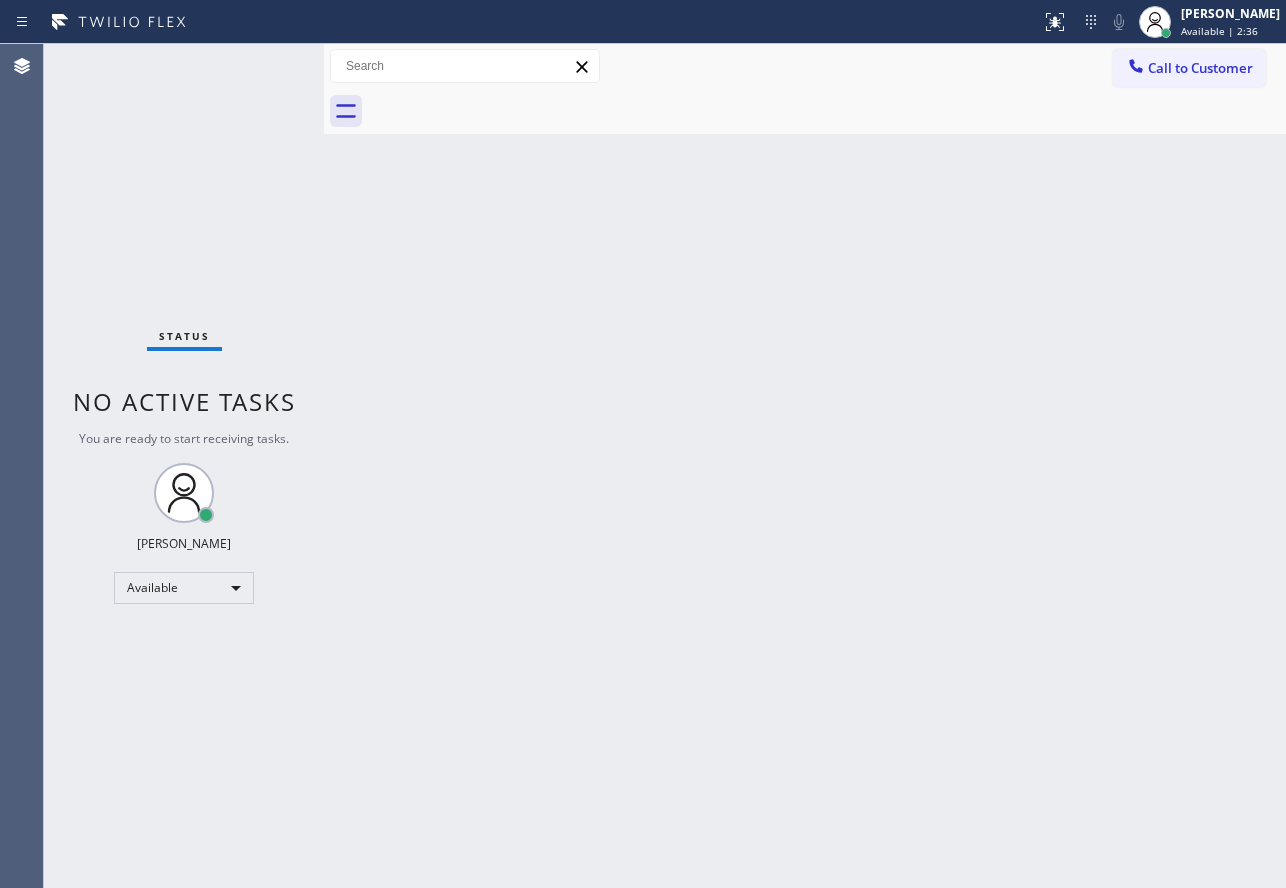 click on "Back to Dashboard Change Sender ID Customers Technicians Select a contact Outbound call Technician Search Technician Your caller id phone number Your caller id phone number Call Technician info Name   Phone none Address none Change Sender ID HVAC [PHONE_NUMBER] 5 Star Appliance [PHONE_NUMBER] Appliance Repair [PHONE_NUMBER] Plumbing [PHONE_NUMBER] Air Duct Cleaning [PHONE_NUMBER]  Electricians [PHONE_NUMBER] Cancel Change Check personal SMS Reset Change No tabs Call to Customer Outbound call Location Search location Your caller id phone number Customer number Call Outbound call Technician Search Technician Your caller id phone number Your caller id phone number Call" at bounding box center (805, 466) 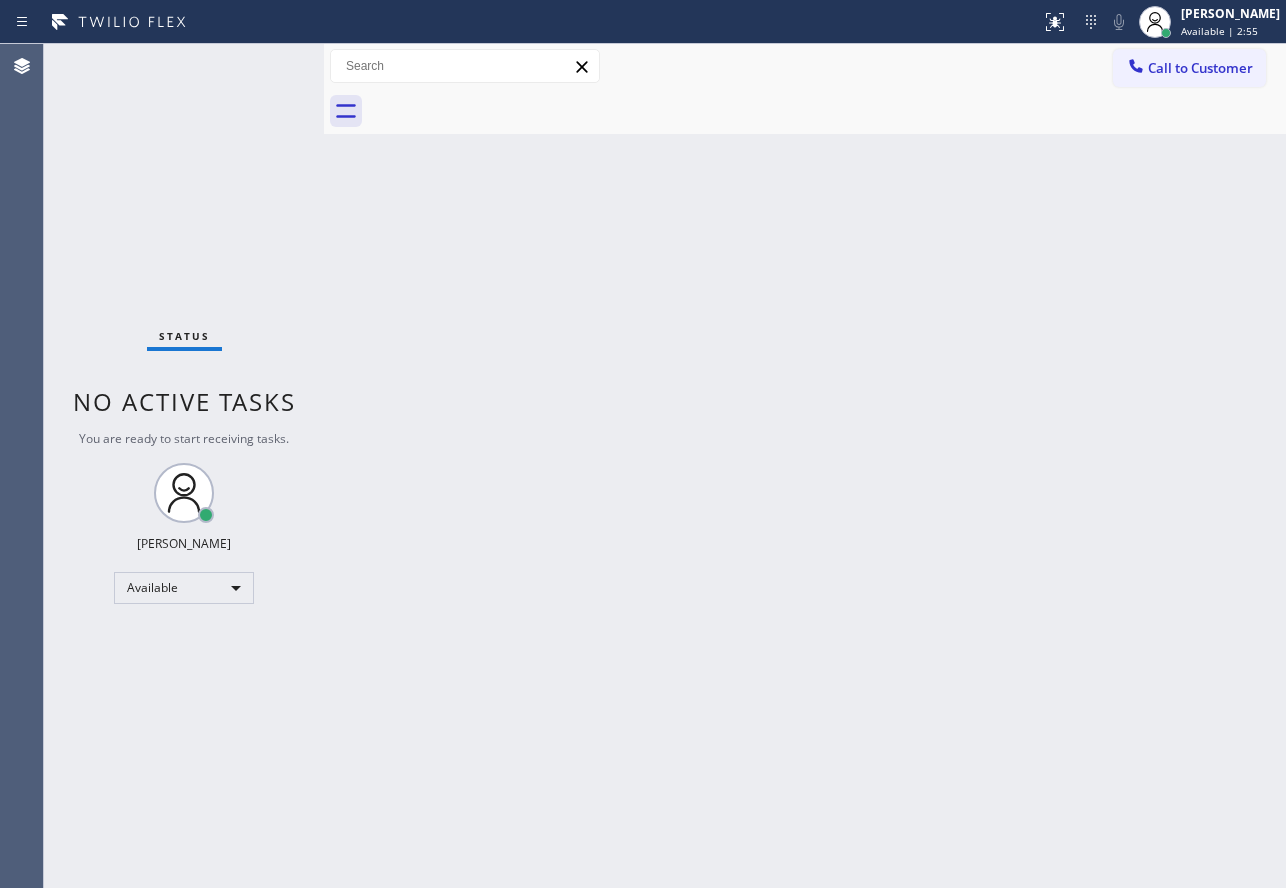 drag, startPoint x: 190, startPoint y: 40, endPoint x: 191, endPoint y: 51, distance: 11.045361 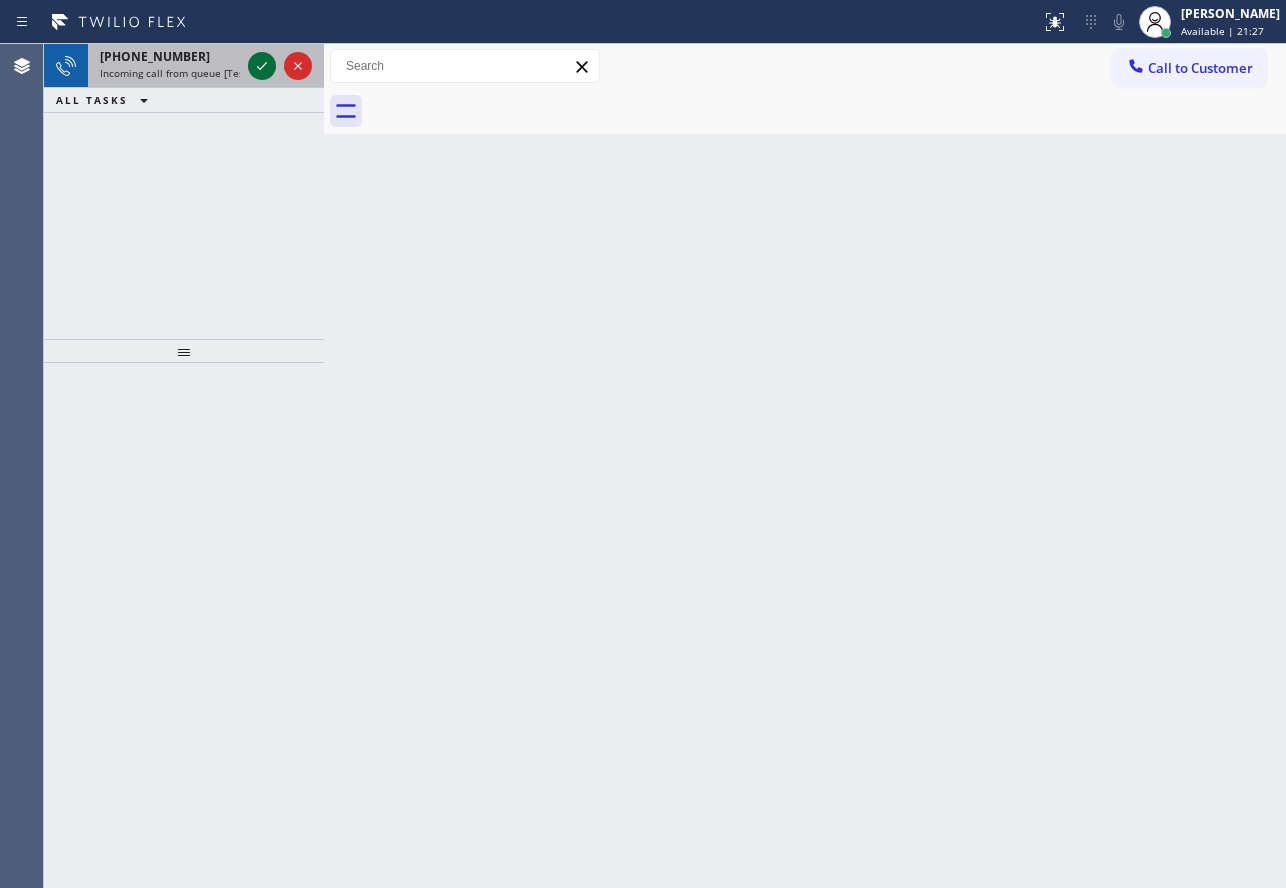 click 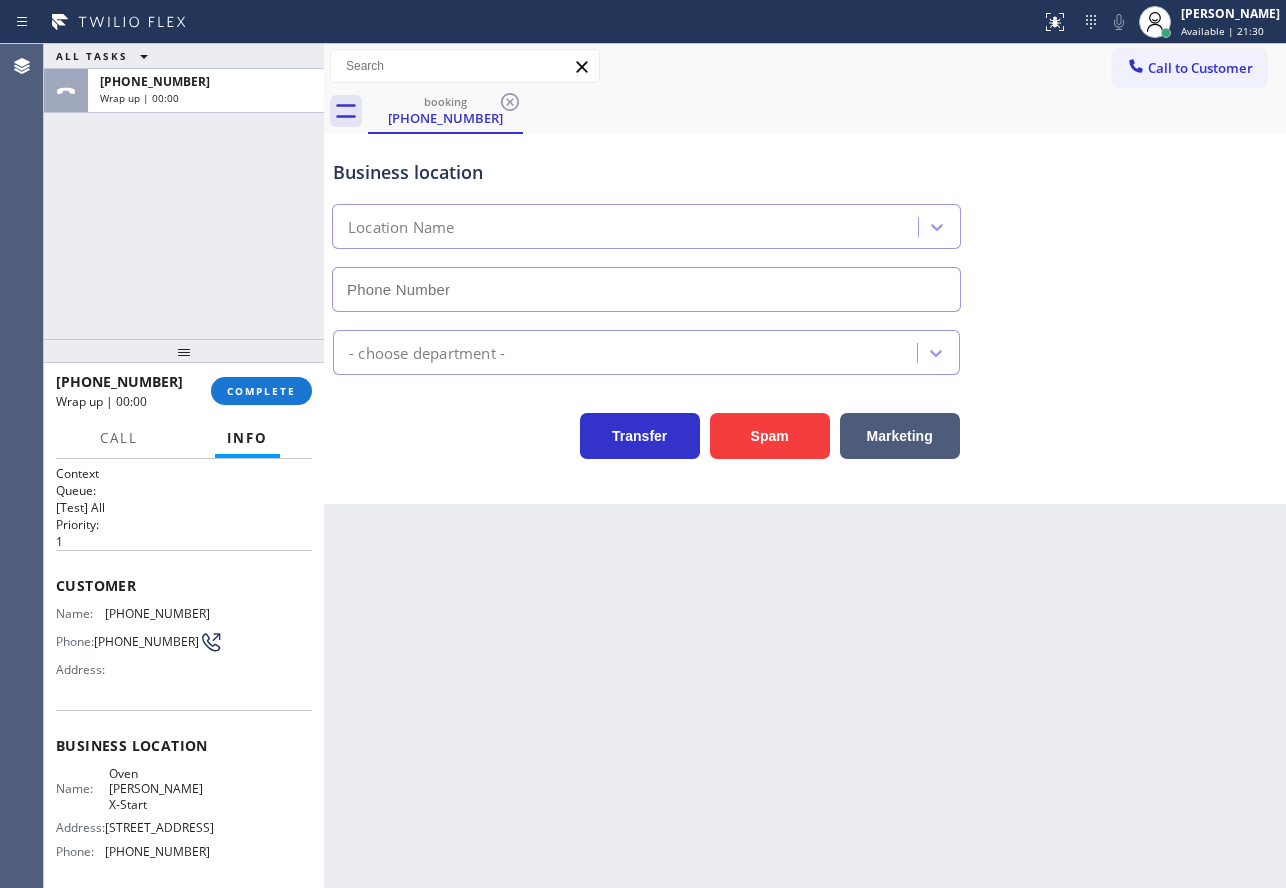 type on "[PHONE_NUMBER]" 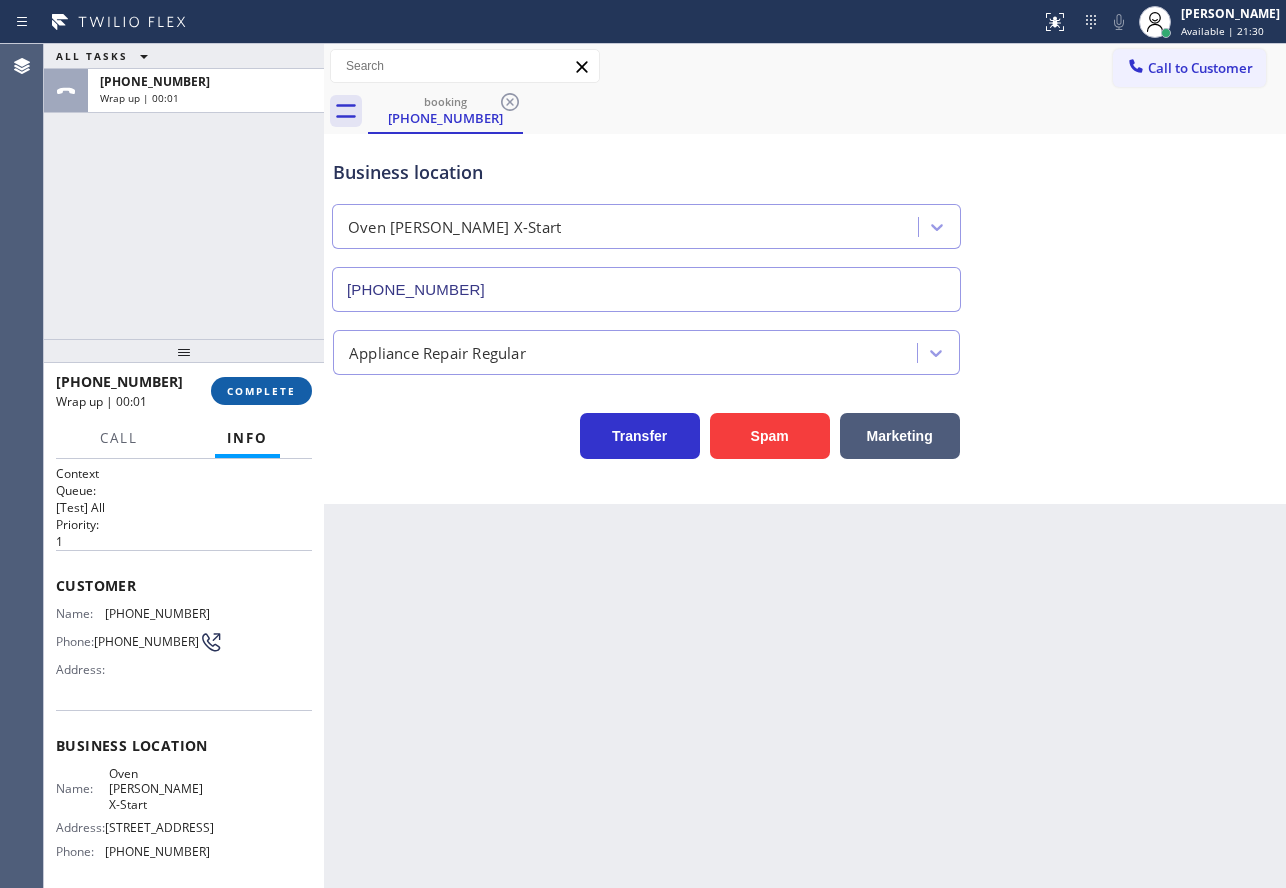 click on "COMPLETE" at bounding box center [261, 391] 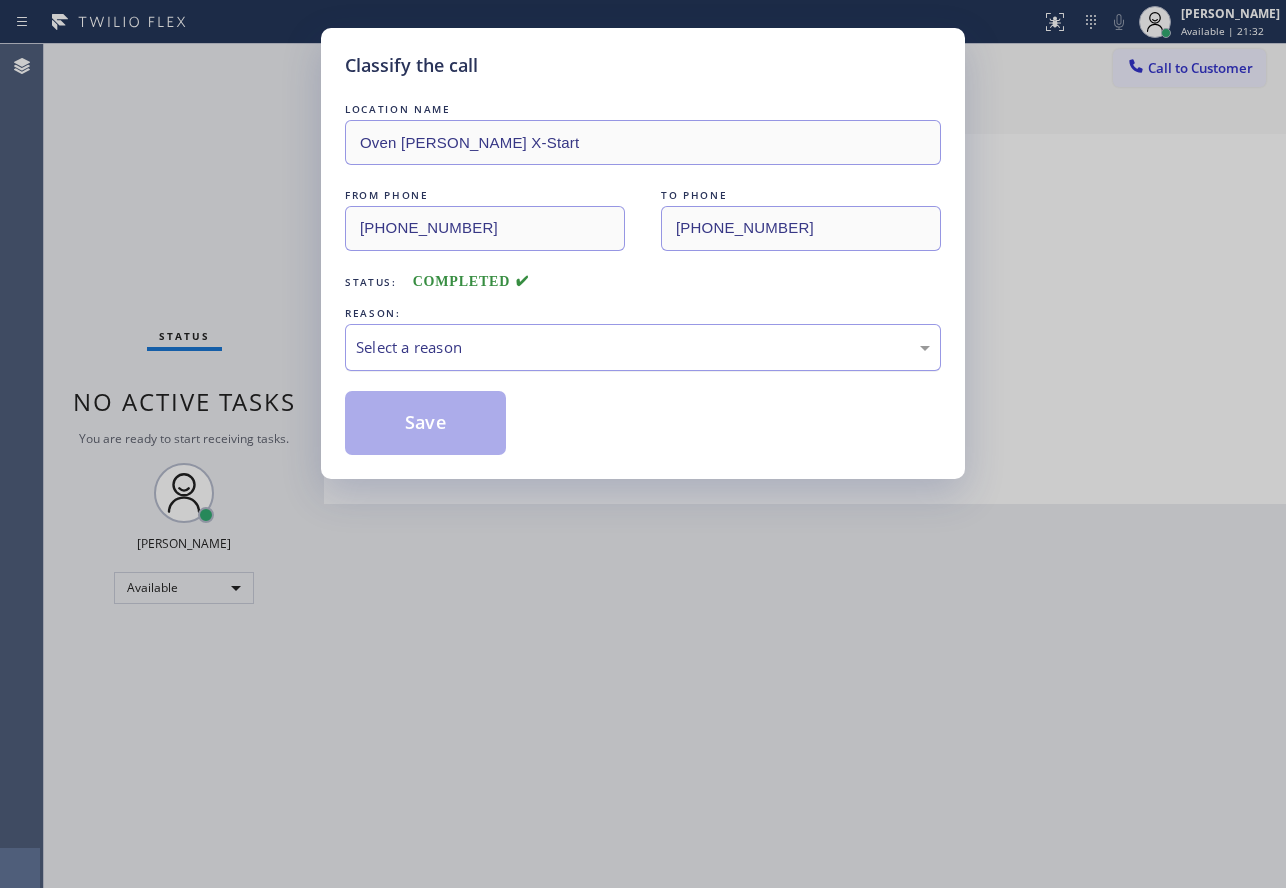 click on "Select a reason" at bounding box center (643, 347) 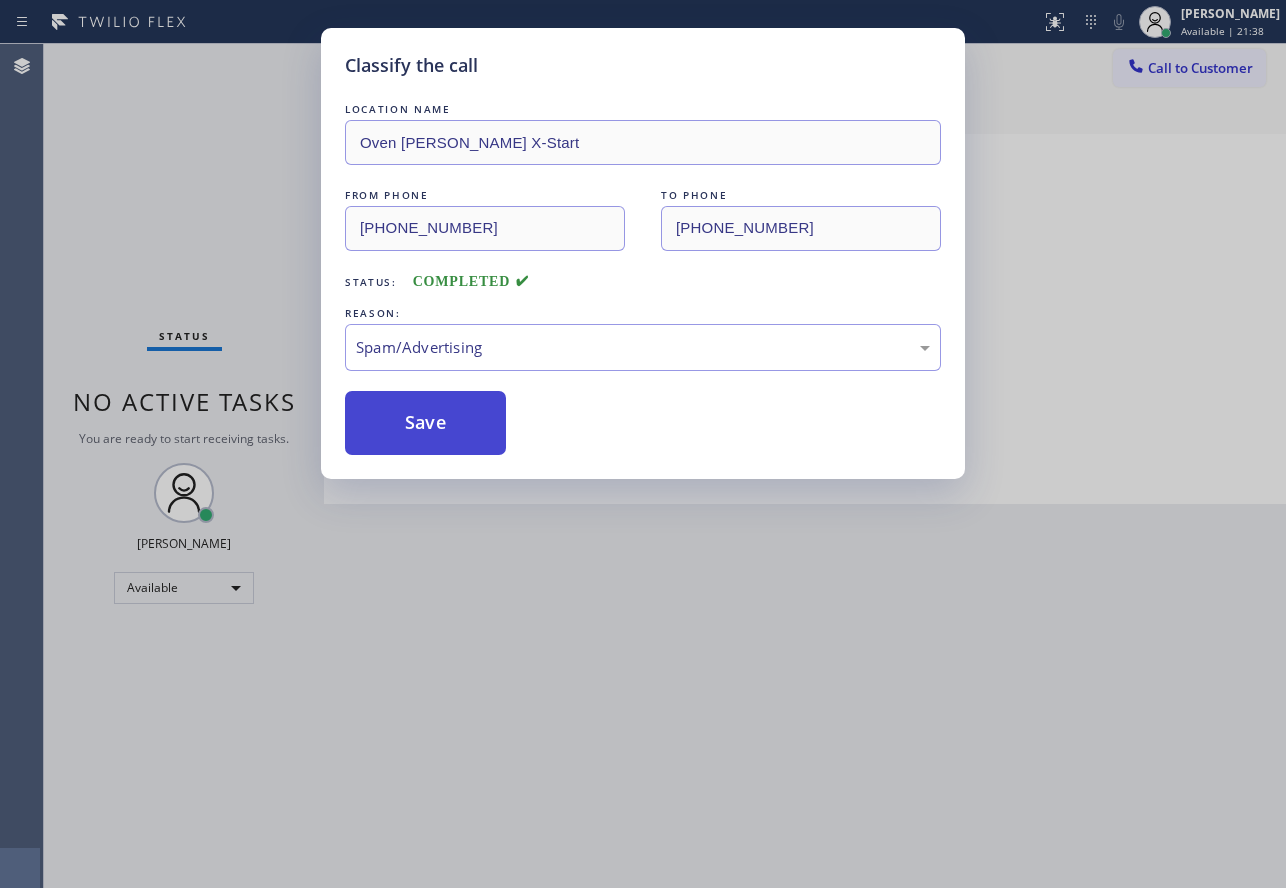 click on "Save" at bounding box center (425, 423) 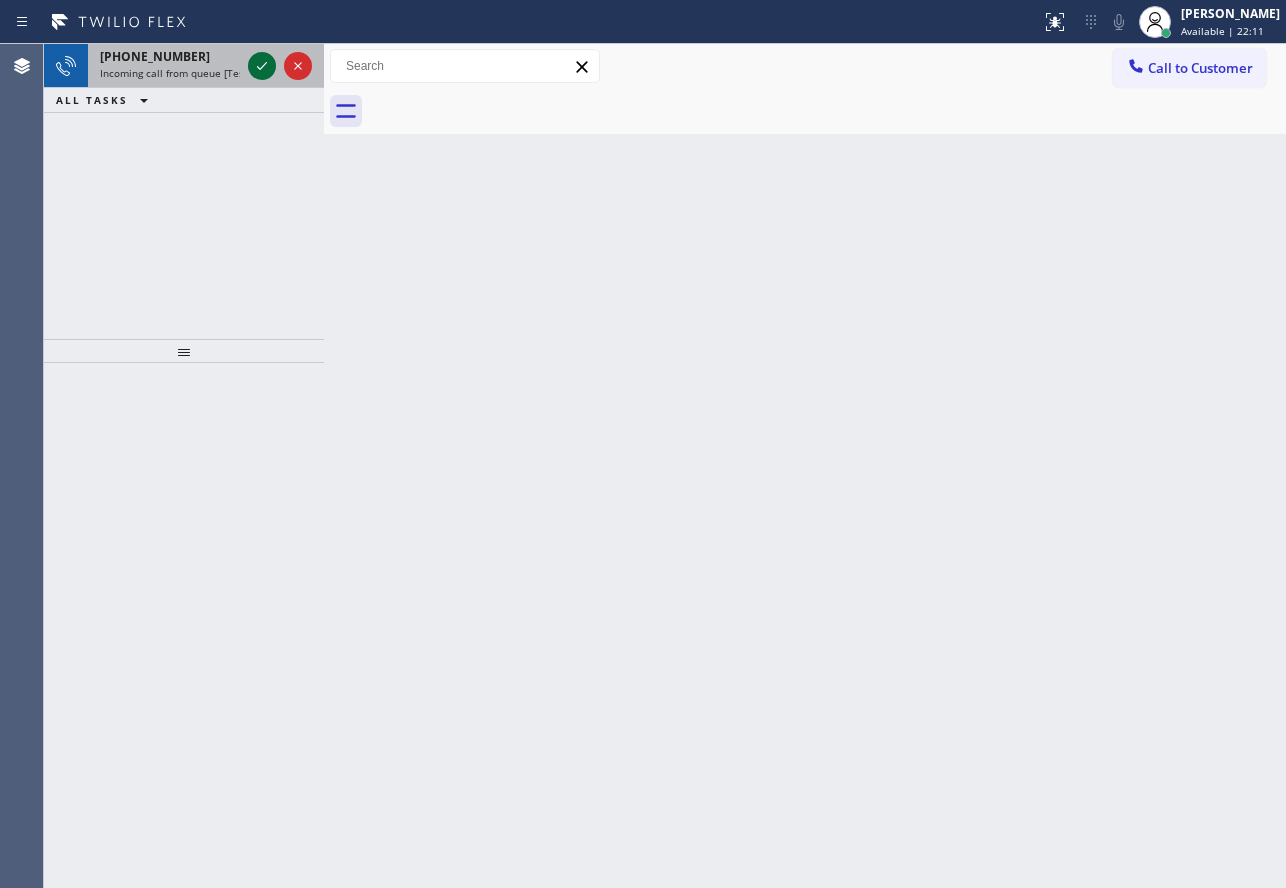 click 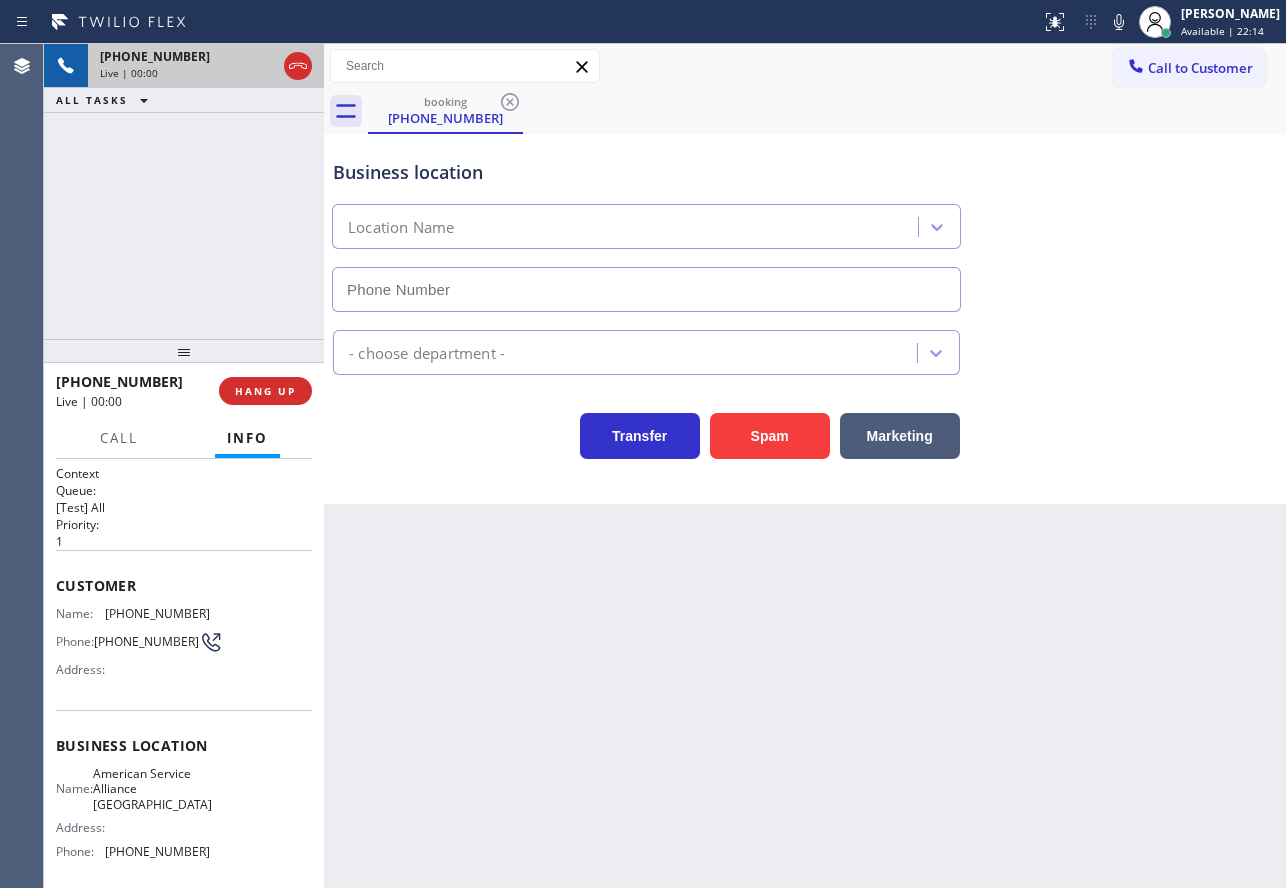 type on "[PHONE_NUMBER]" 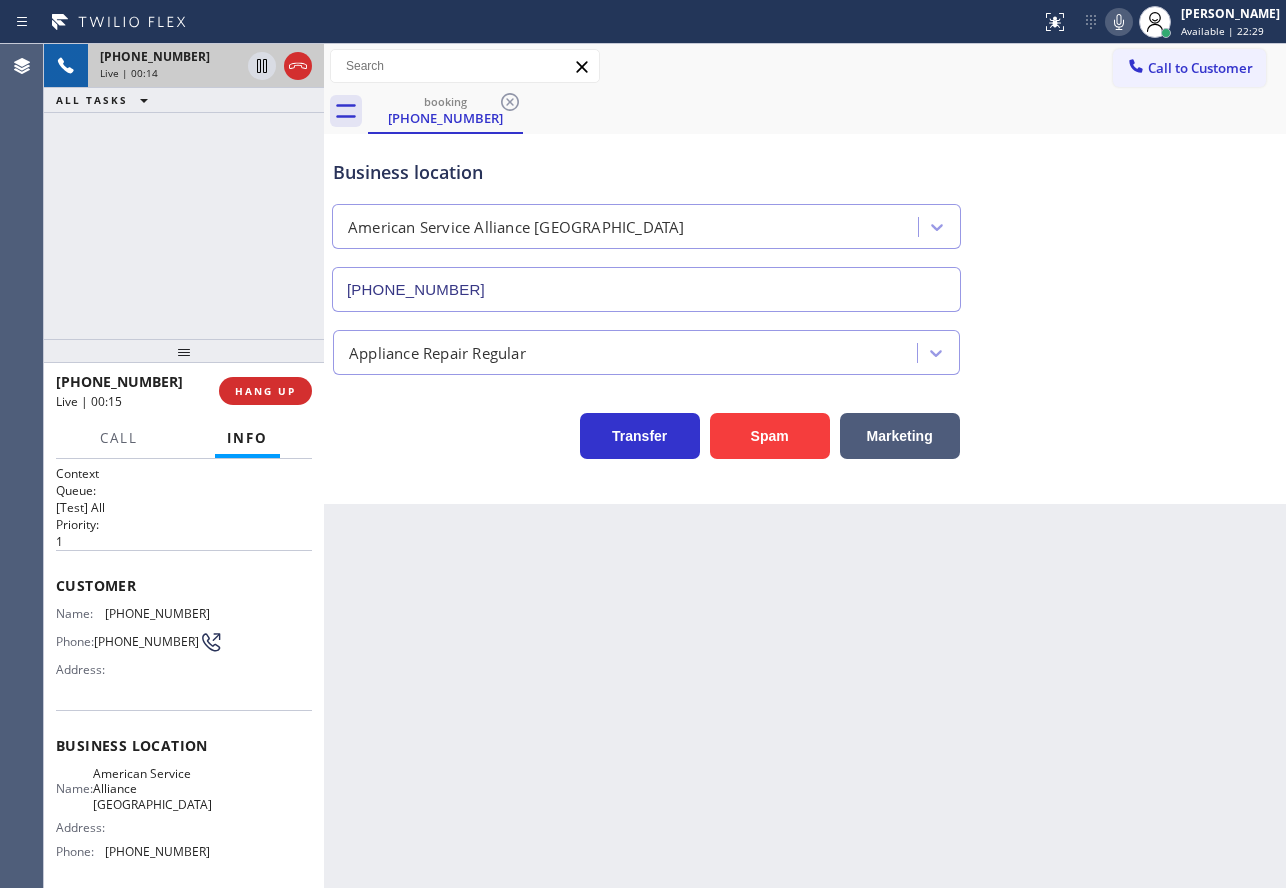 click 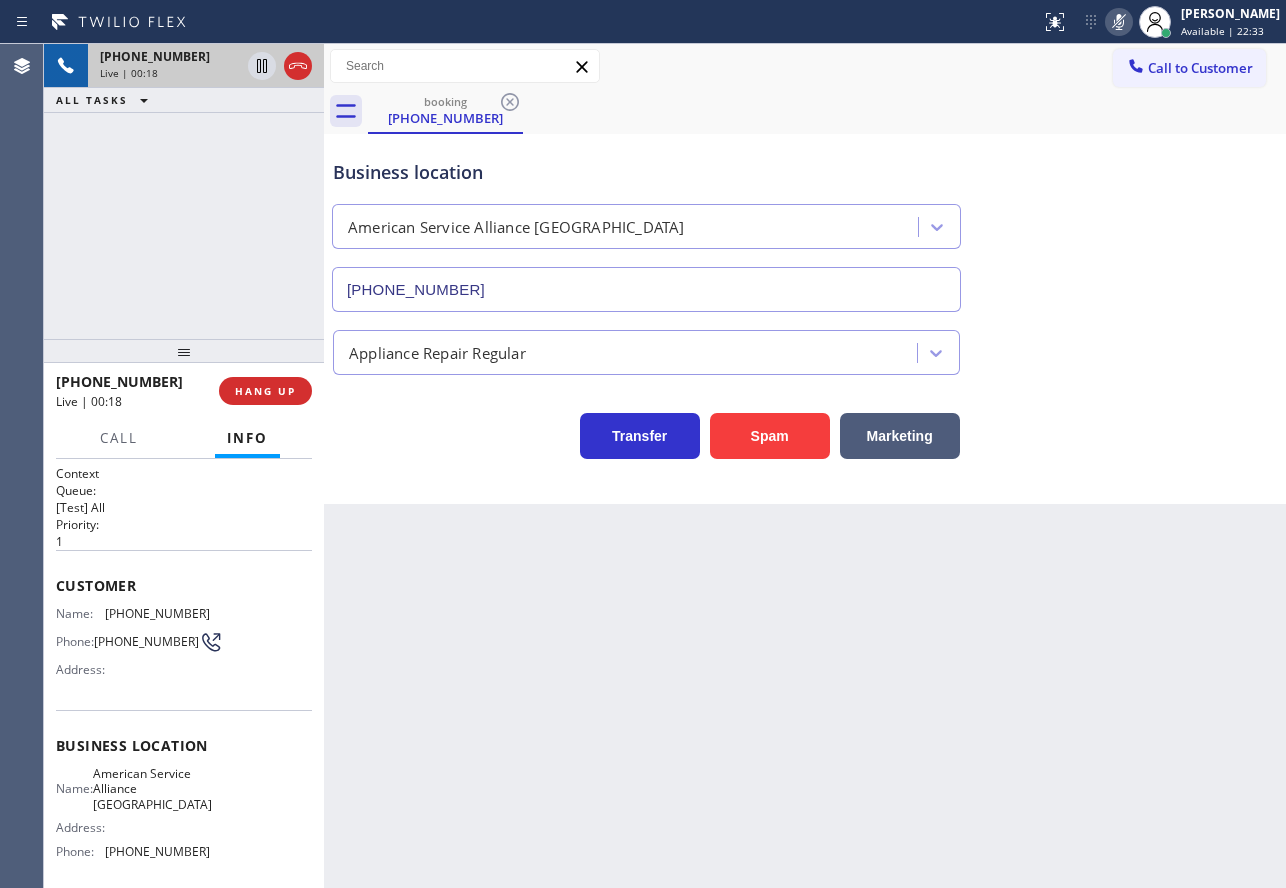 click 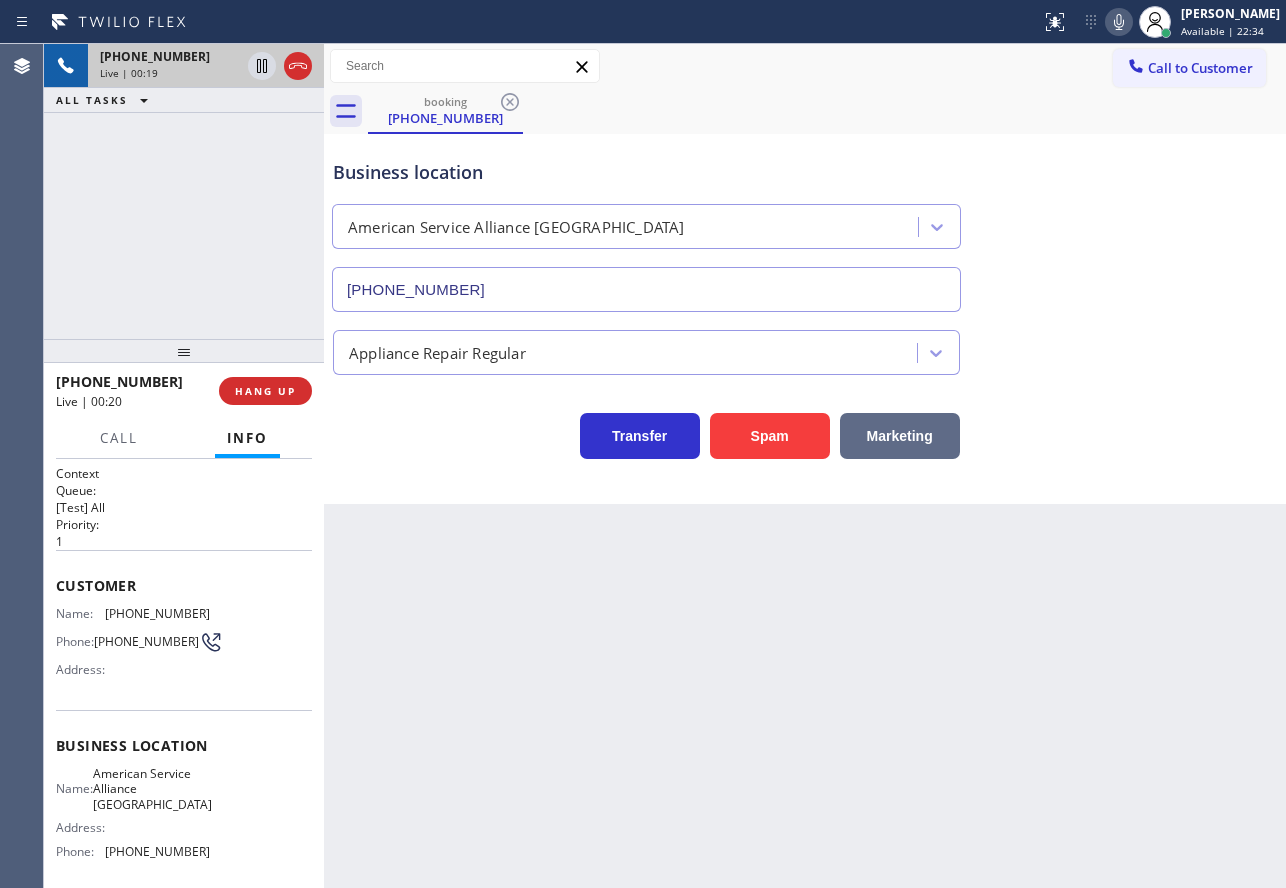 click on "Marketing" at bounding box center [900, 436] 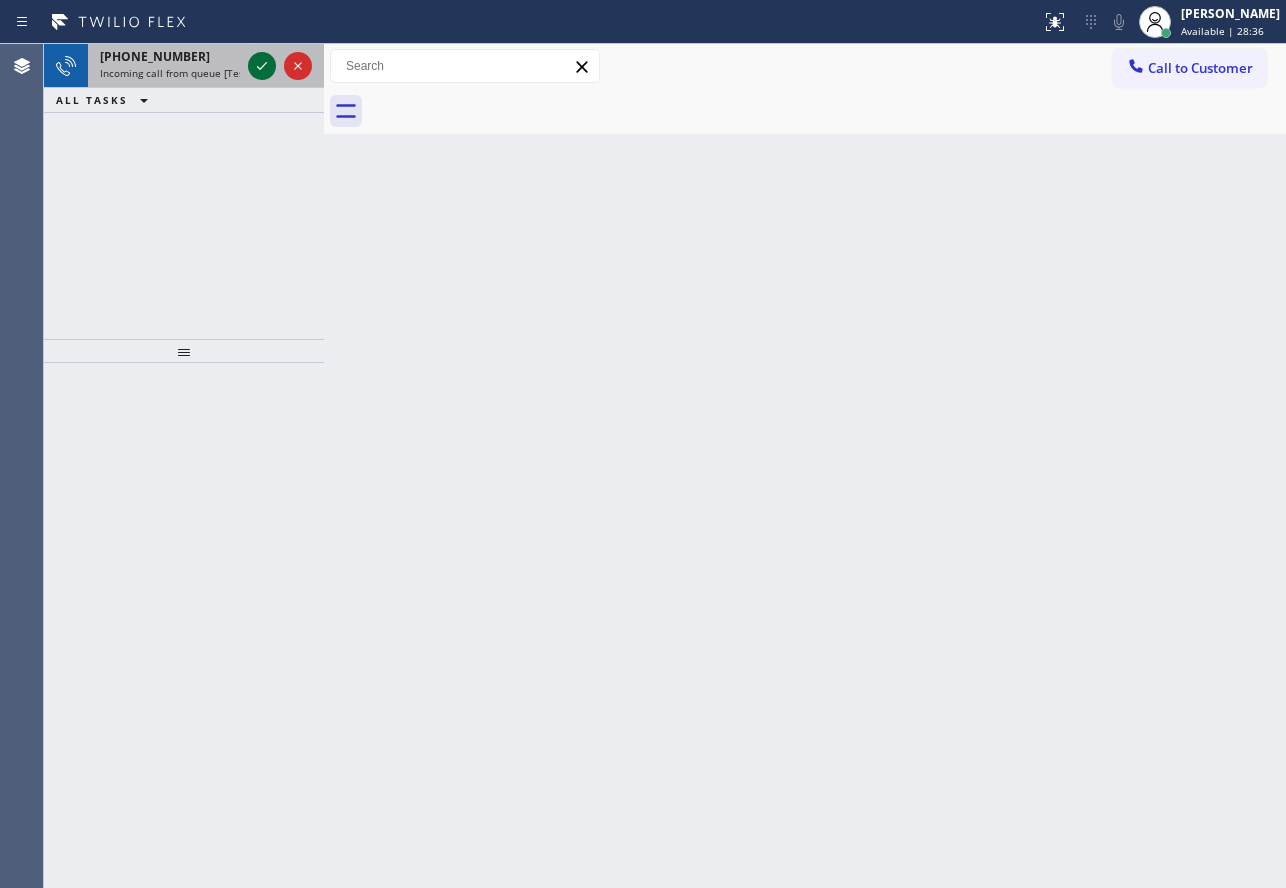 click 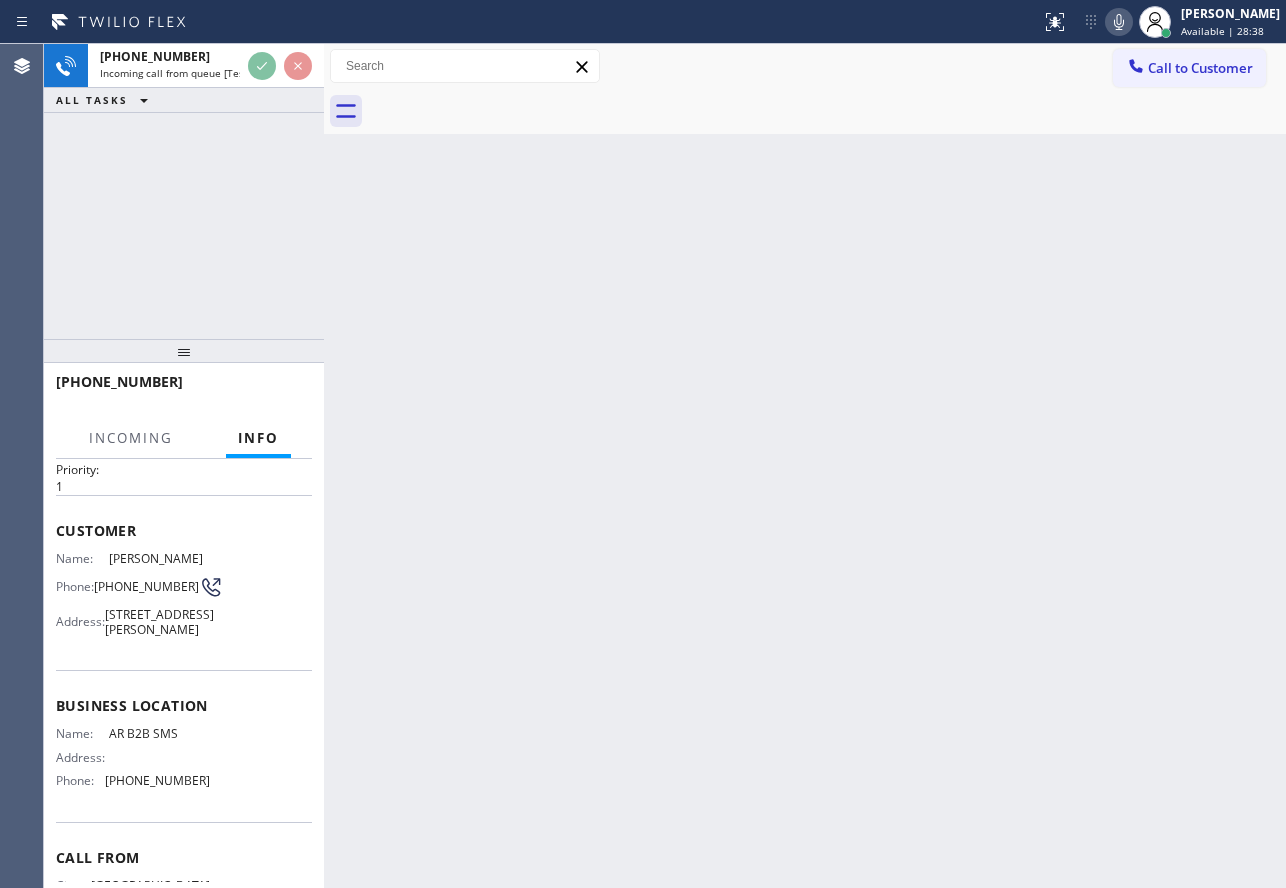 scroll, scrollTop: 100, scrollLeft: 0, axis: vertical 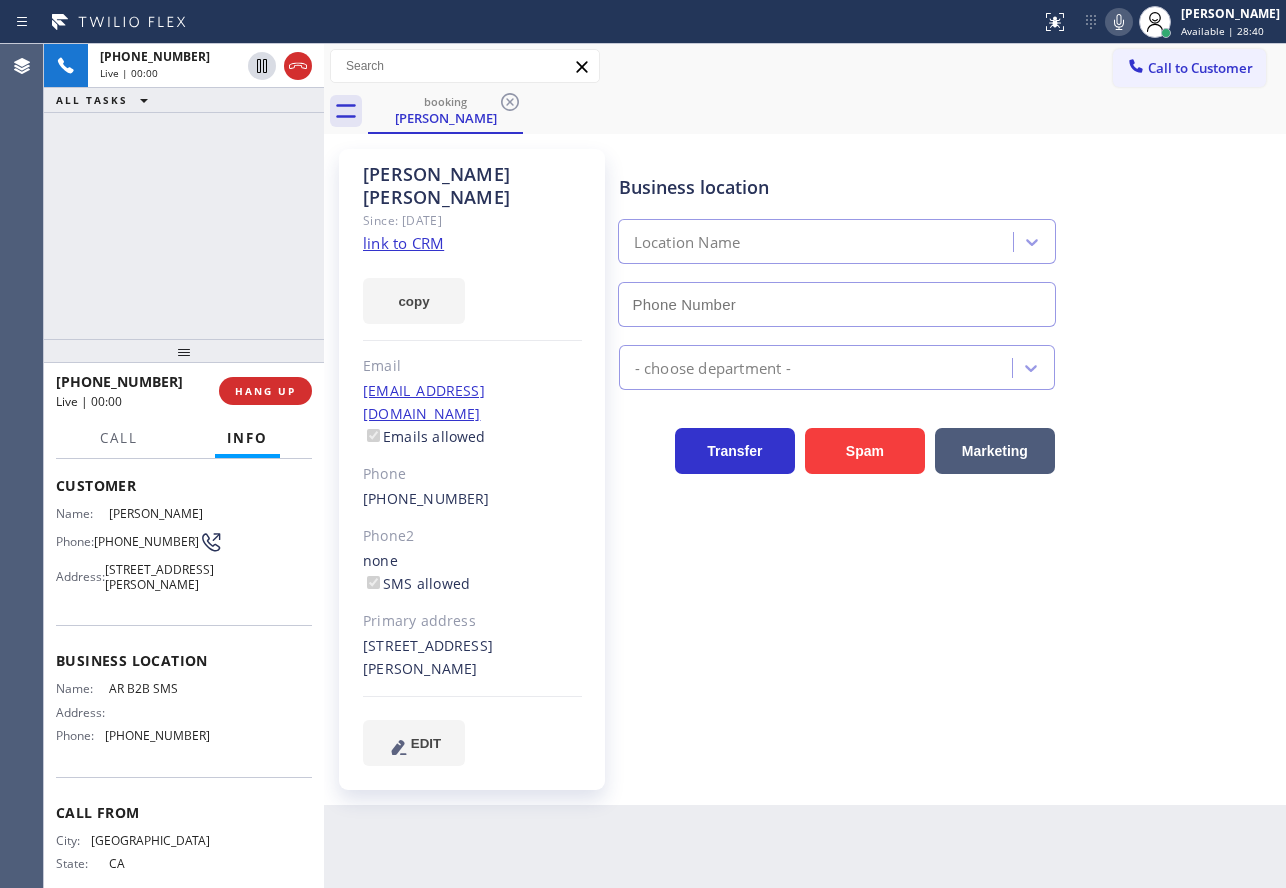 type on "[PHONE_NUMBER]" 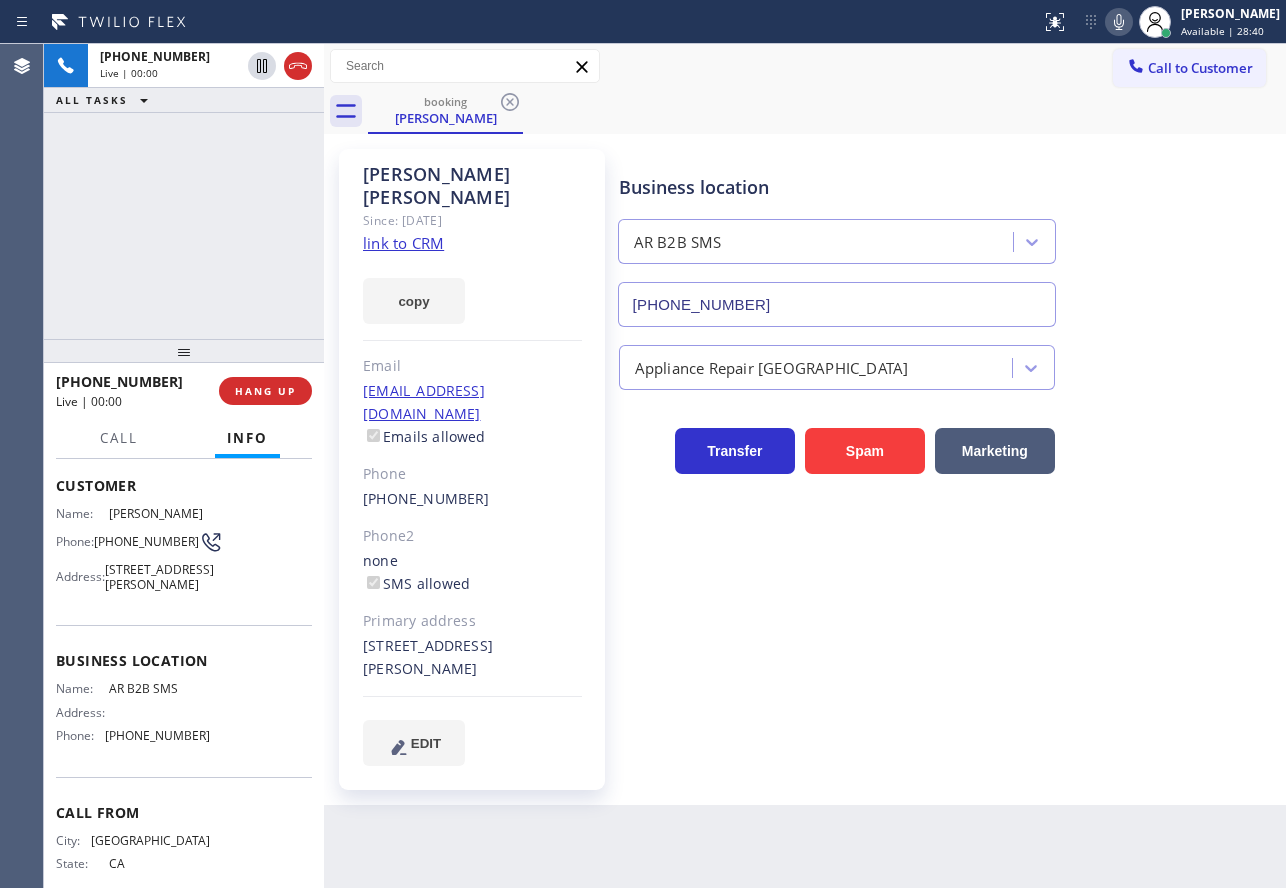 click on "link to CRM" 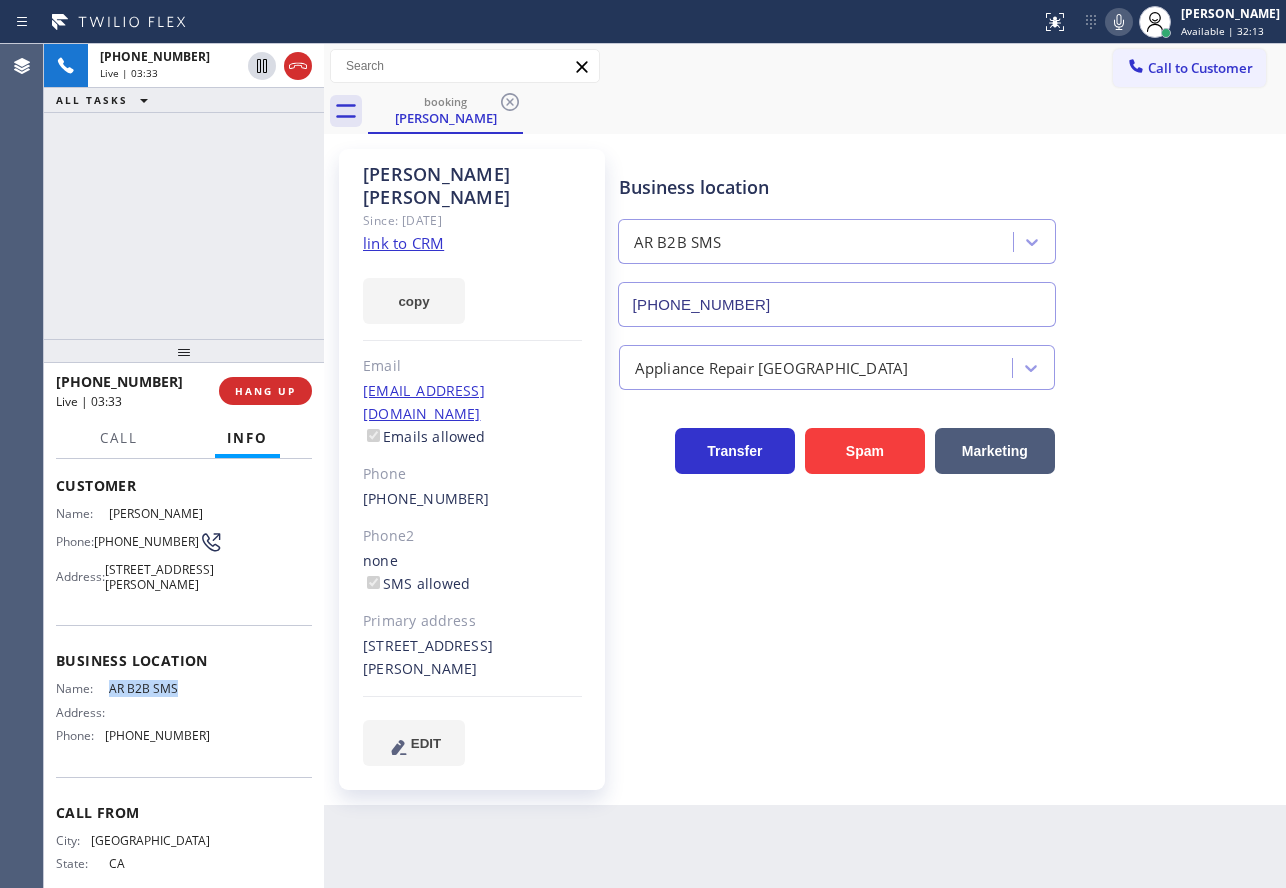 drag, startPoint x: 179, startPoint y: 709, endPoint x: 106, endPoint y: 714, distance: 73.171036 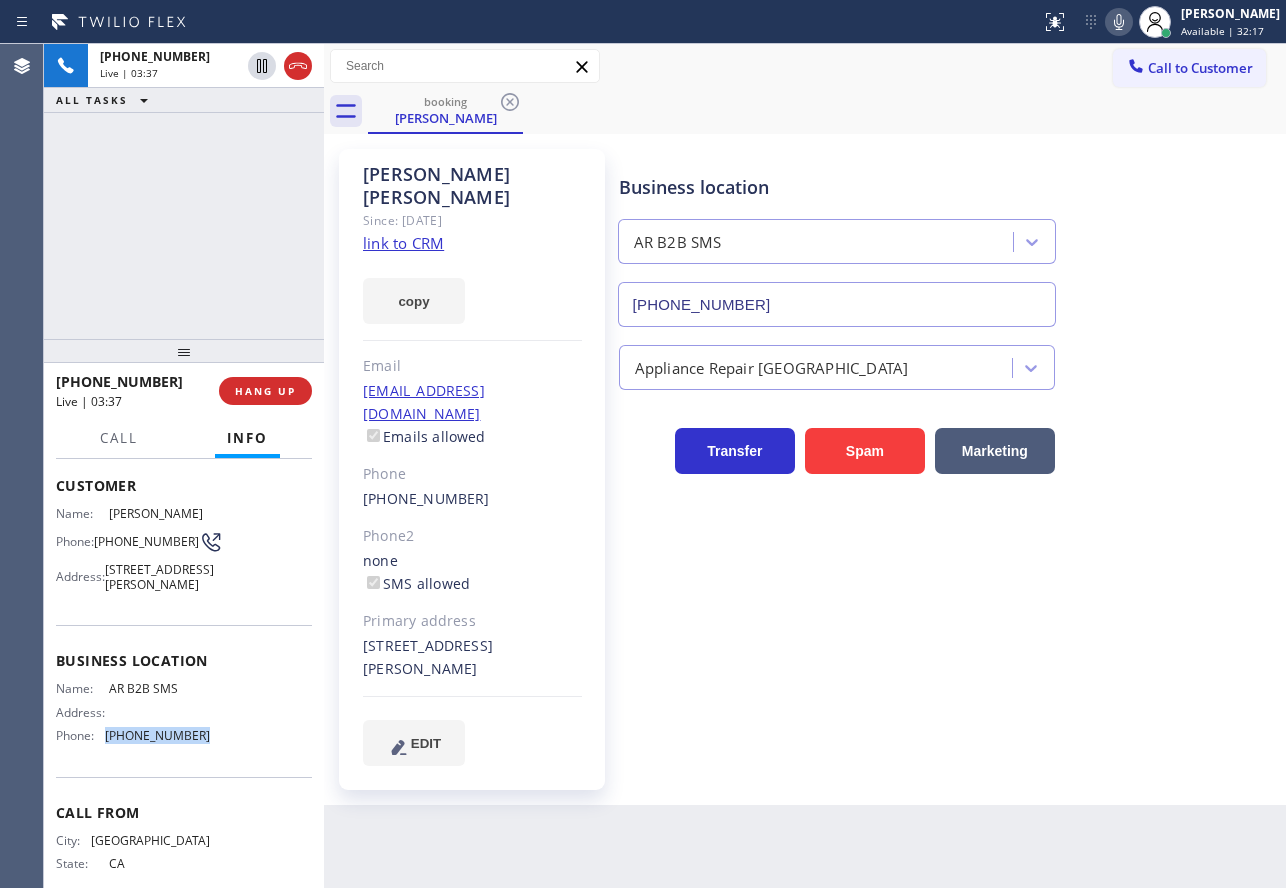 drag, startPoint x: 190, startPoint y: 759, endPoint x: 107, endPoint y: 757, distance: 83.02409 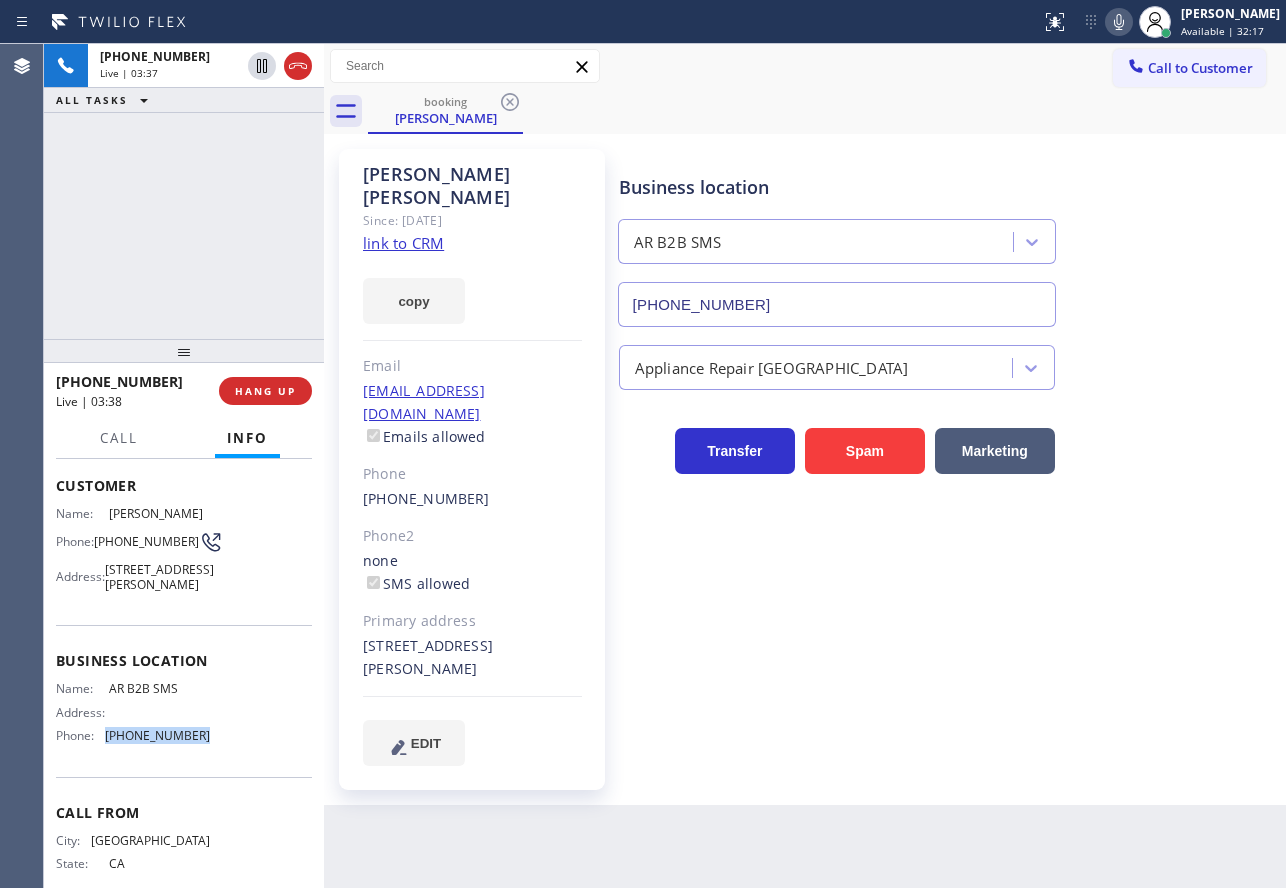copy on "[PHONE_NUMBER]" 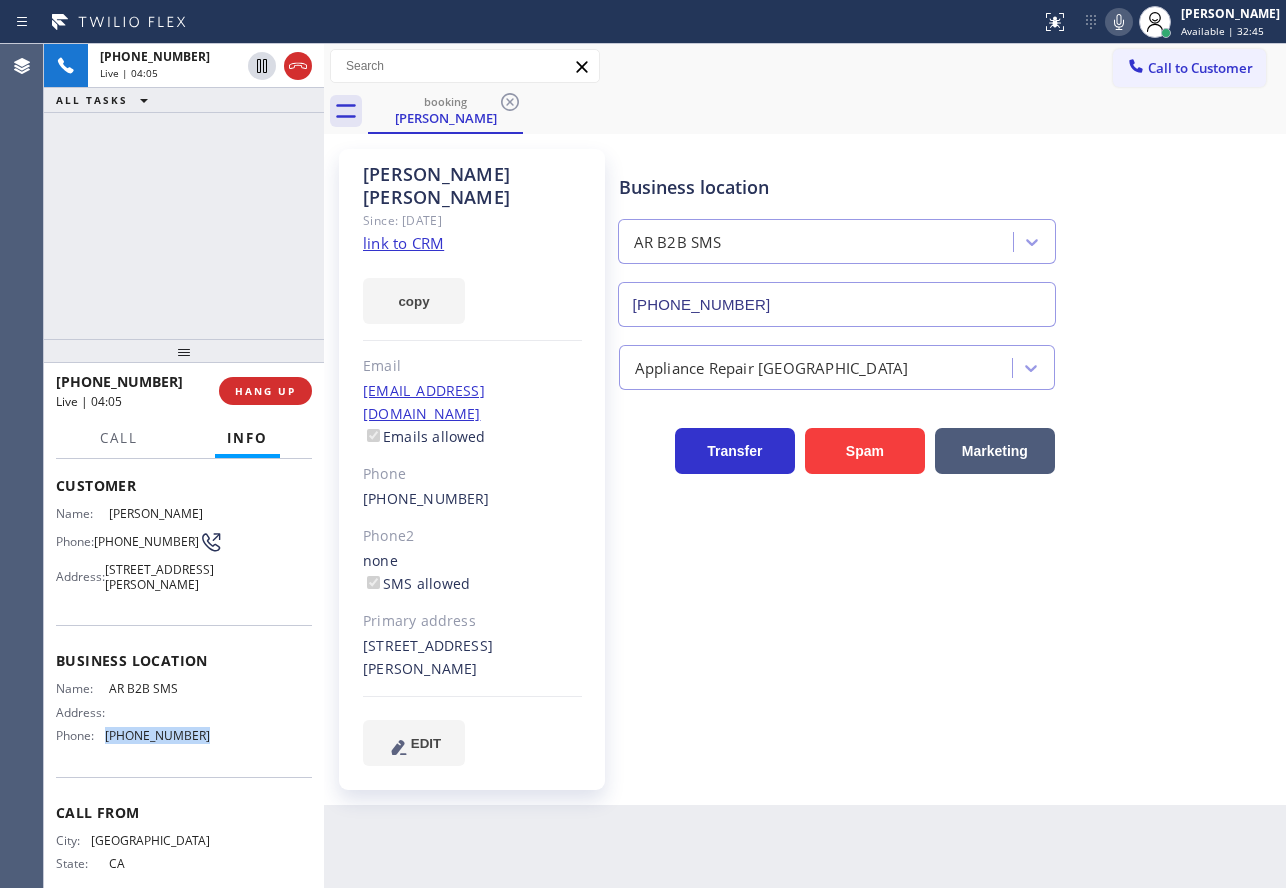 click 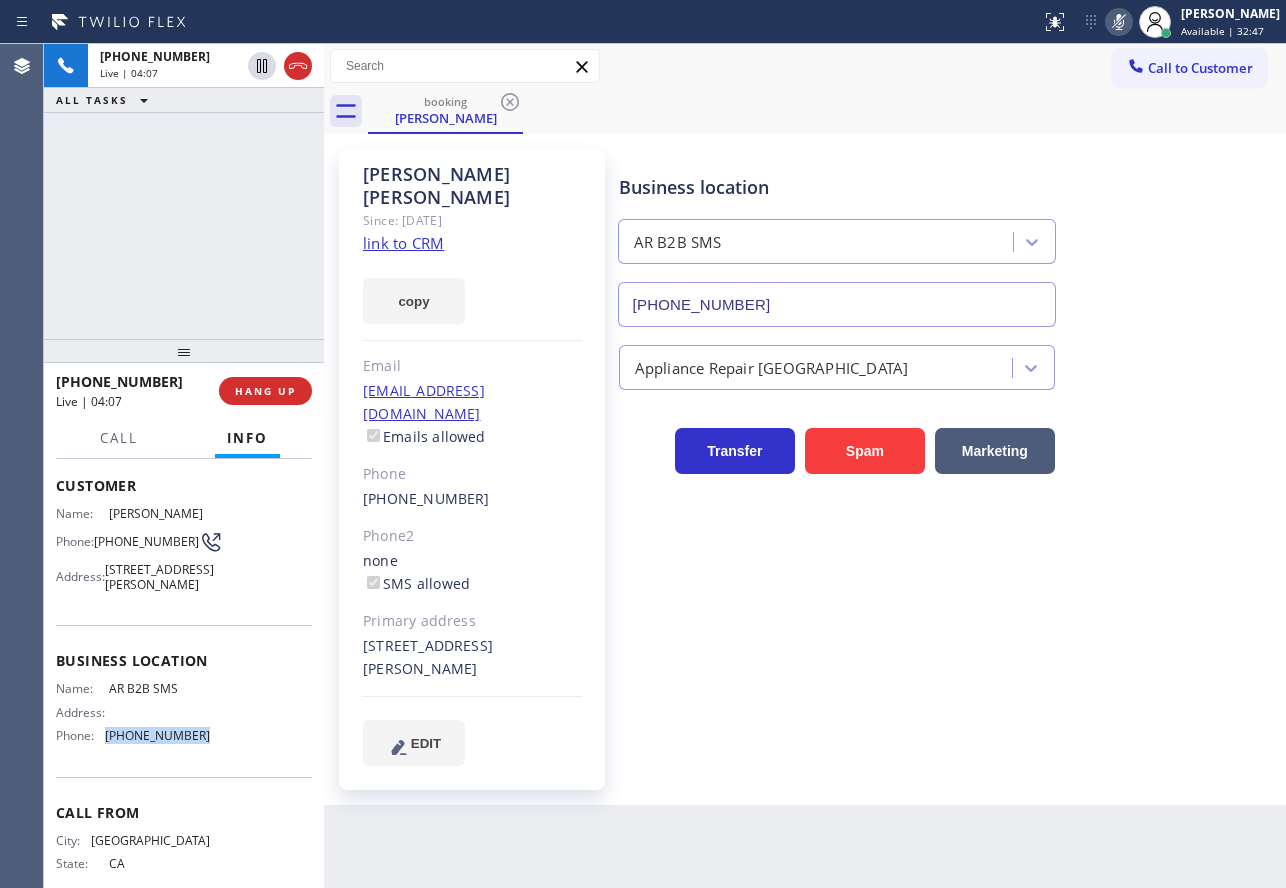 click 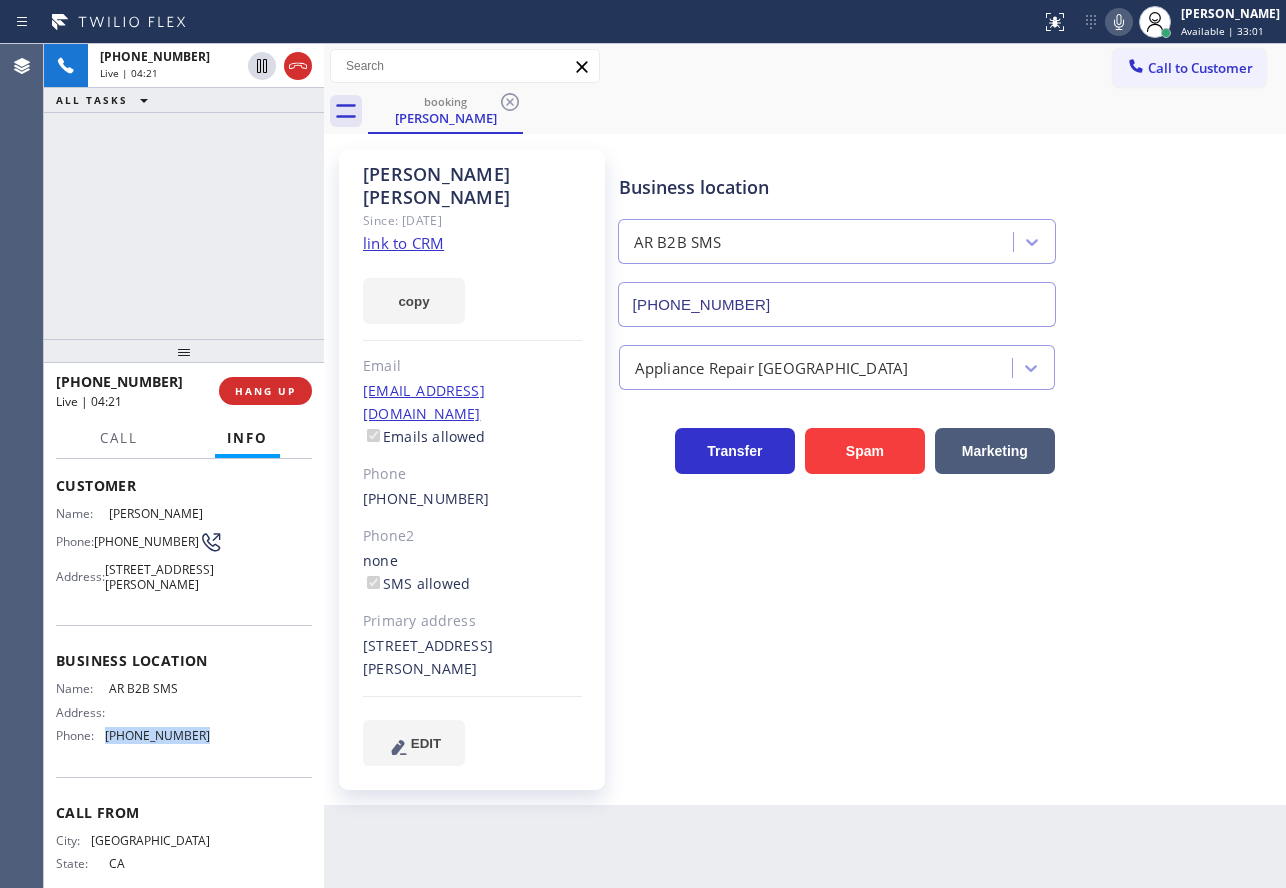 click 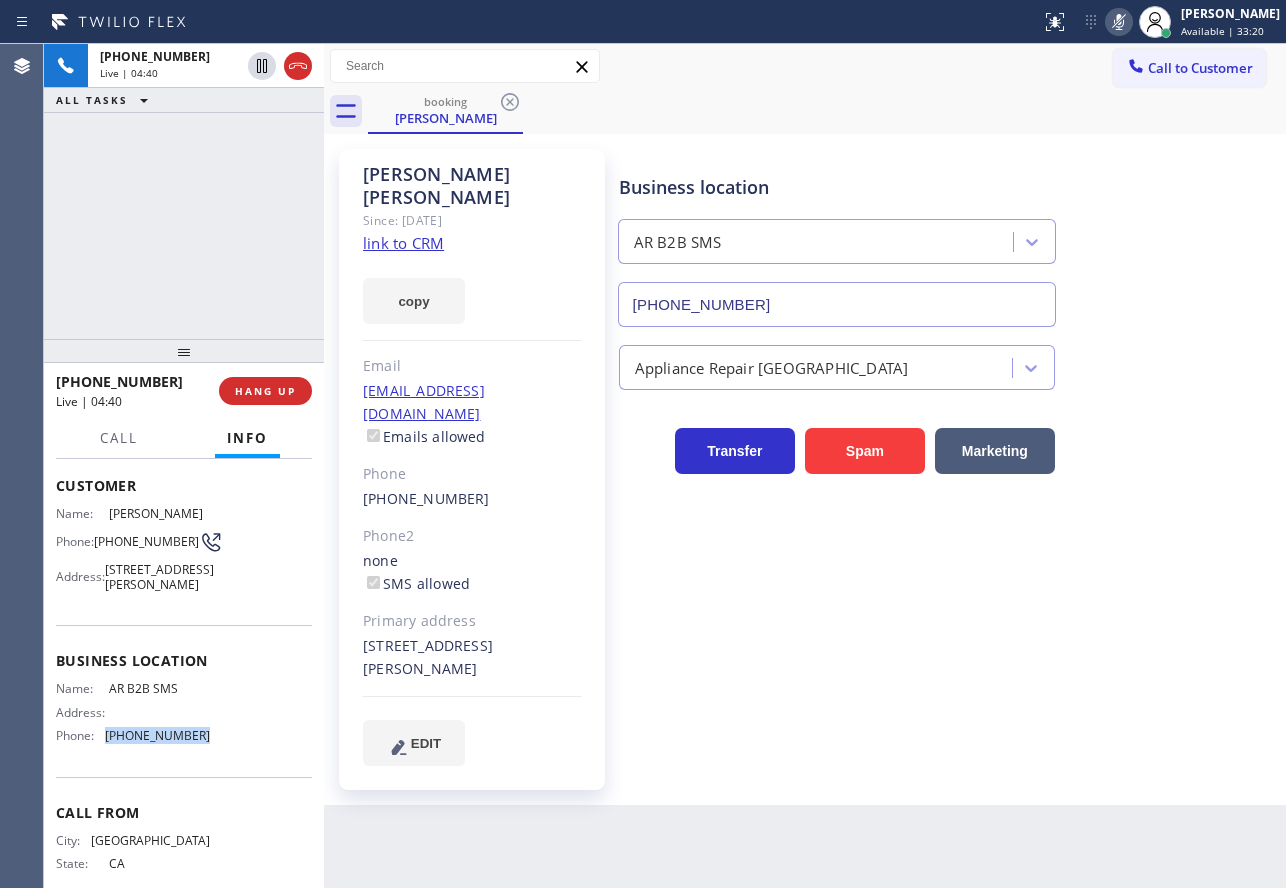 click 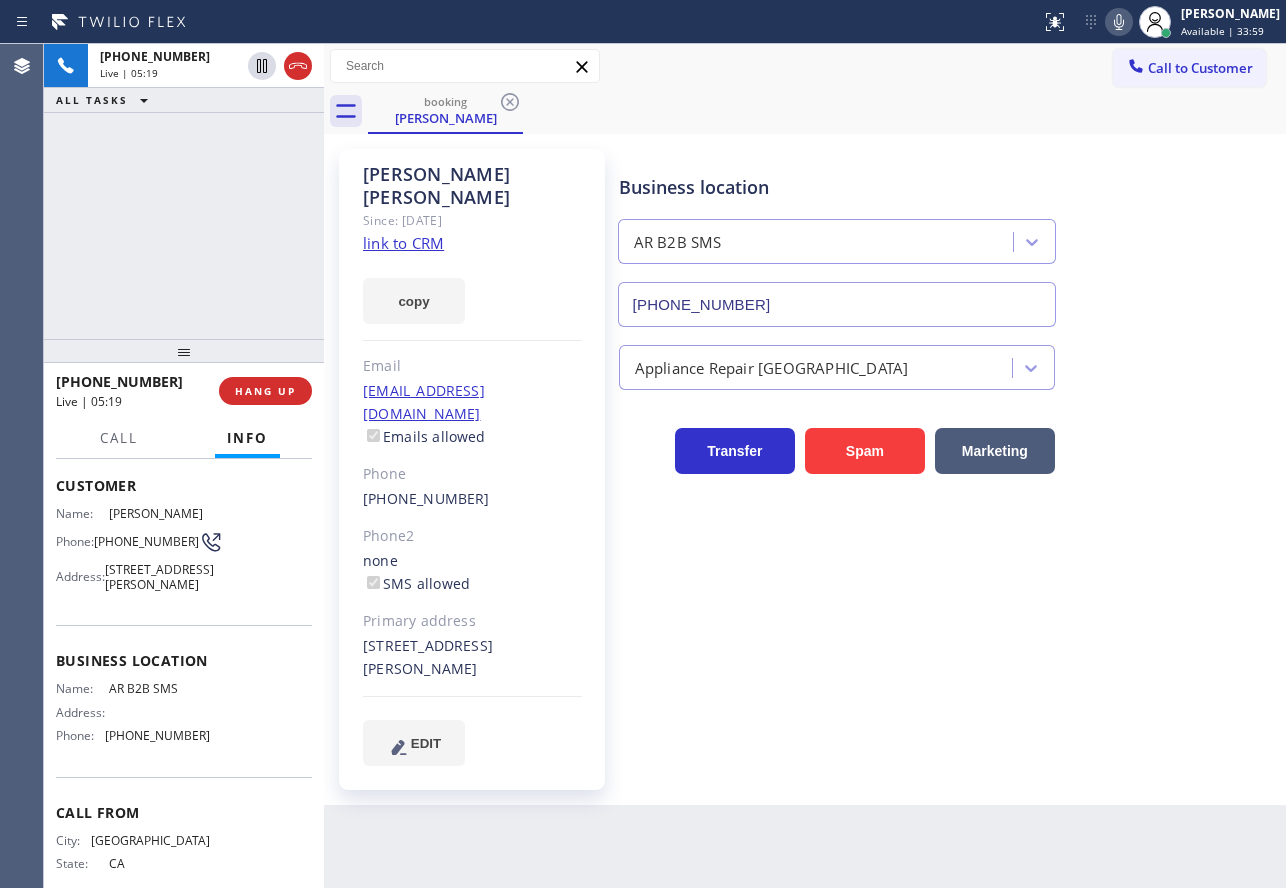 click on "[PHONE_NUMBER]" at bounding box center [146, 541] 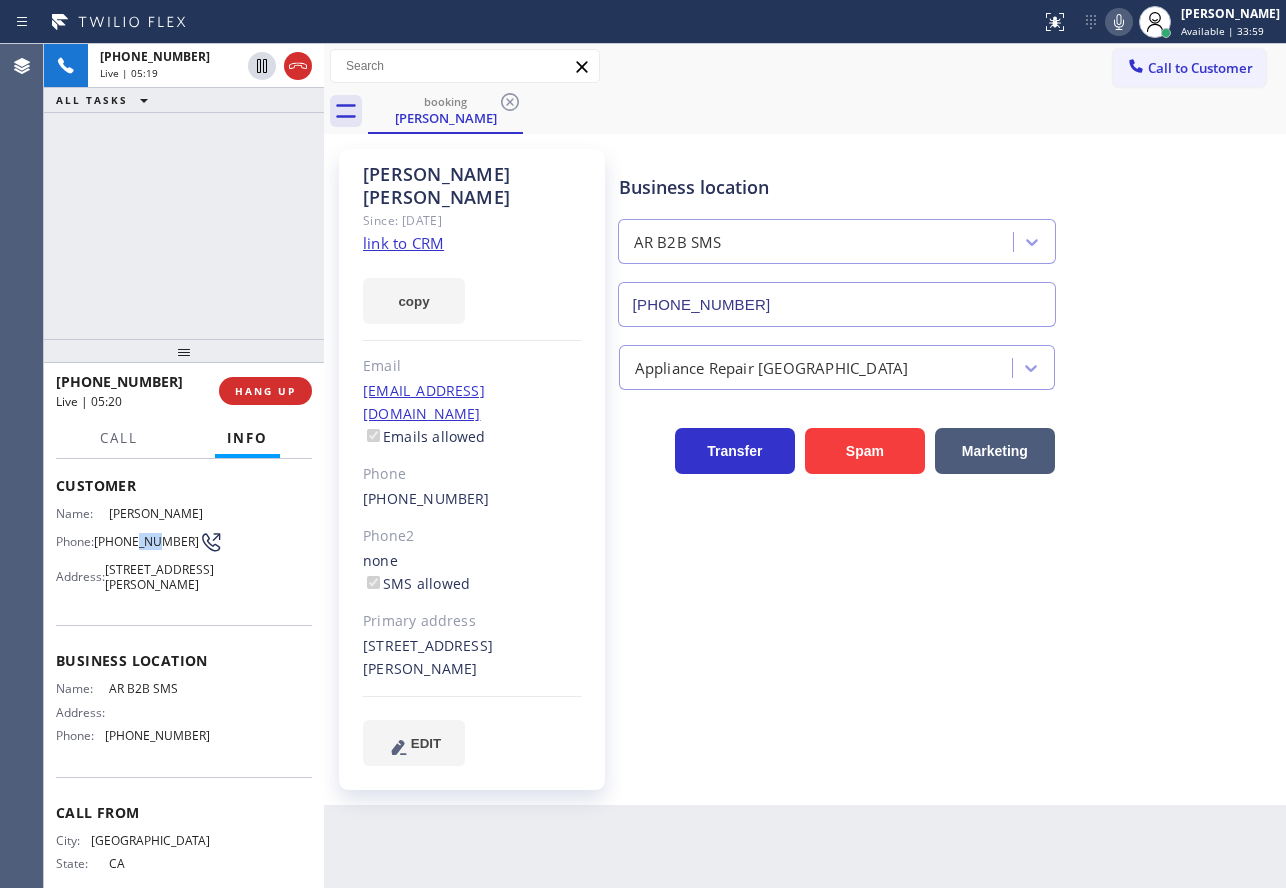 click on "[PHONE_NUMBER]" at bounding box center [146, 541] 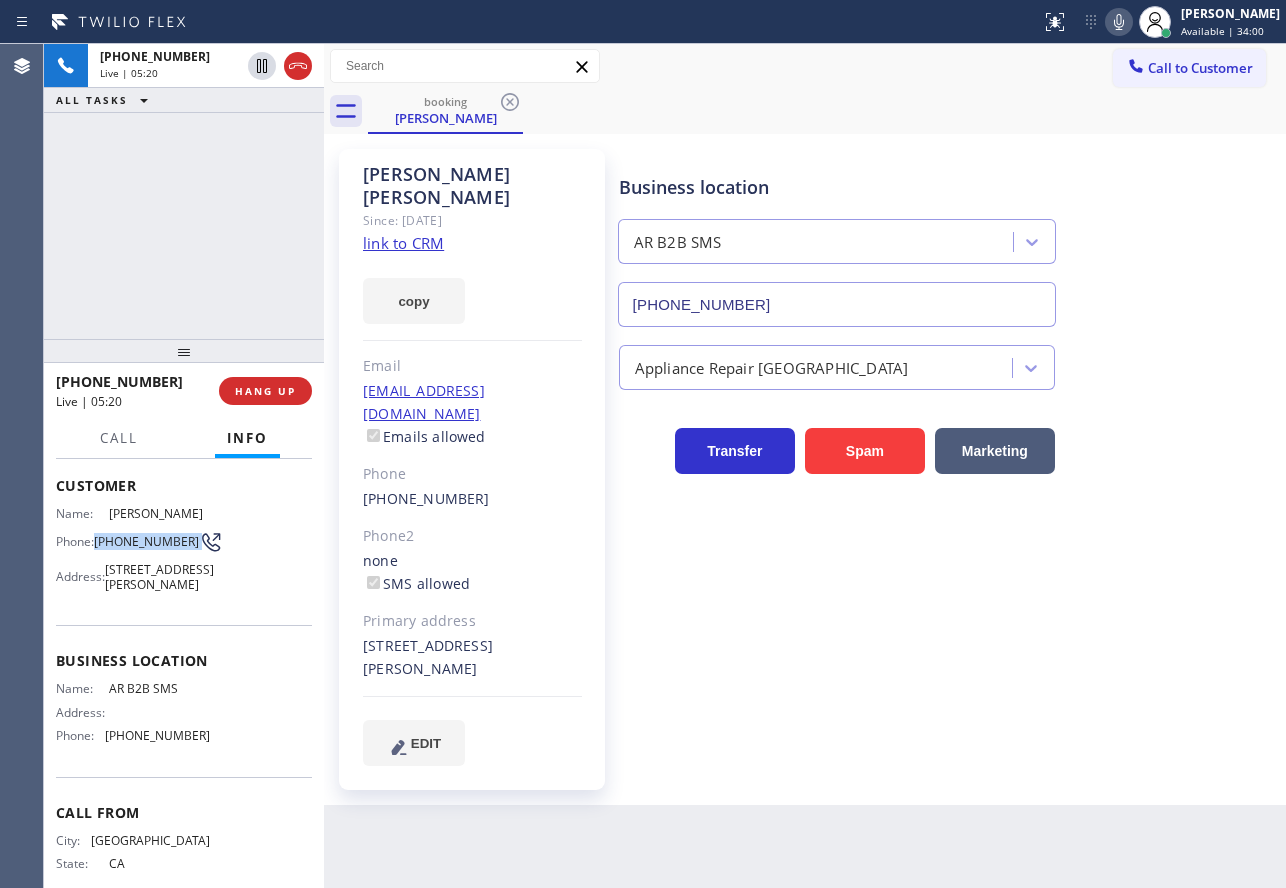 click on "[PHONE_NUMBER]" at bounding box center (146, 541) 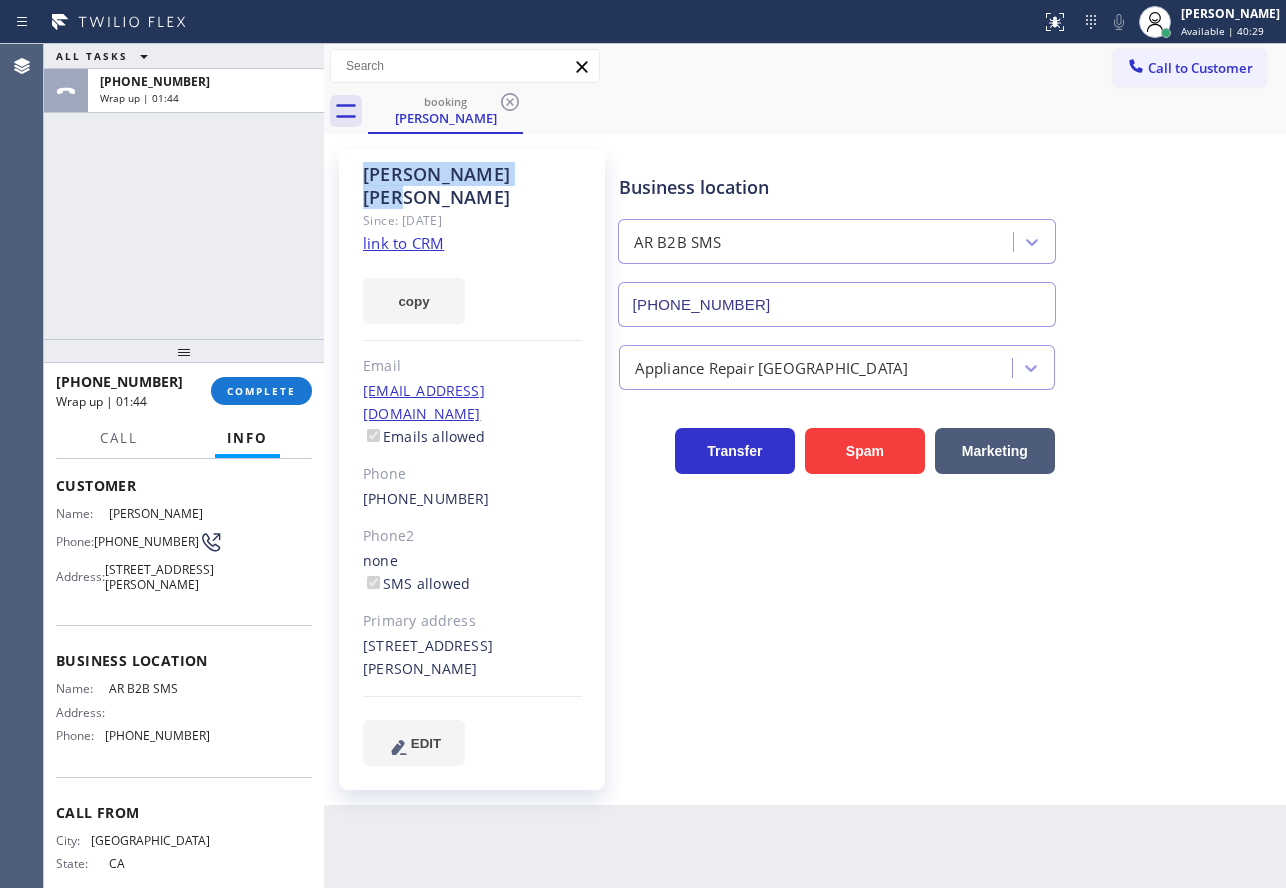 drag, startPoint x: 363, startPoint y: 172, endPoint x: 502, endPoint y: 170, distance: 139.01439 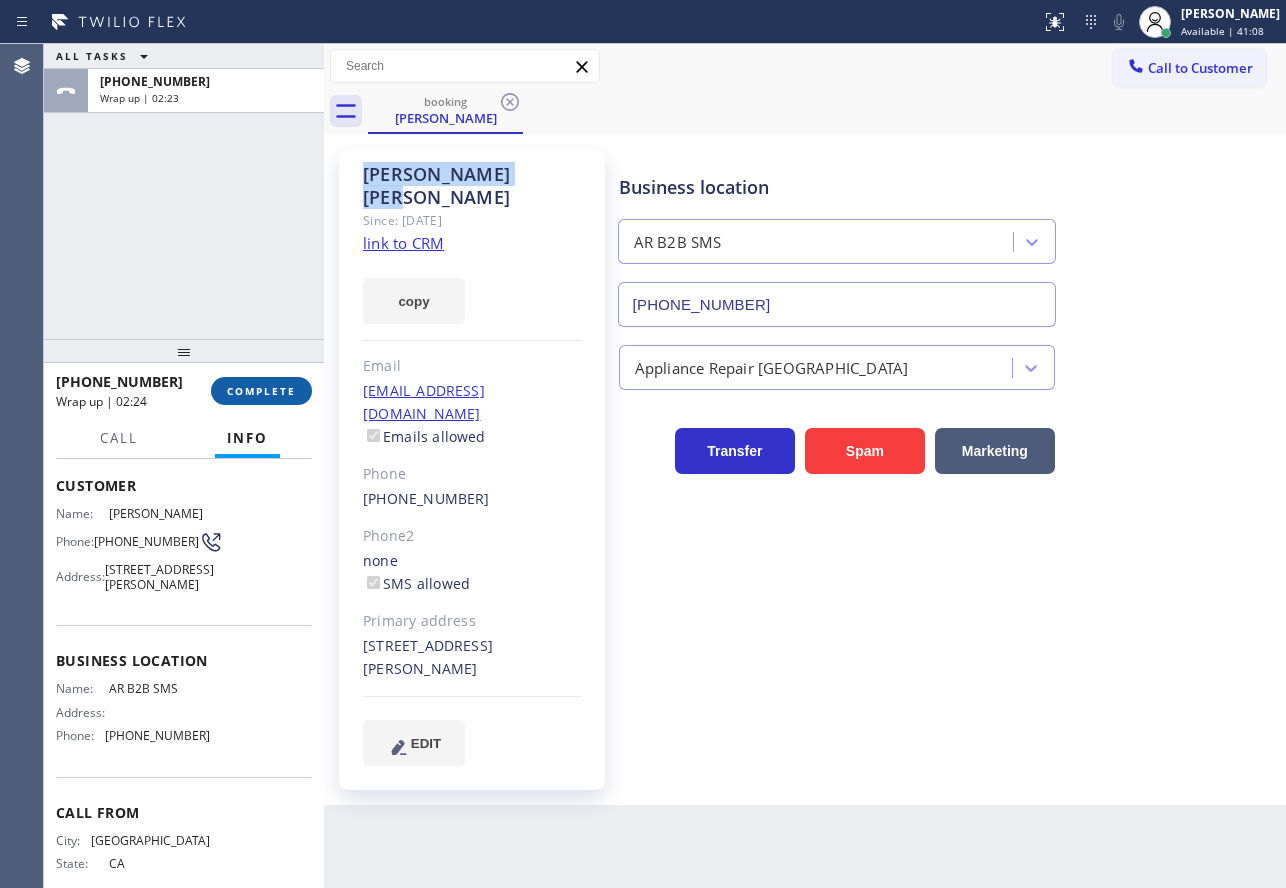 click on "COMPLETE" at bounding box center [261, 391] 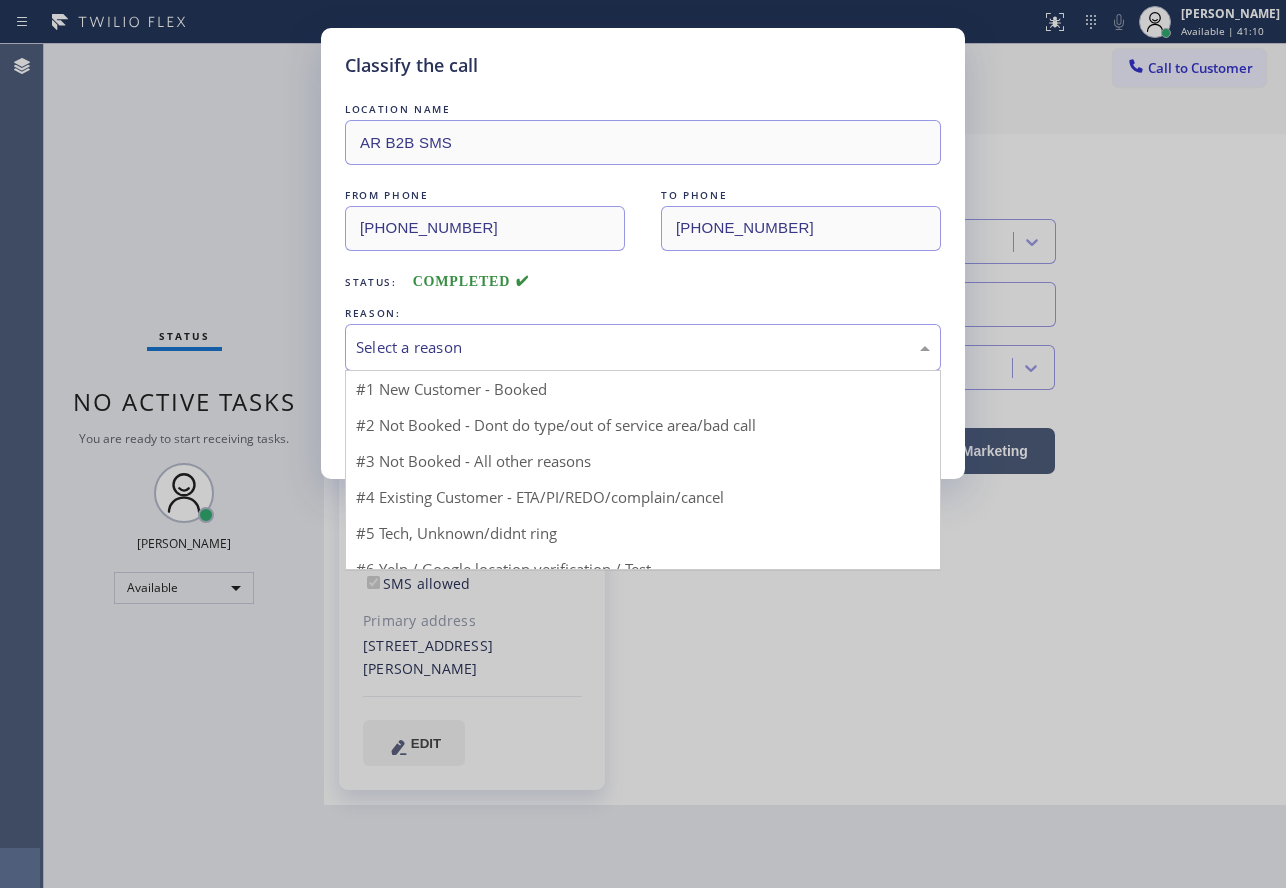 click on "Select a reason" at bounding box center [643, 347] 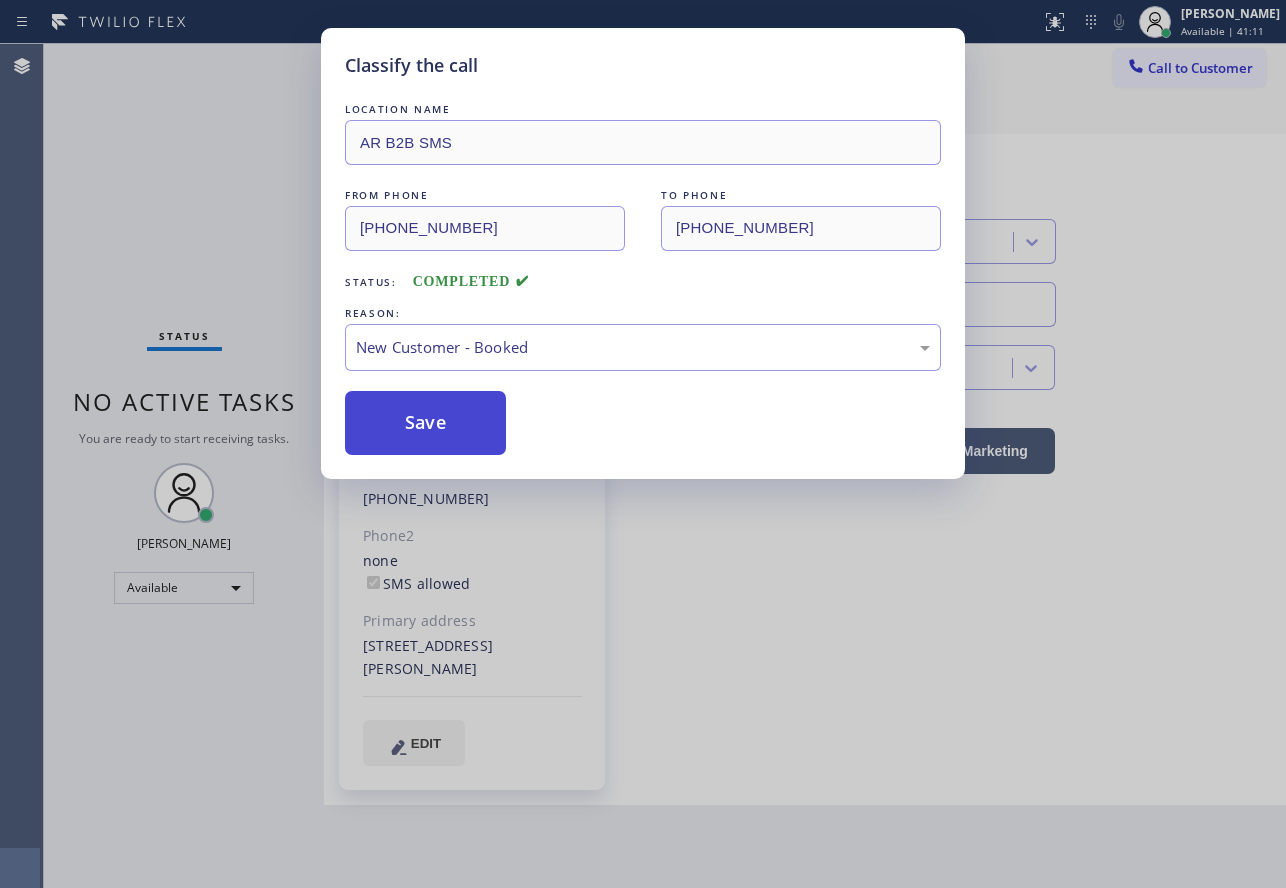 click on "Save" at bounding box center (425, 423) 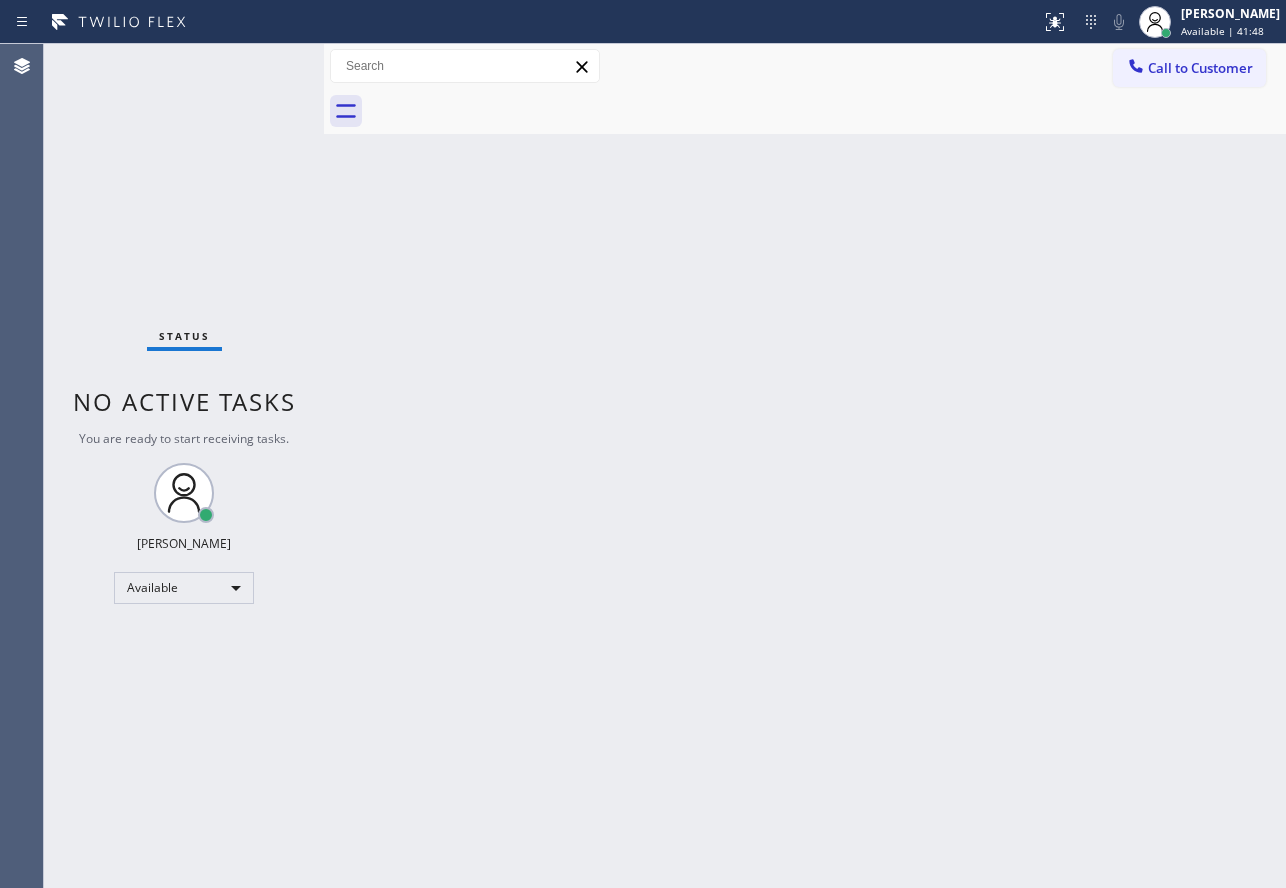 click on "Back to Dashboard Change Sender ID Customers Technicians Select a contact Outbound call Technician Search Technician Your caller id phone number Your caller id phone number Call Technician info Name   Phone none Address none Change Sender ID HVAC [PHONE_NUMBER] 5 Star Appliance [PHONE_NUMBER] Appliance Repair [PHONE_NUMBER] Plumbing [PHONE_NUMBER] Air Duct Cleaning [PHONE_NUMBER]  Electricians [PHONE_NUMBER] Cancel Change Check personal SMS Reset Change No tabs Call to Customer Outbound call Location Search location Your caller id phone number Customer number Call Outbound call Technician Search Technician Your caller id phone number Your caller id phone number Call" at bounding box center [805, 466] 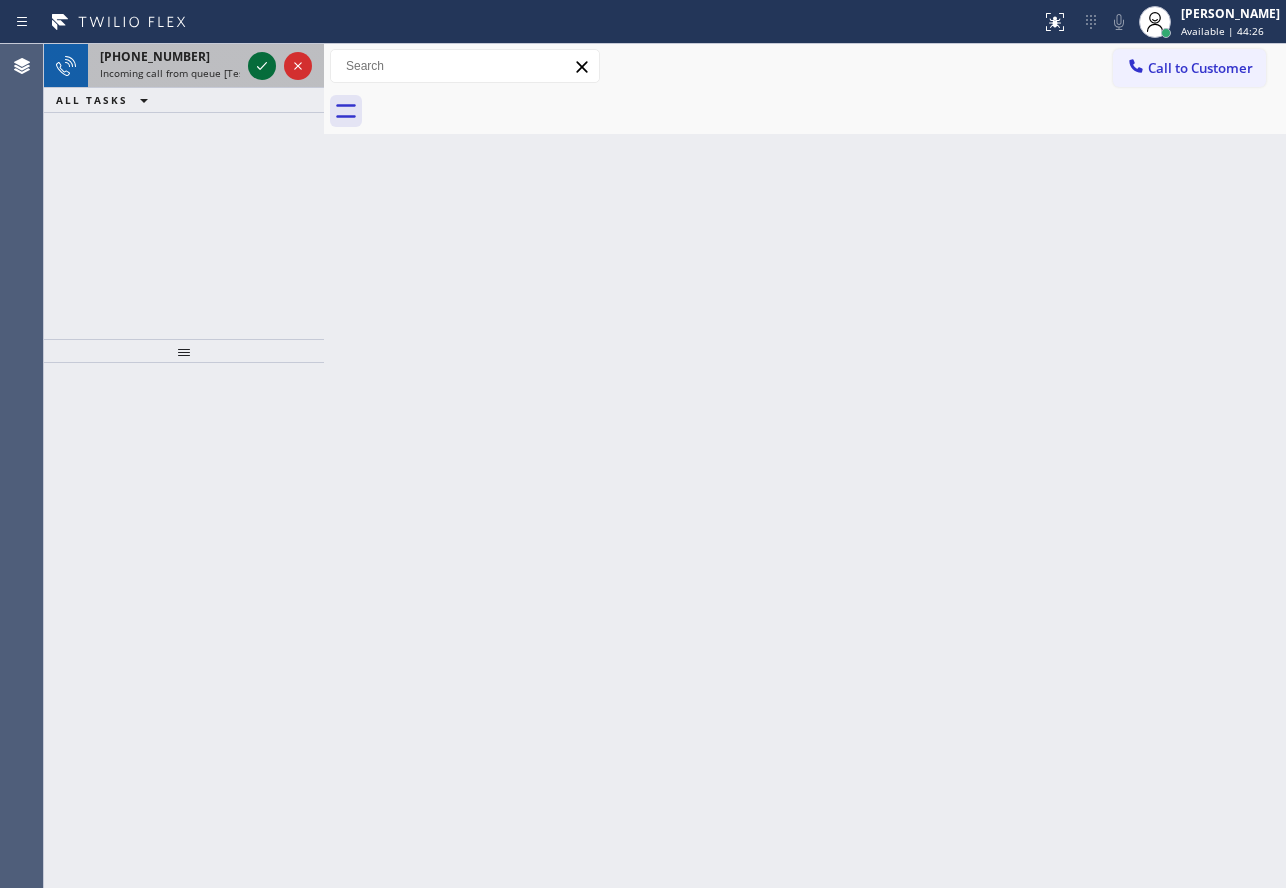 click 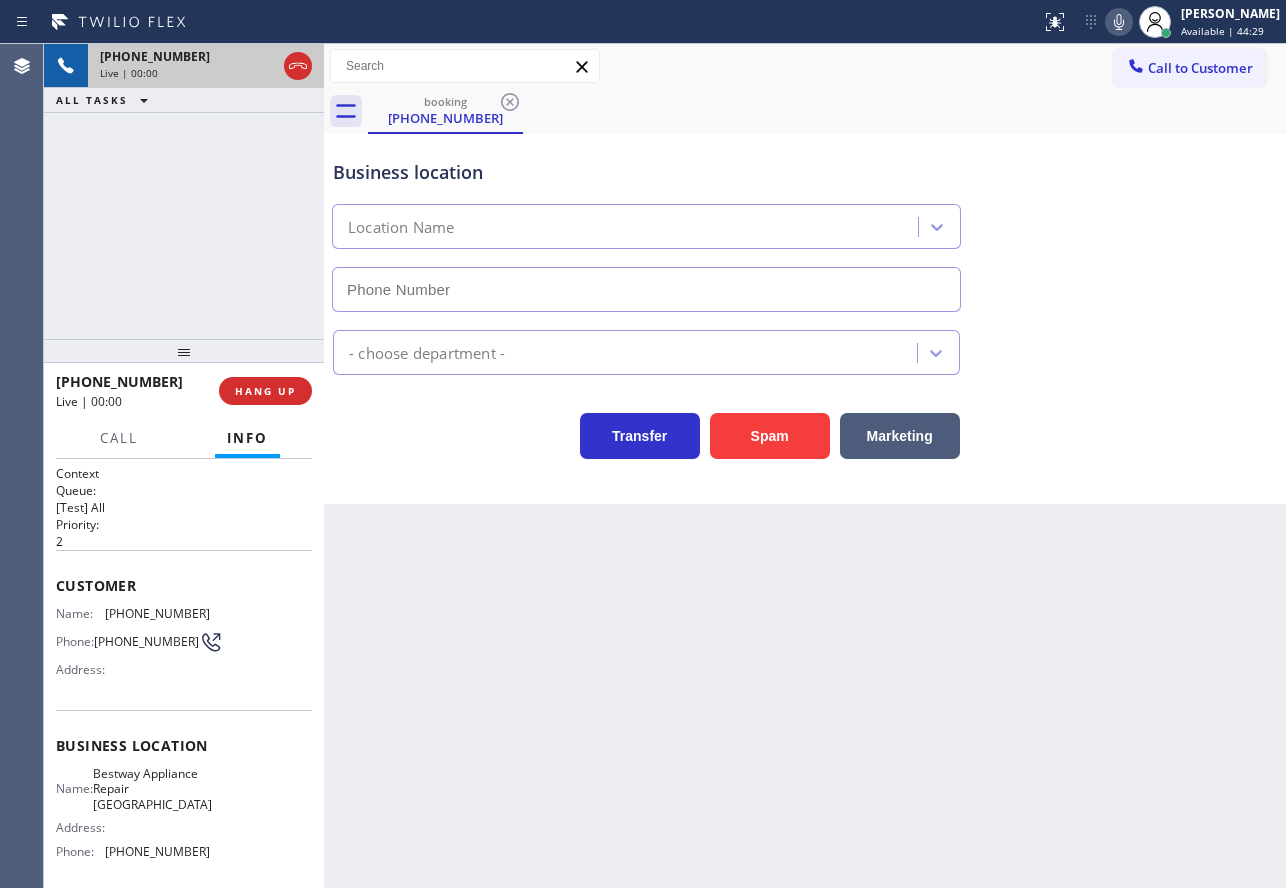 type on "[PHONE_NUMBER]" 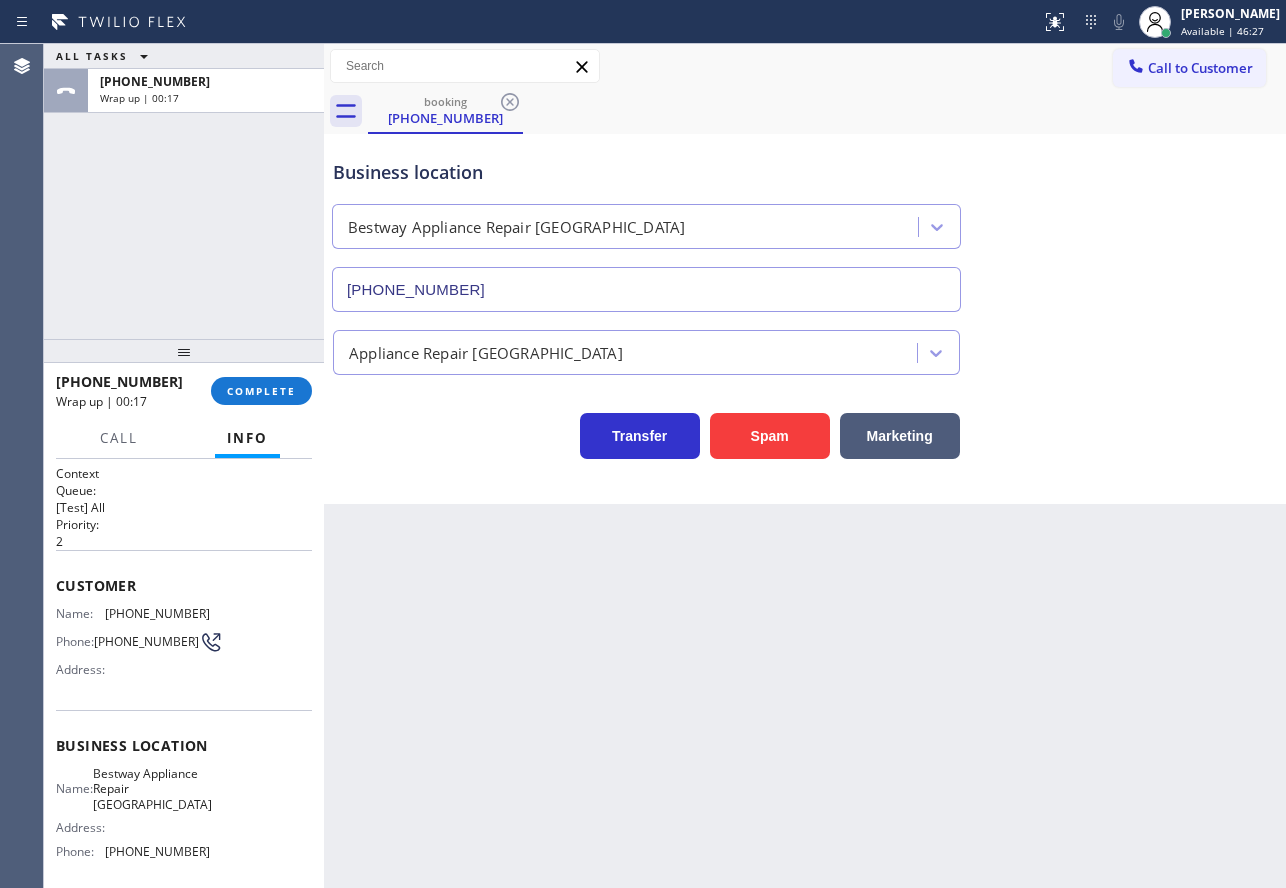 click on "[PHONE_NUMBER]" at bounding box center [157, 613] 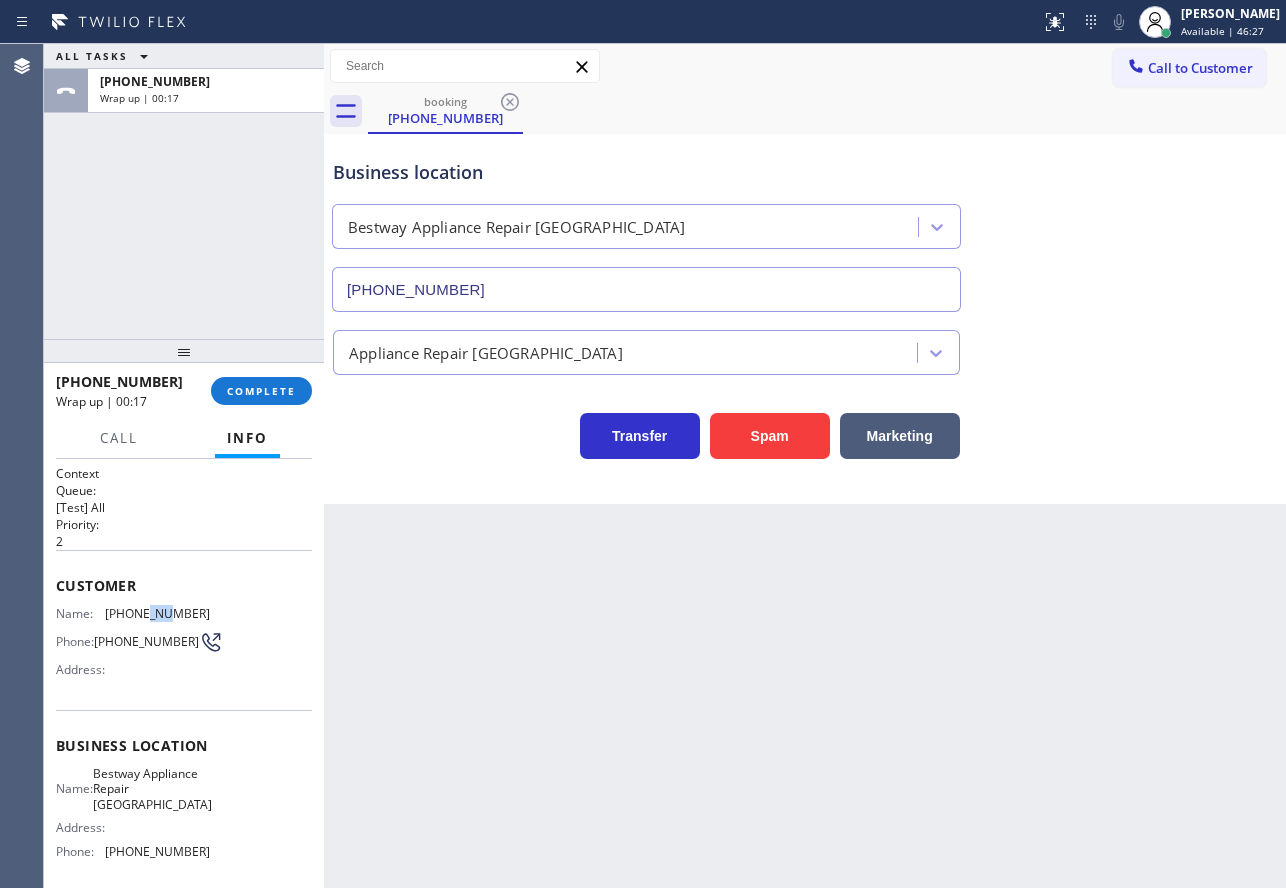 click on "[PHONE_NUMBER]" at bounding box center (157, 613) 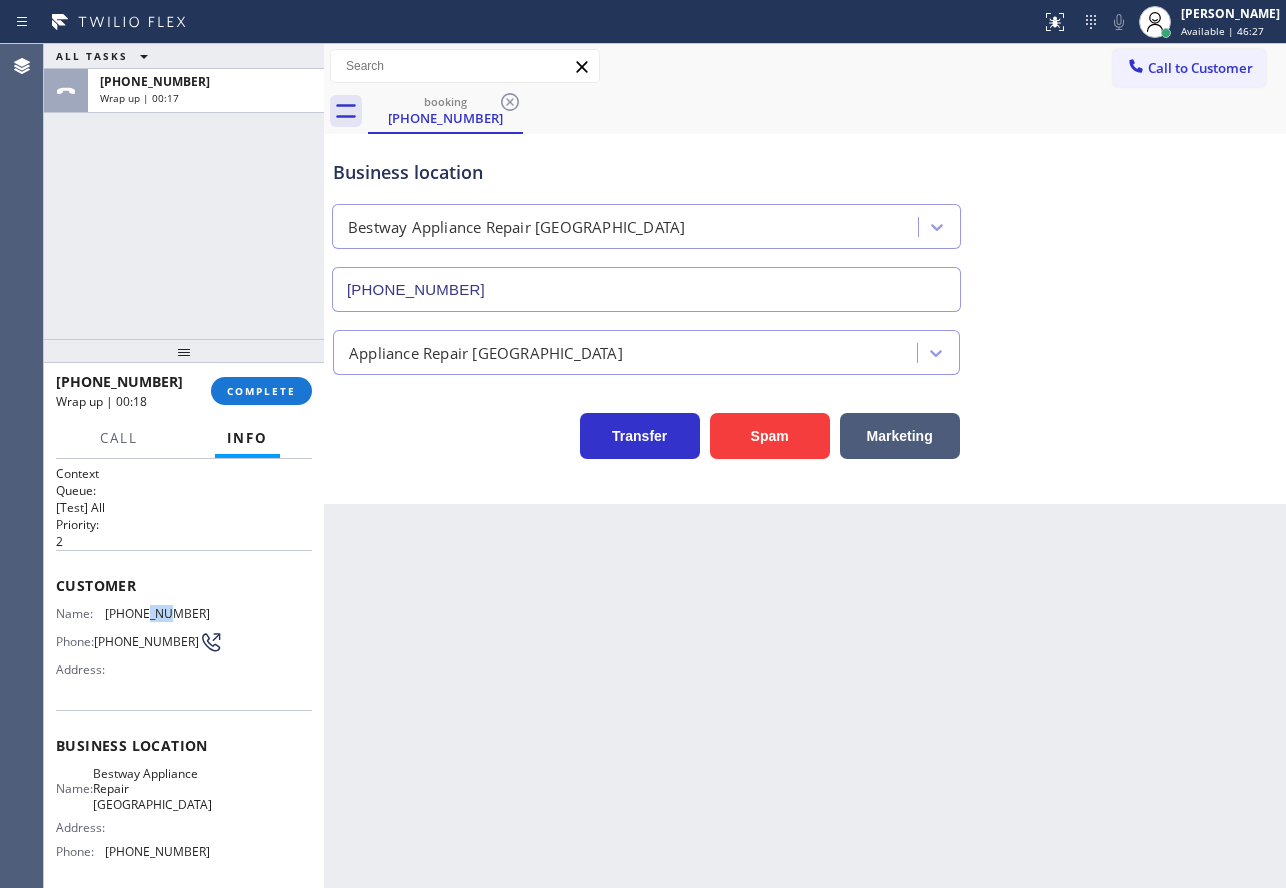 click on "[PHONE_NUMBER]" at bounding box center [157, 613] 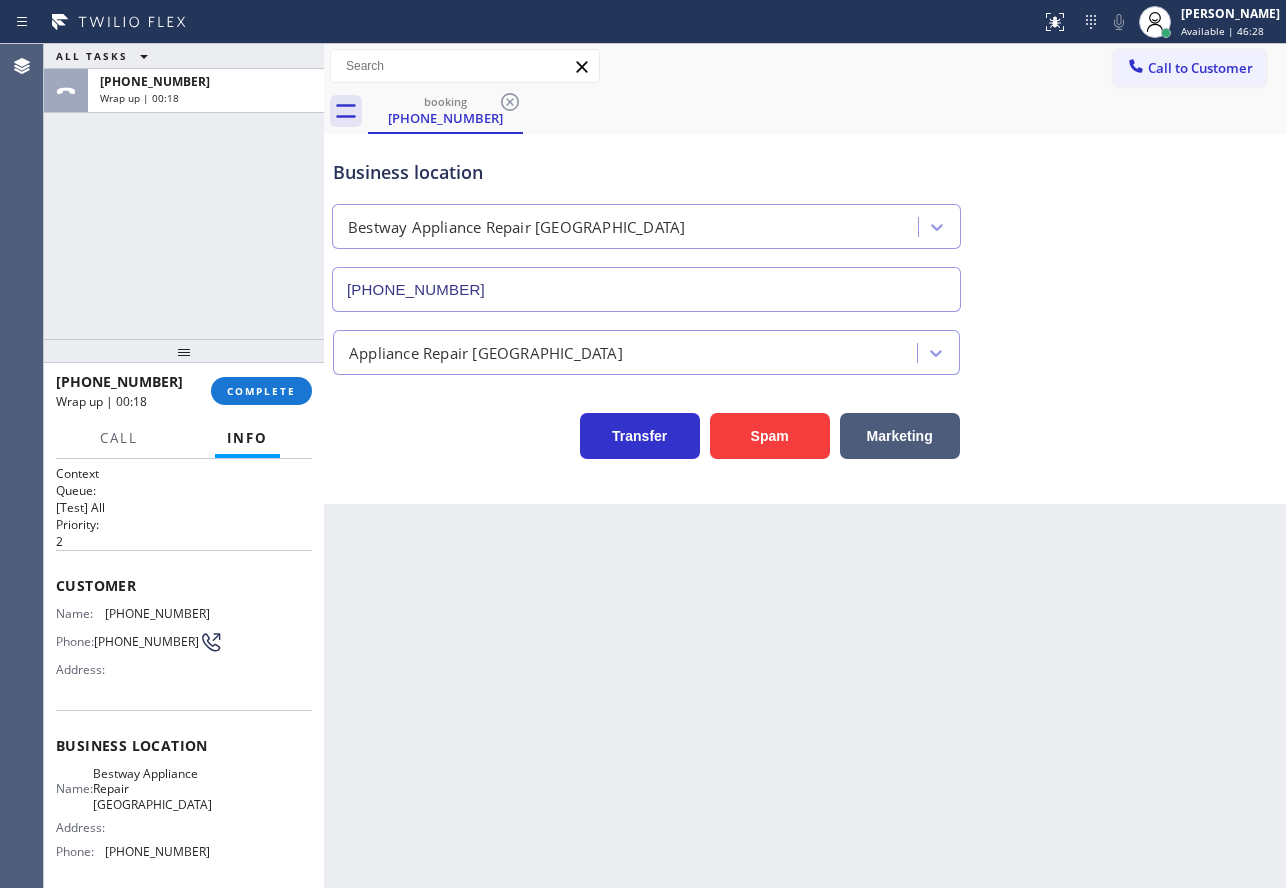 click on "[PHONE_NUMBER]" at bounding box center [157, 613] 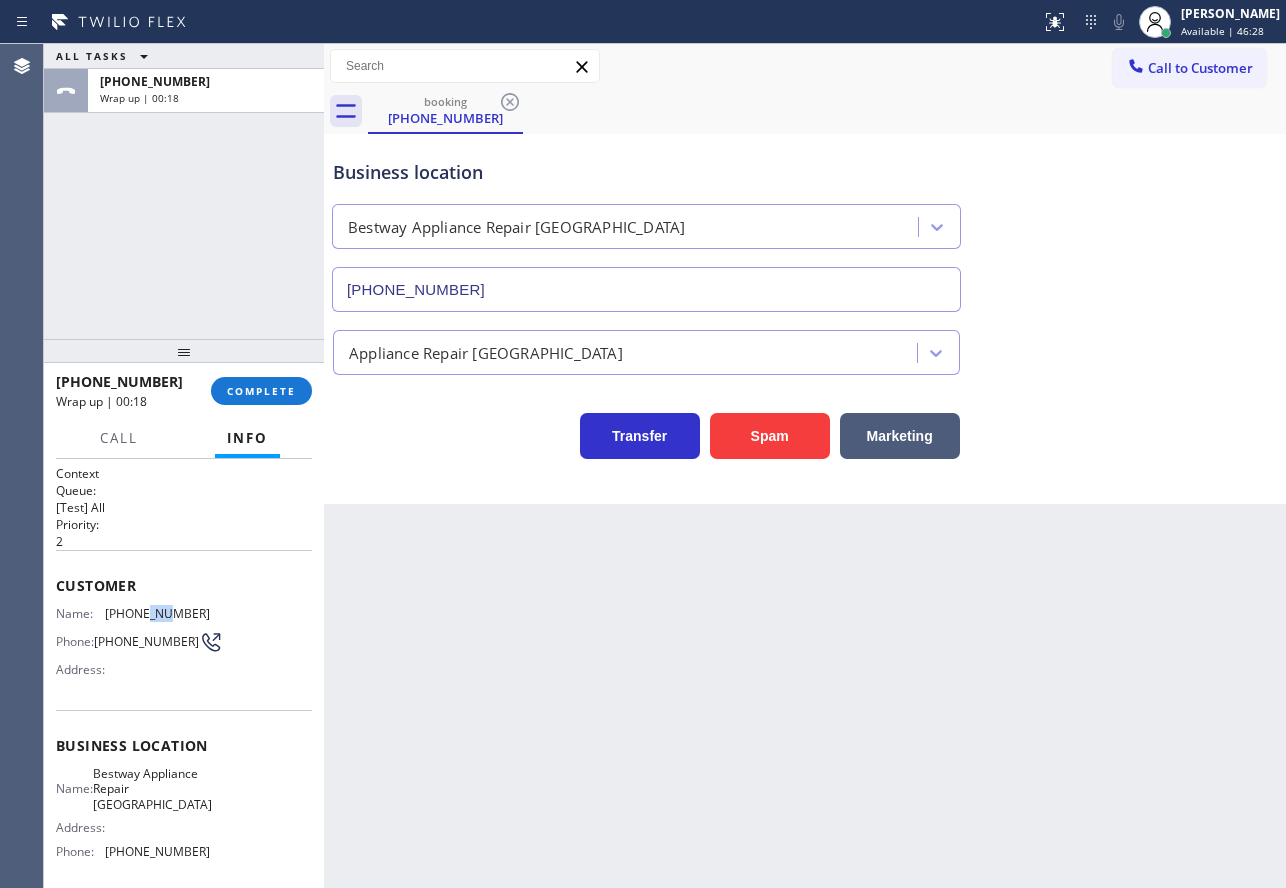 click on "[PHONE_NUMBER]" at bounding box center (157, 613) 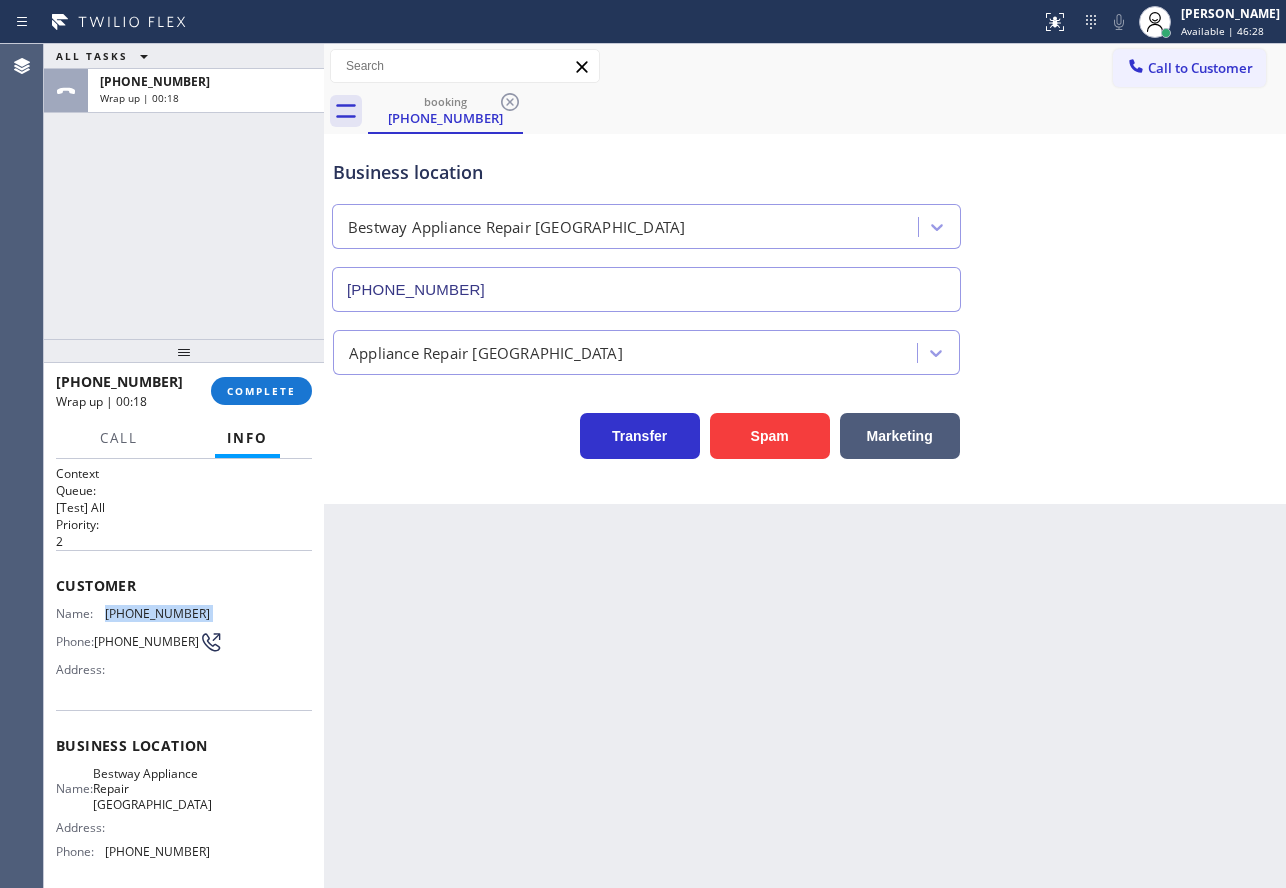 click on "[PHONE_NUMBER]" at bounding box center [157, 613] 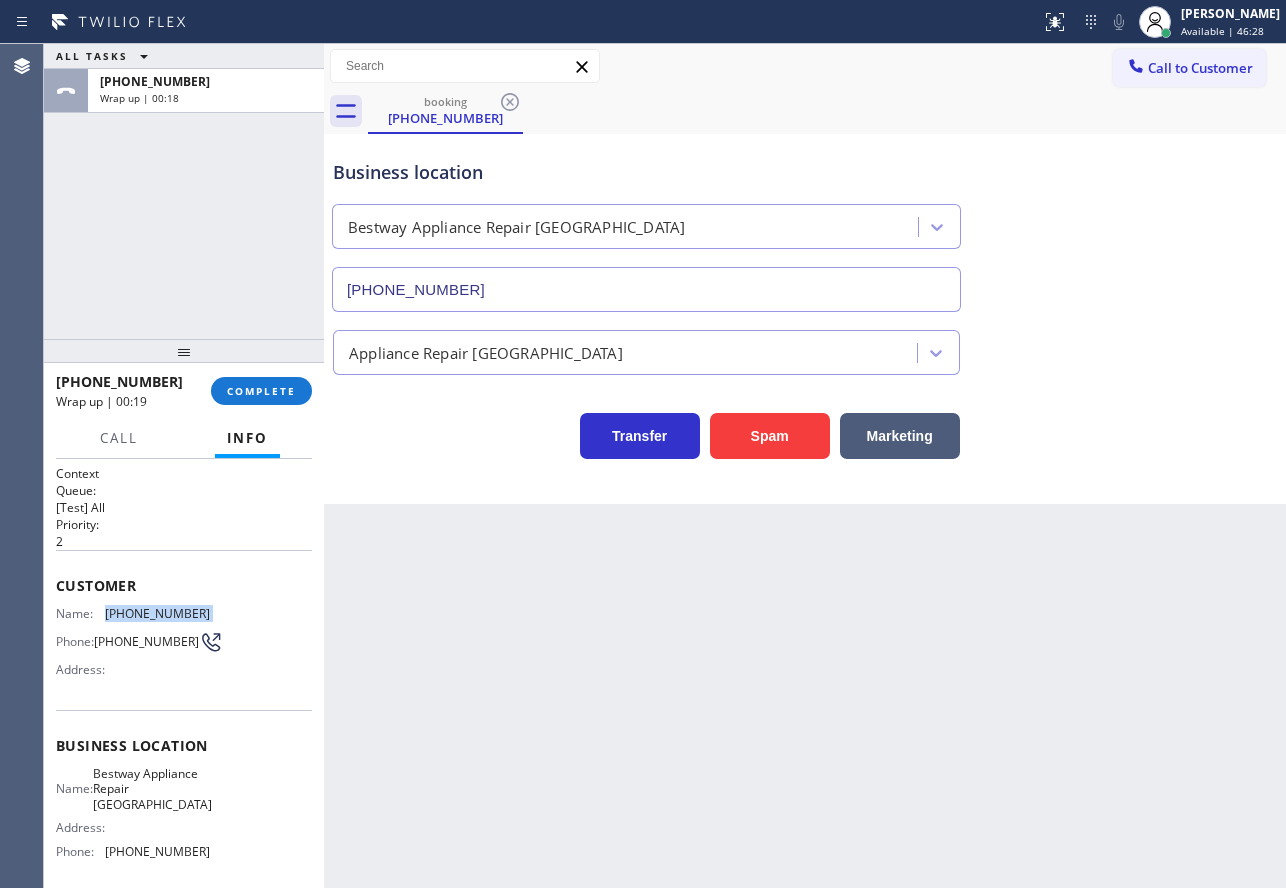 copy on "[PHONE_NUMBER]" 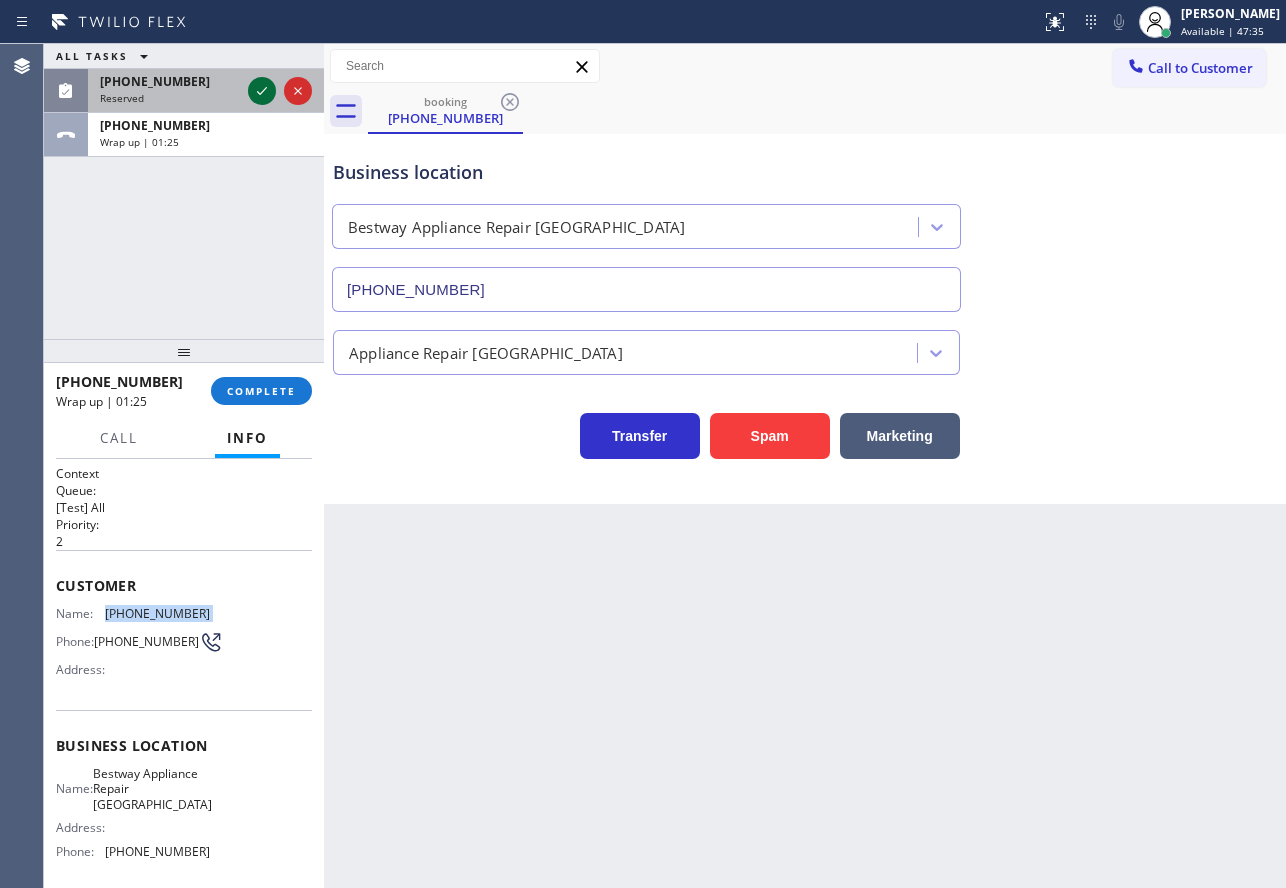 click 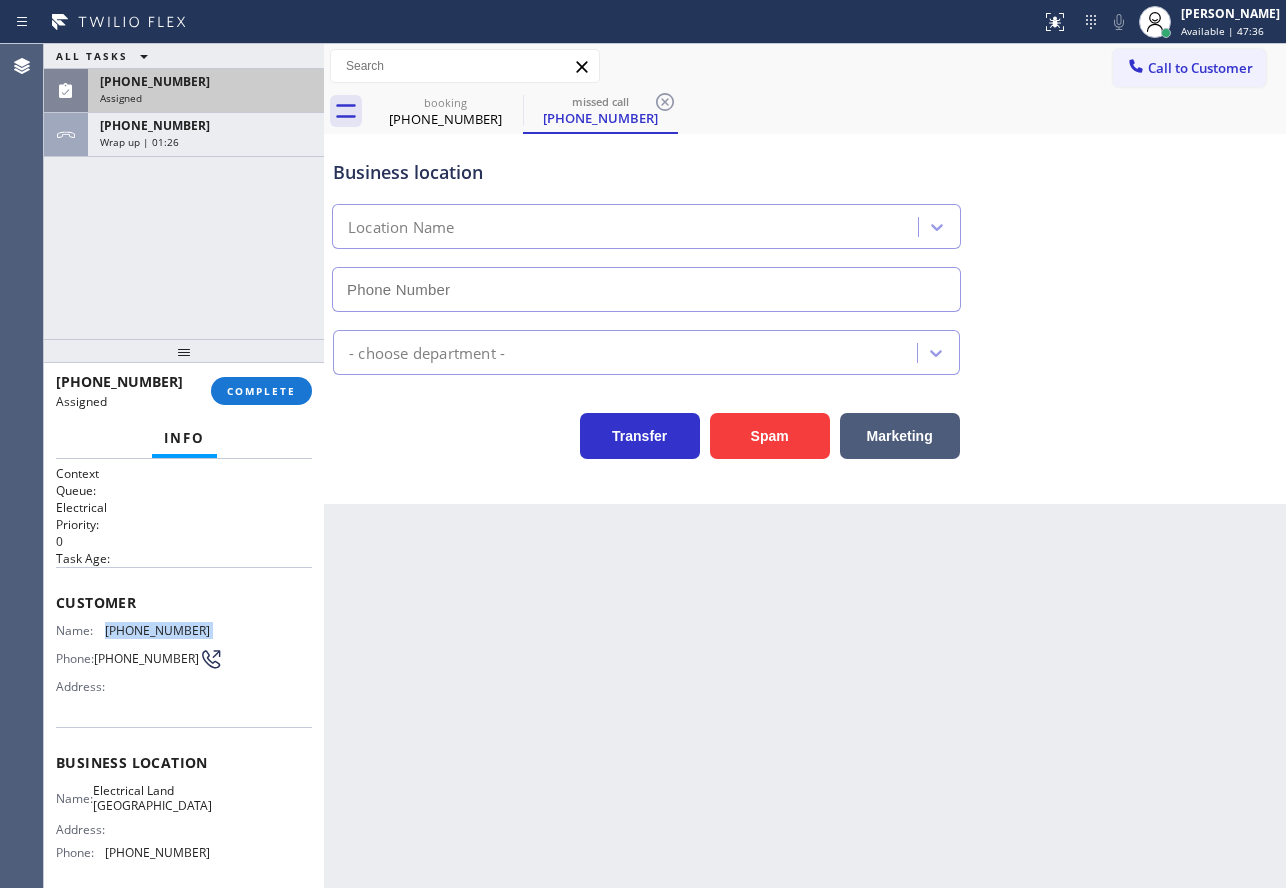 type on "[PHONE_NUMBER]" 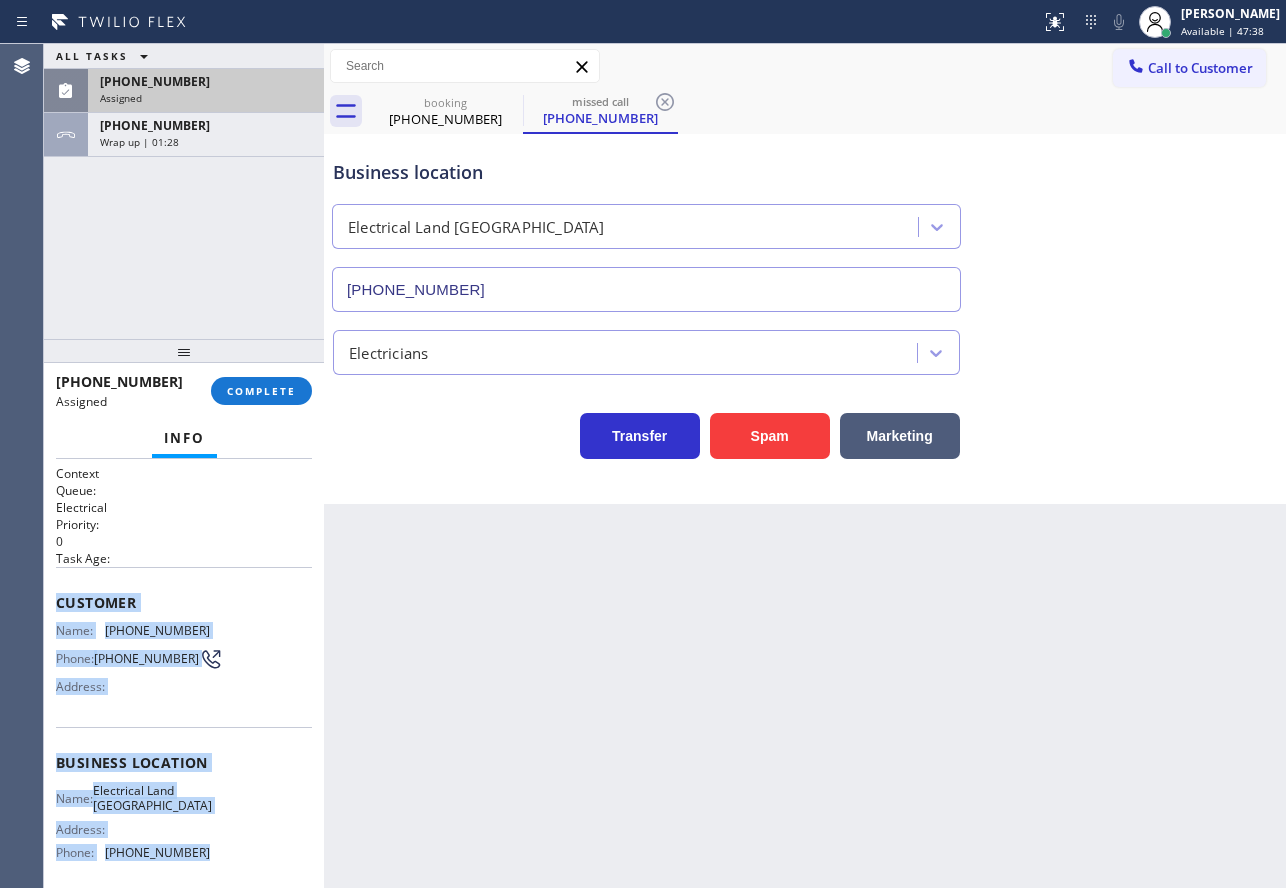 drag, startPoint x: 200, startPoint y: 856, endPoint x: 60, endPoint y: 597, distance: 294.41638 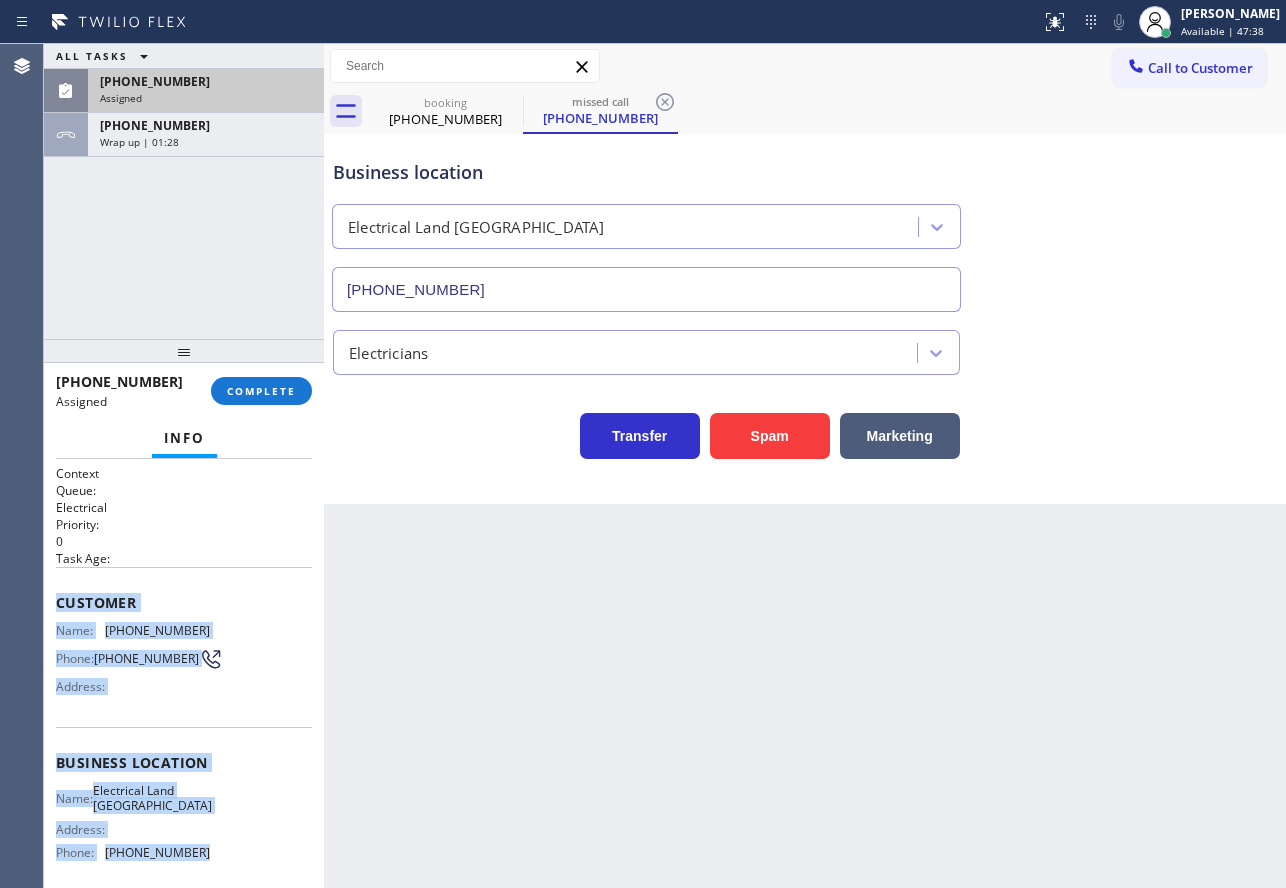 copy on "Customer Name: [PHONE_NUMBER] Phone: [PHONE_NUMBER] Address: Business location Name: Electrical Land [GEOGRAPHIC_DATA] Address:   Phone: [PHONE_NUMBER]" 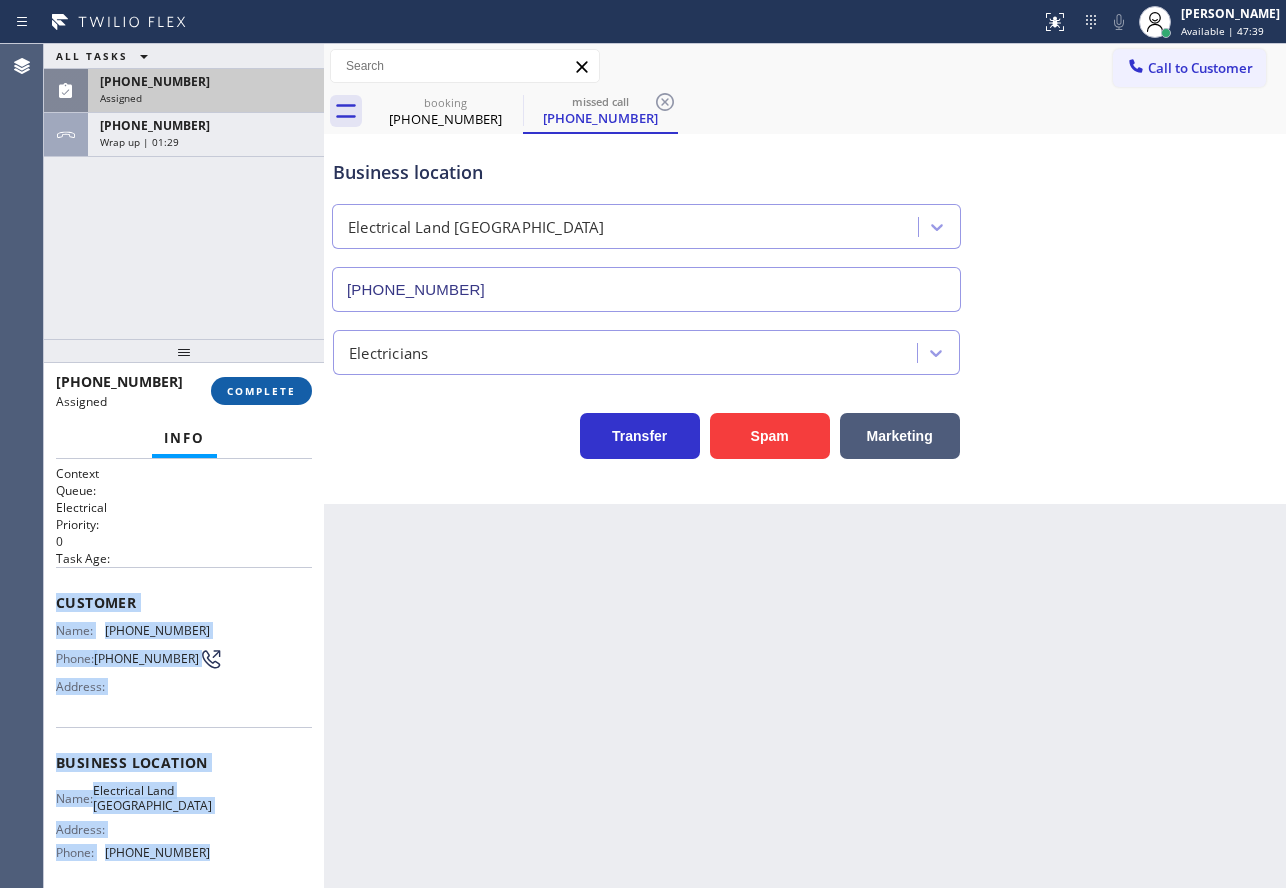 click on "COMPLETE" at bounding box center [261, 391] 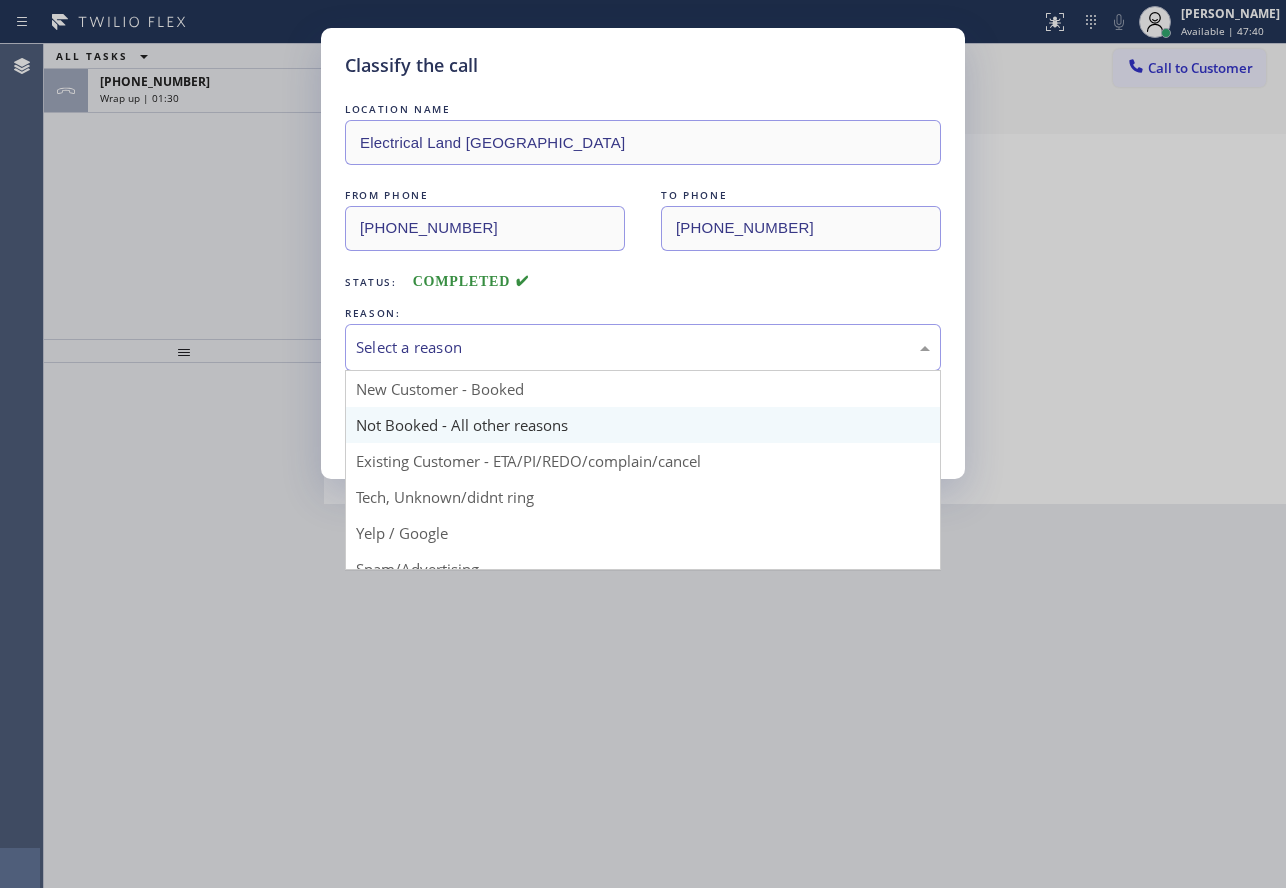drag, startPoint x: 734, startPoint y: 347, endPoint x: 516, endPoint y: 415, distance: 228.35936 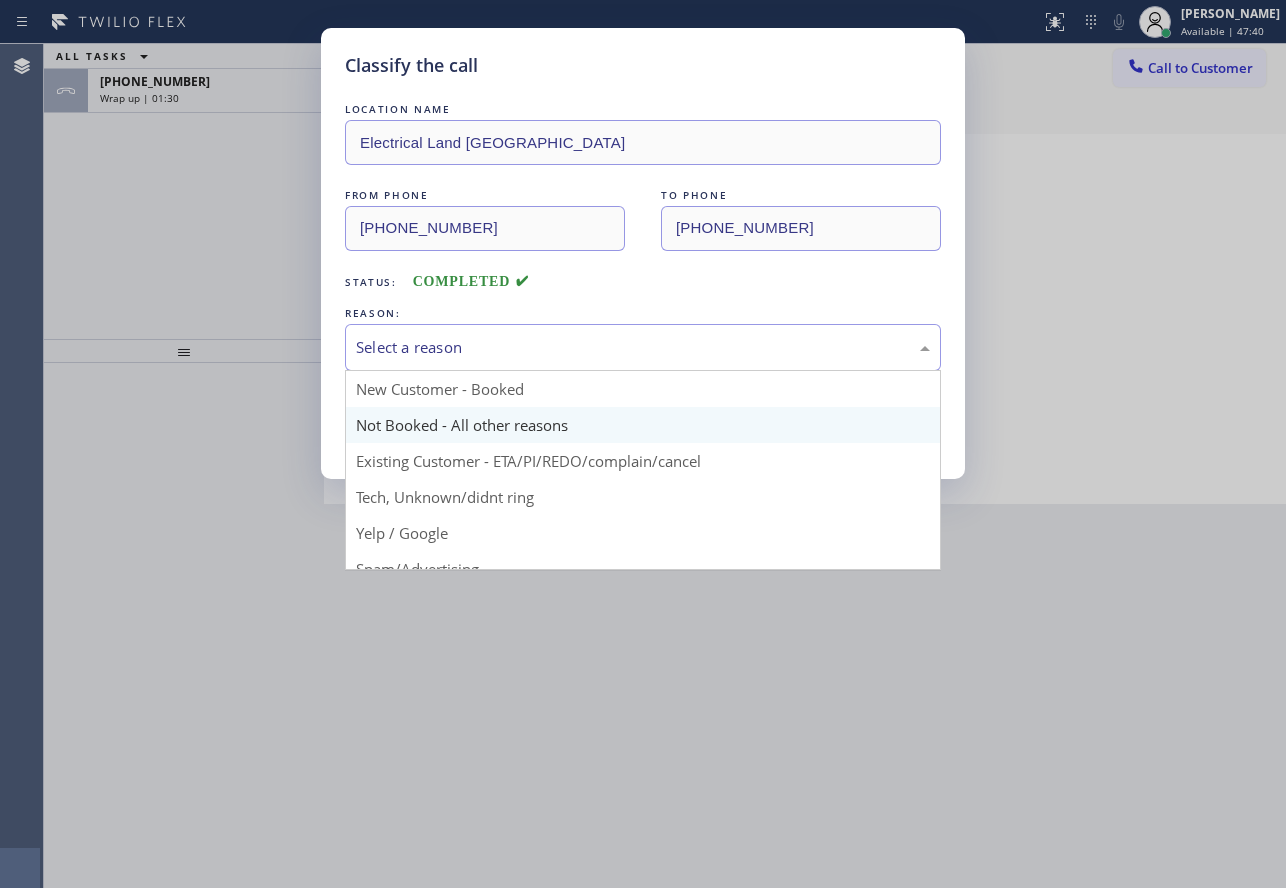 click on "Select a reason" at bounding box center (643, 347) 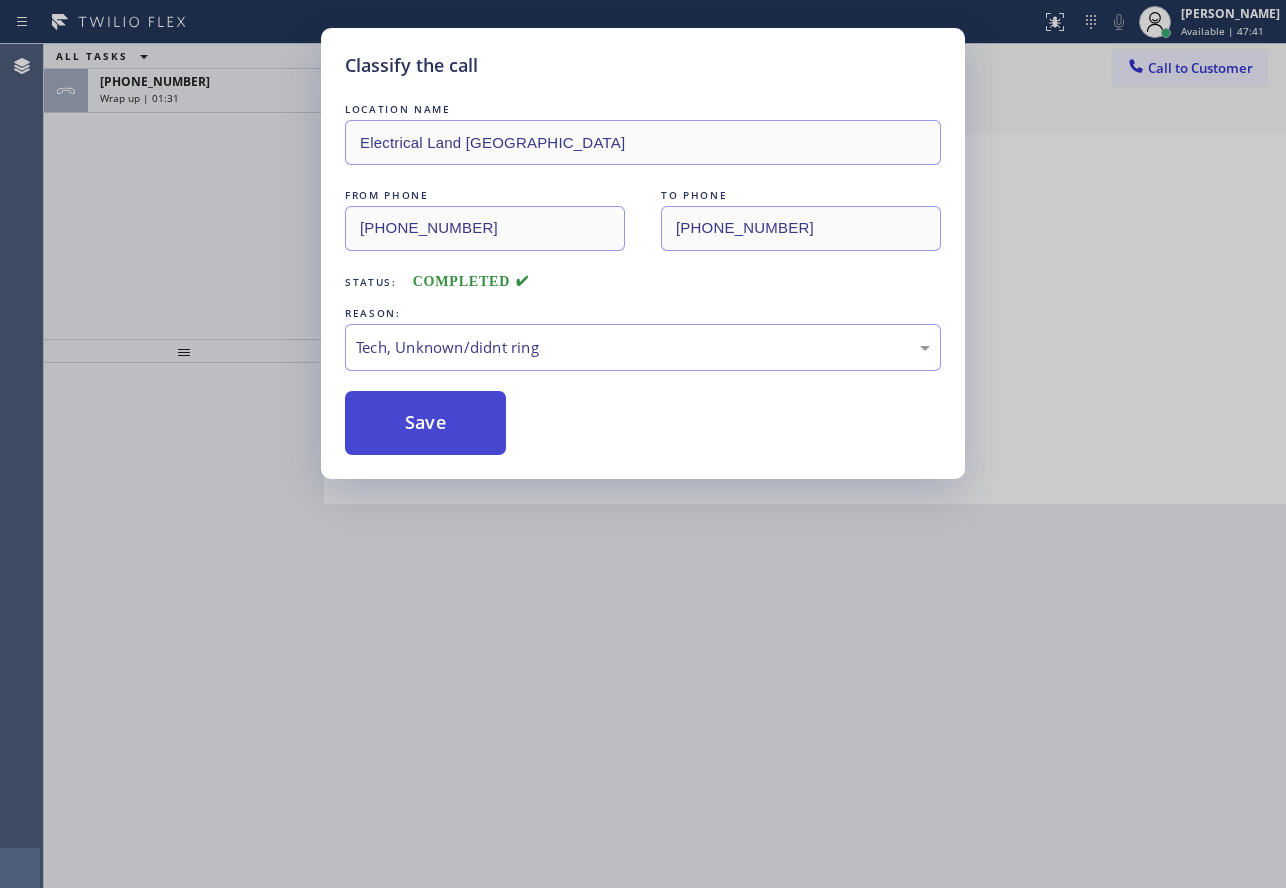 click on "Save" at bounding box center (425, 423) 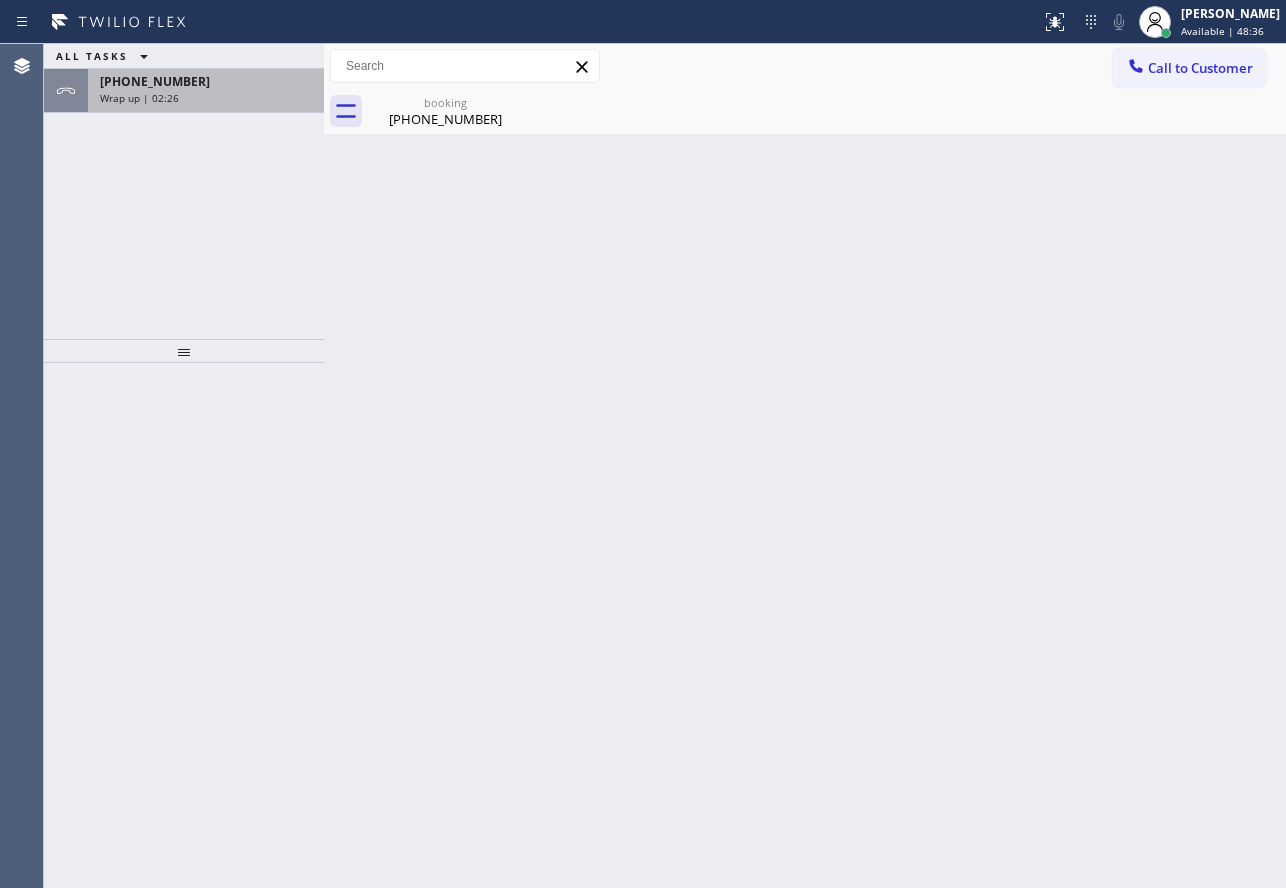 click on "[PHONE_NUMBER]" at bounding box center [155, 81] 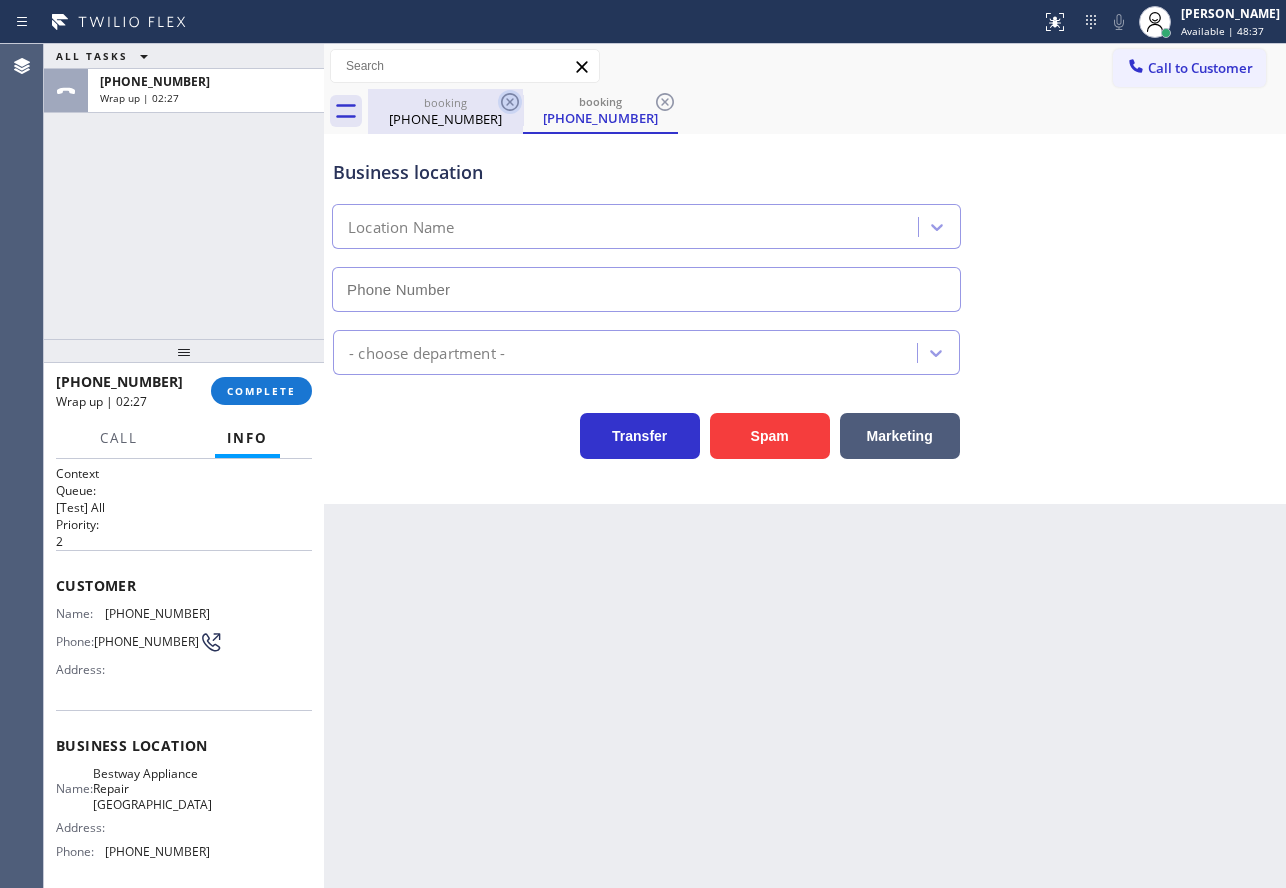 type on "[PHONE_NUMBER]" 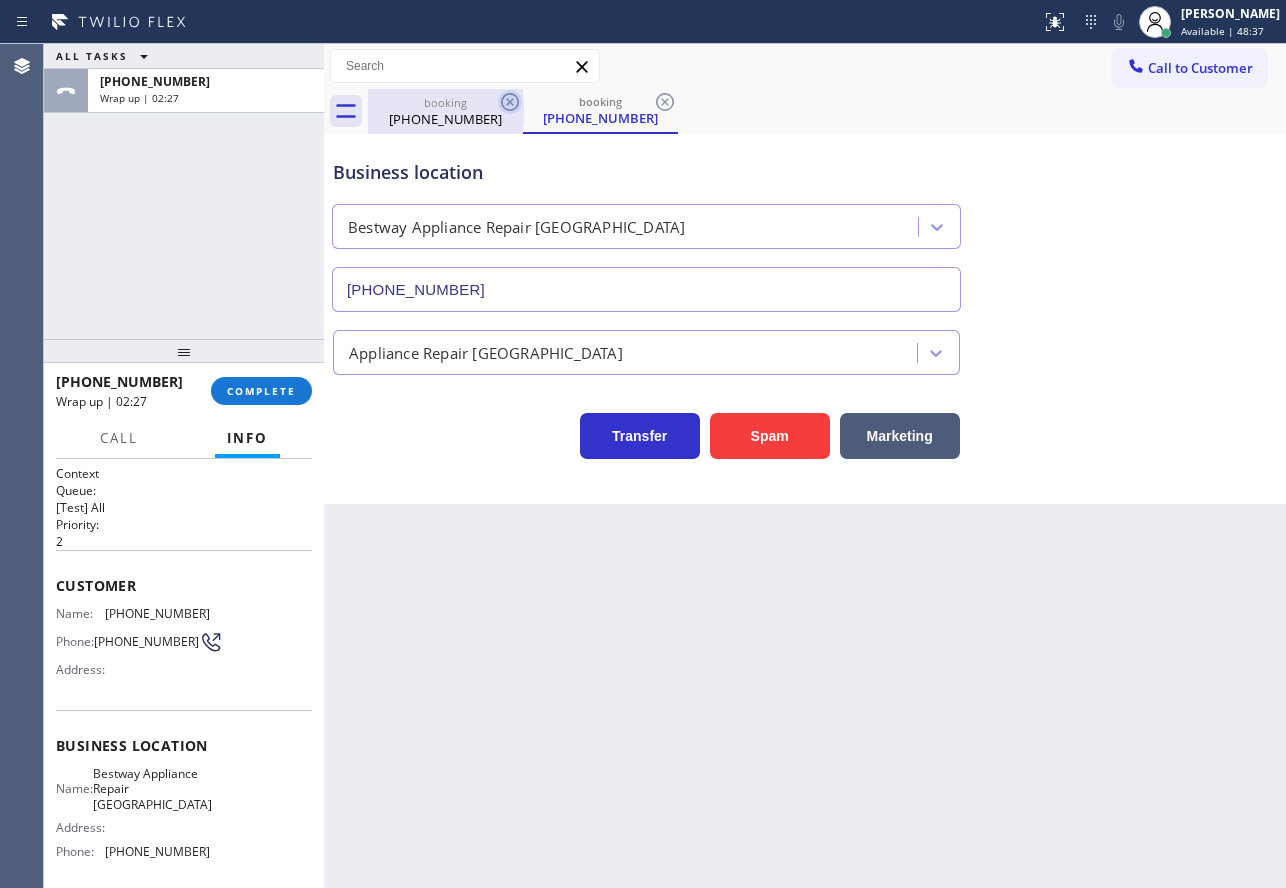 click 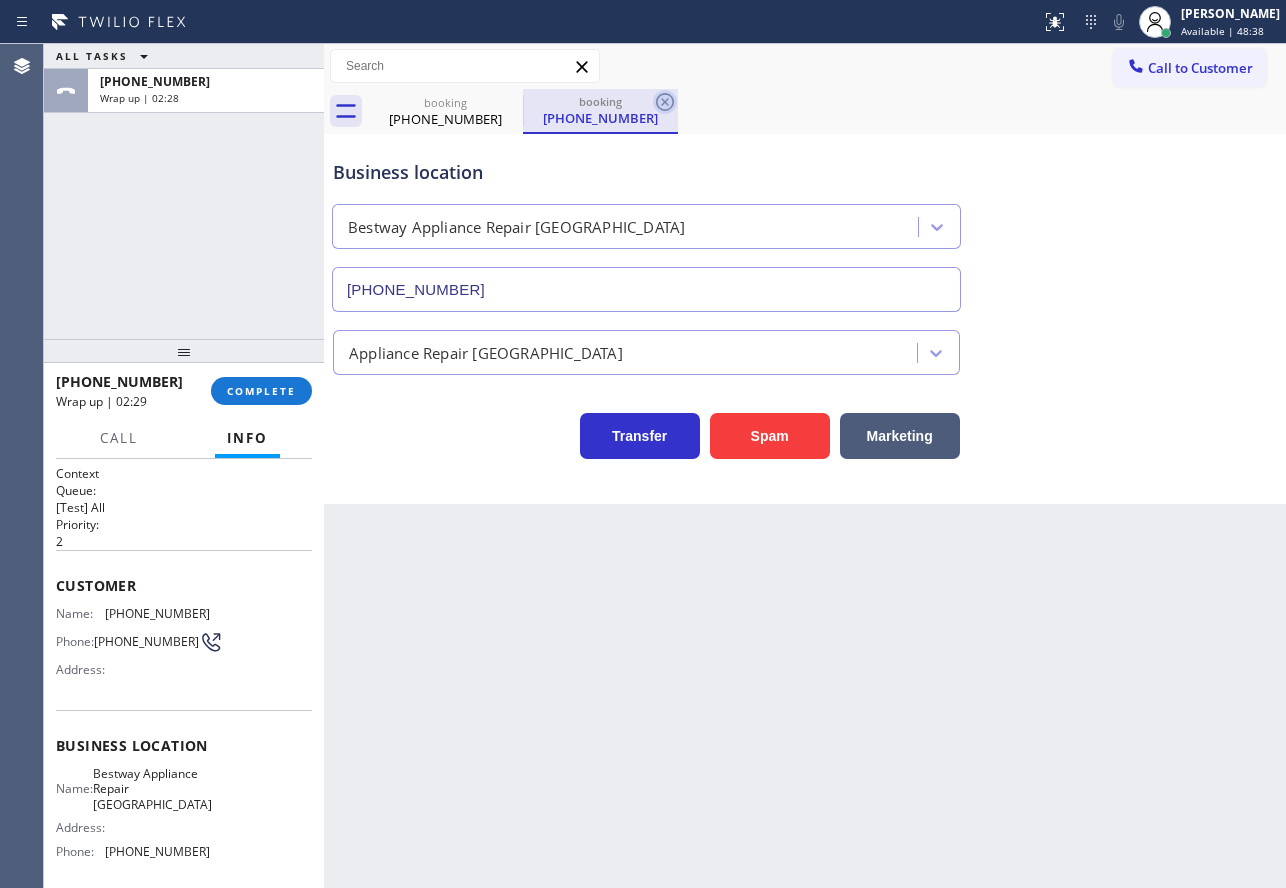click 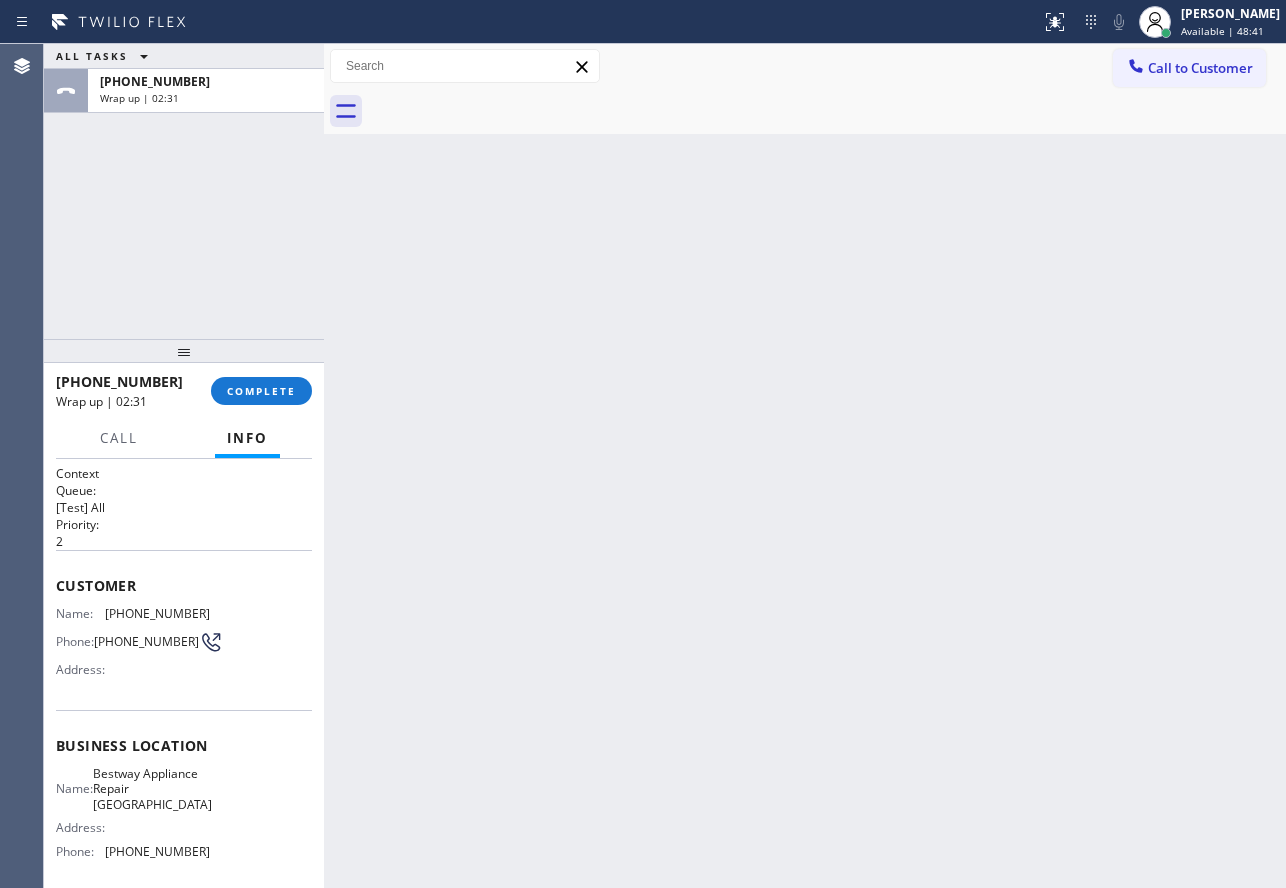 click on "[PHONE_NUMBER]" at bounding box center [157, 851] 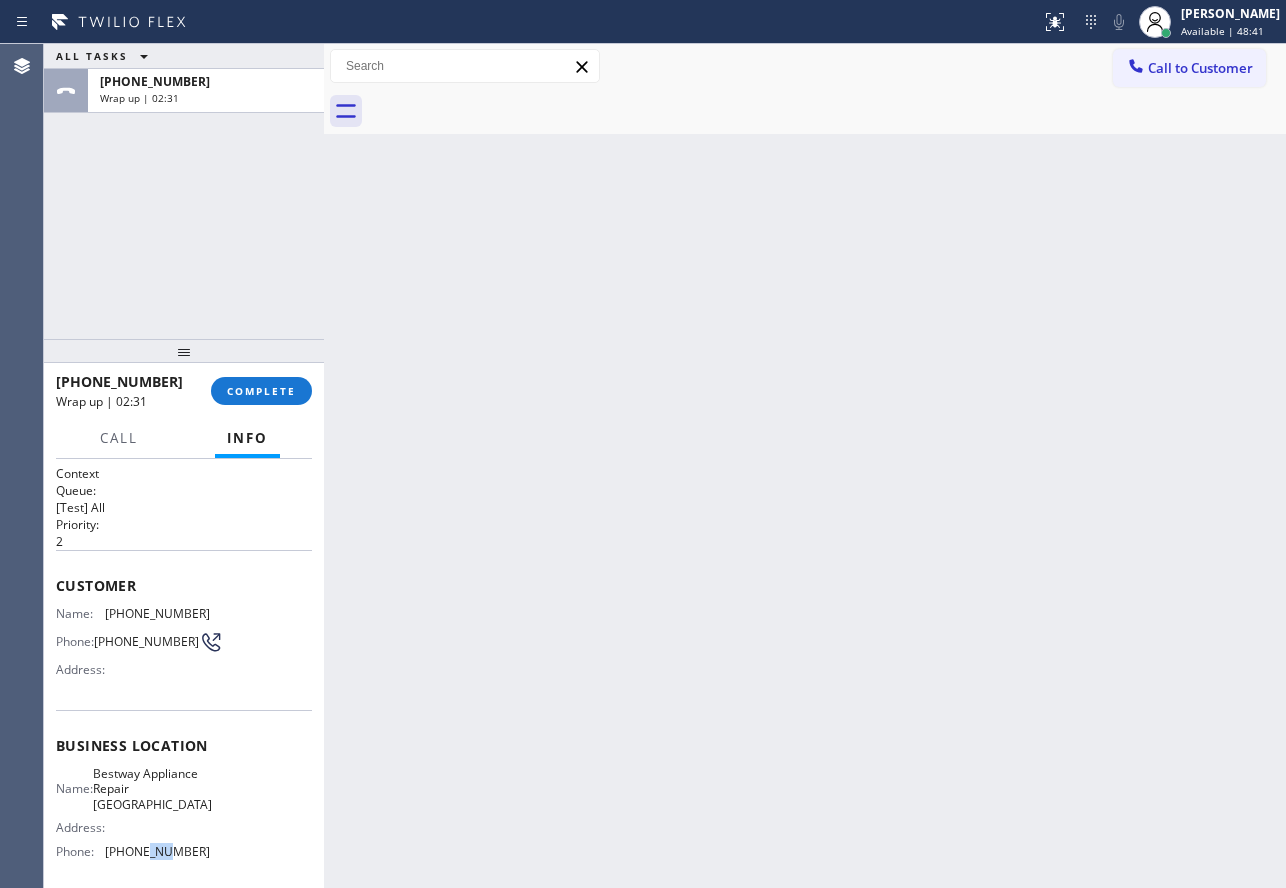 click on "[PHONE_NUMBER]" at bounding box center [157, 851] 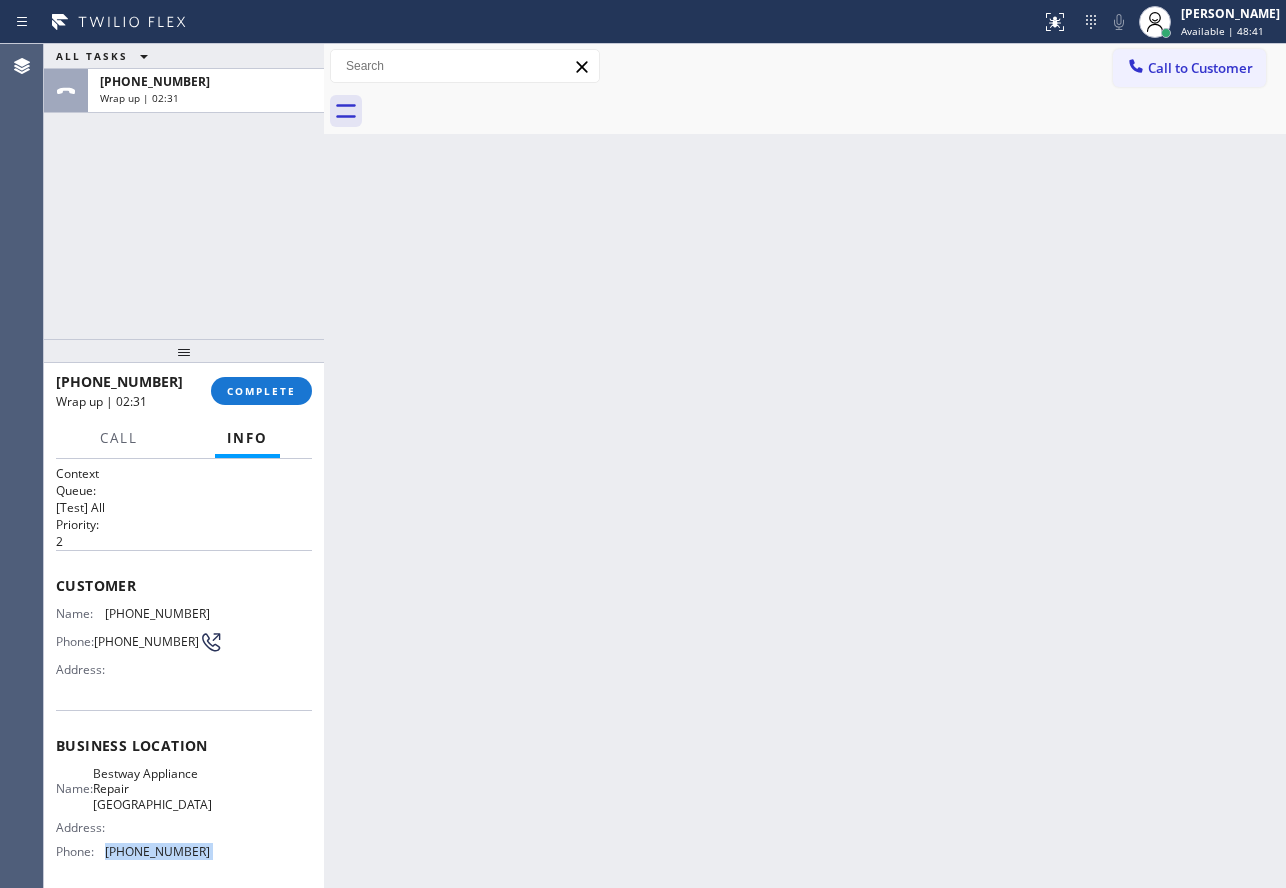 click on "[PHONE_NUMBER]" at bounding box center (157, 851) 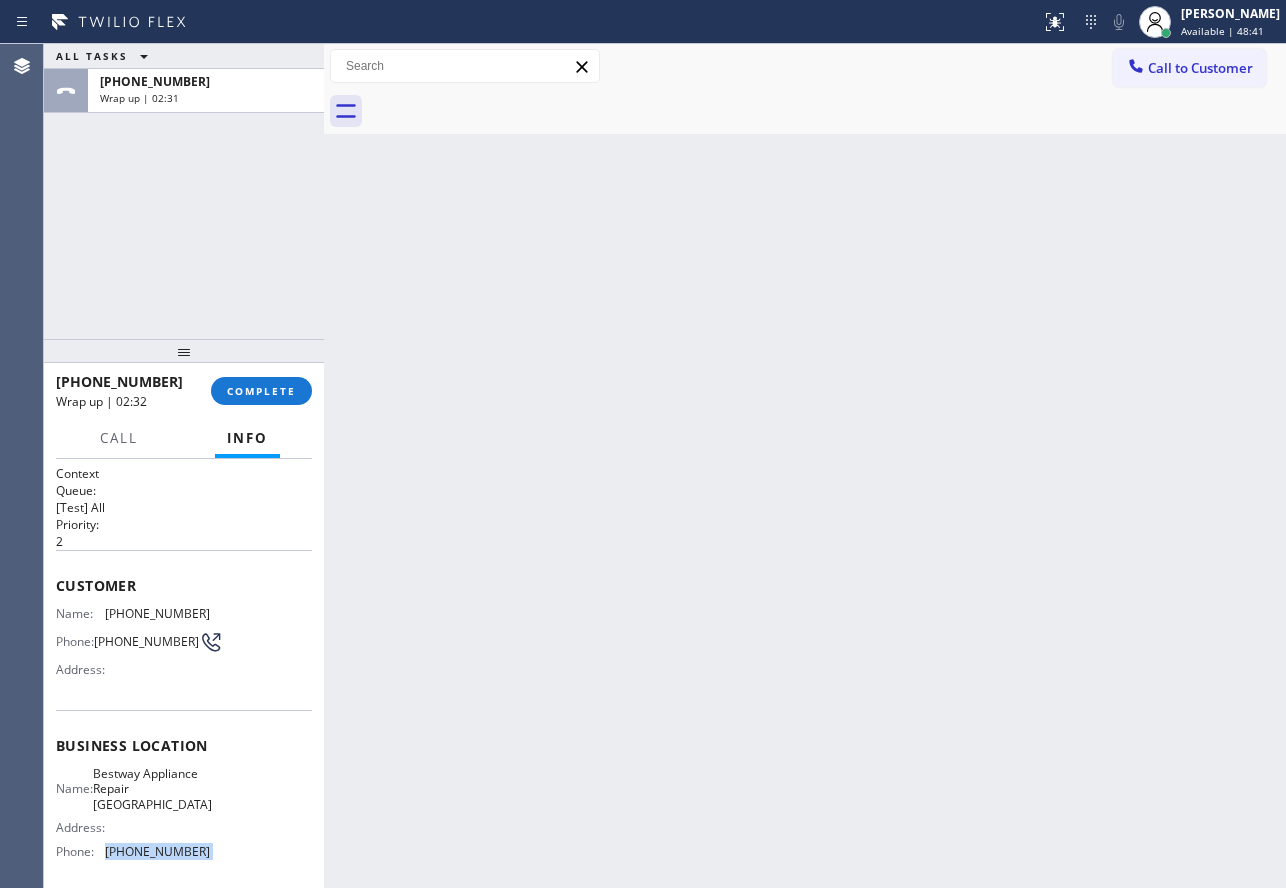 copy on "[PHONE_NUMBER]" 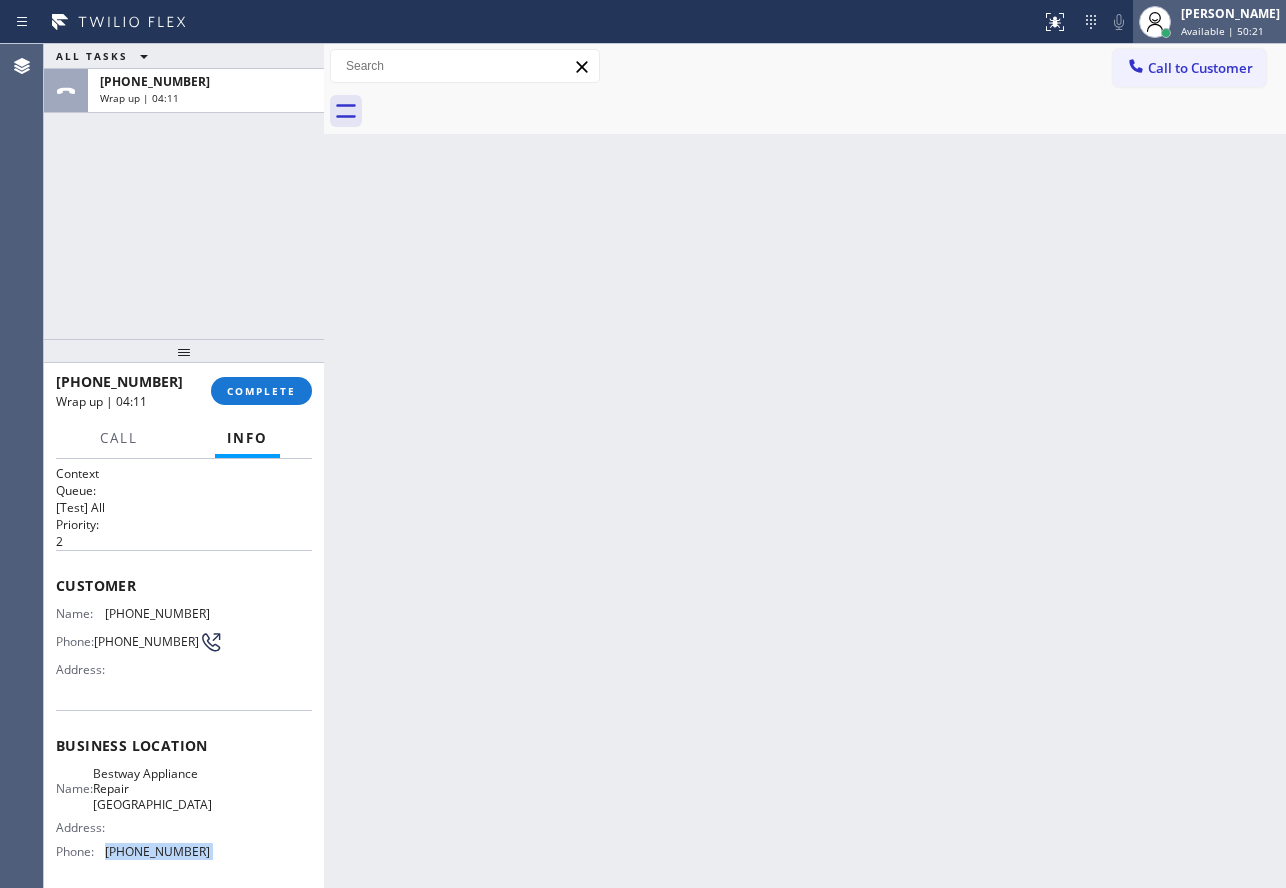 click on "Available | 50:21" at bounding box center (1222, 31) 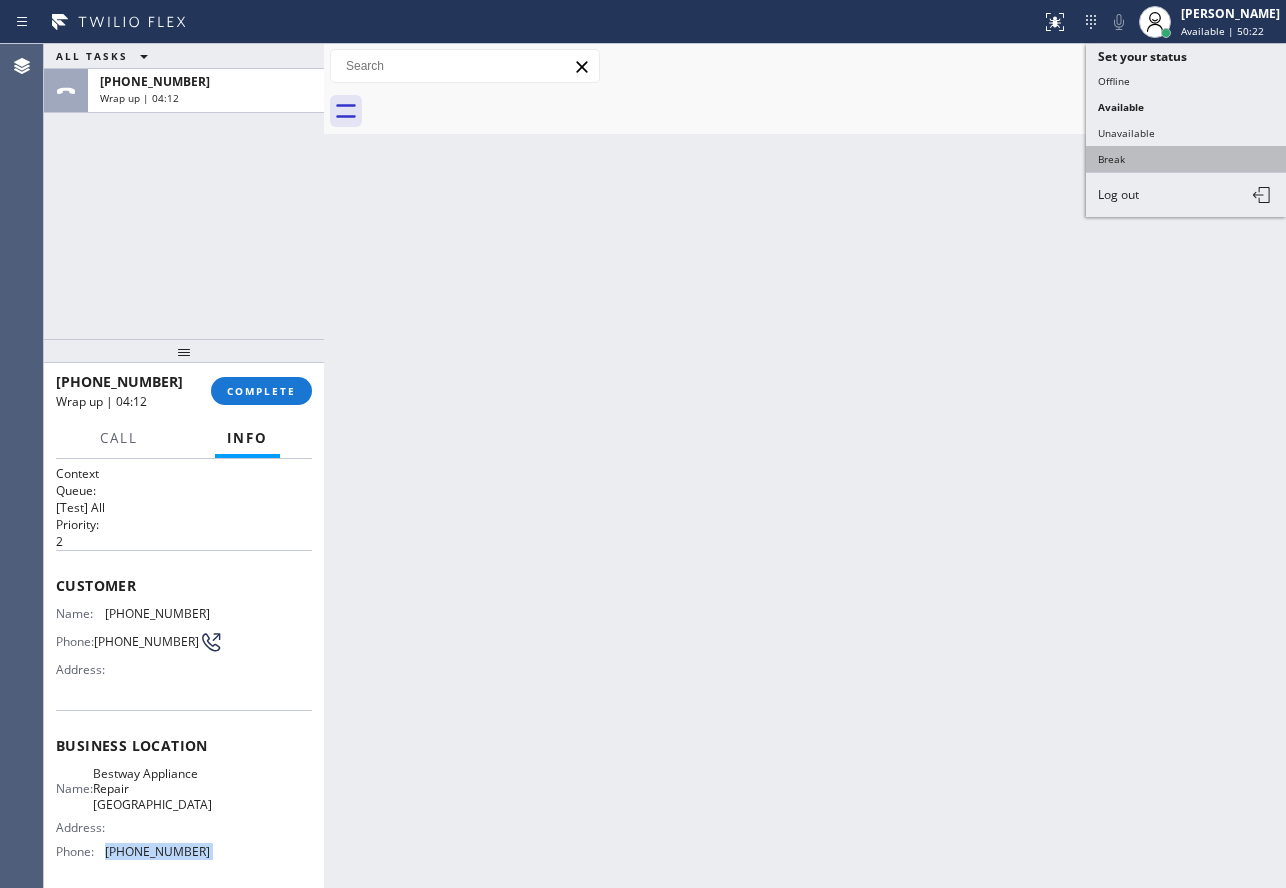 click on "Break" at bounding box center [1186, 159] 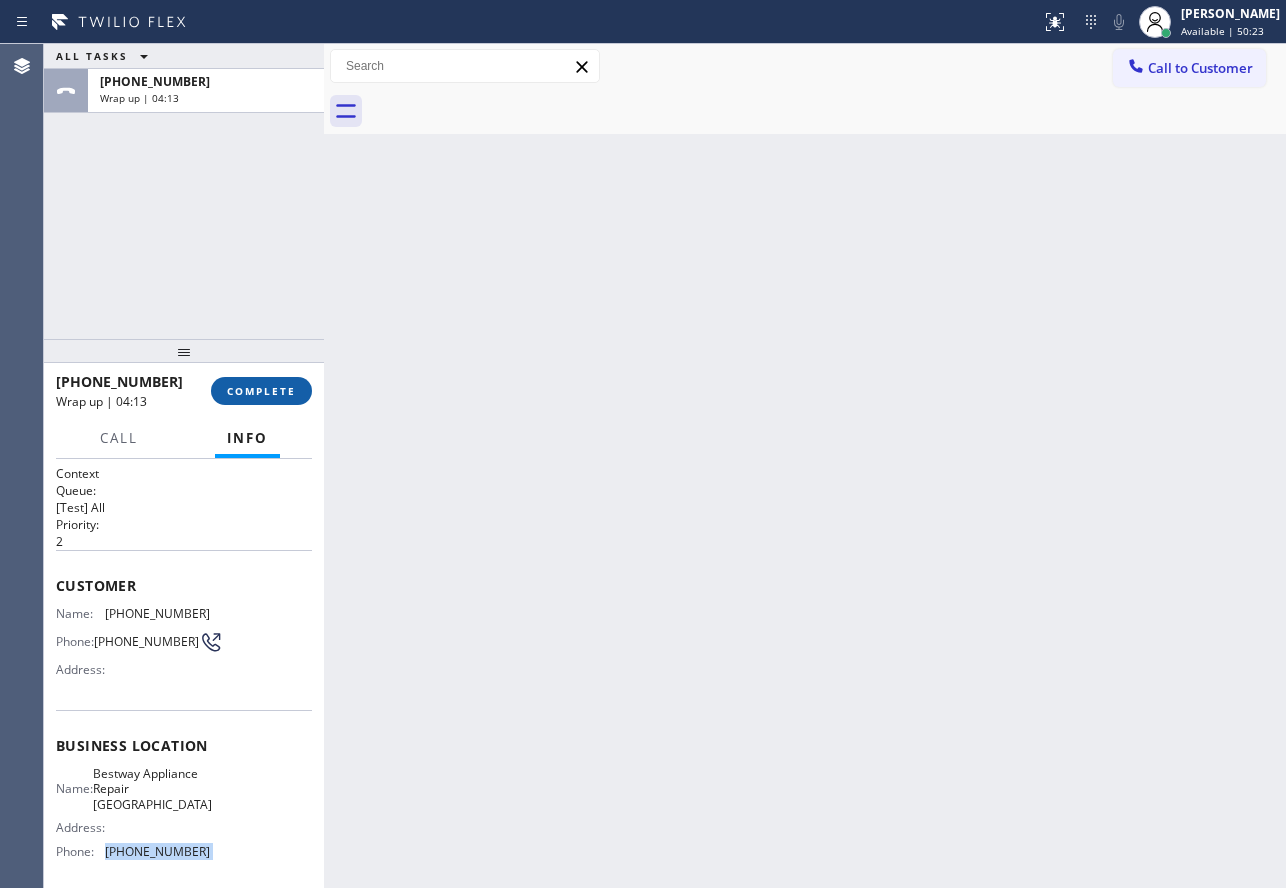 click on "COMPLETE" at bounding box center (261, 391) 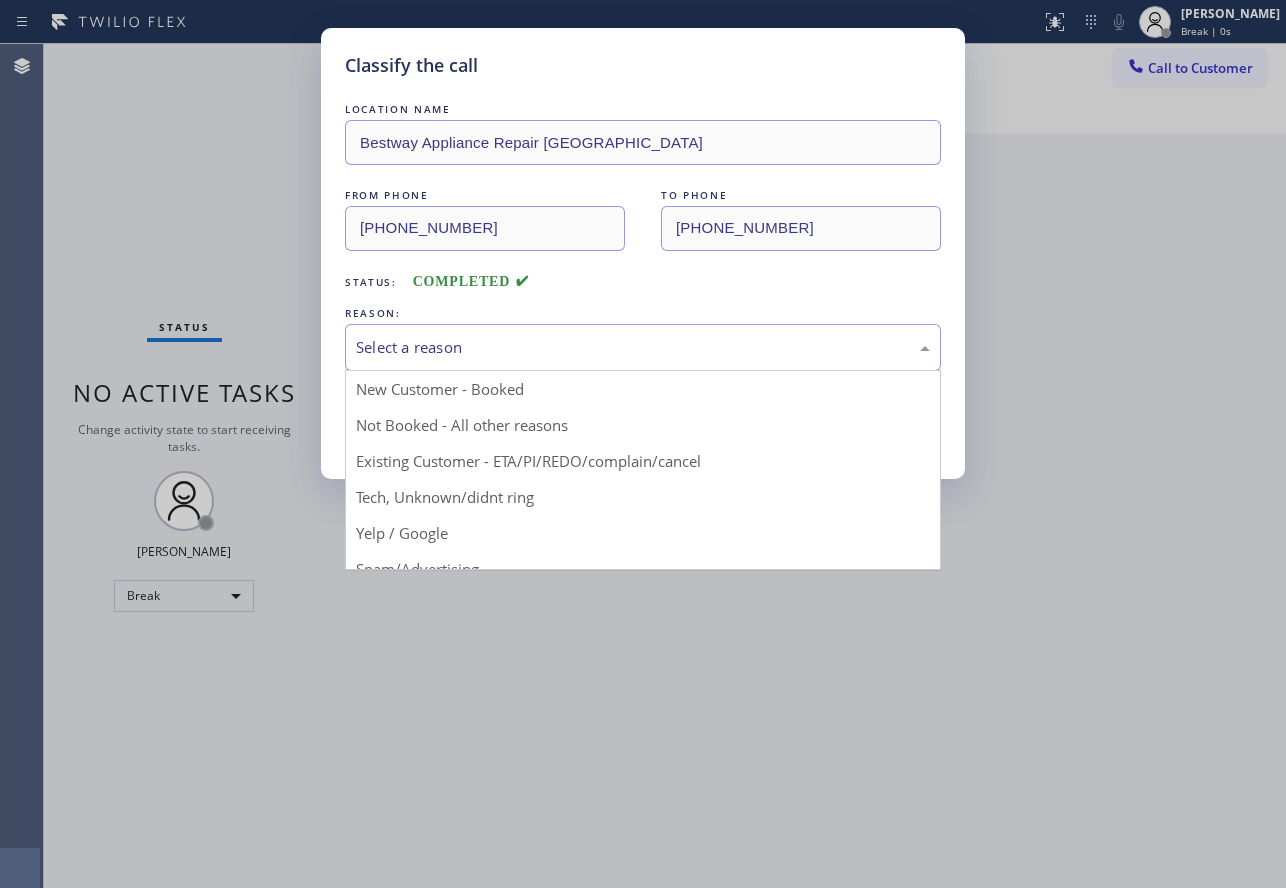 click on "Select a reason" at bounding box center (643, 347) 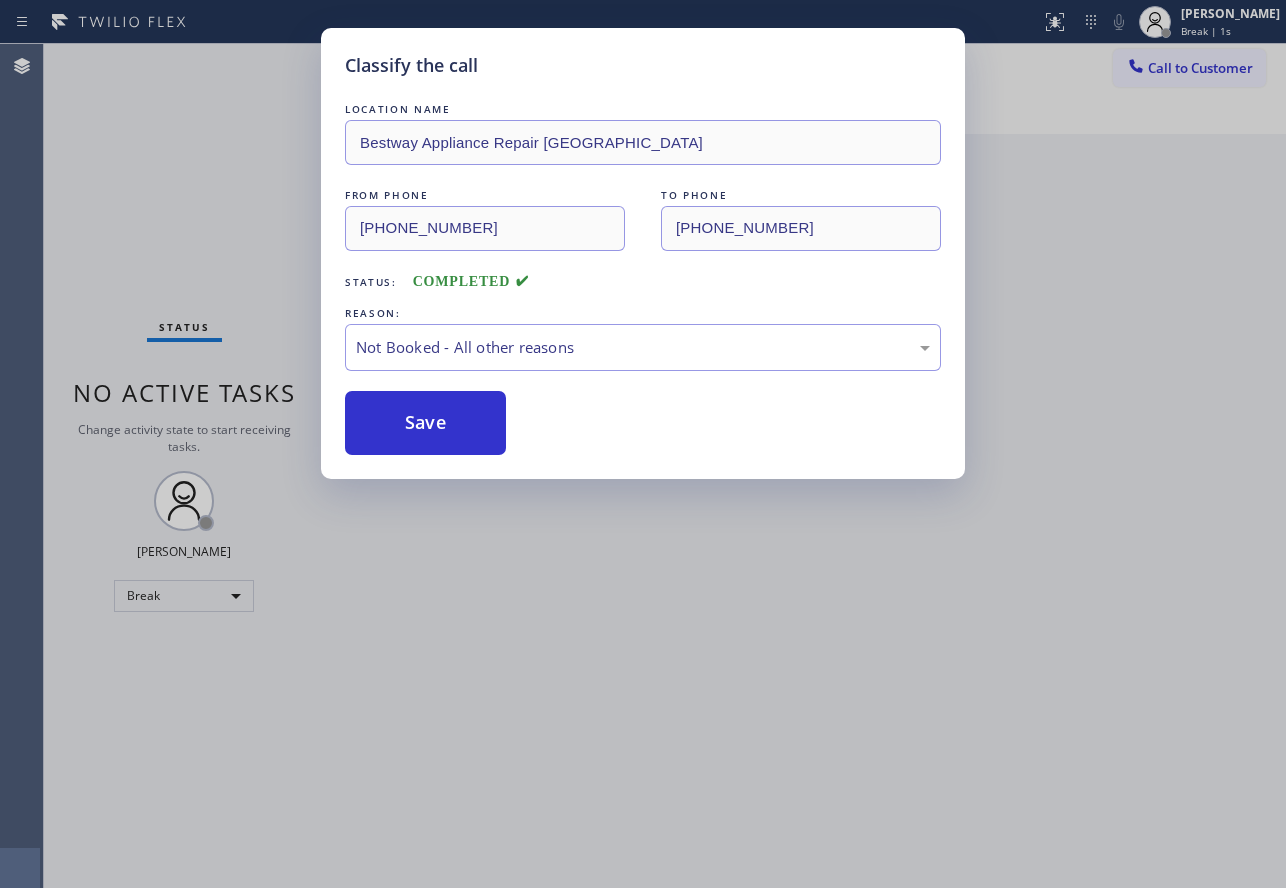 click on "Save" at bounding box center [425, 423] 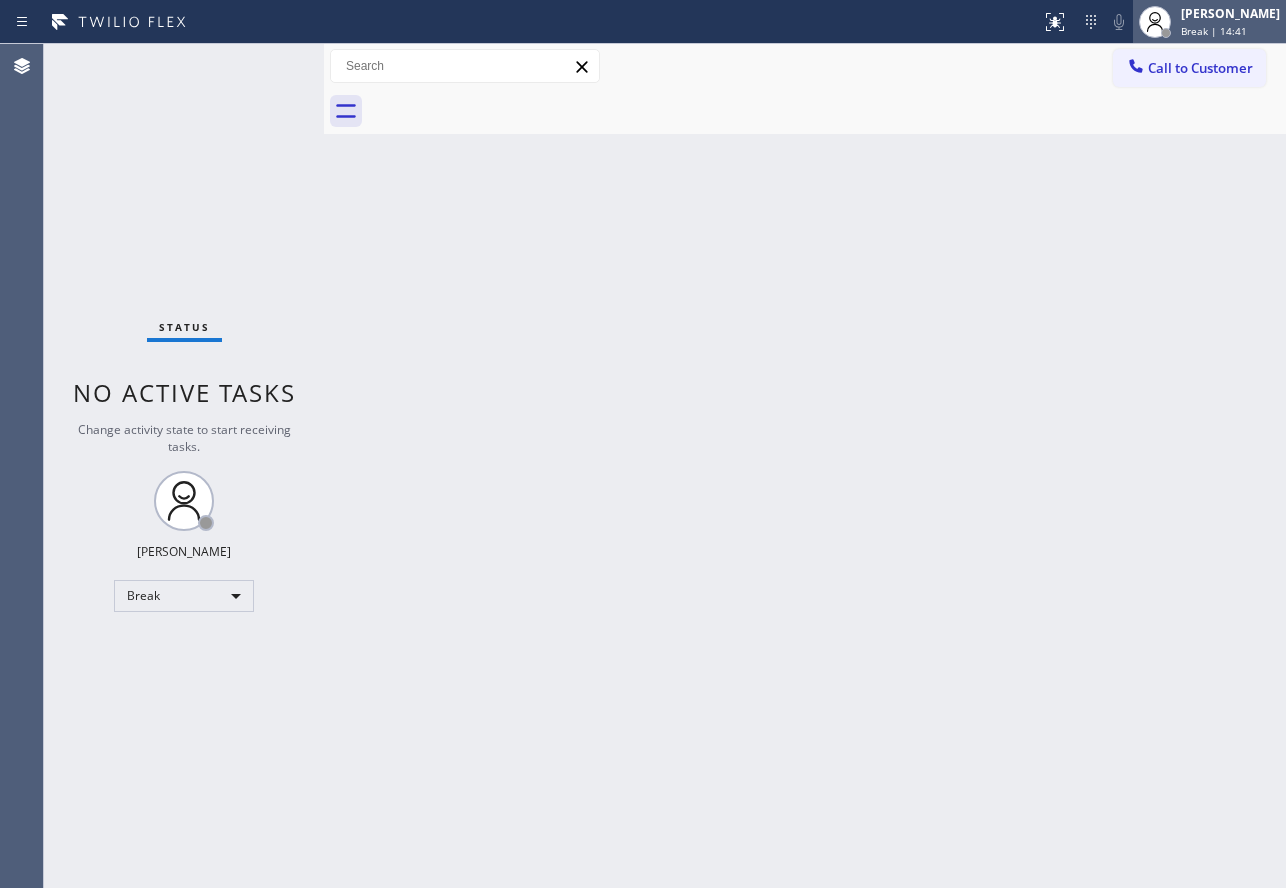 click on "Break | 14:41" at bounding box center (1214, 31) 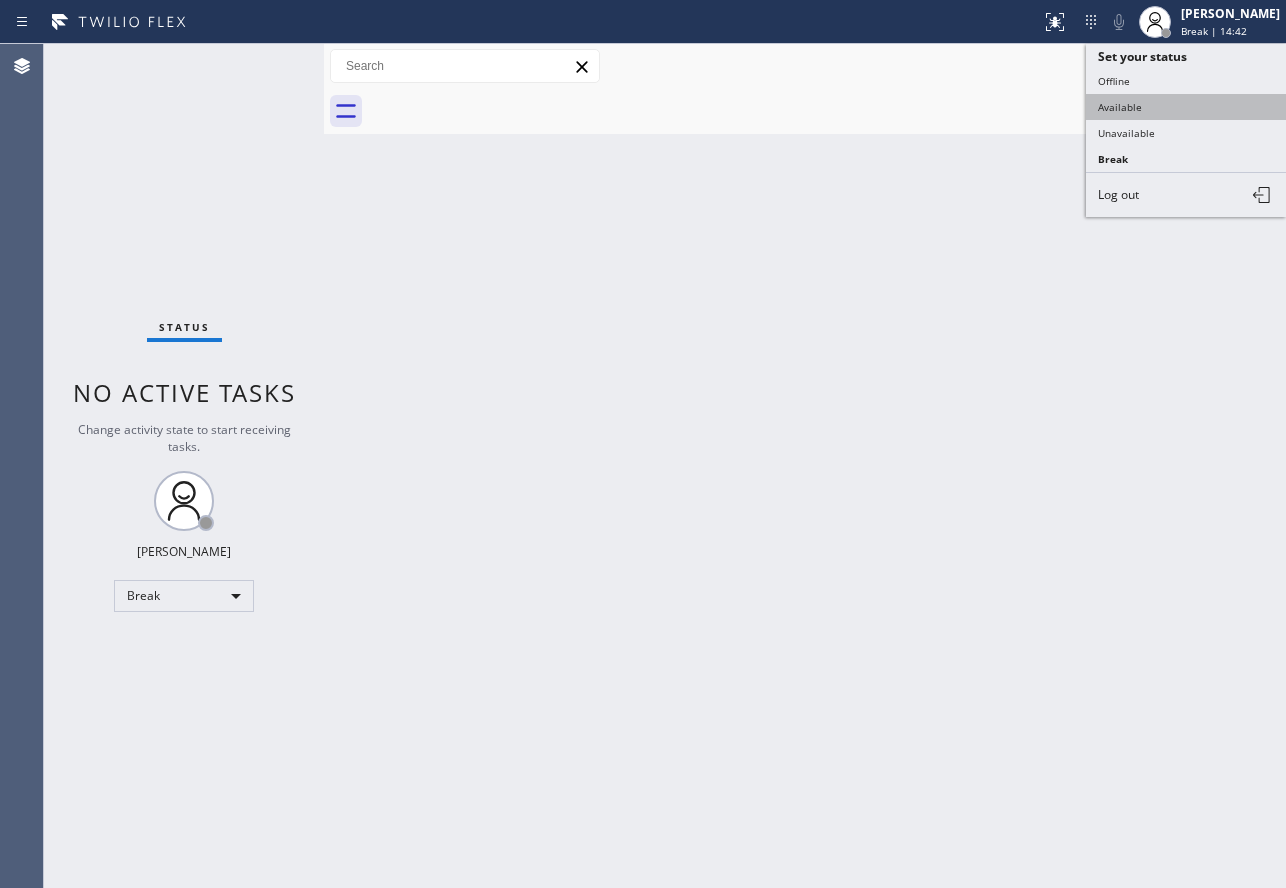 click on "Available" at bounding box center [1186, 107] 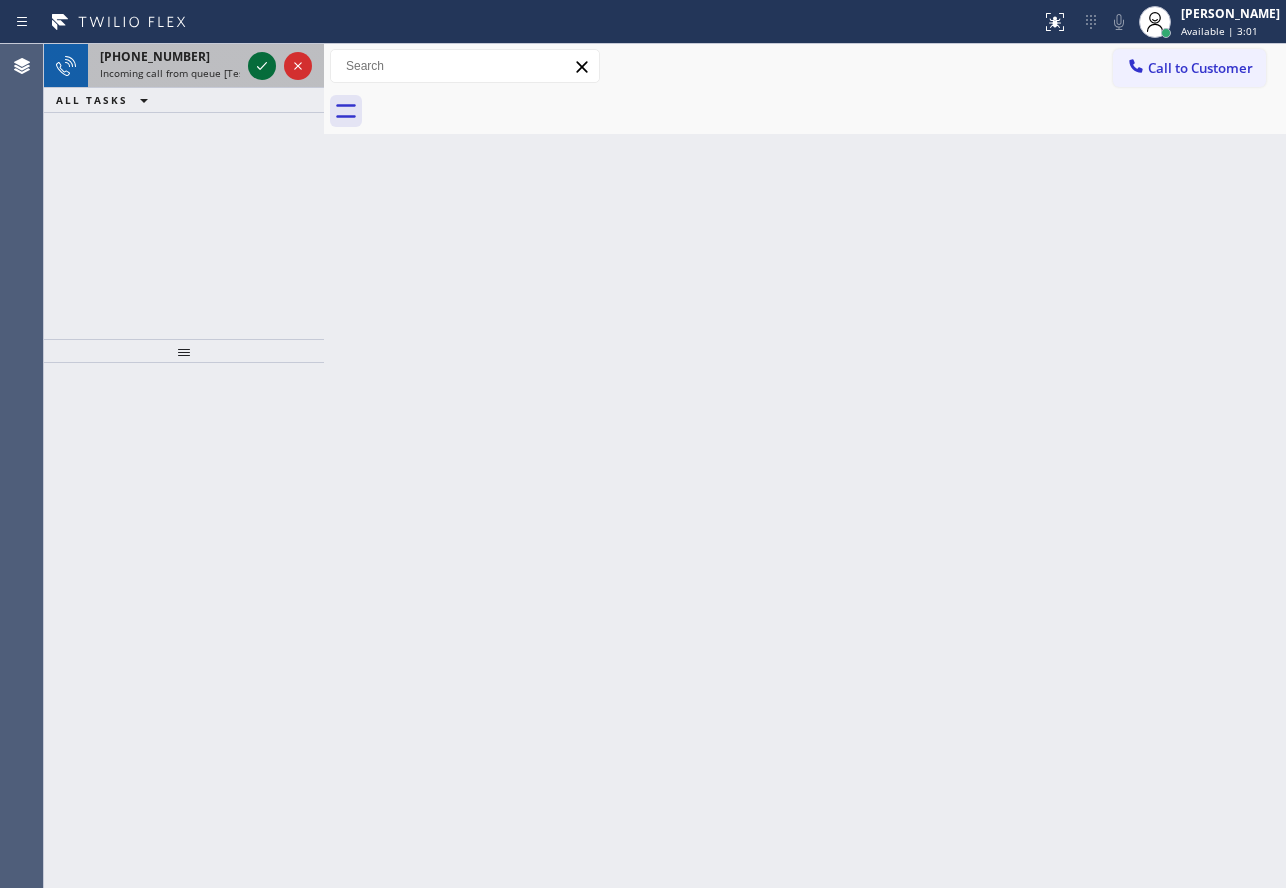 click 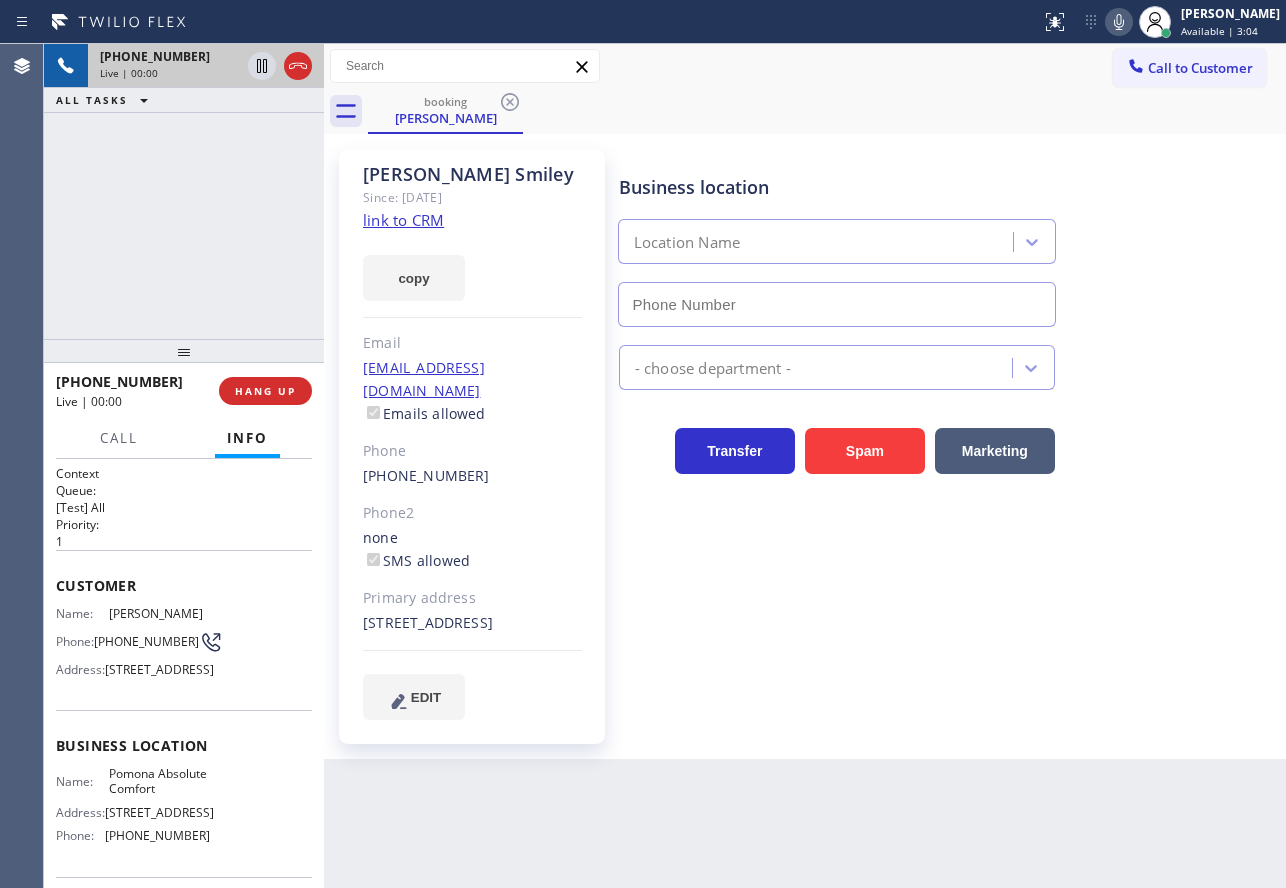 type on "[PHONE_NUMBER]" 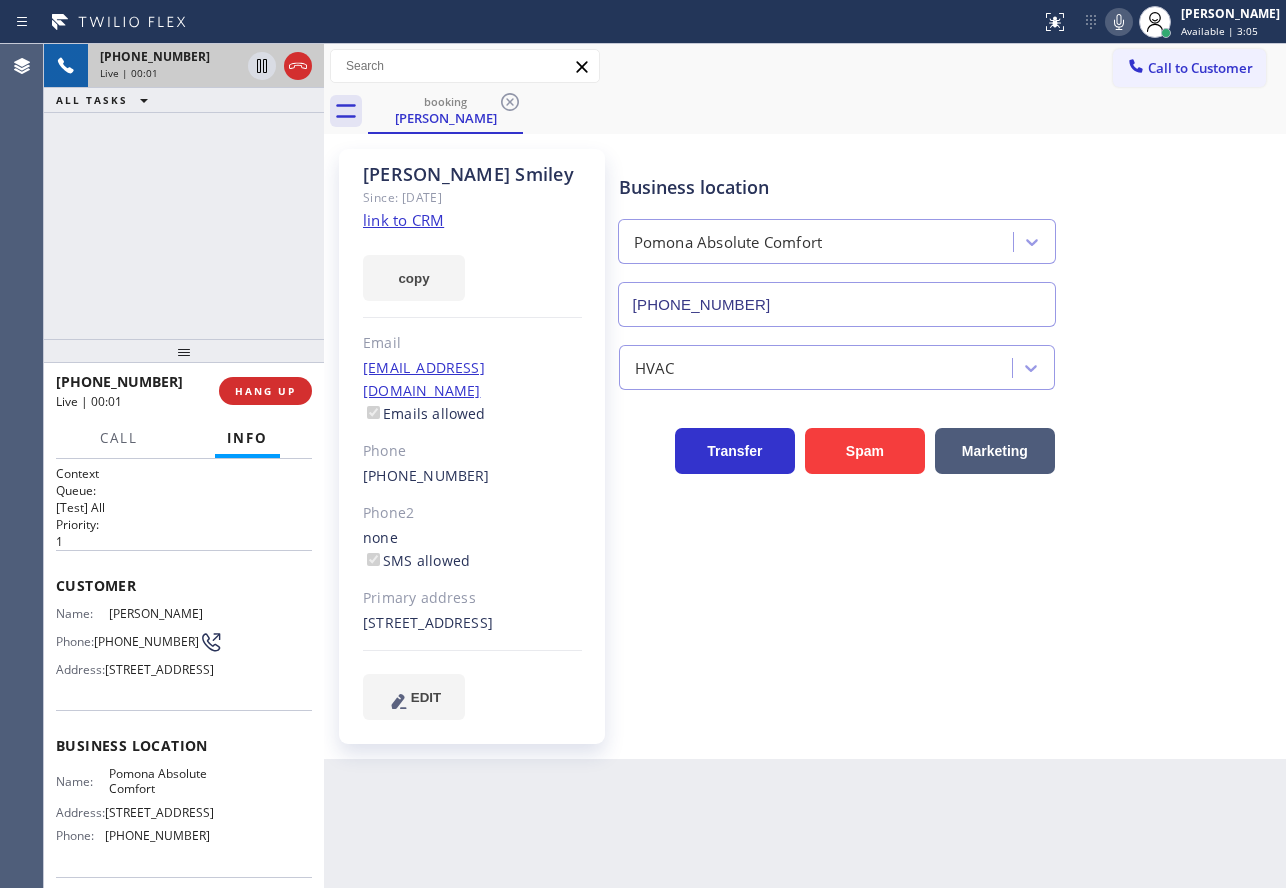 click on "link to CRM" 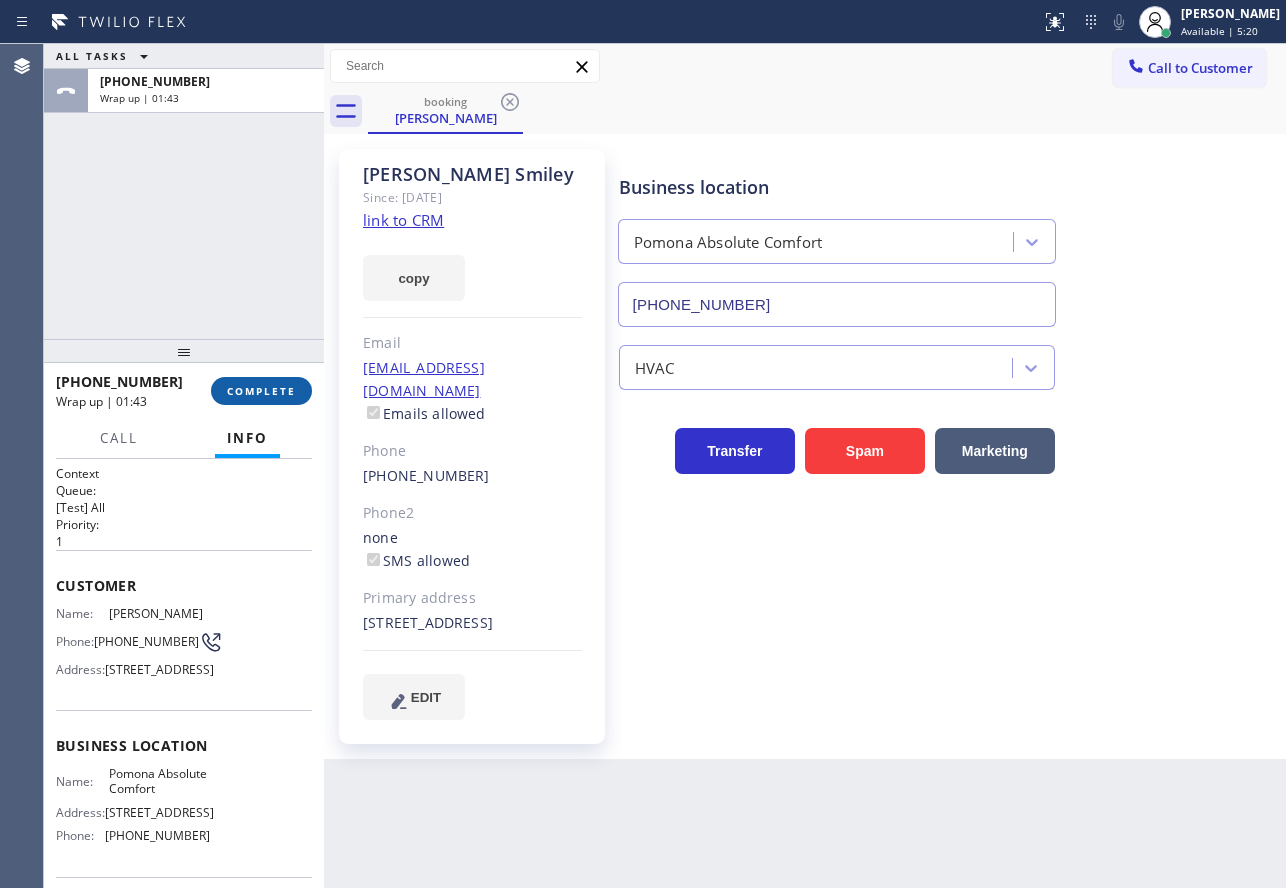 click on "COMPLETE" at bounding box center (261, 391) 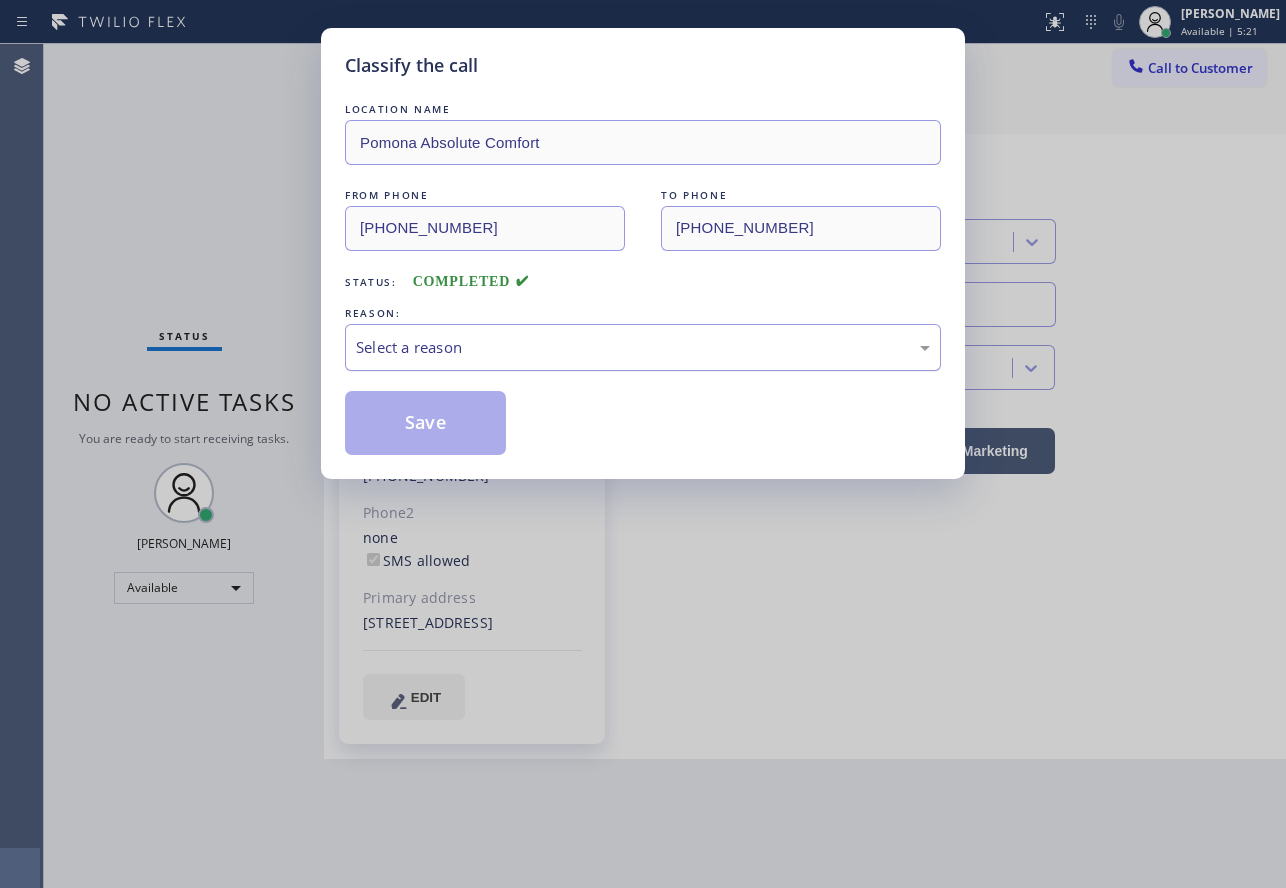 click on "Select a reason" at bounding box center [643, 347] 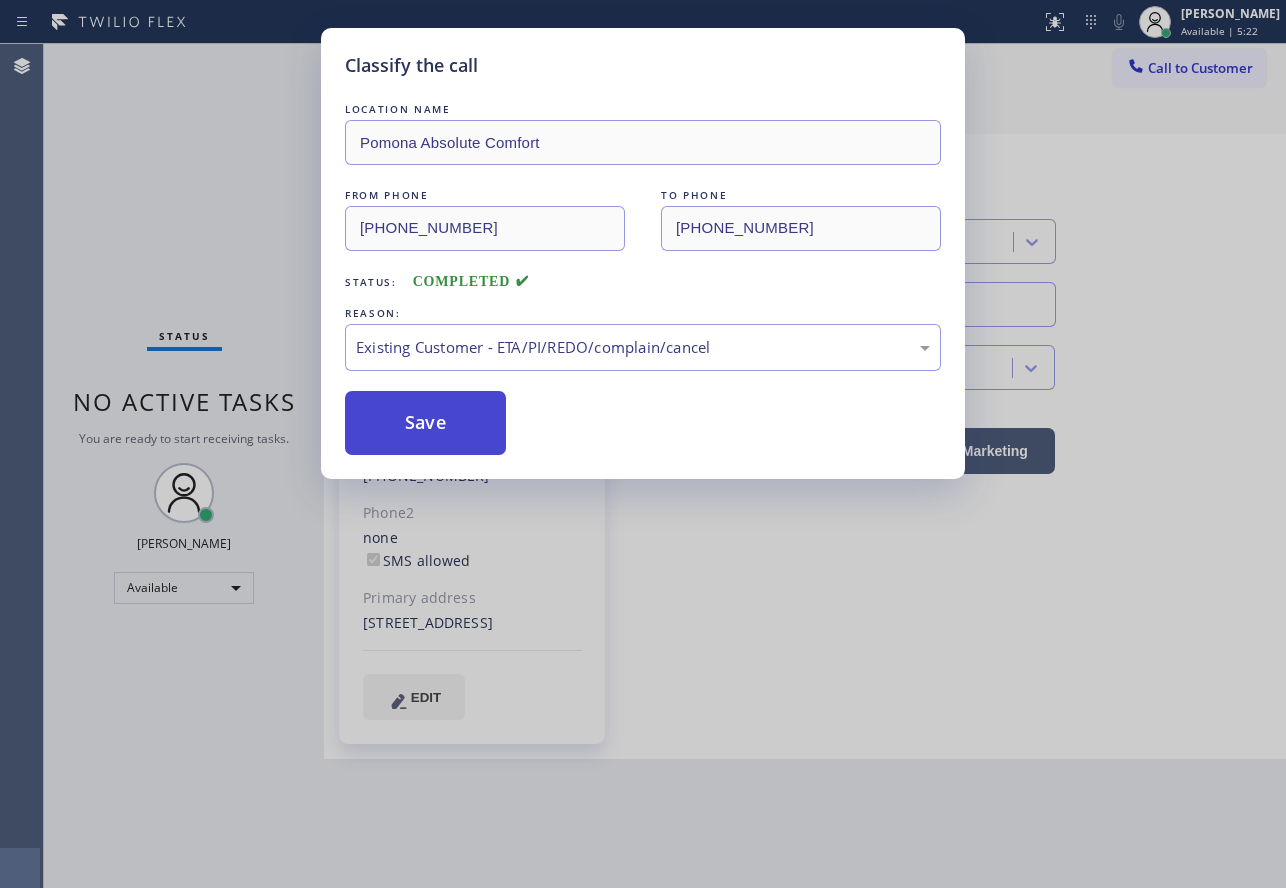click on "Save" at bounding box center [425, 423] 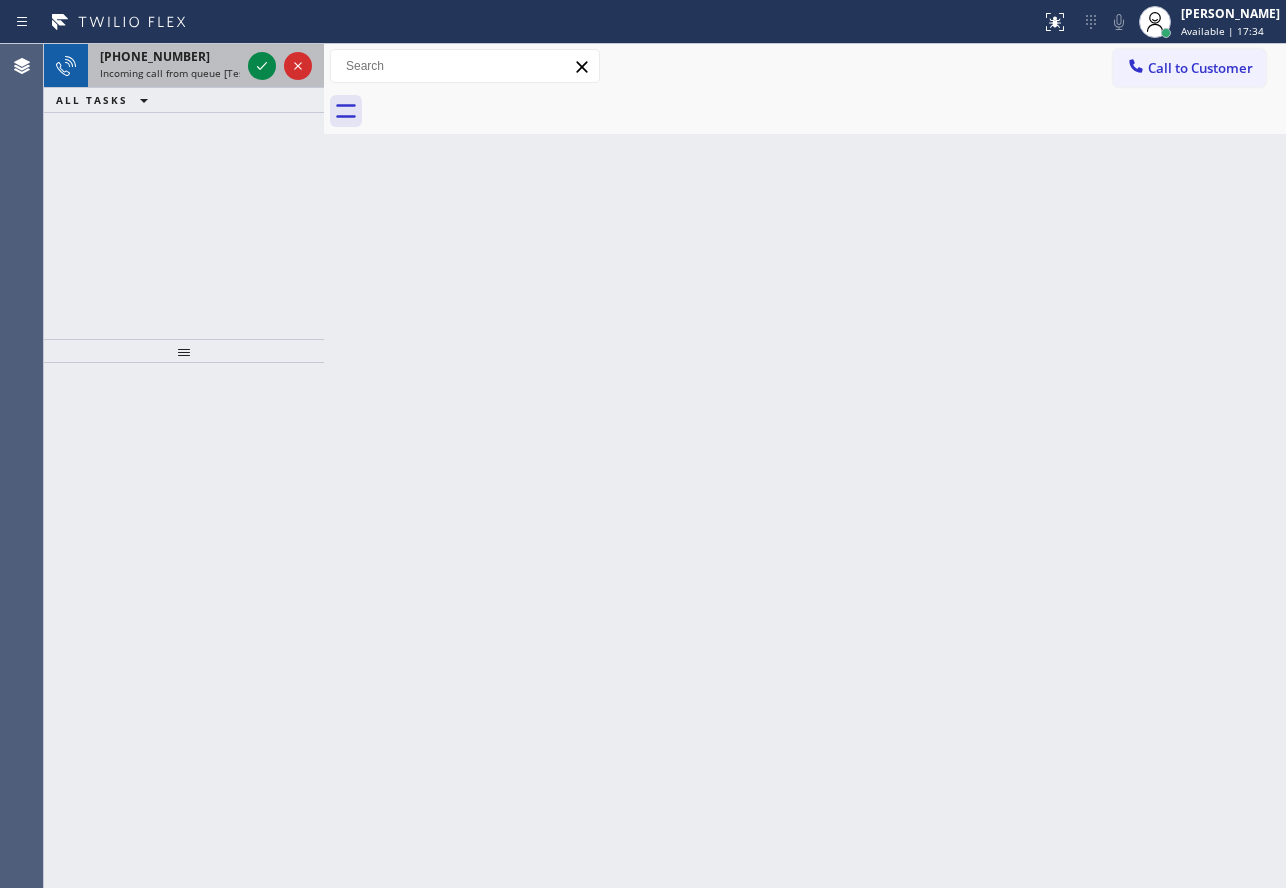 click on "[PHONE_NUMBER]" at bounding box center (155, 56) 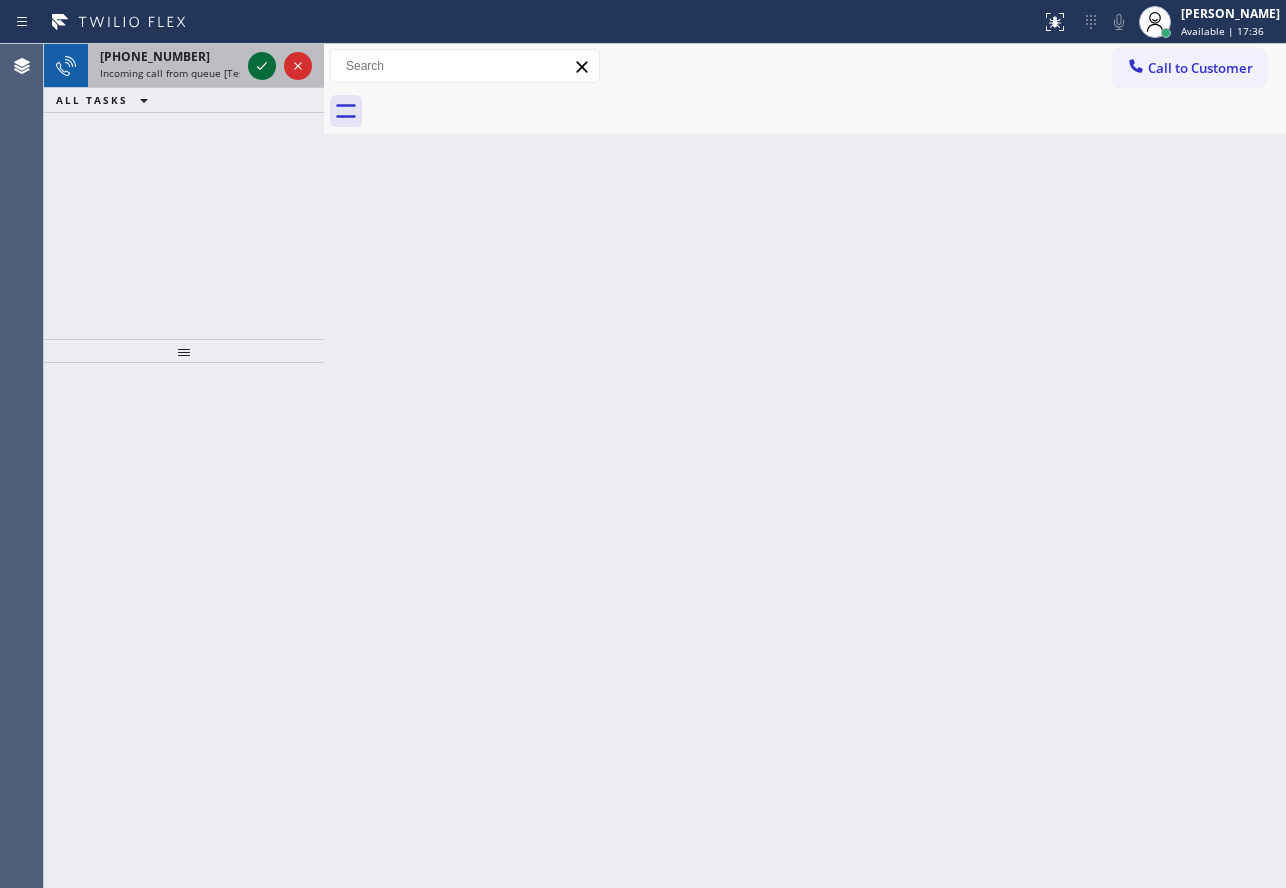 click 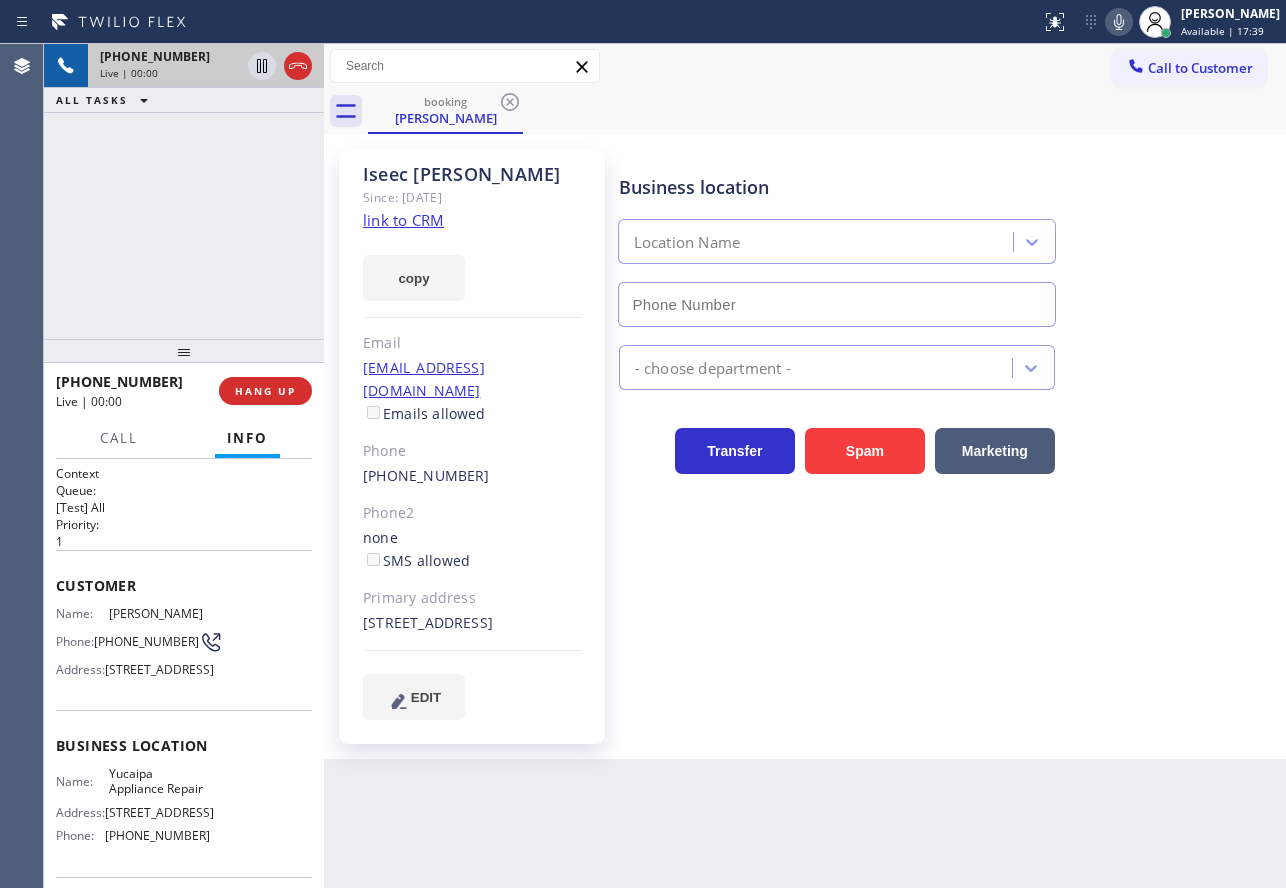 type on "[PHONE_NUMBER]" 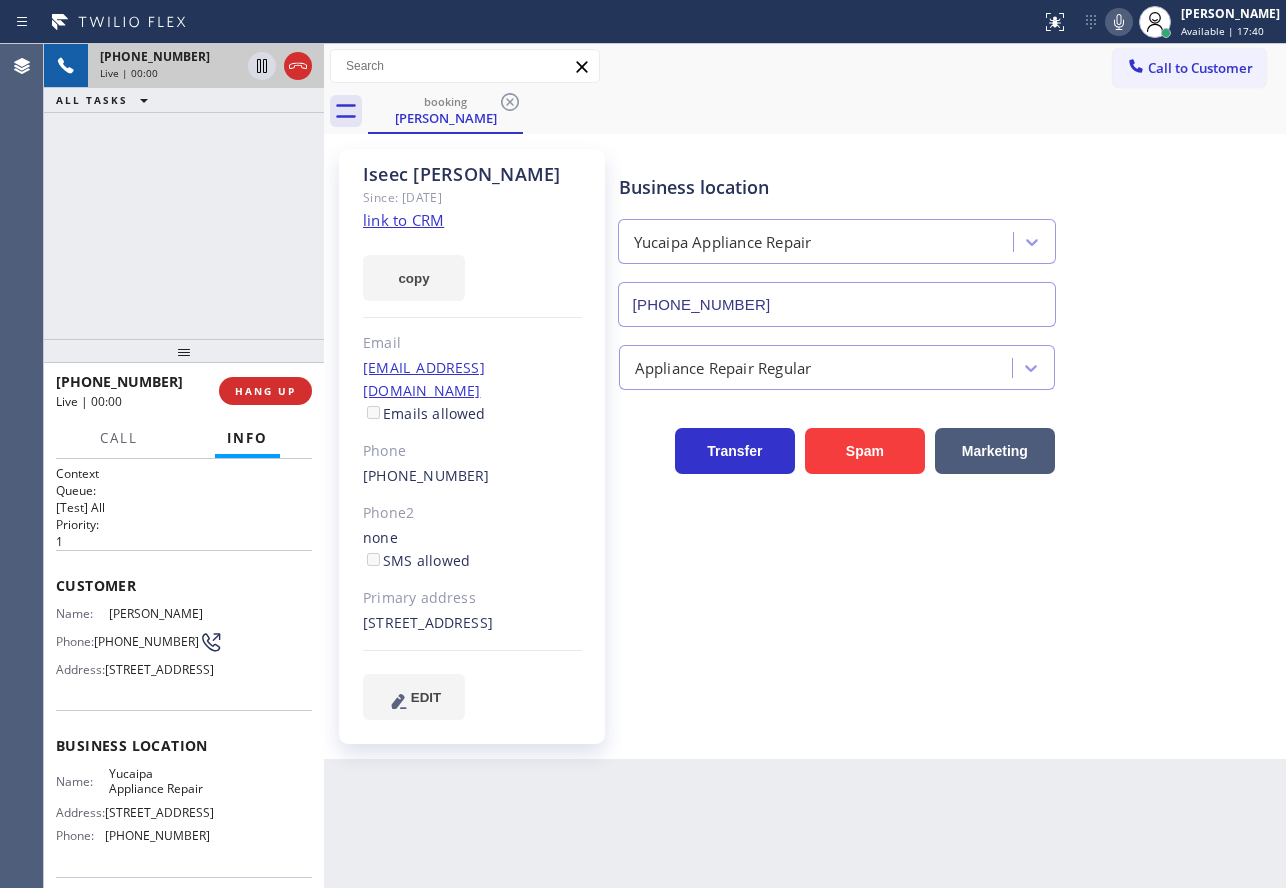click on "link to CRM" 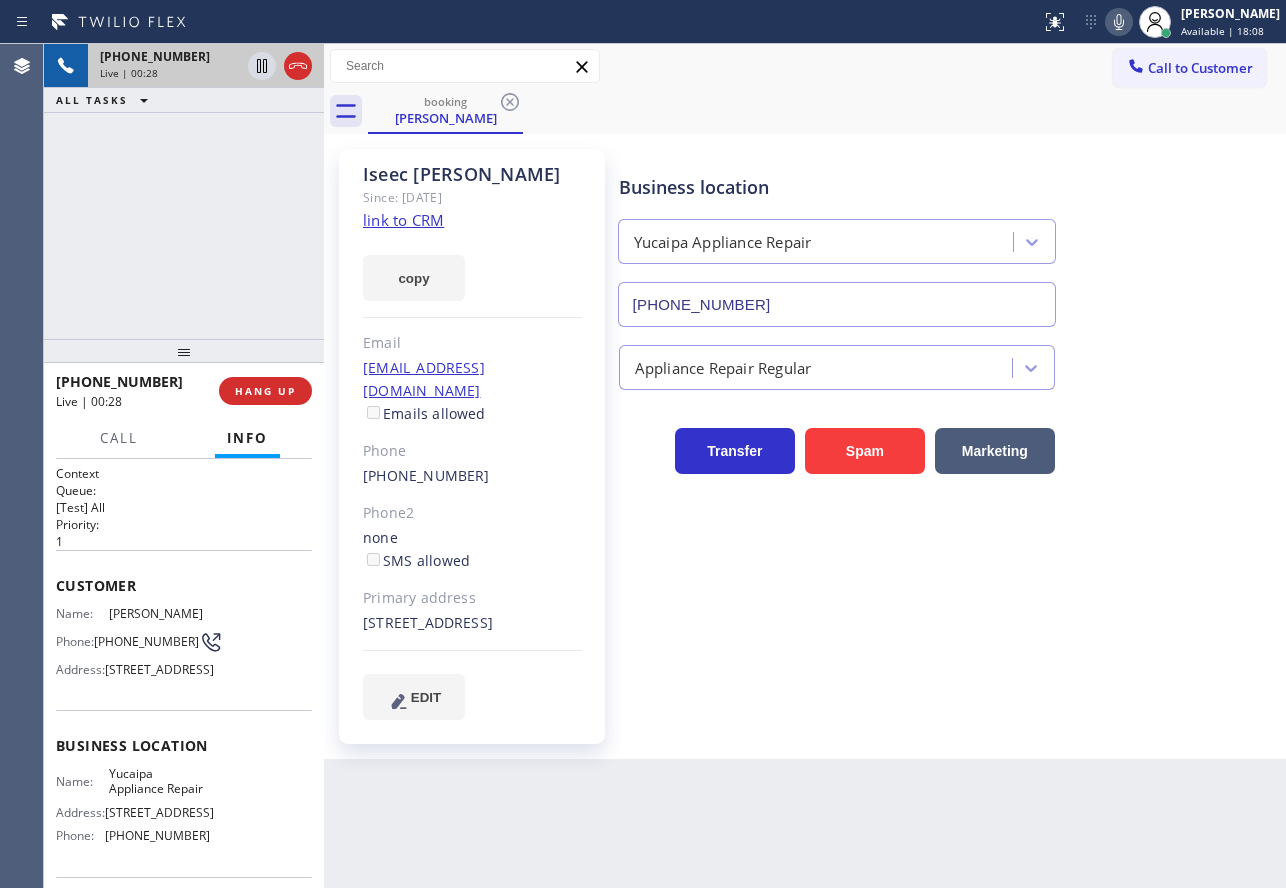 click on "Business location Yucaipa Appliance Repair [PHONE_NUMBER]" at bounding box center (837, 240) 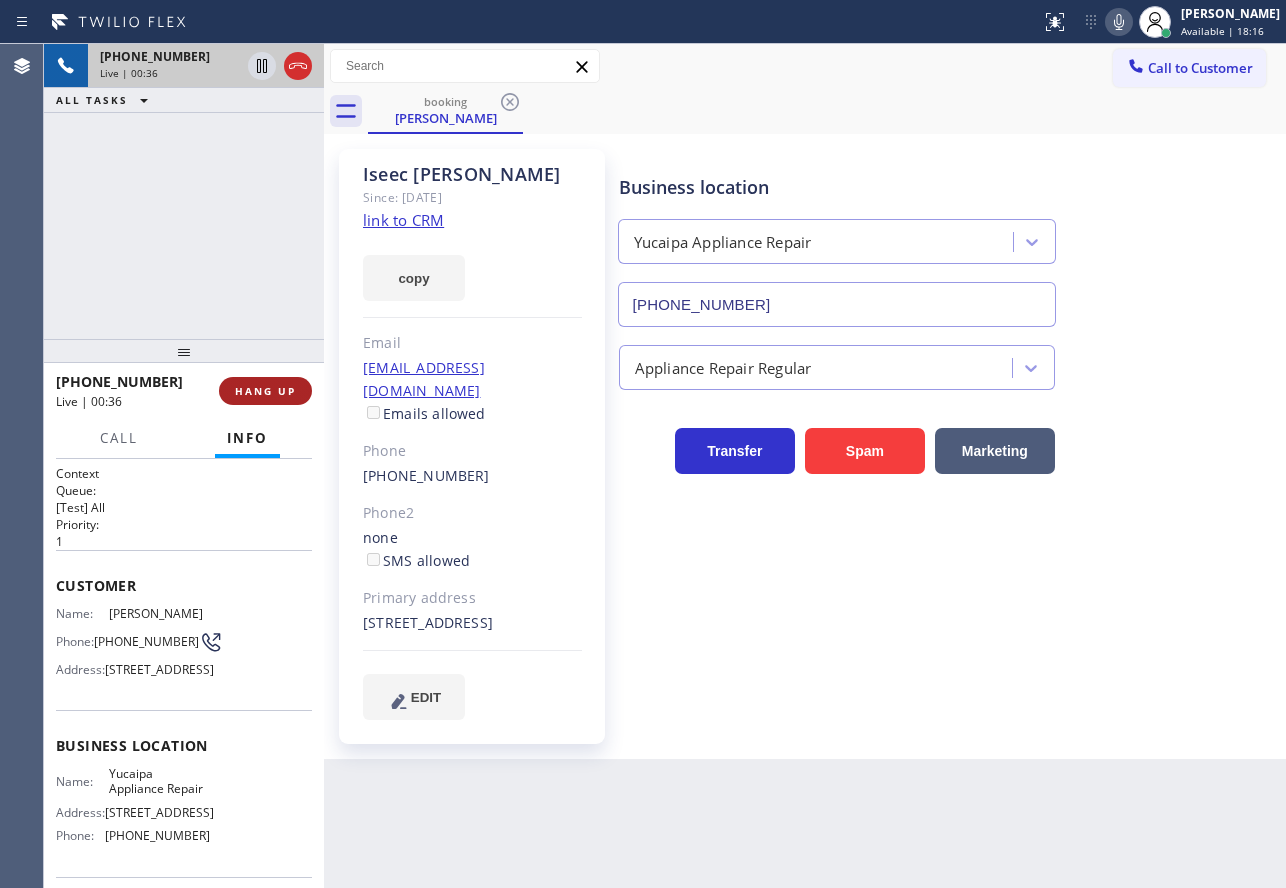 click on "HANG UP" at bounding box center (265, 391) 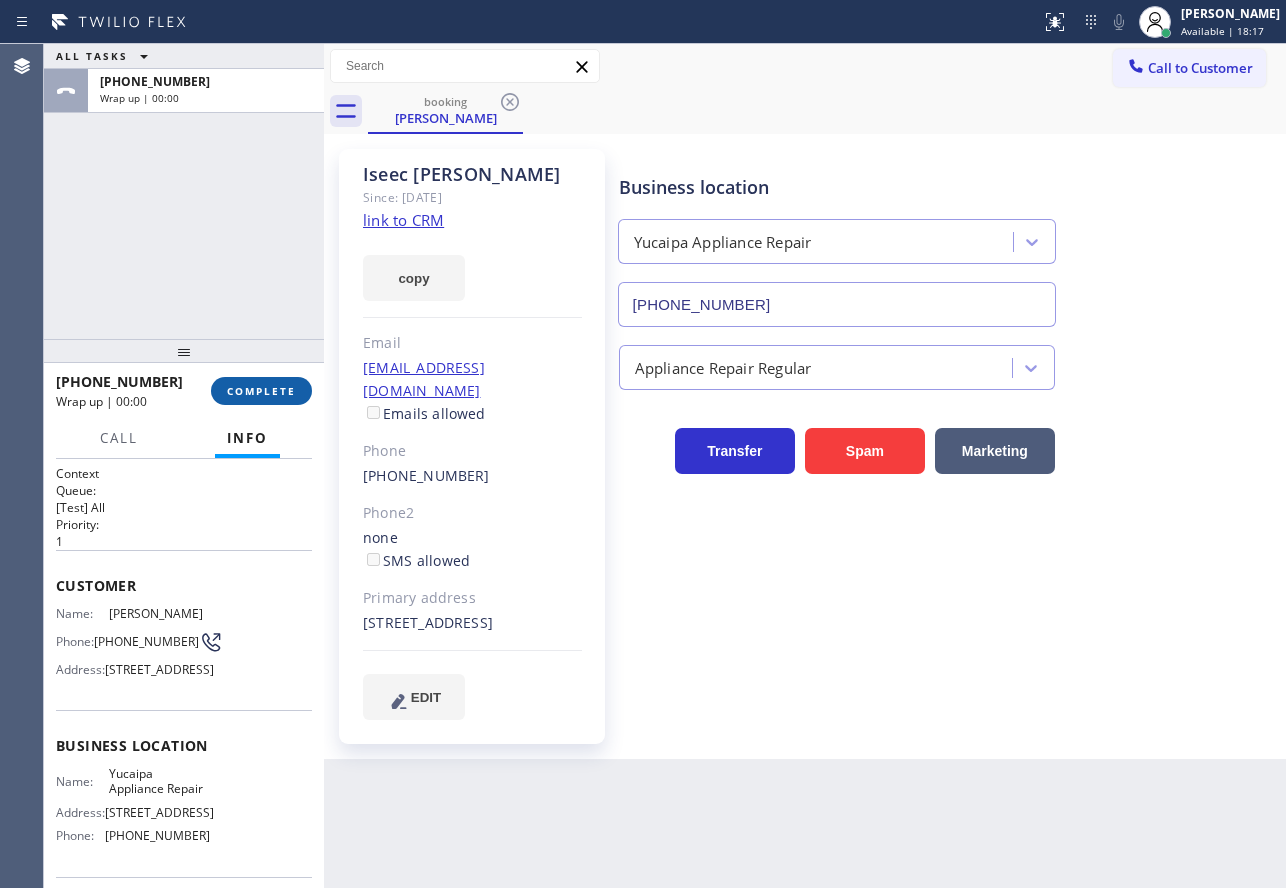 click on "COMPLETE" at bounding box center (261, 391) 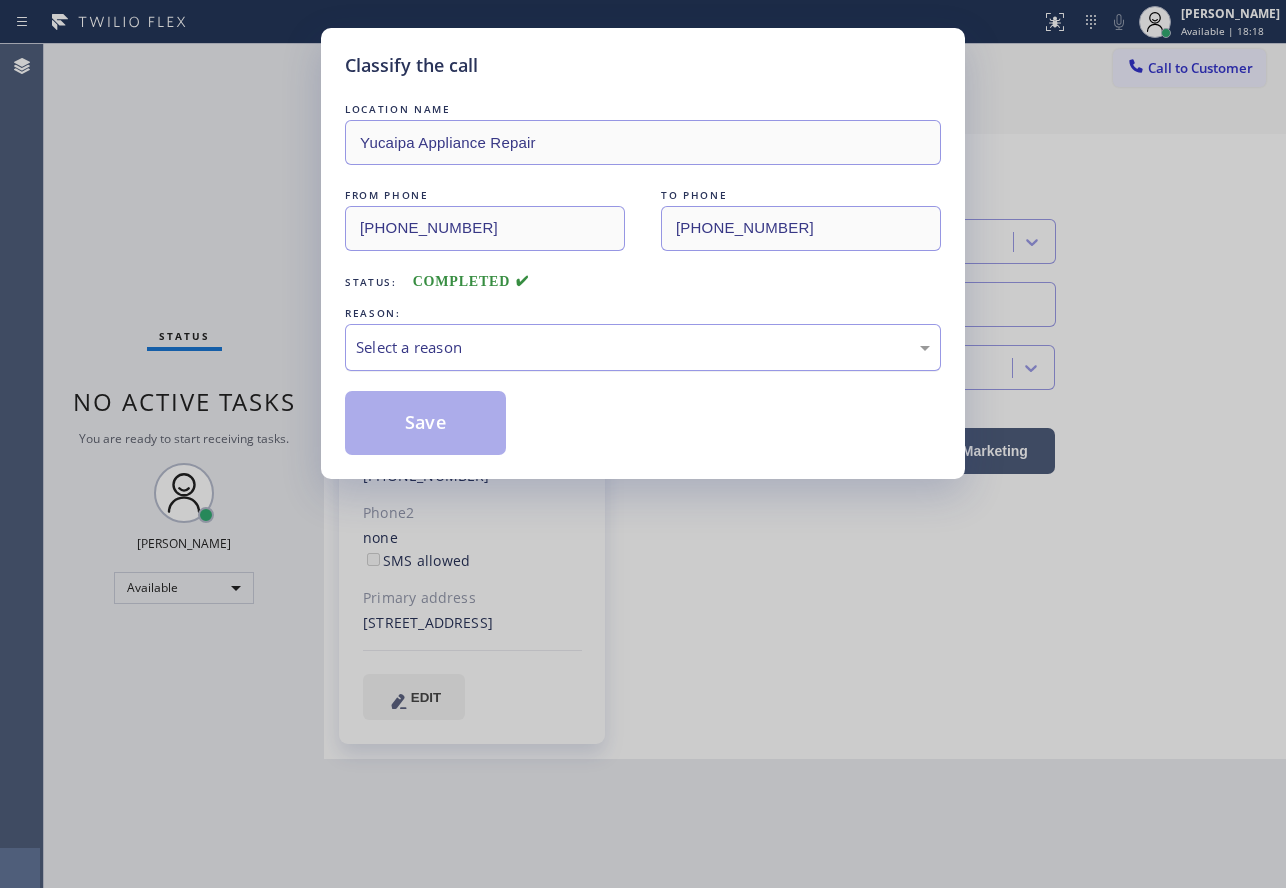 click on "Select a reason" at bounding box center [643, 347] 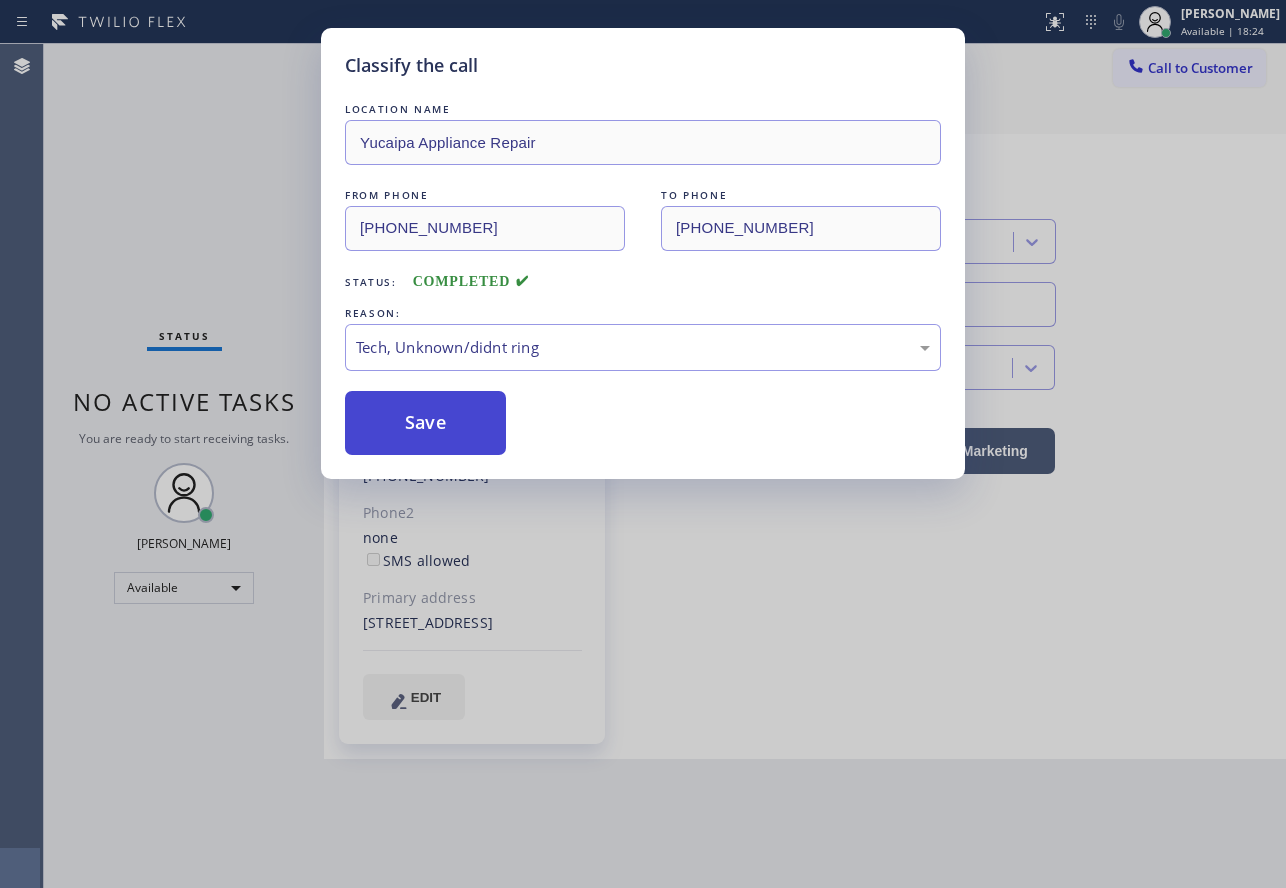 click on "Save" at bounding box center [425, 423] 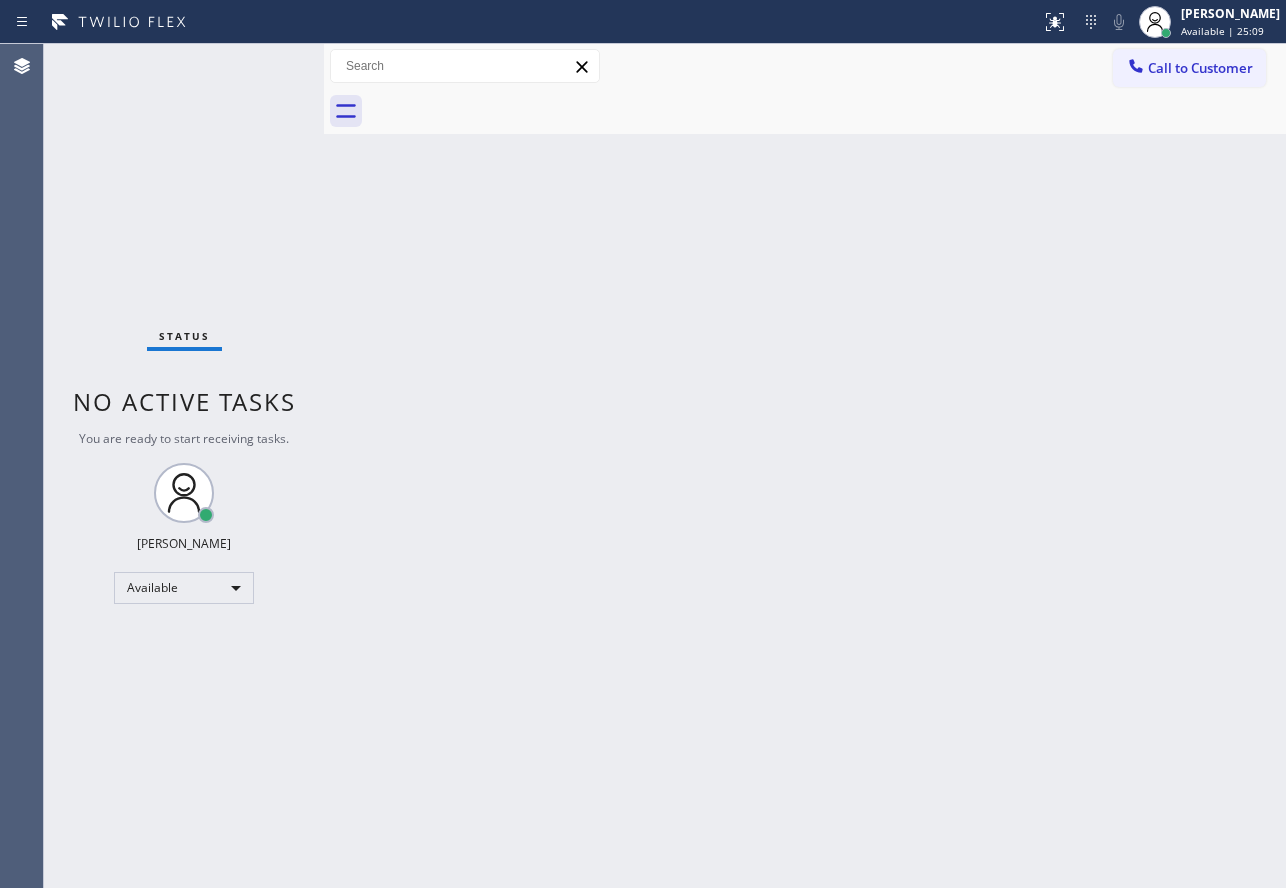 drag, startPoint x: 1236, startPoint y: 21, endPoint x: 1195, endPoint y: 65, distance: 60.1415 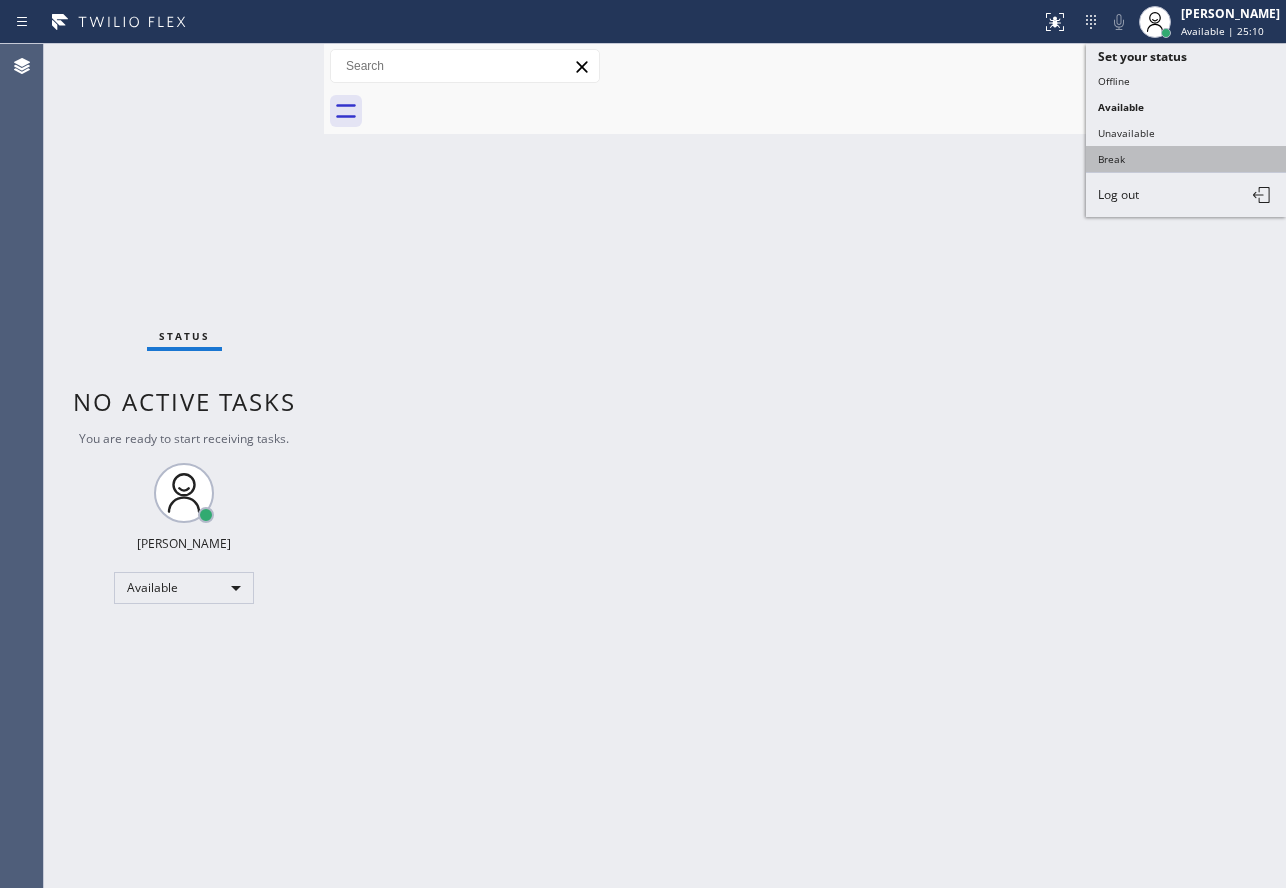 click on "Break" at bounding box center [1186, 159] 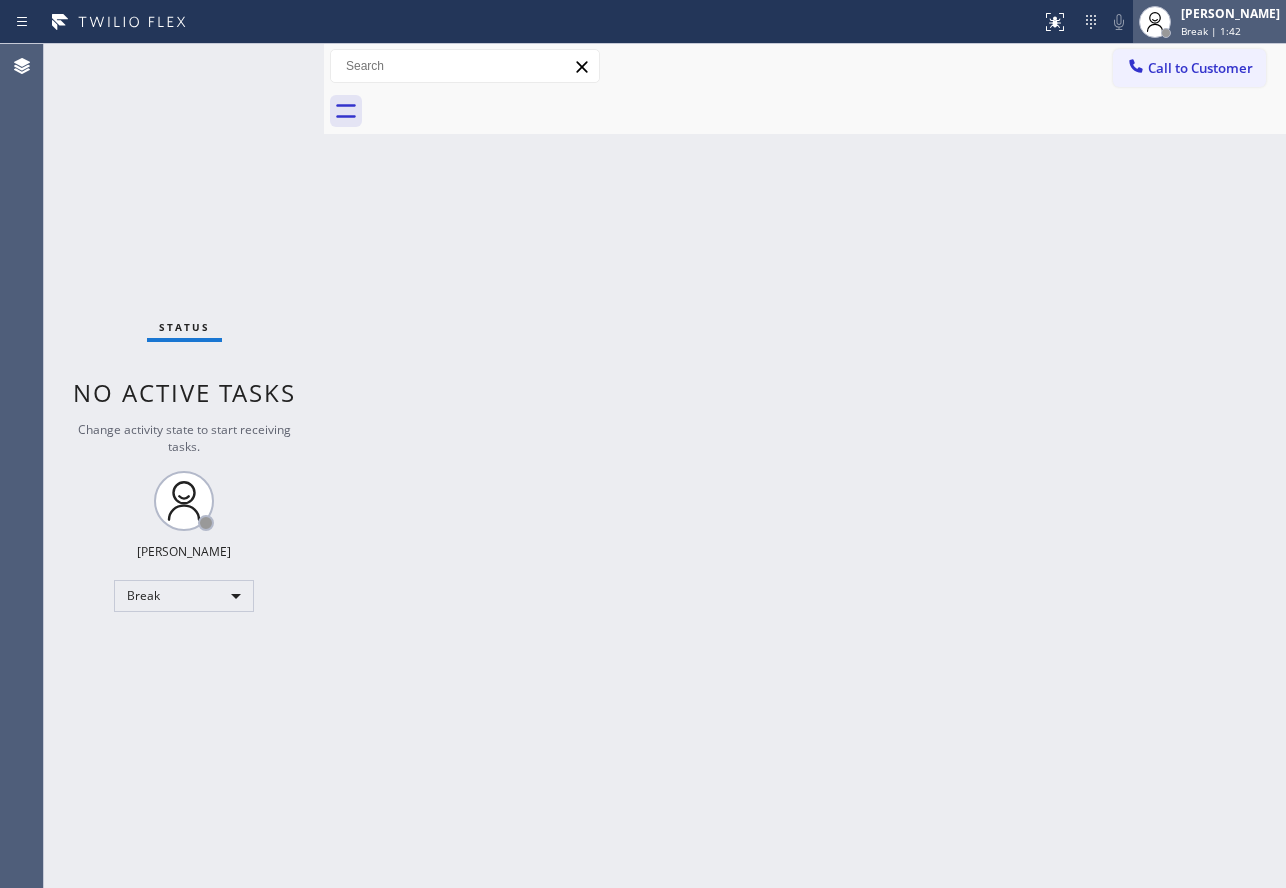 click on "Break | 1:42" at bounding box center (1211, 31) 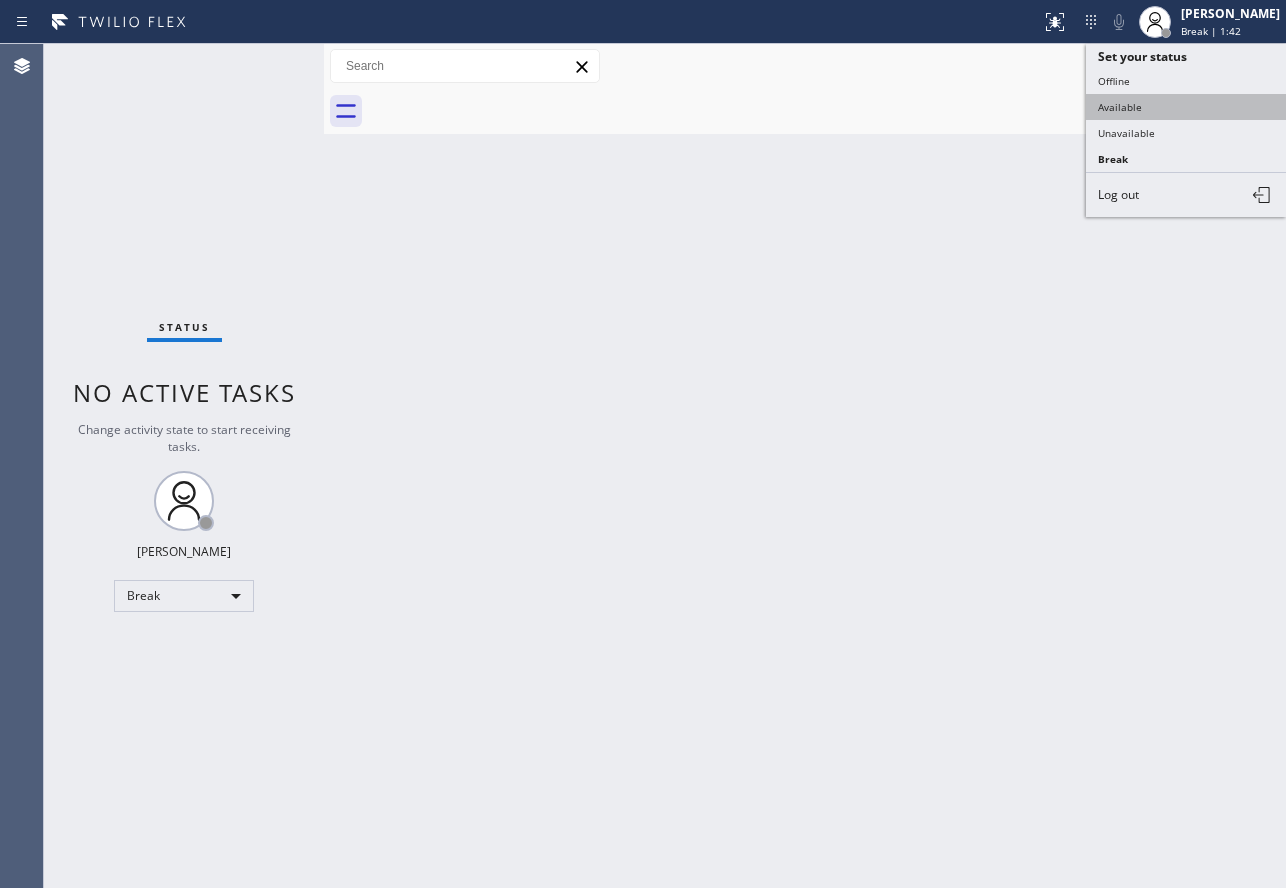 click on "Available" at bounding box center (1186, 107) 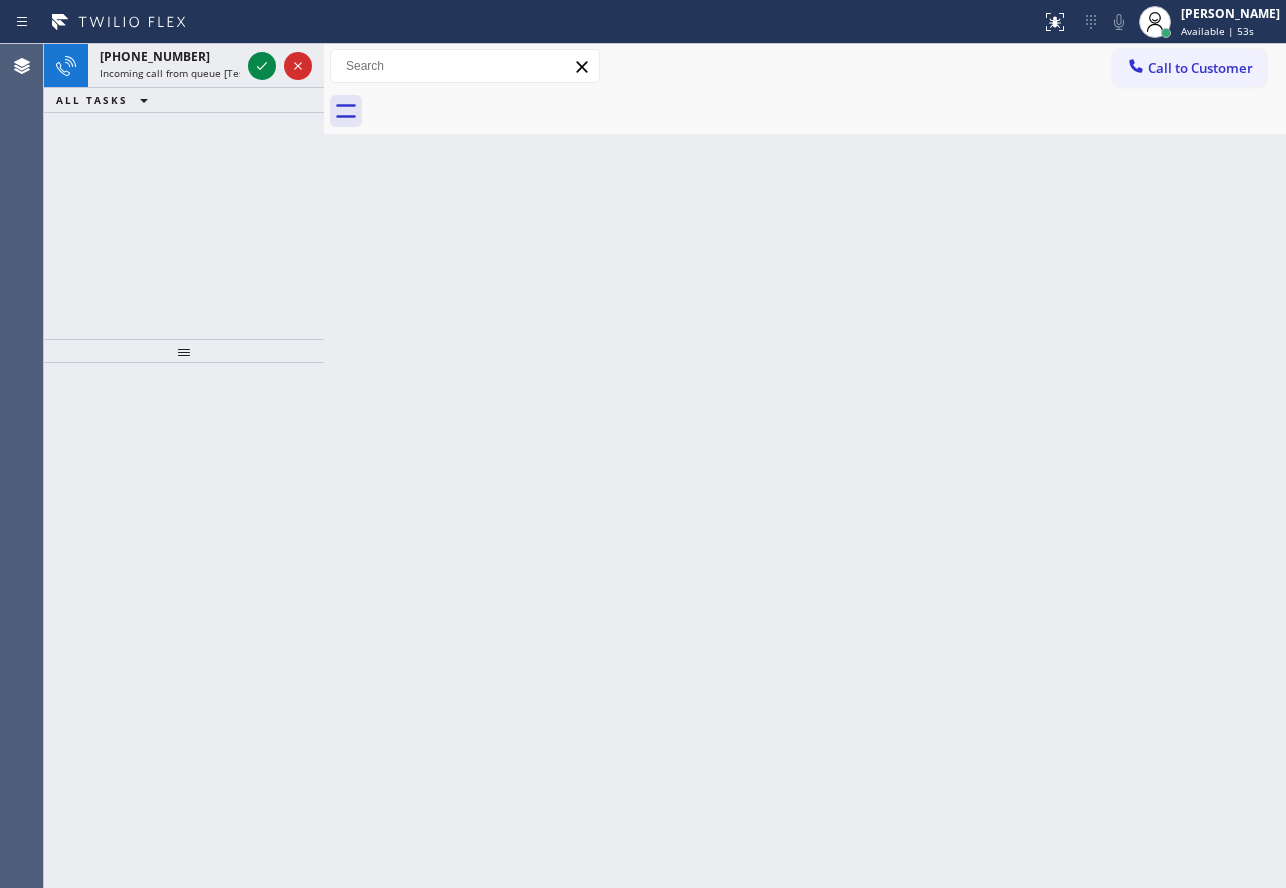 click 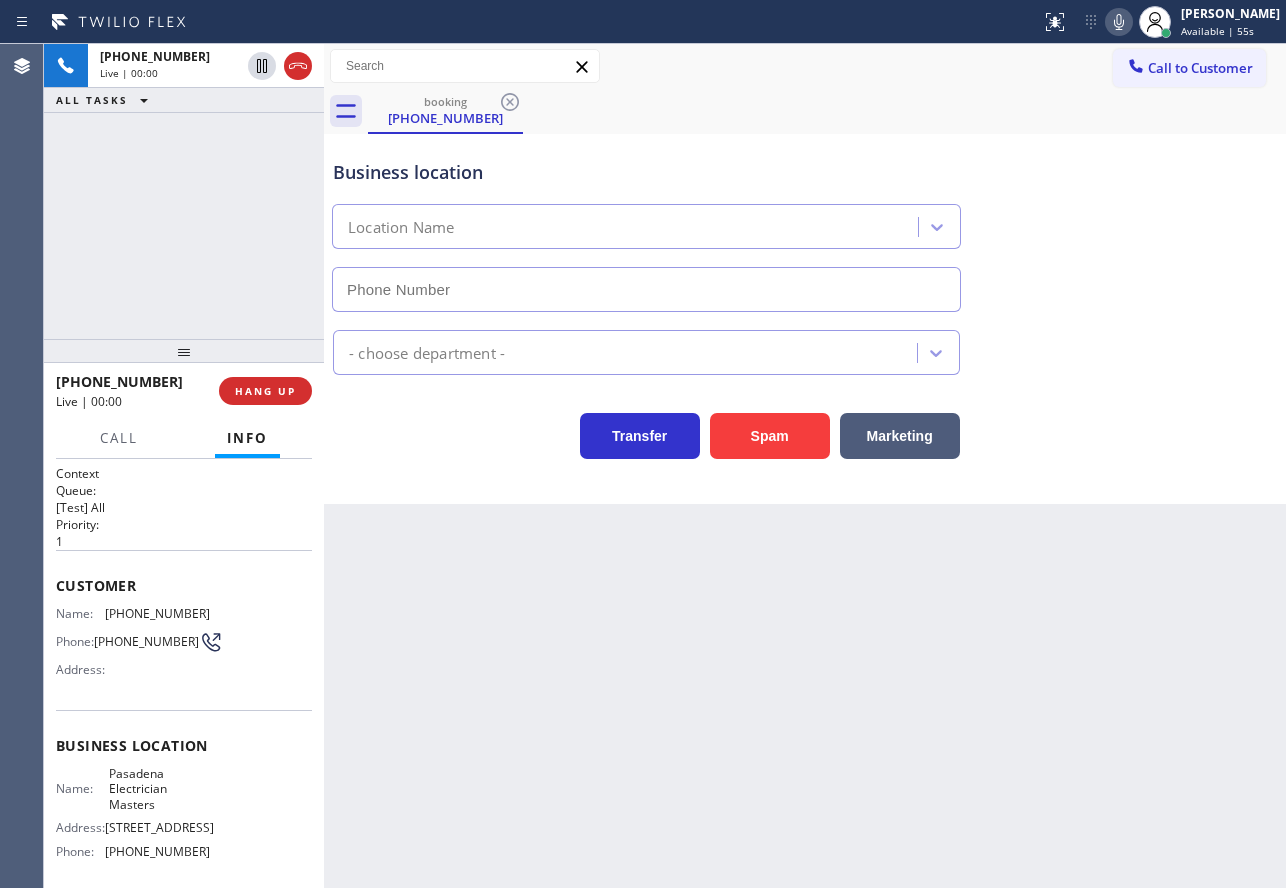 type on "[PHONE_NUMBER]" 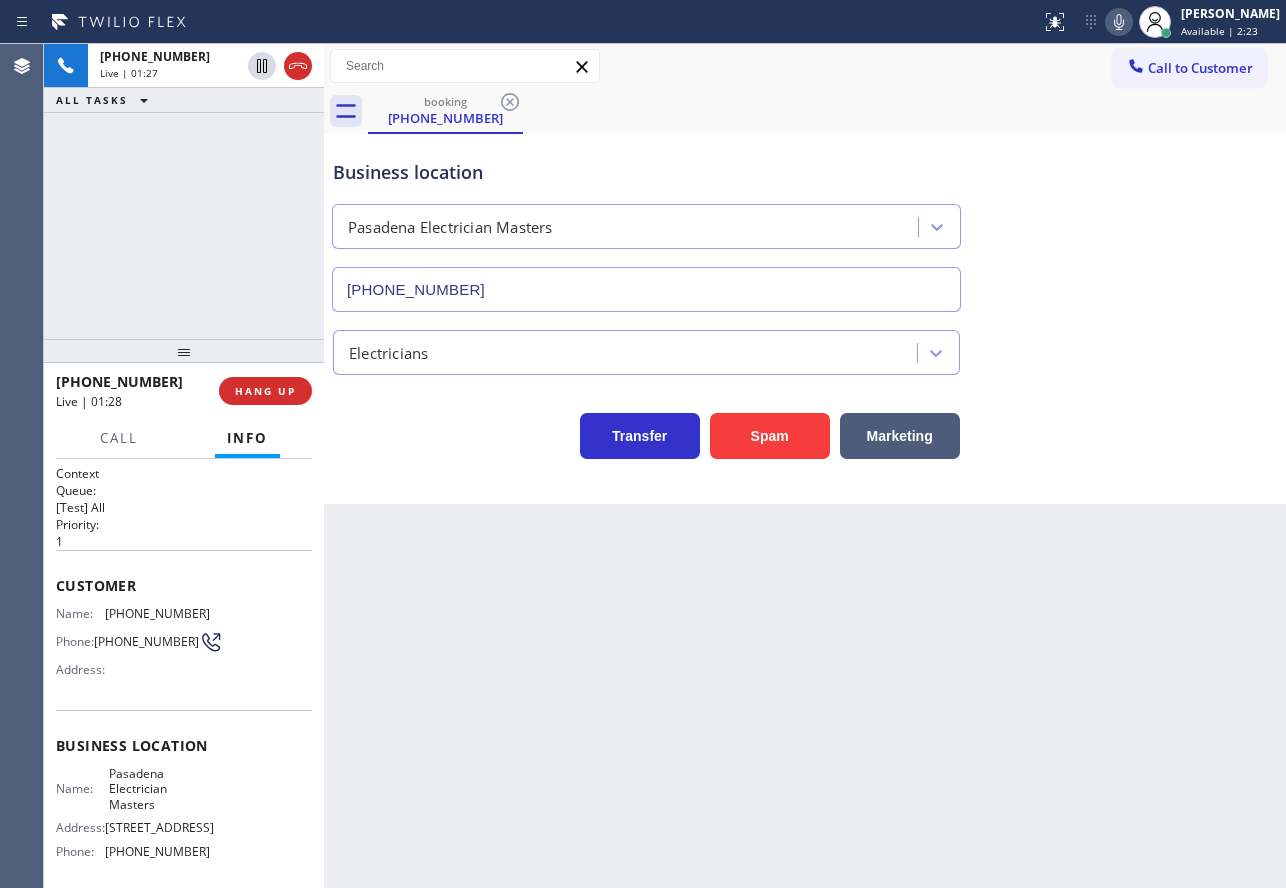 click 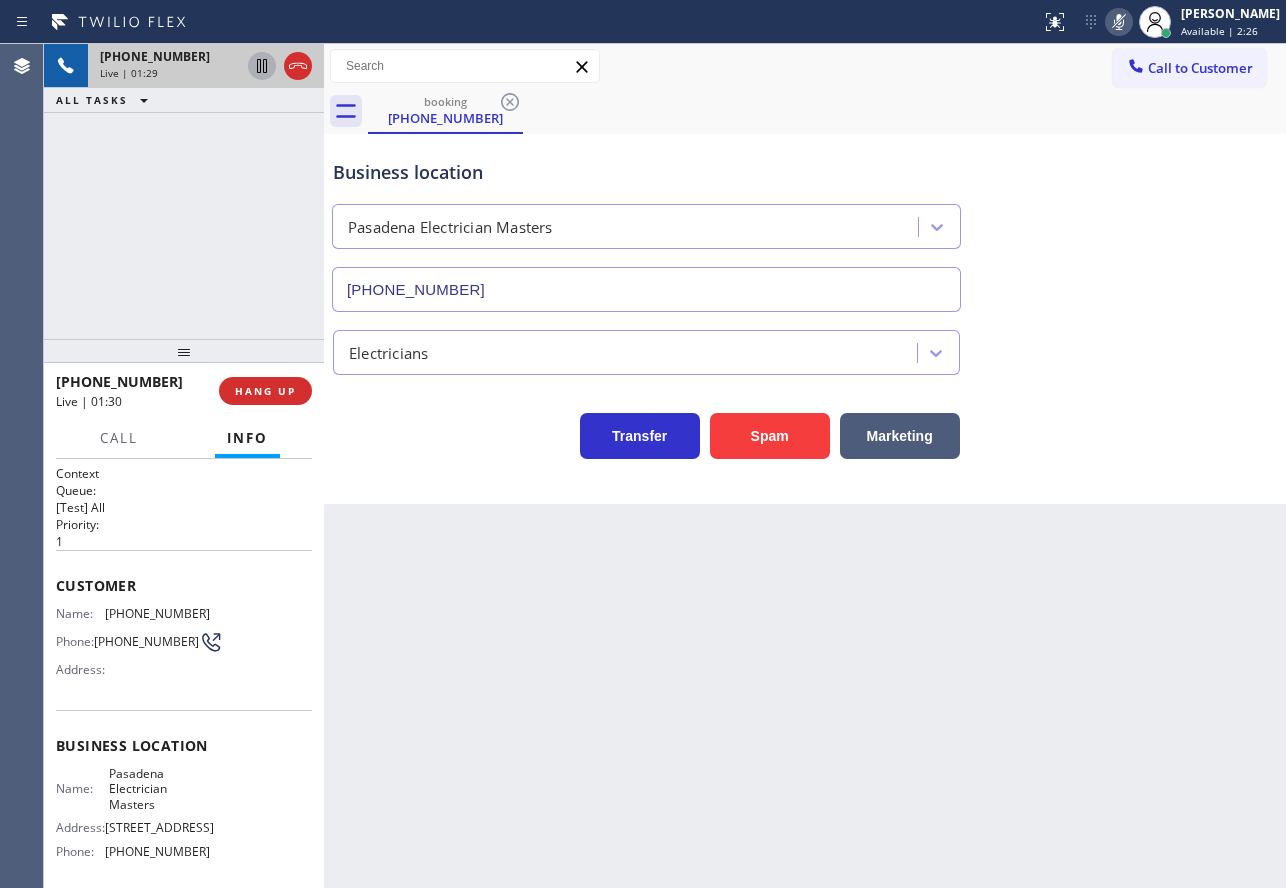 click 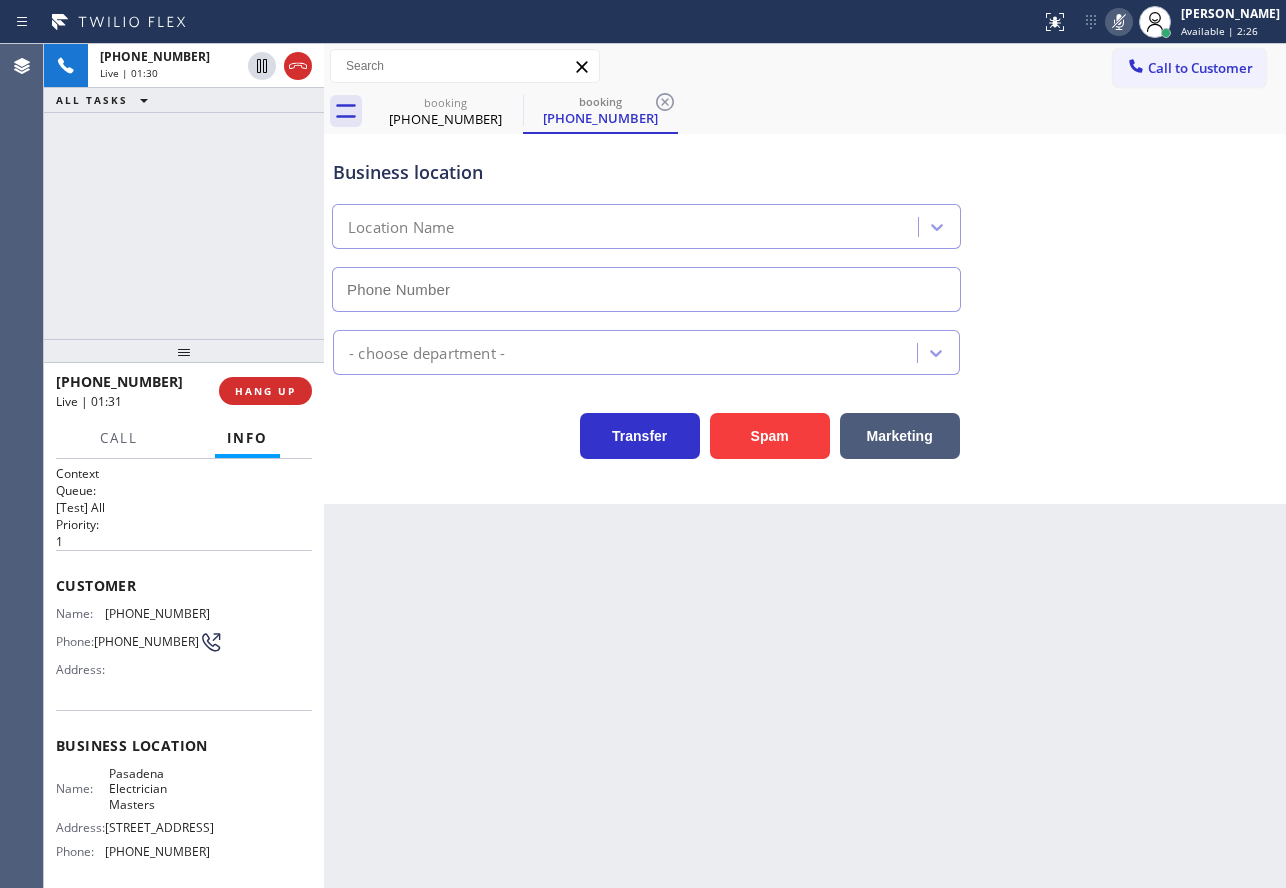 type on "[PHONE_NUMBER]" 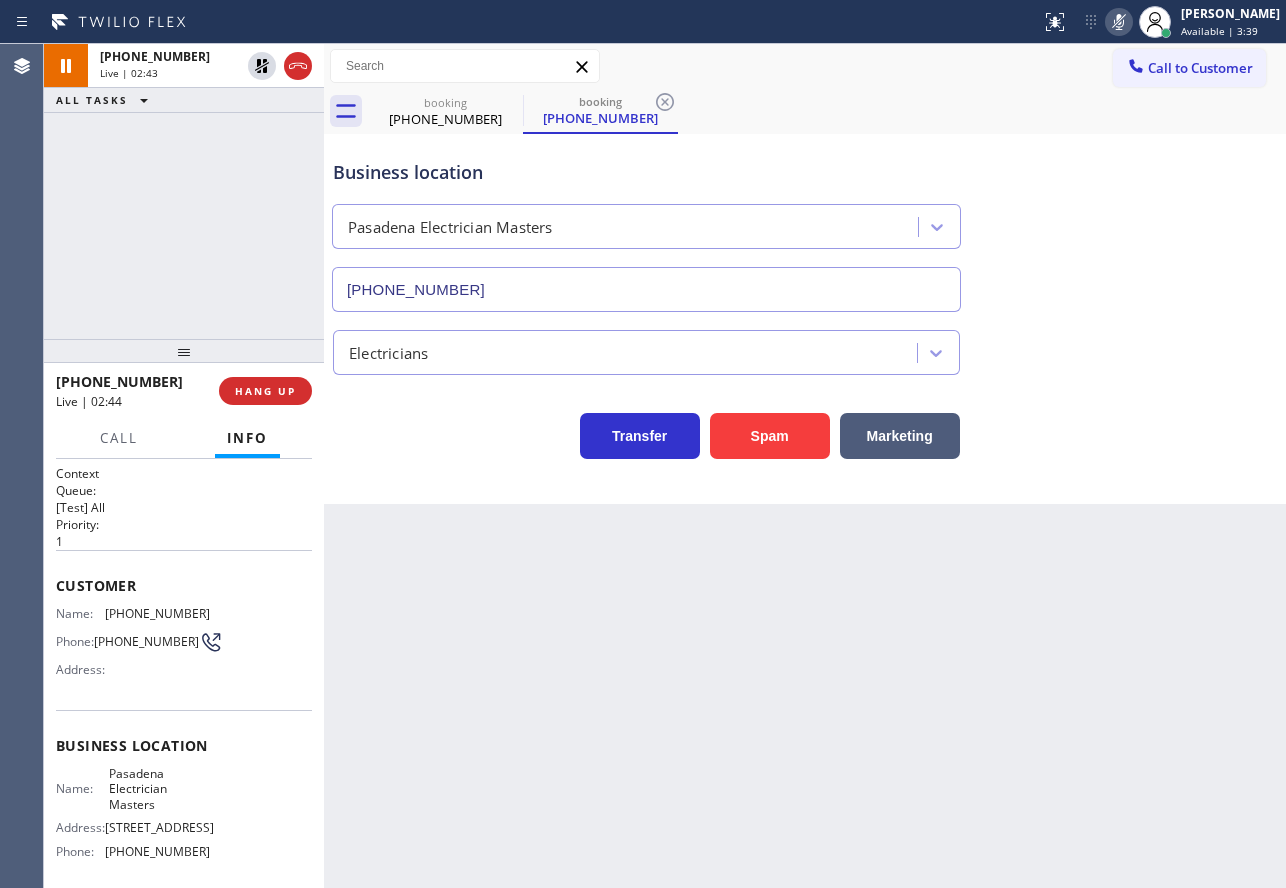 click on "[PHONE_NUMBER]" at bounding box center (157, 613) 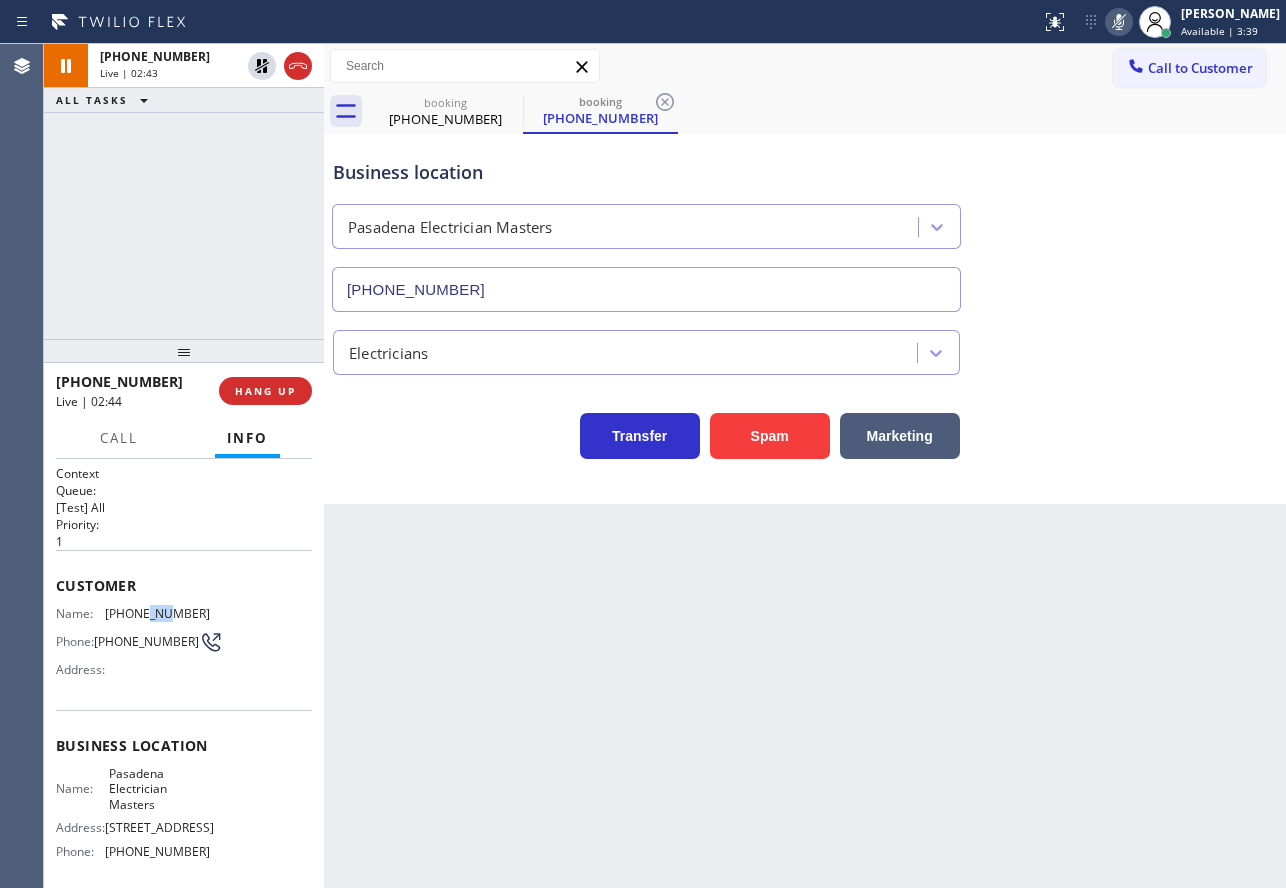 click on "[PHONE_NUMBER]" at bounding box center [157, 613] 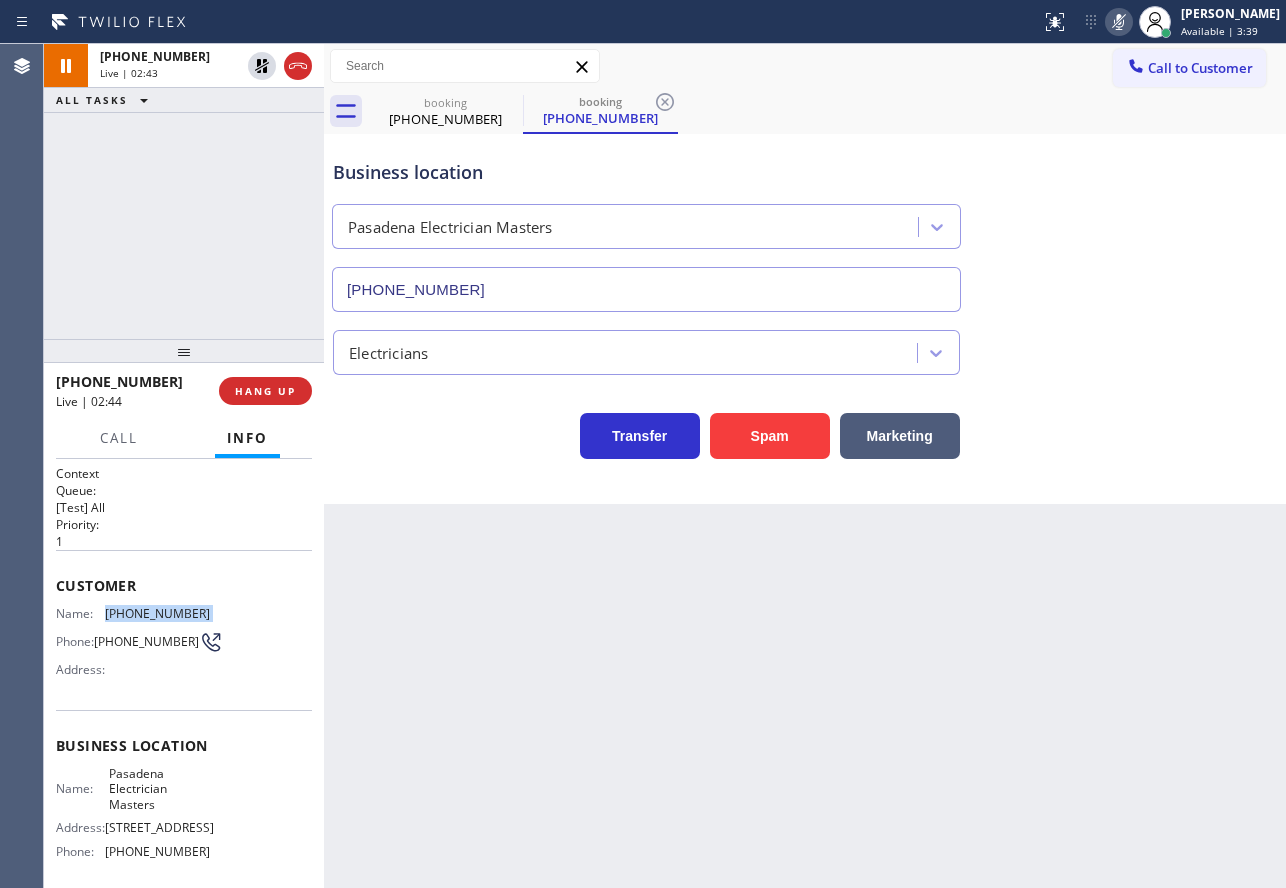 click on "[PHONE_NUMBER]" at bounding box center [157, 613] 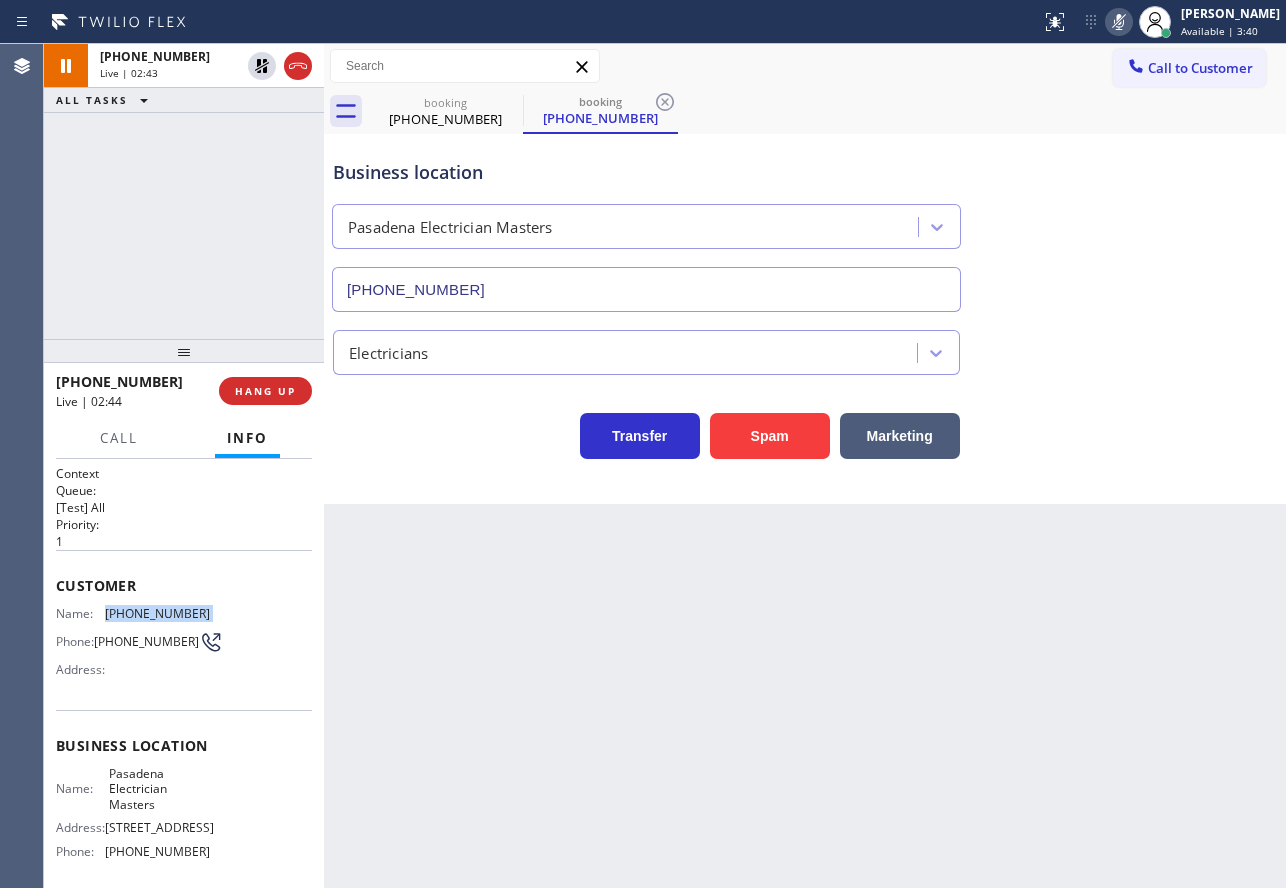 copy on "[PHONE_NUMBER]" 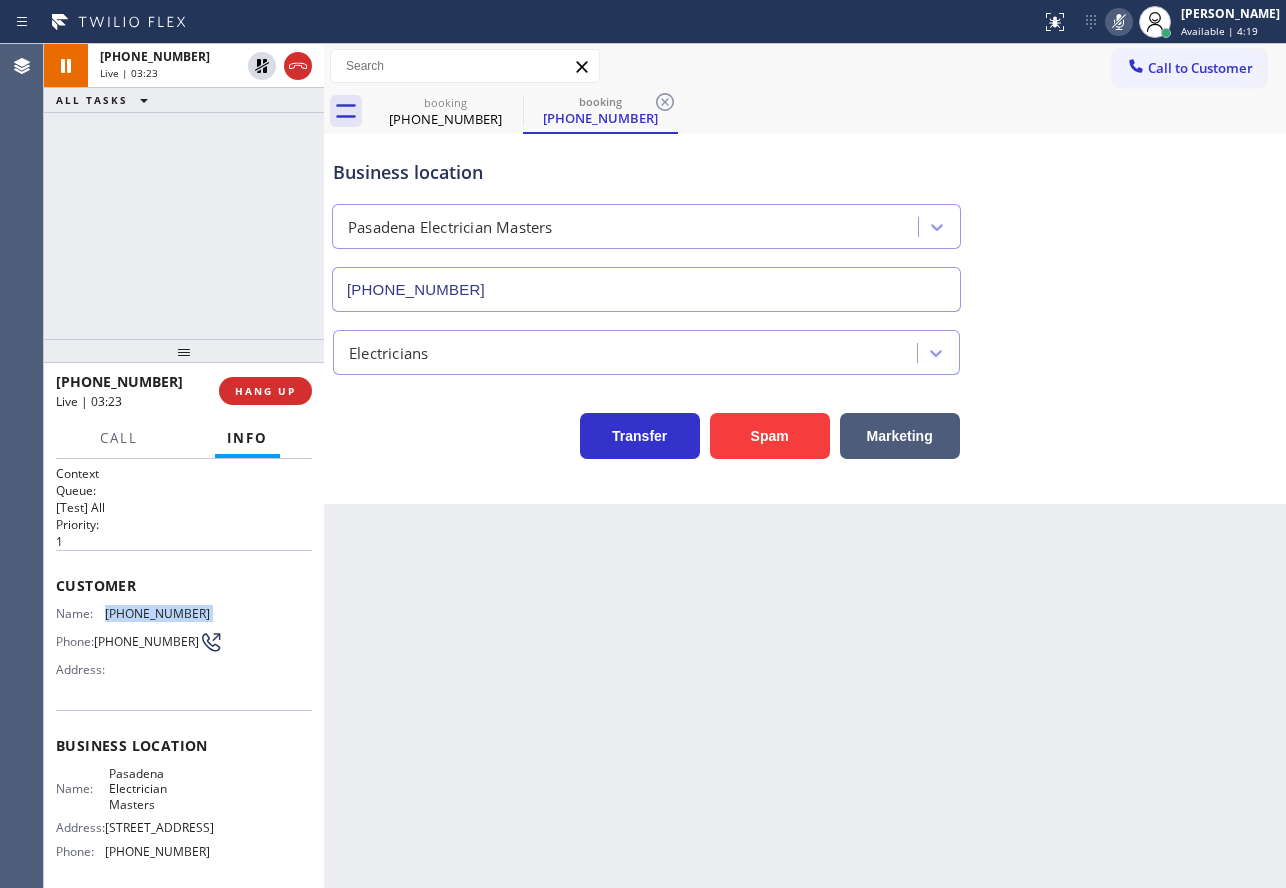 click 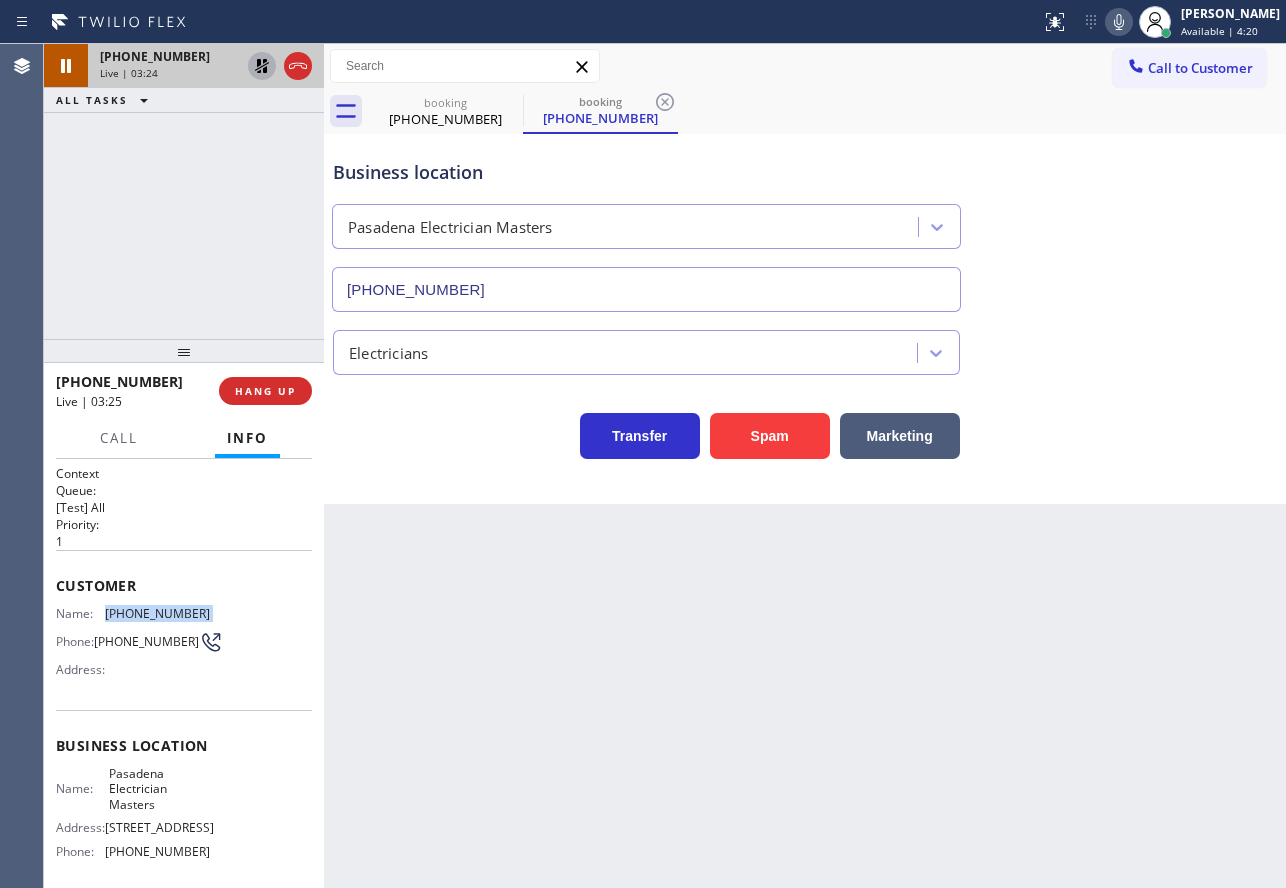 click 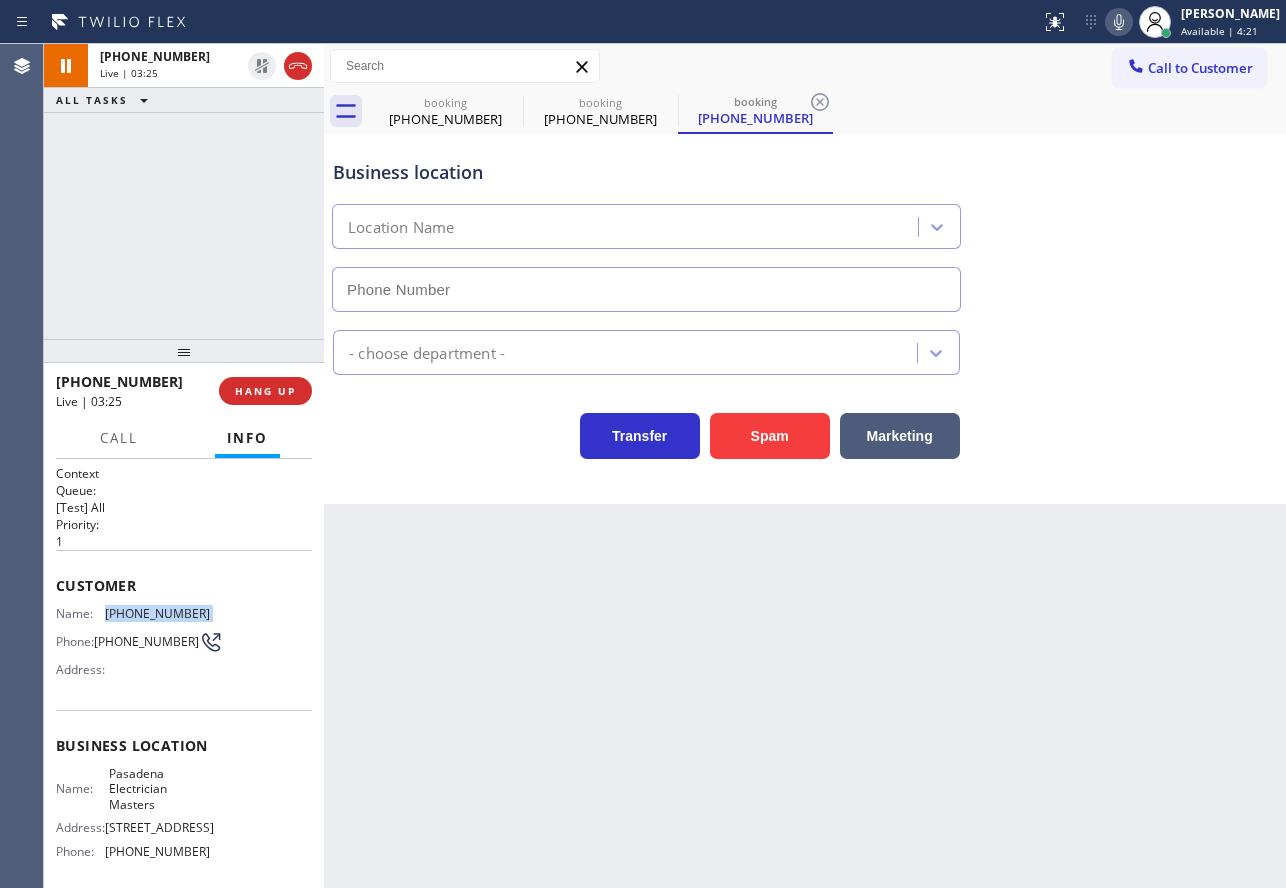 type on "[PHONE_NUMBER]" 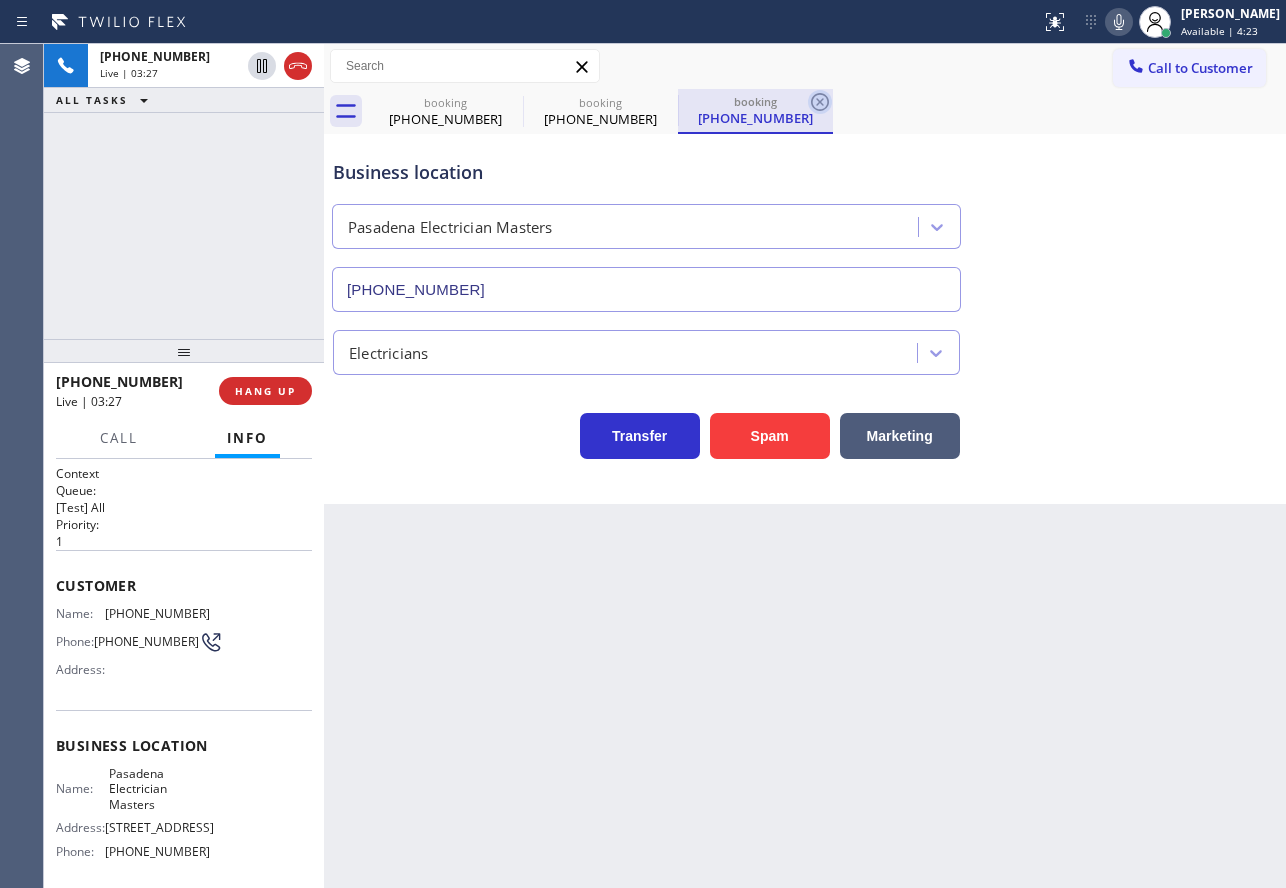 click 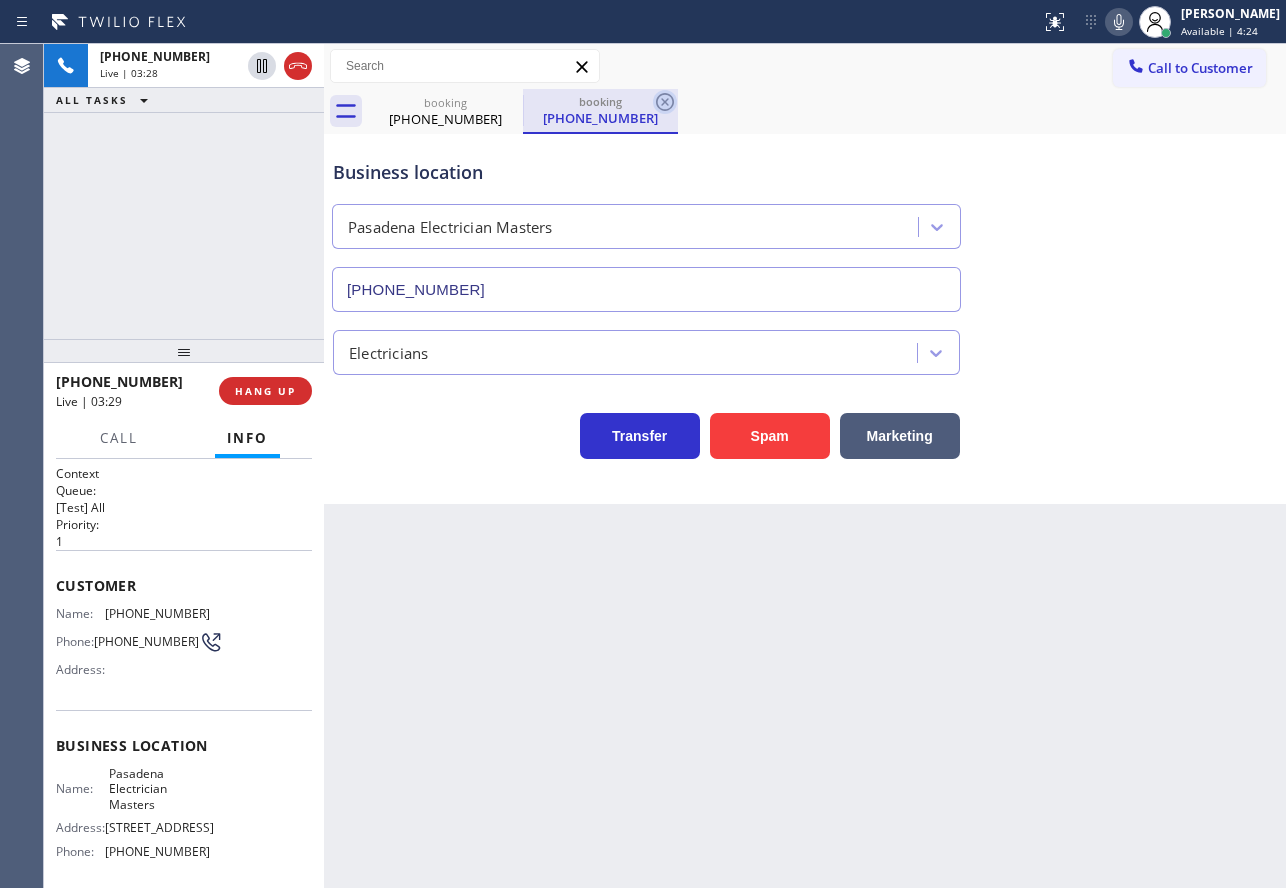 click 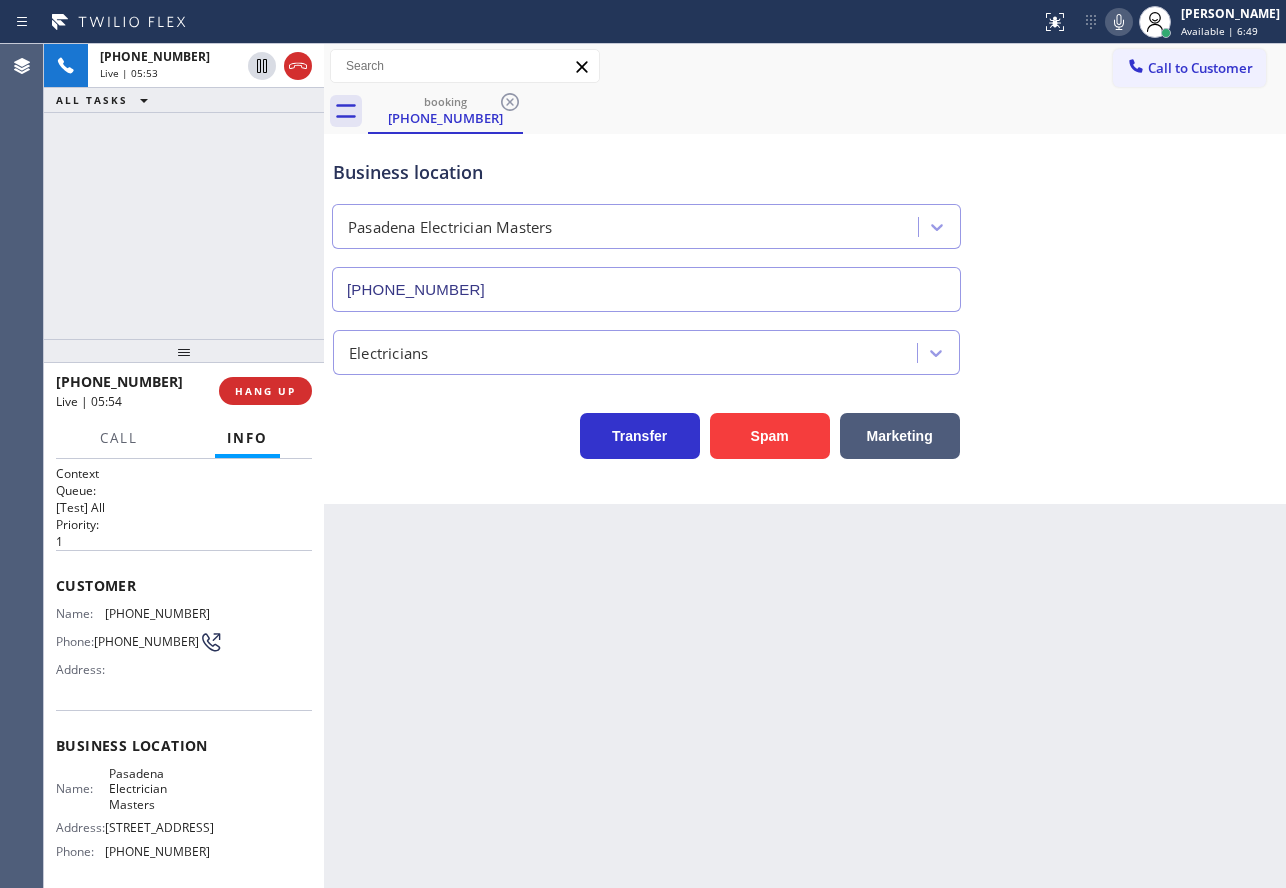 click on "[PHONE_NUMBER]" at bounding box center [157, 851] 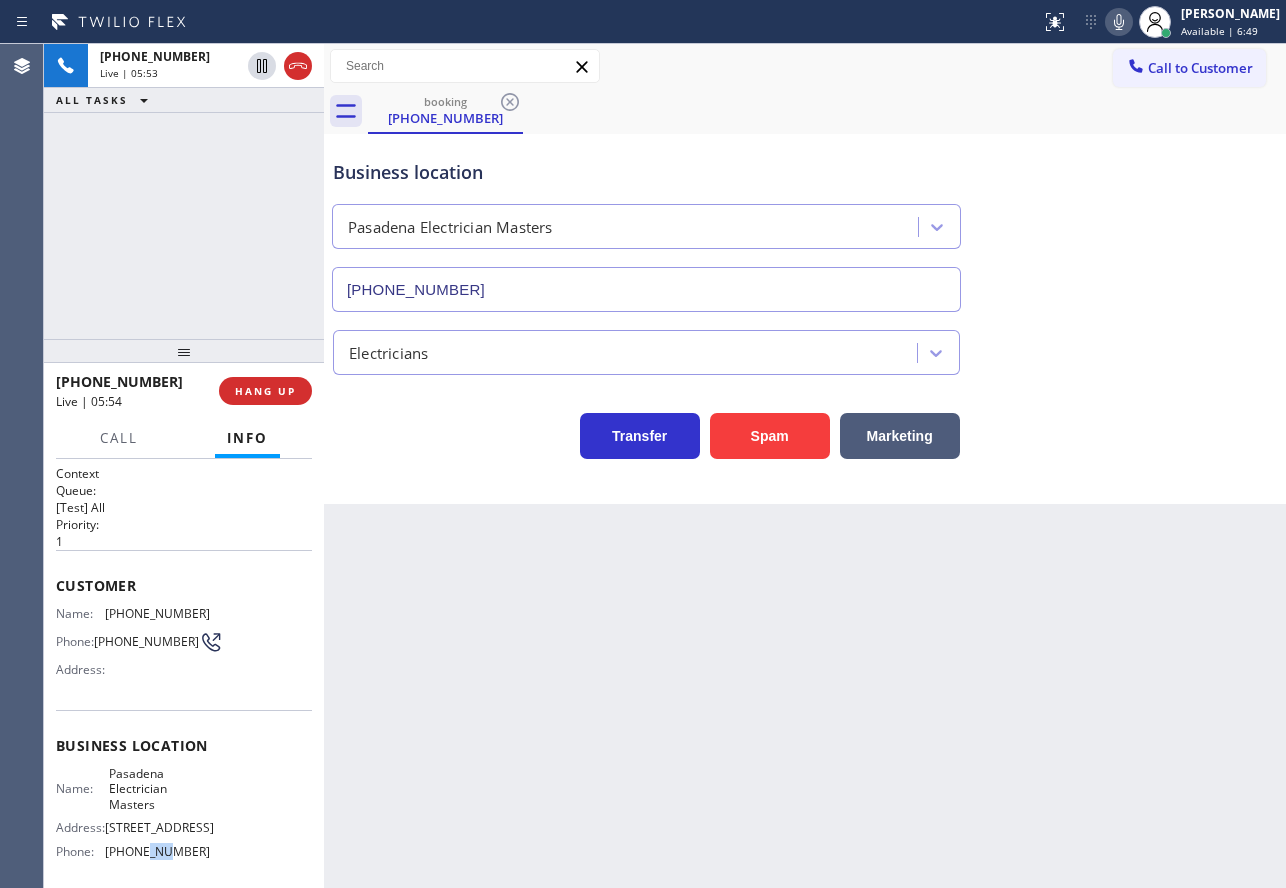 click on "[PHONE_NUMBER]" at bounding box center [157, 851] 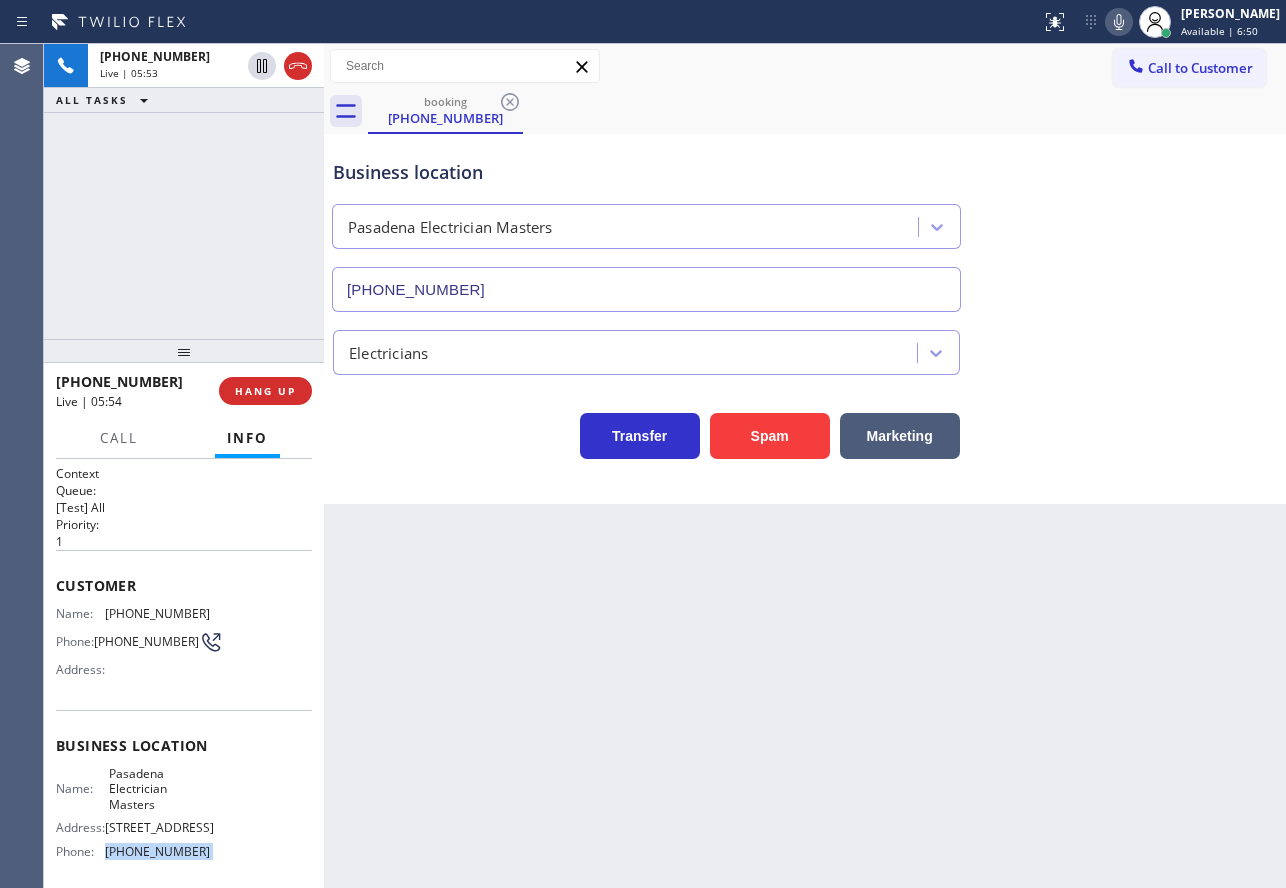 click on "[PHONE_NUMBER]" at bounding box center [157, 851] 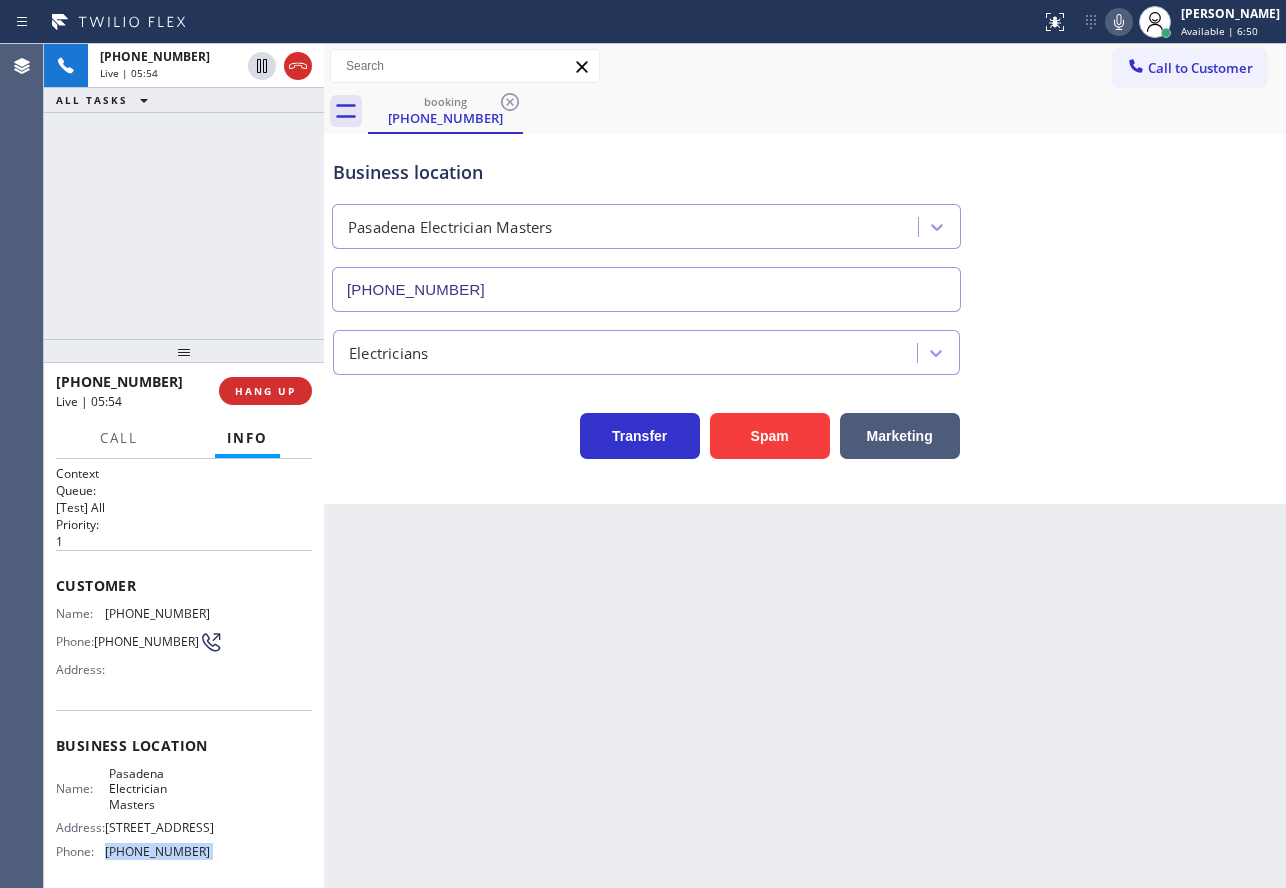 copy on "[PHONE_NUMBER]" 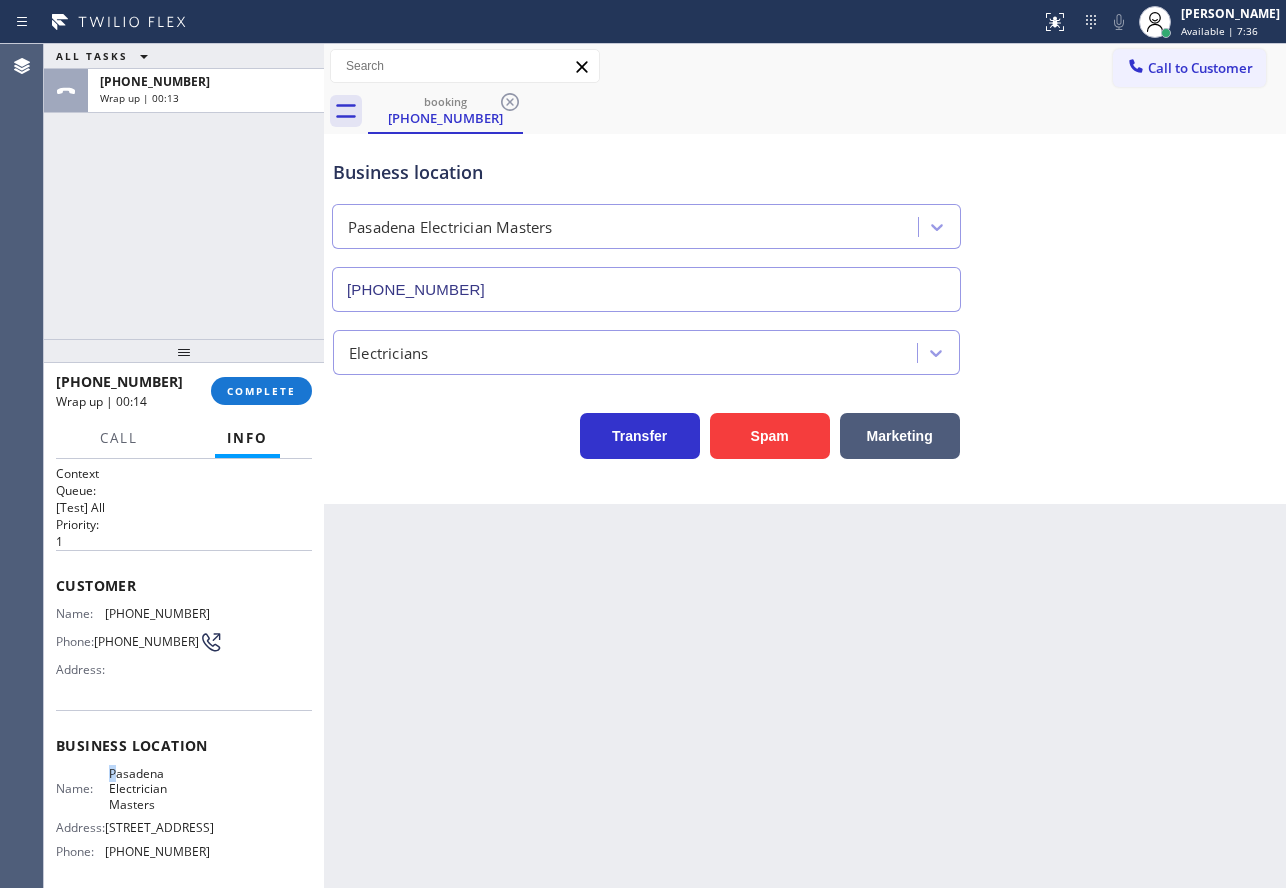click on "Pasadena Electrician Masters" at bounding box center [159, 789] 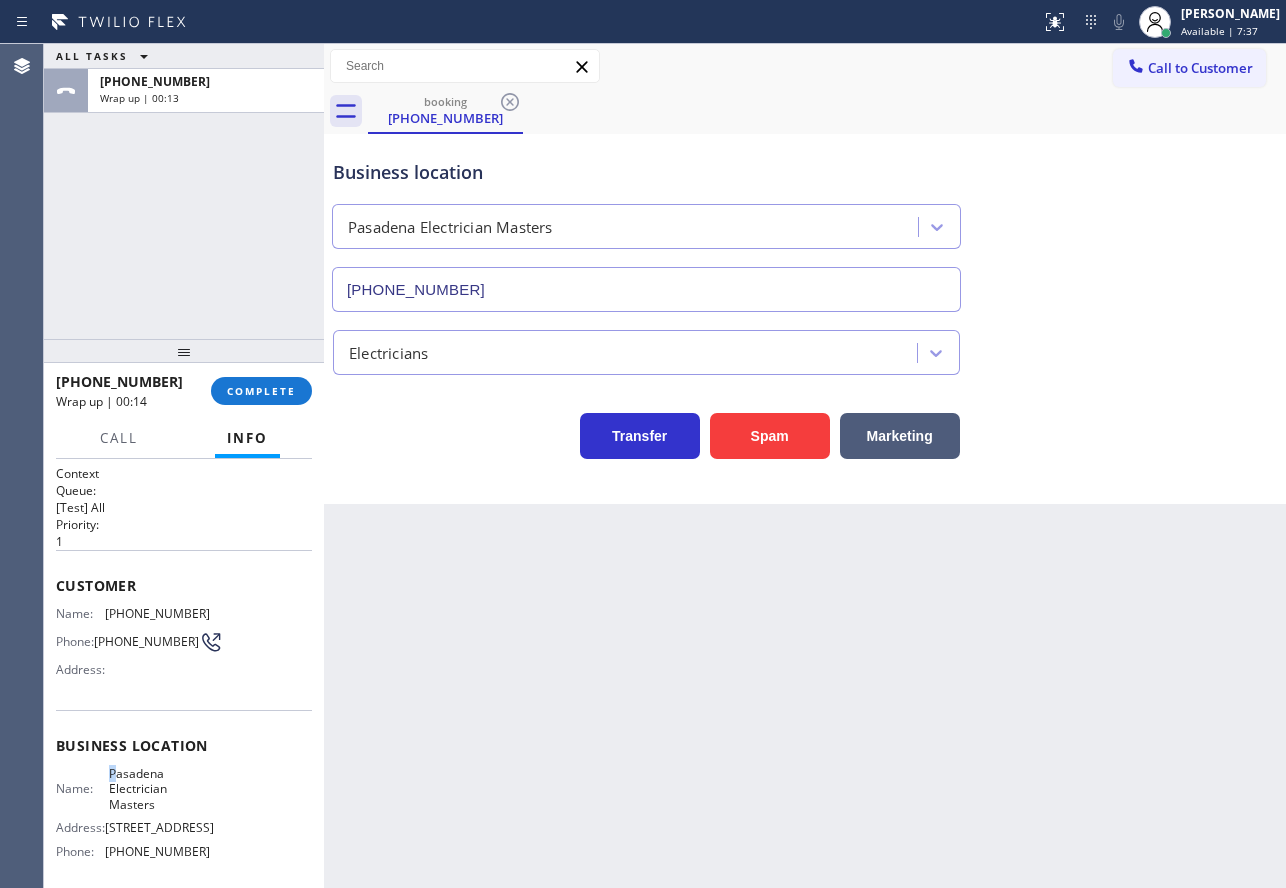 click on "Pasadena Electrician Masters" at bounding box center (159, 789) 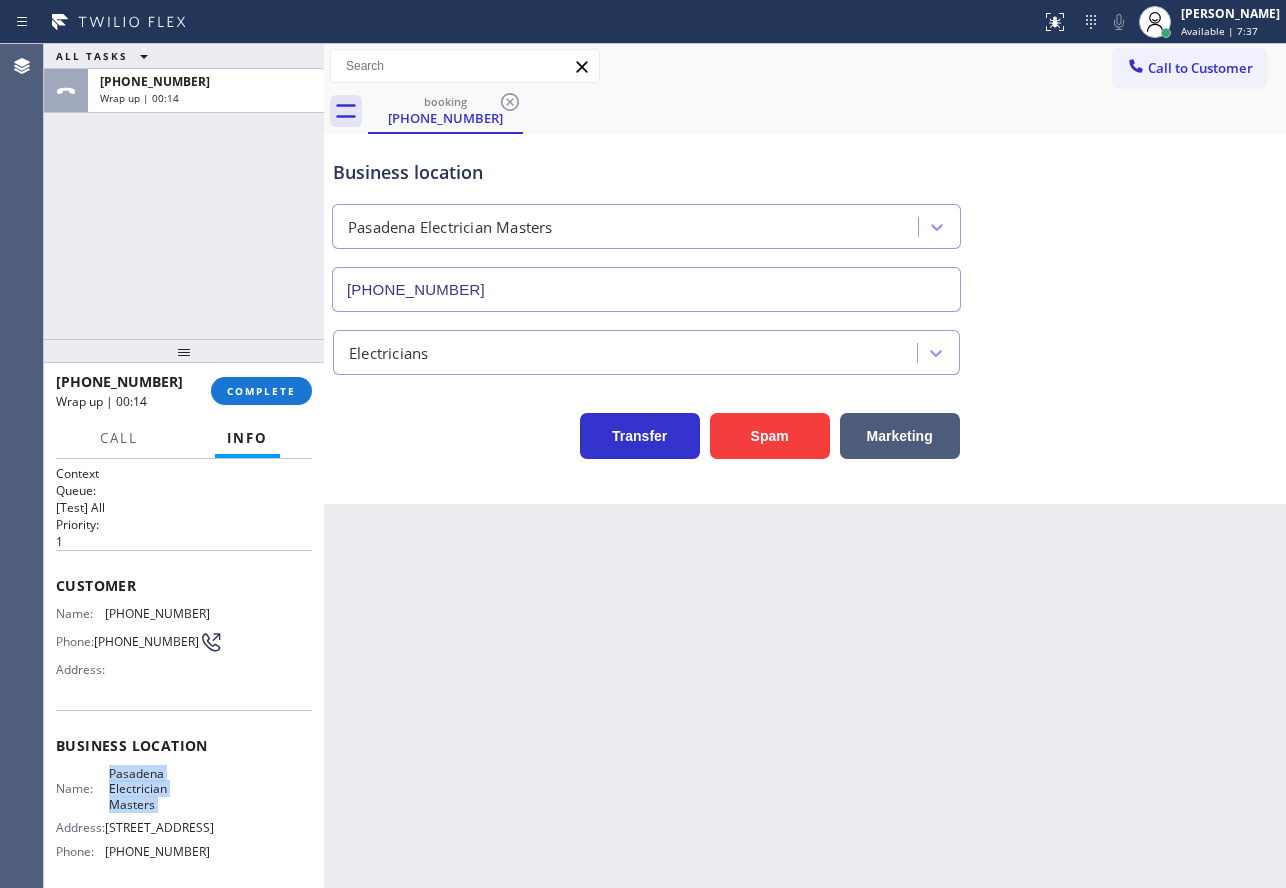 click on "Pasadena Electrician Masters" at bounding box center [159, 789] 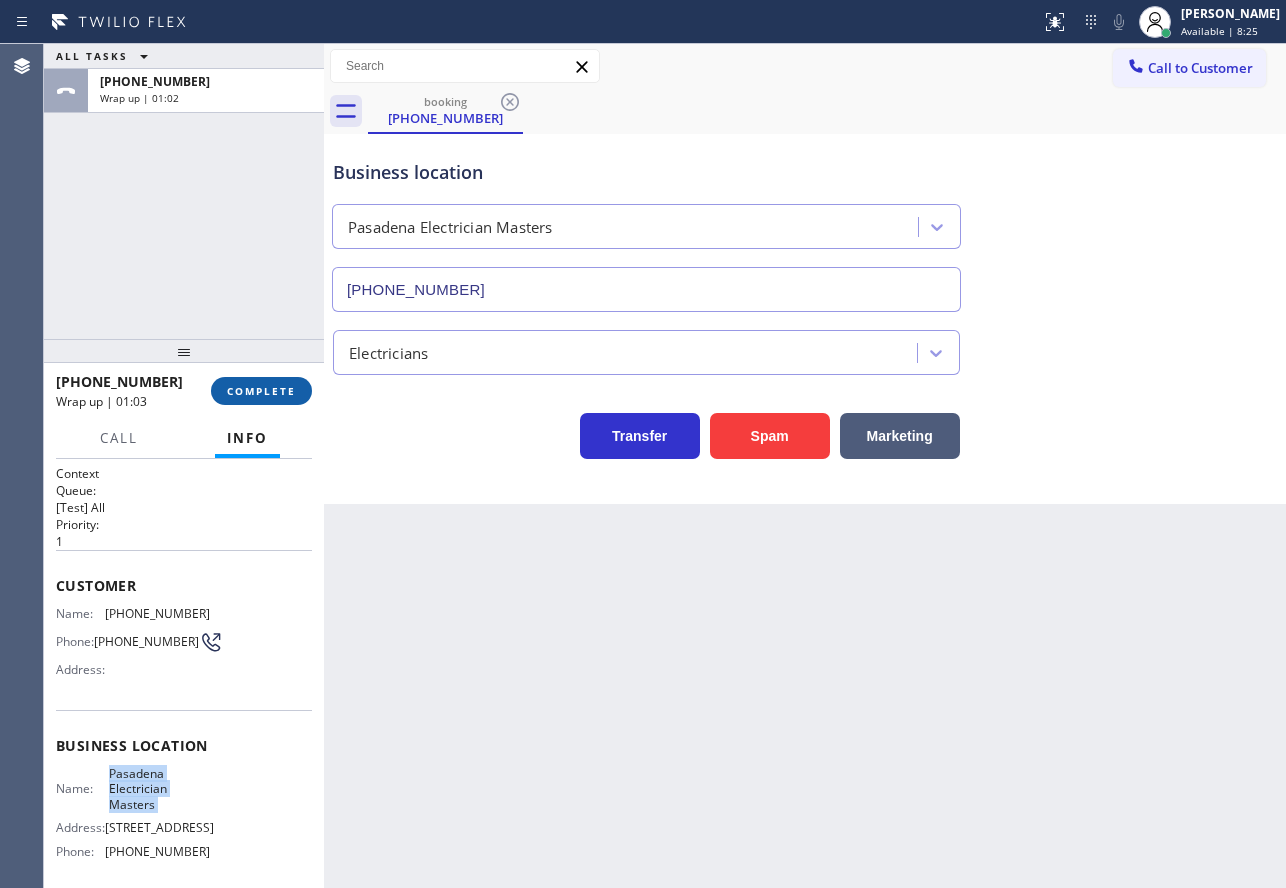 click on "COMPLETE" at bounding box center (261, 391) 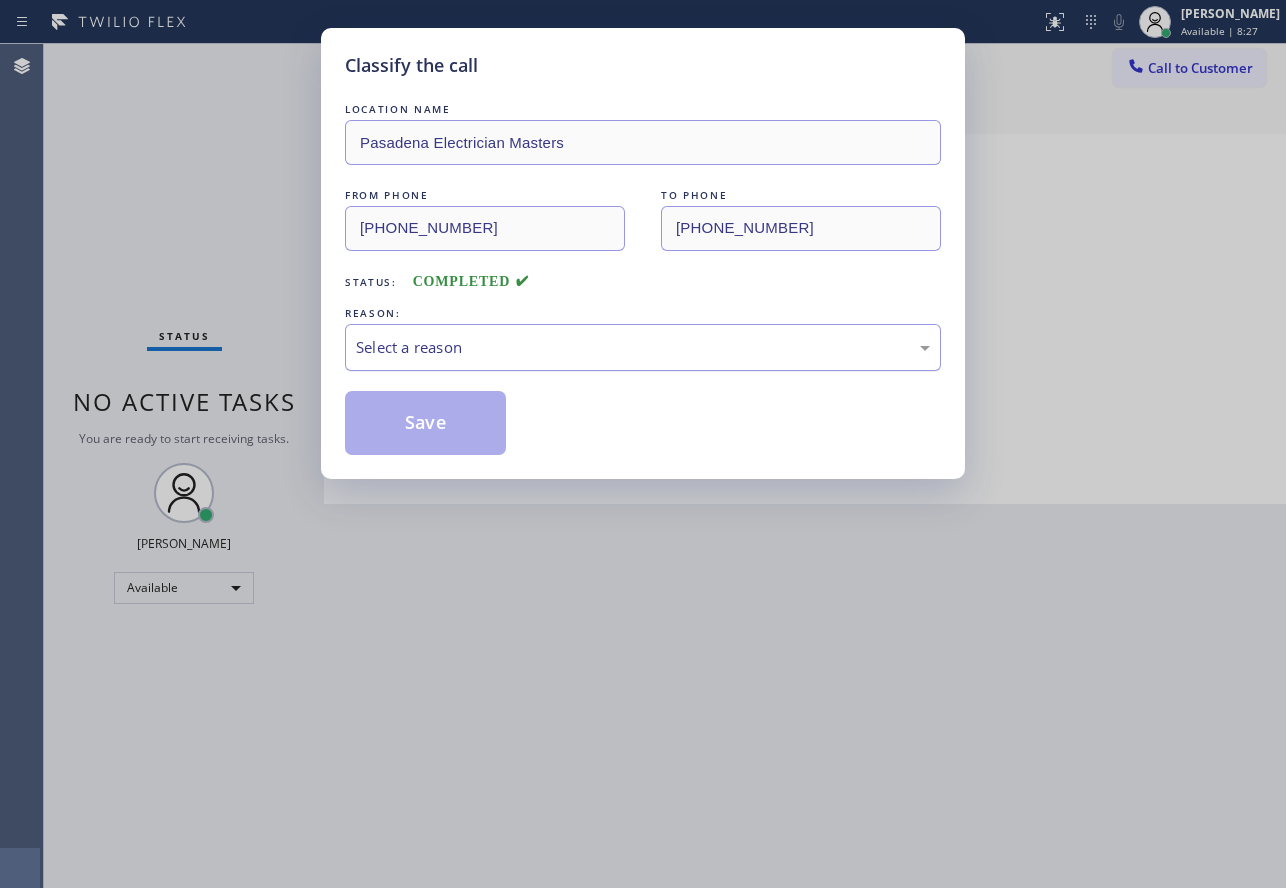 click on "Select a reason" at bounding box center (643, 347) 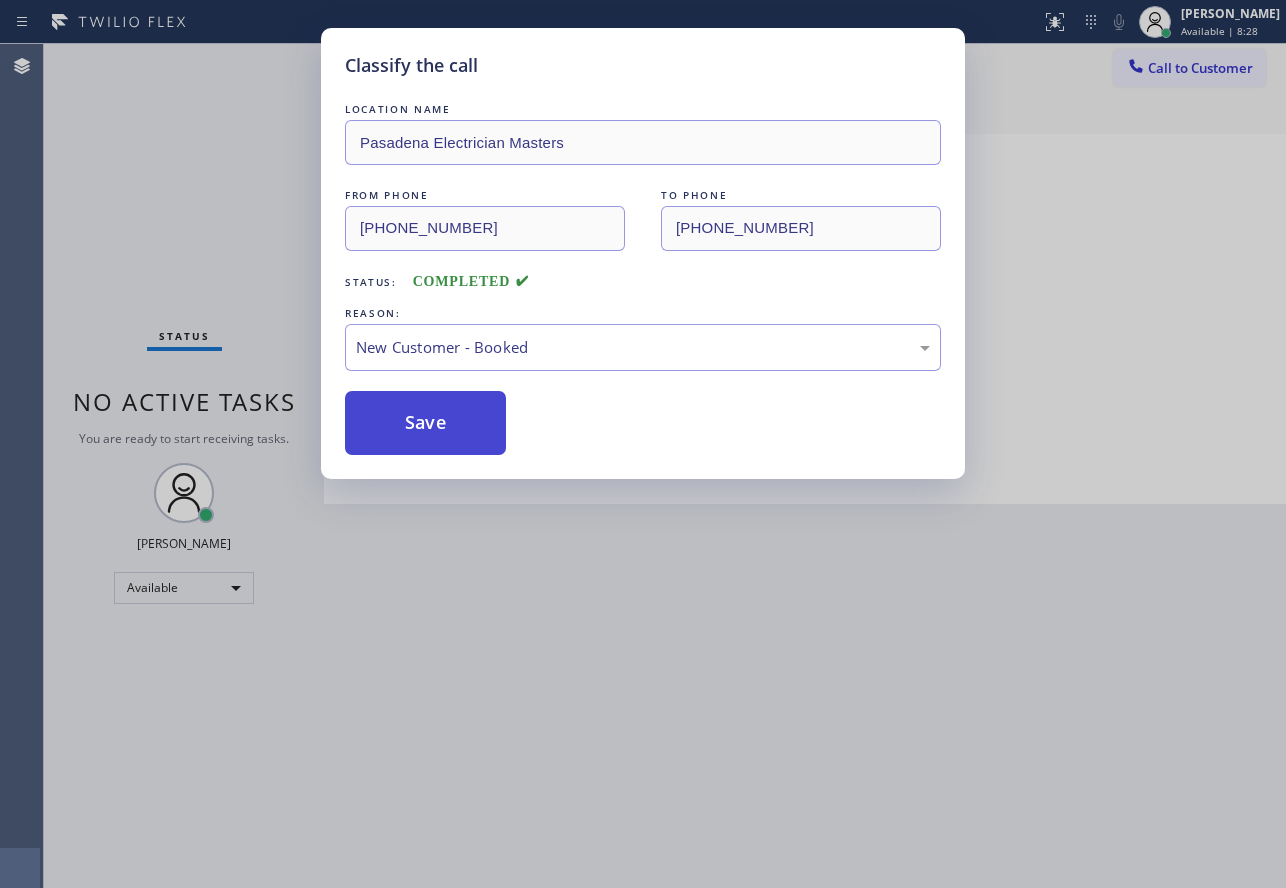 drag, startPoint x: 433, startPoint y: 420, endPoint x: 1189, endPoint y: 471, distance: 757.71826 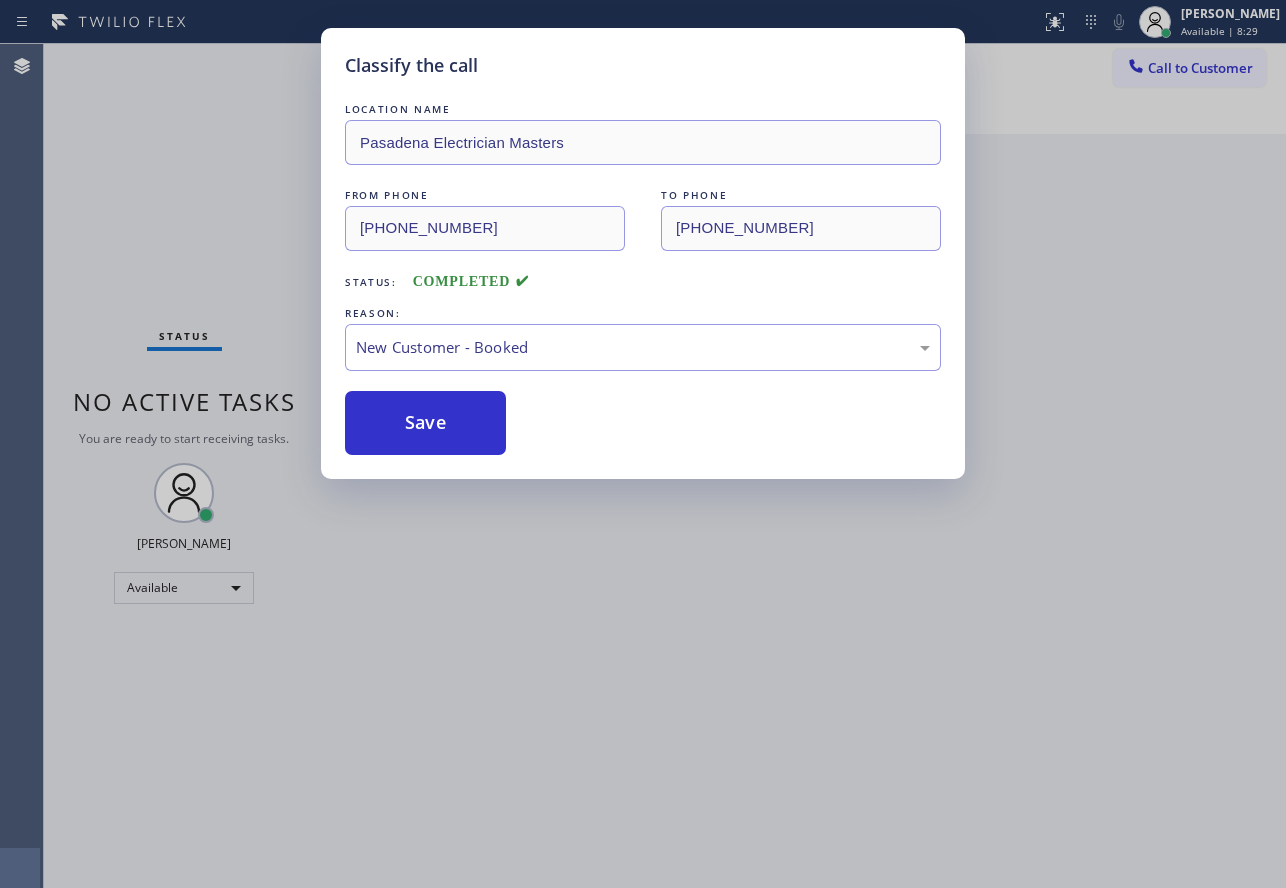 click on "Classify the call LOCATION NAME Pasadena Electrician Masters FROM PHONE [PHONE_NUMBER] TO PHONE [PHONE_NUMBER] Status: COMPLETED REASON: New Customer - Booked Save" at bounding box center [643, 444] 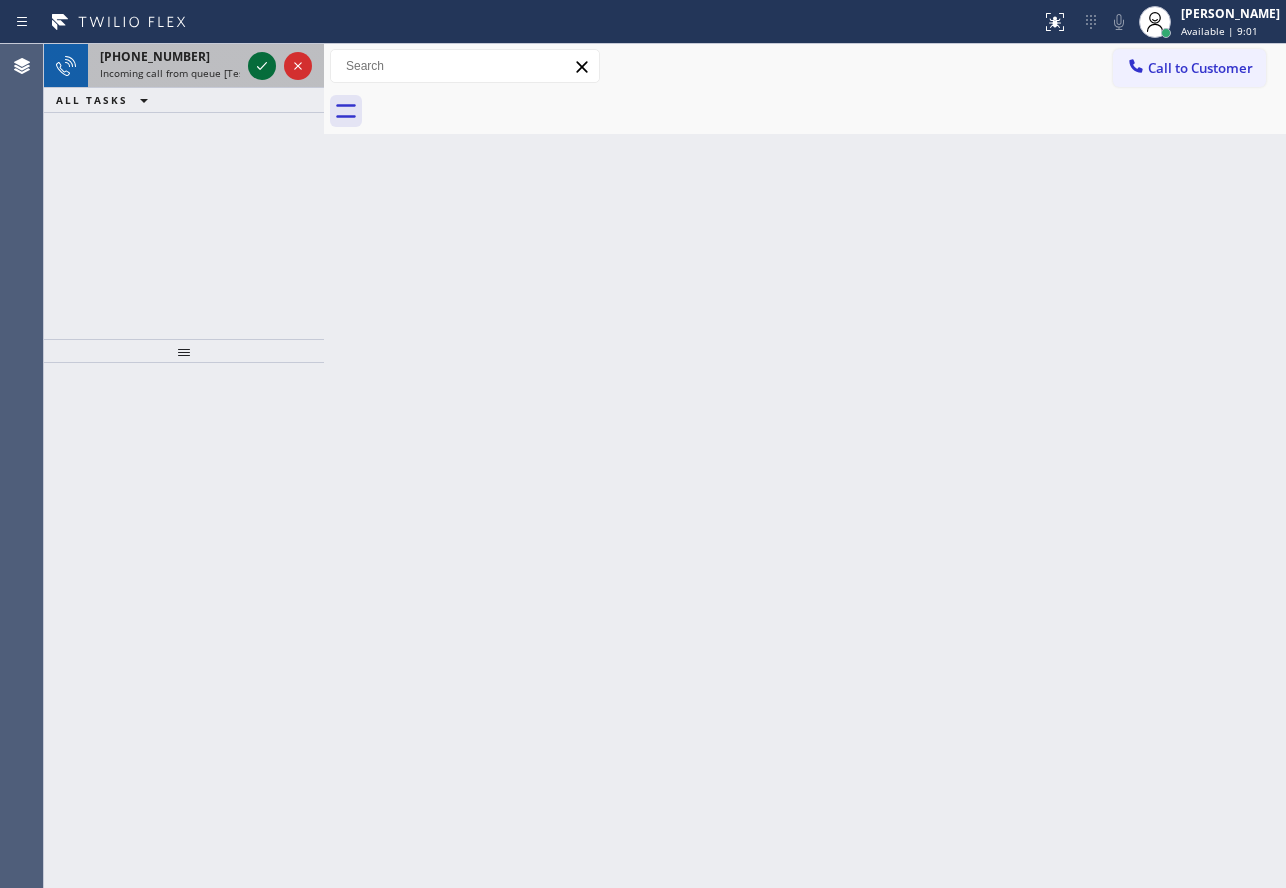 click 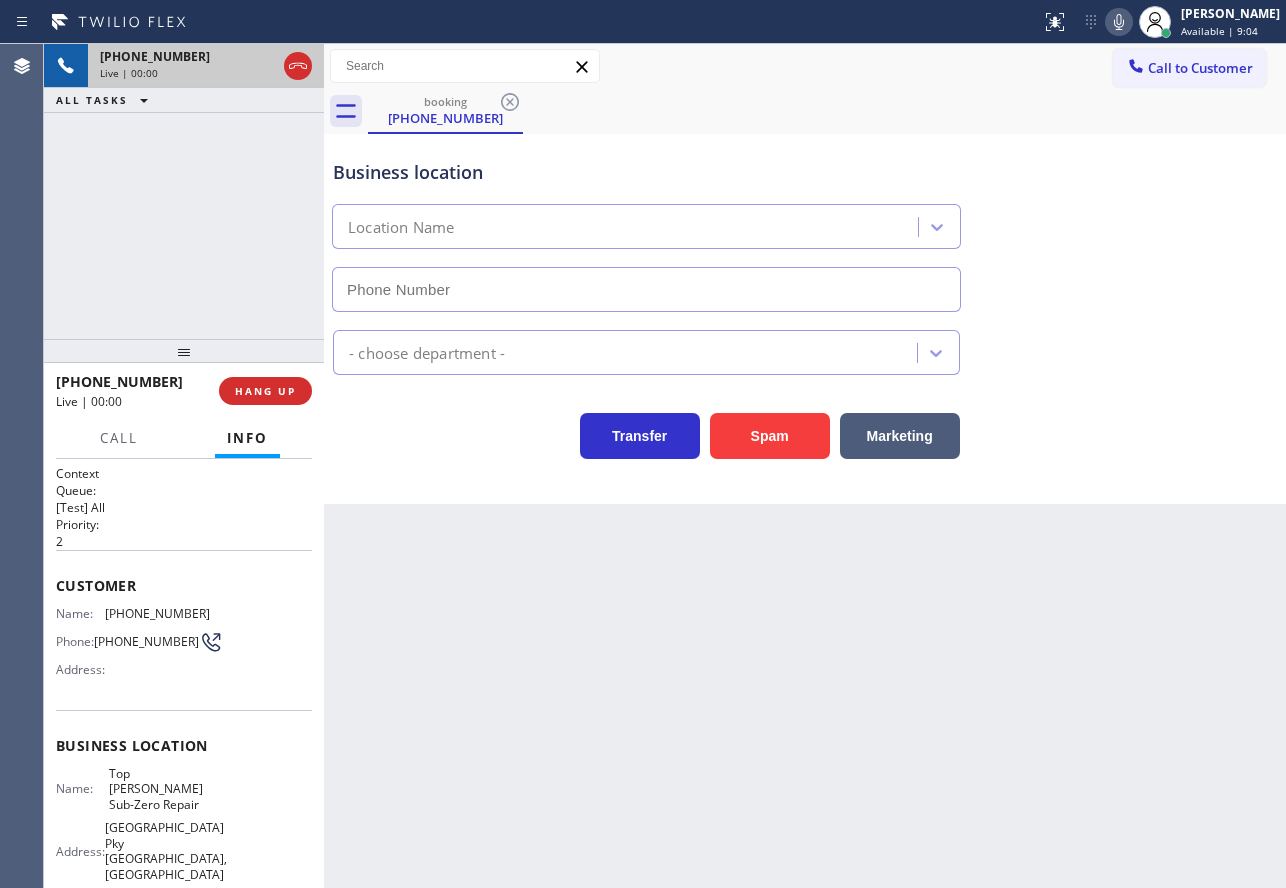 type on "[PHONE_NUMBER]" 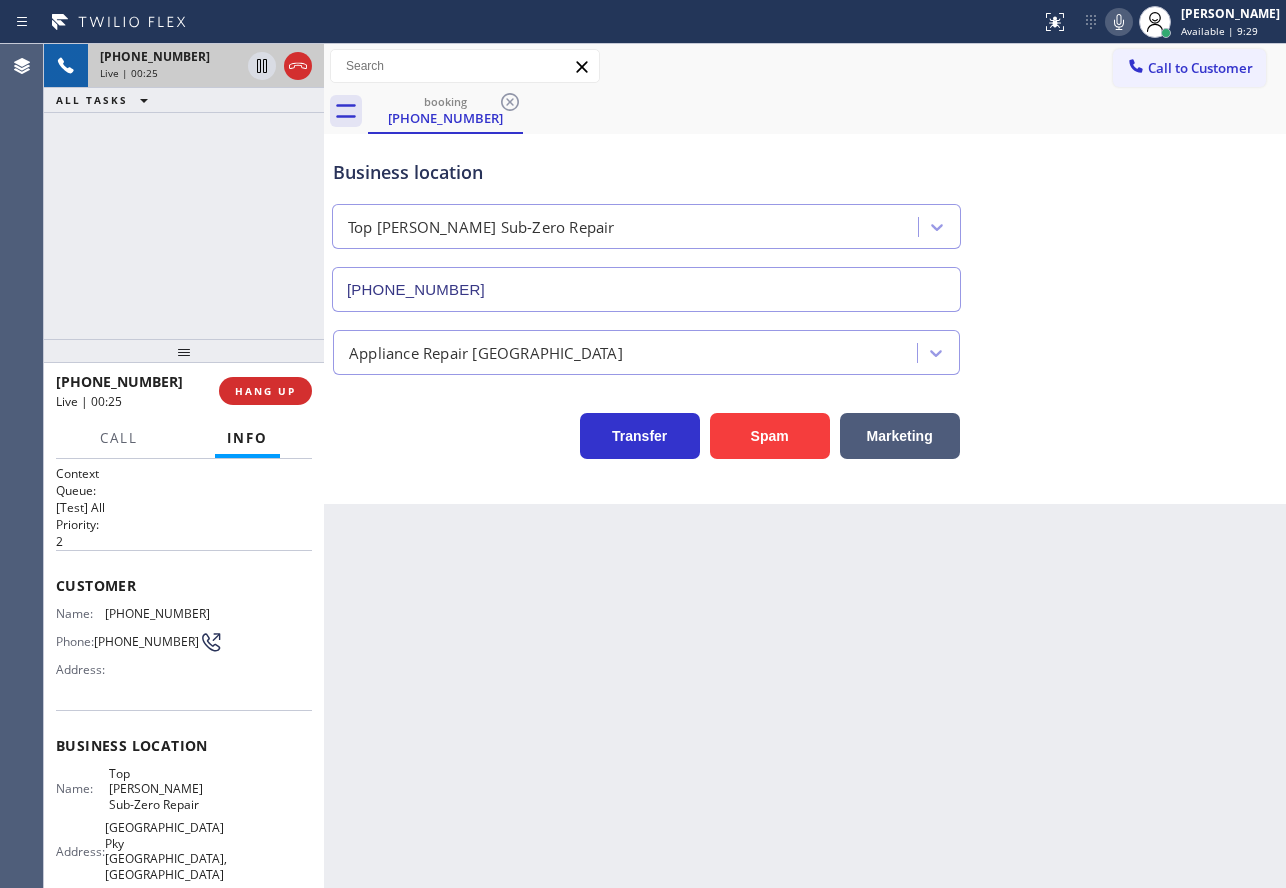 click on "Business location Top [PERSON_NAME] Sub-Zero Repair [PHONE_NUMBER]" at bounding box center [805, 221] 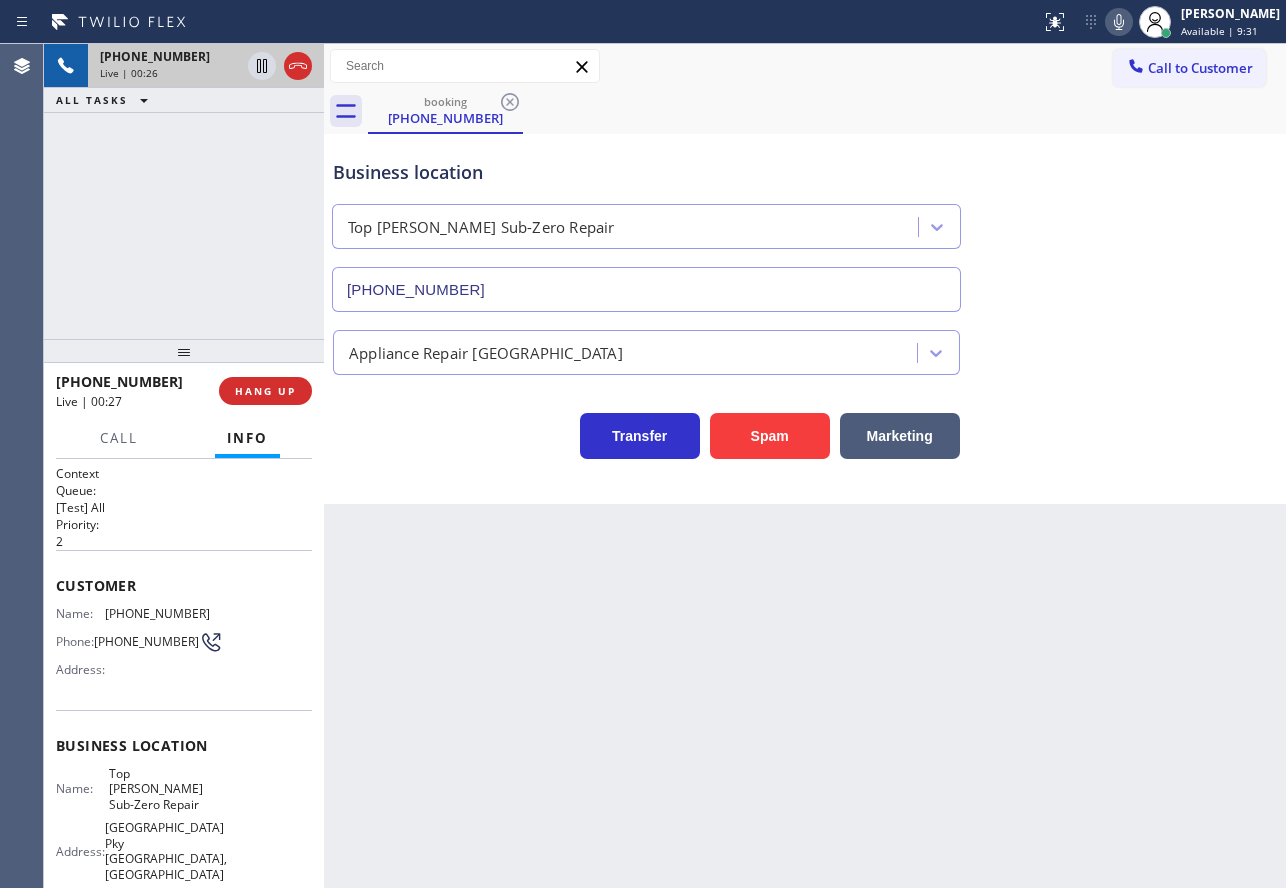 click on "Business location Top [PERSON_NAME] Sub-Zero Repair [PHONE_NUMBER] Appliance Repair High End Transfer Spam Marketing" at bounding box center [805, 319] 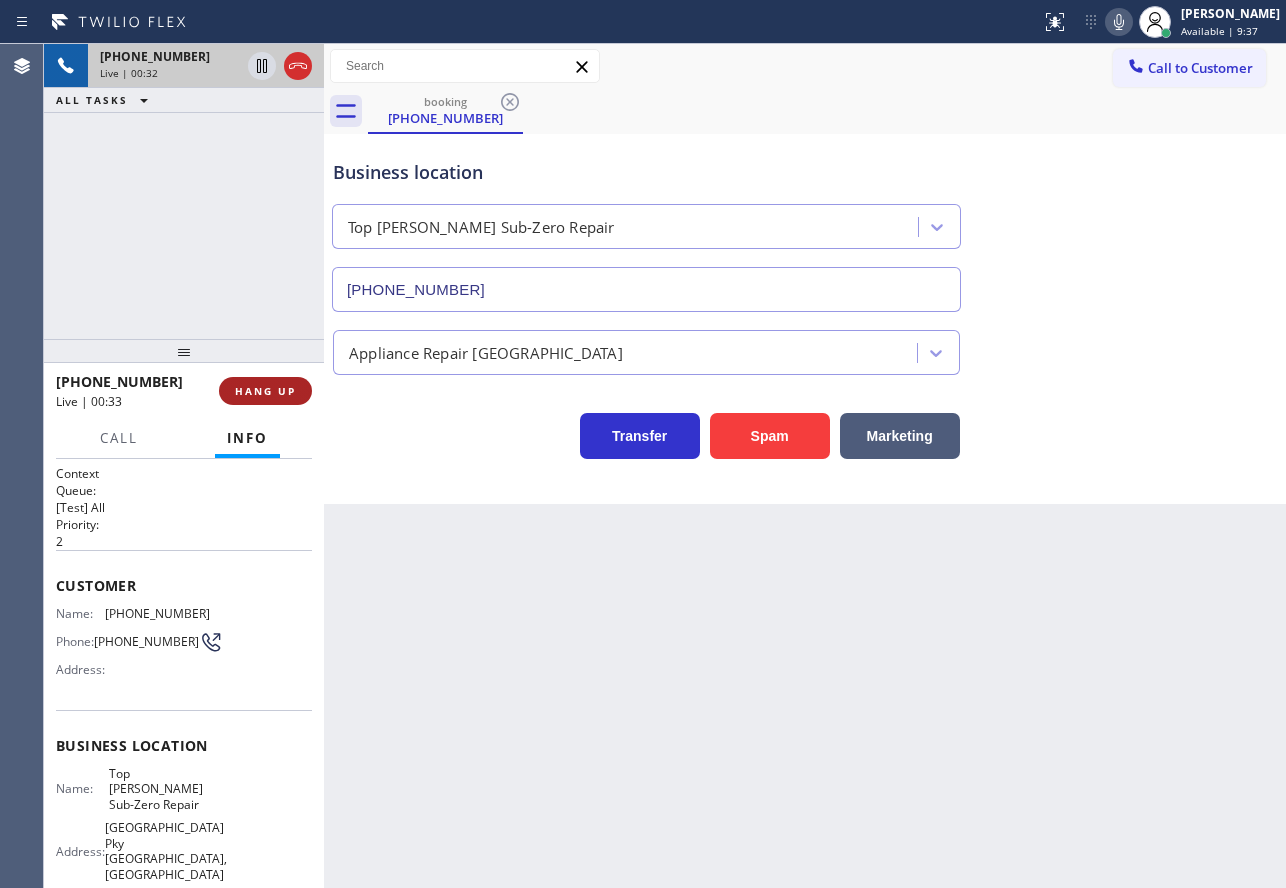 click on "HANG UP" at bounding box center (265, 391) 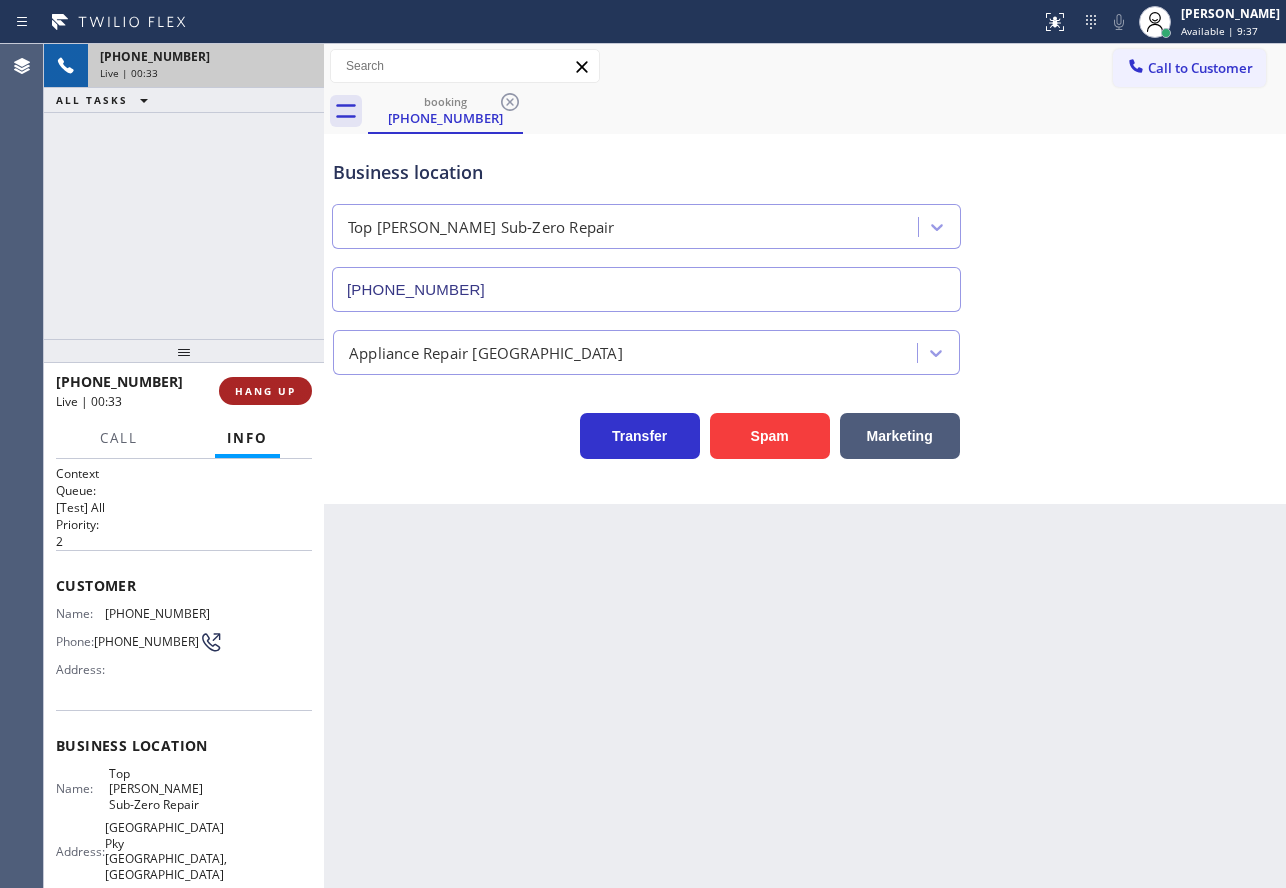 click on "HANG UP" at bounding box center [265, 391] 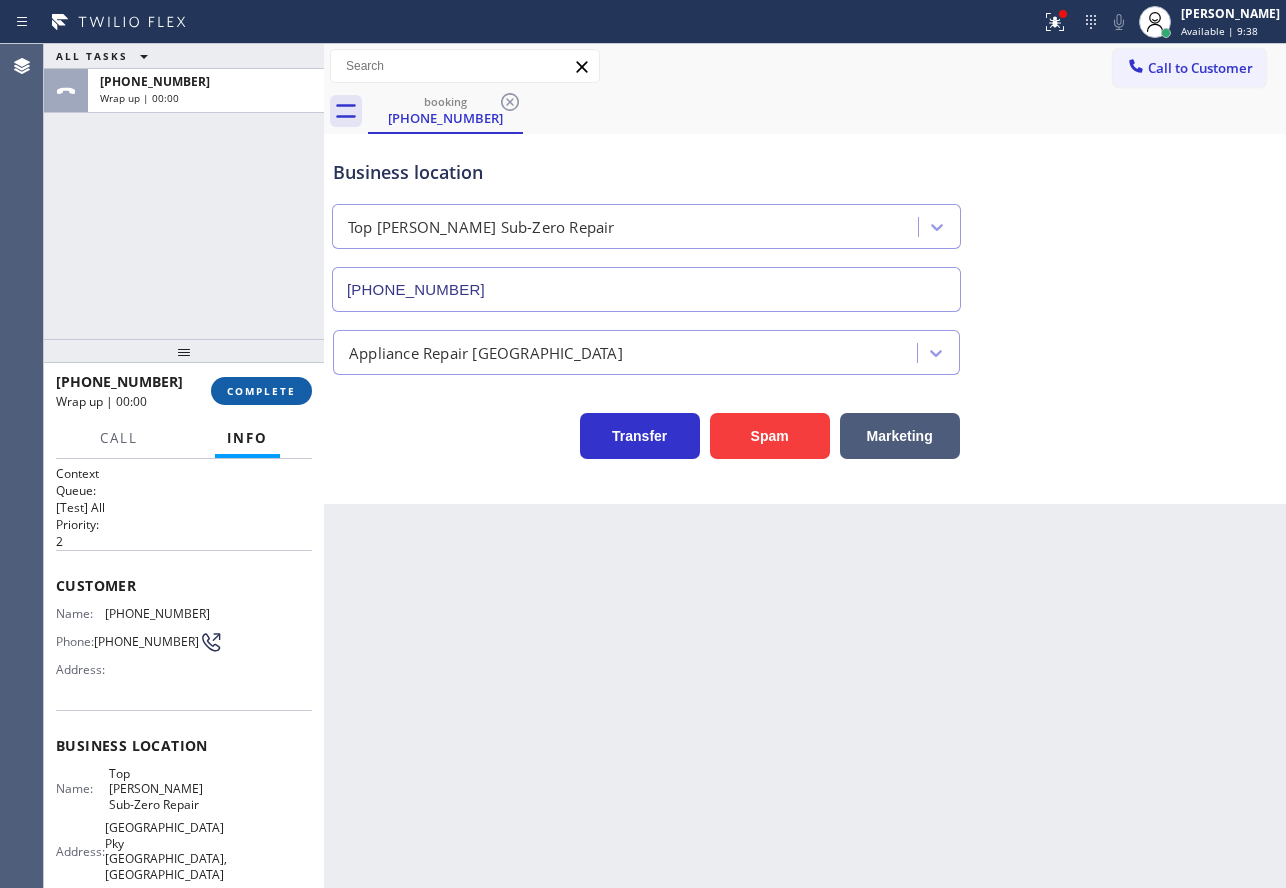 click on "COMPLETE" at bounding box center (261, 391) 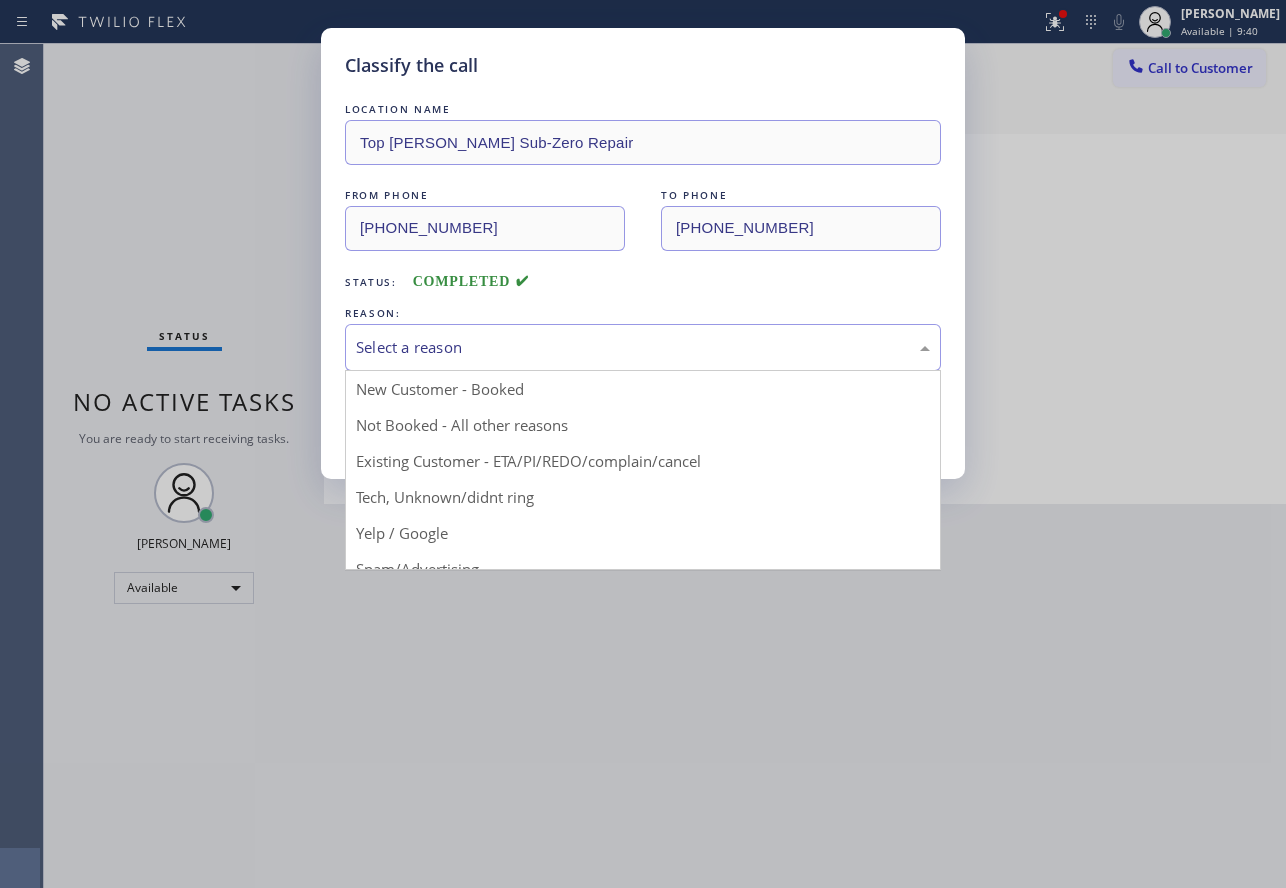 click on "Select a reason" at bounding box center (643, 347) 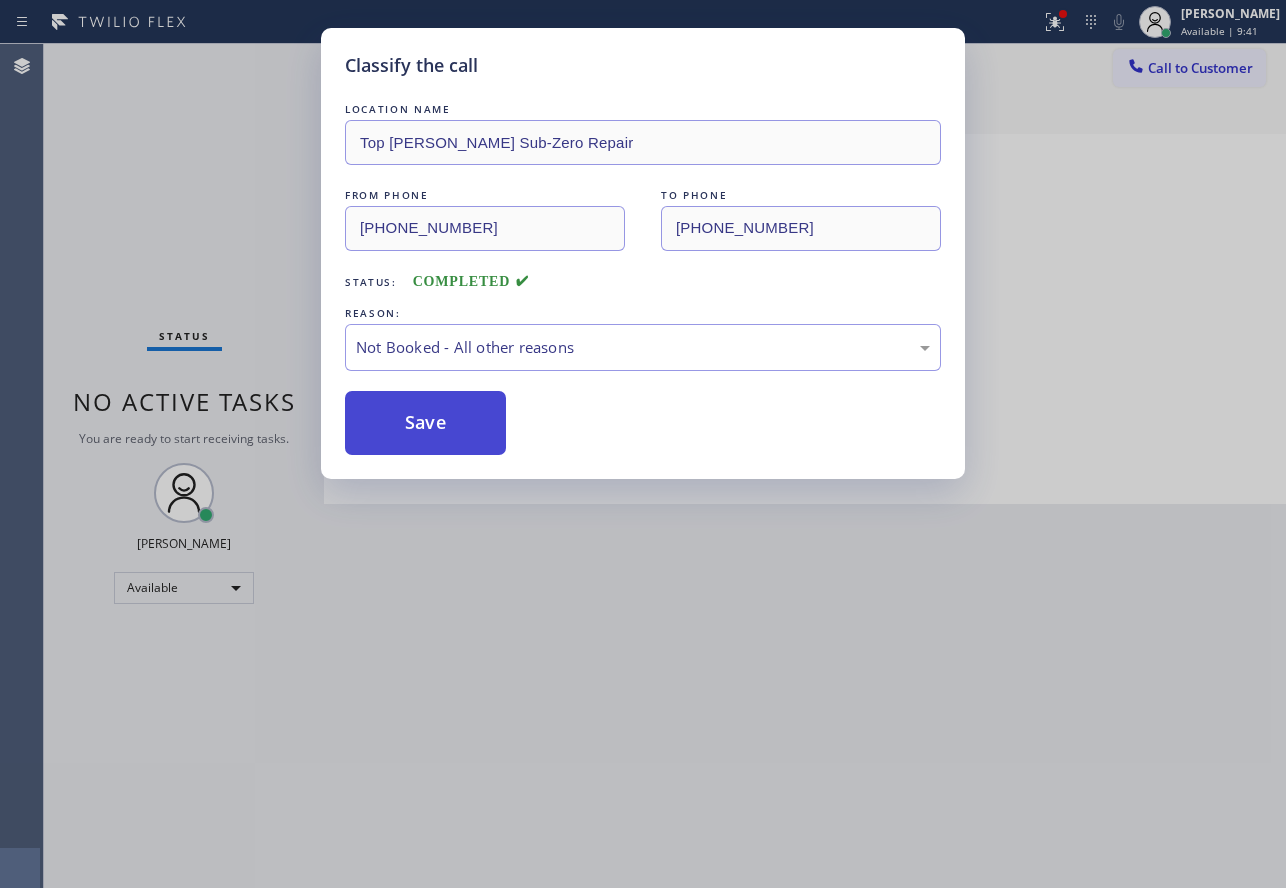 click on "Save" at bounding box center (425, 423) 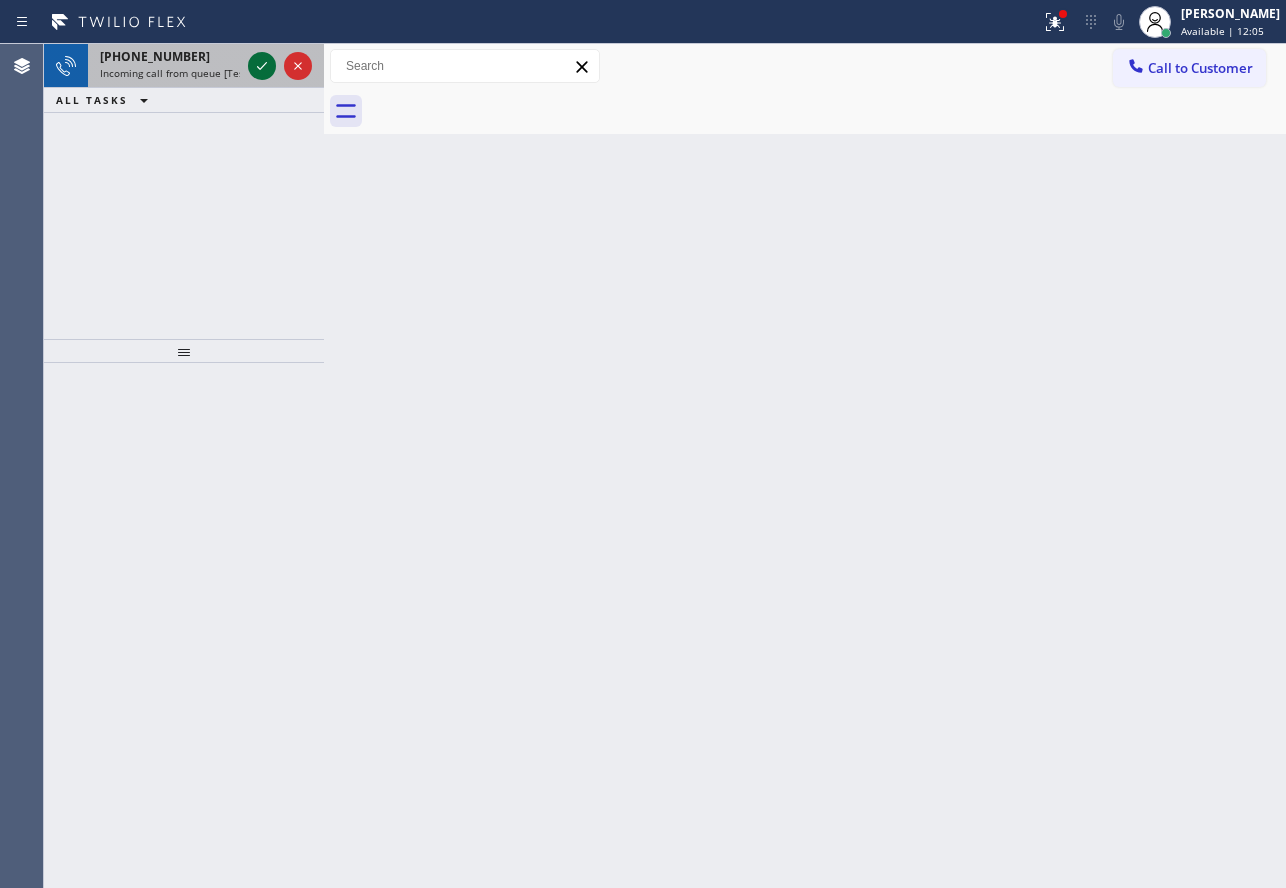 click 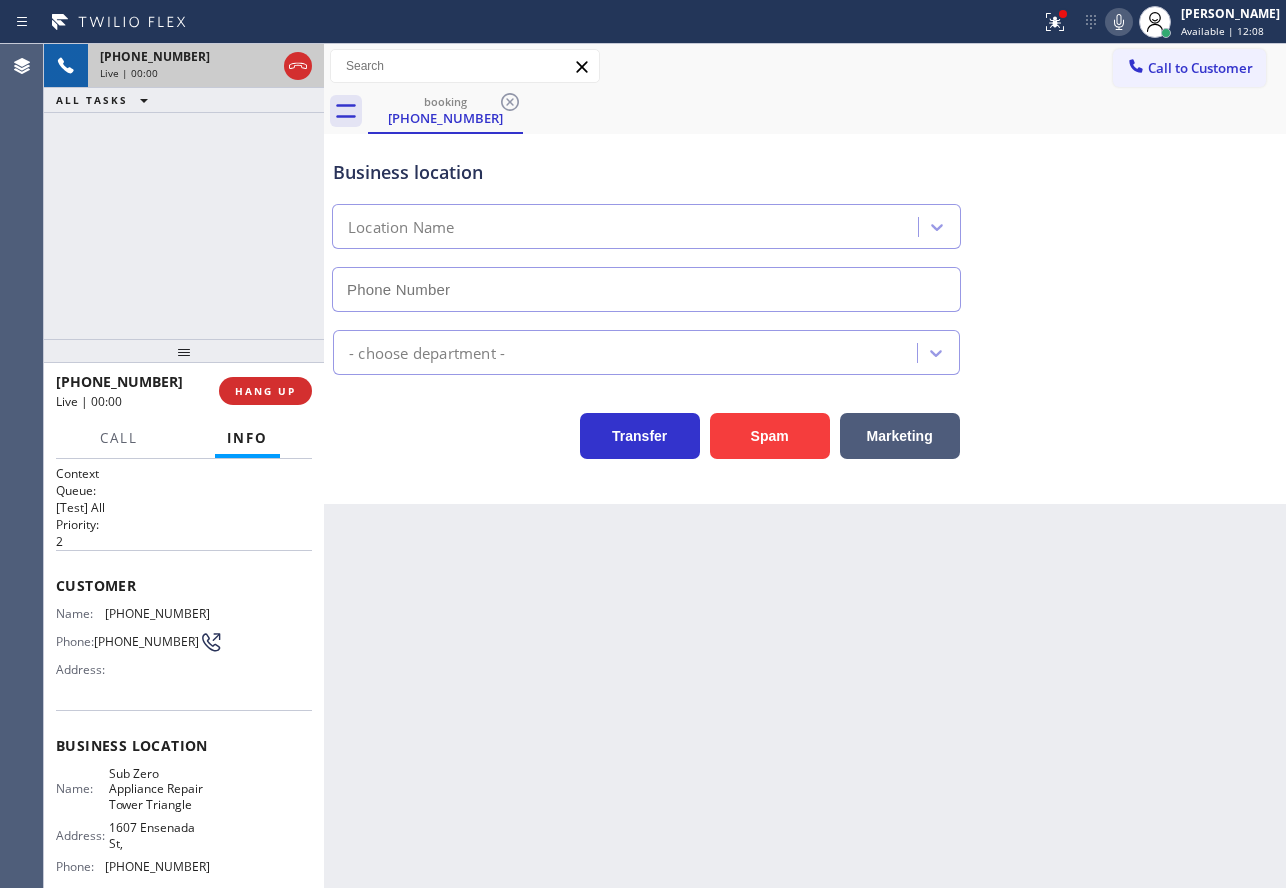 type on "[PHONE_NUMBER]" 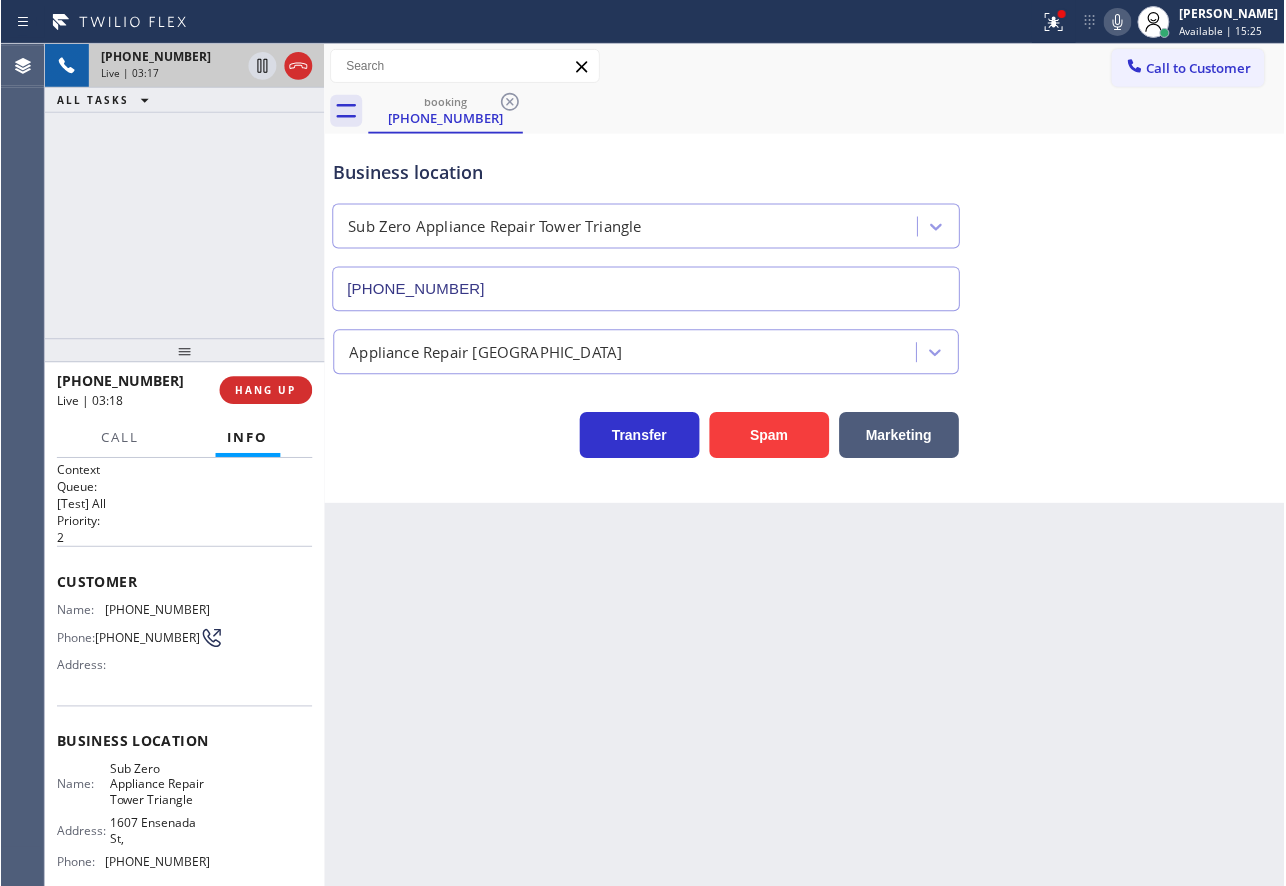 scroll, scrollTop: 0, scrollLeft: 0, axis: both 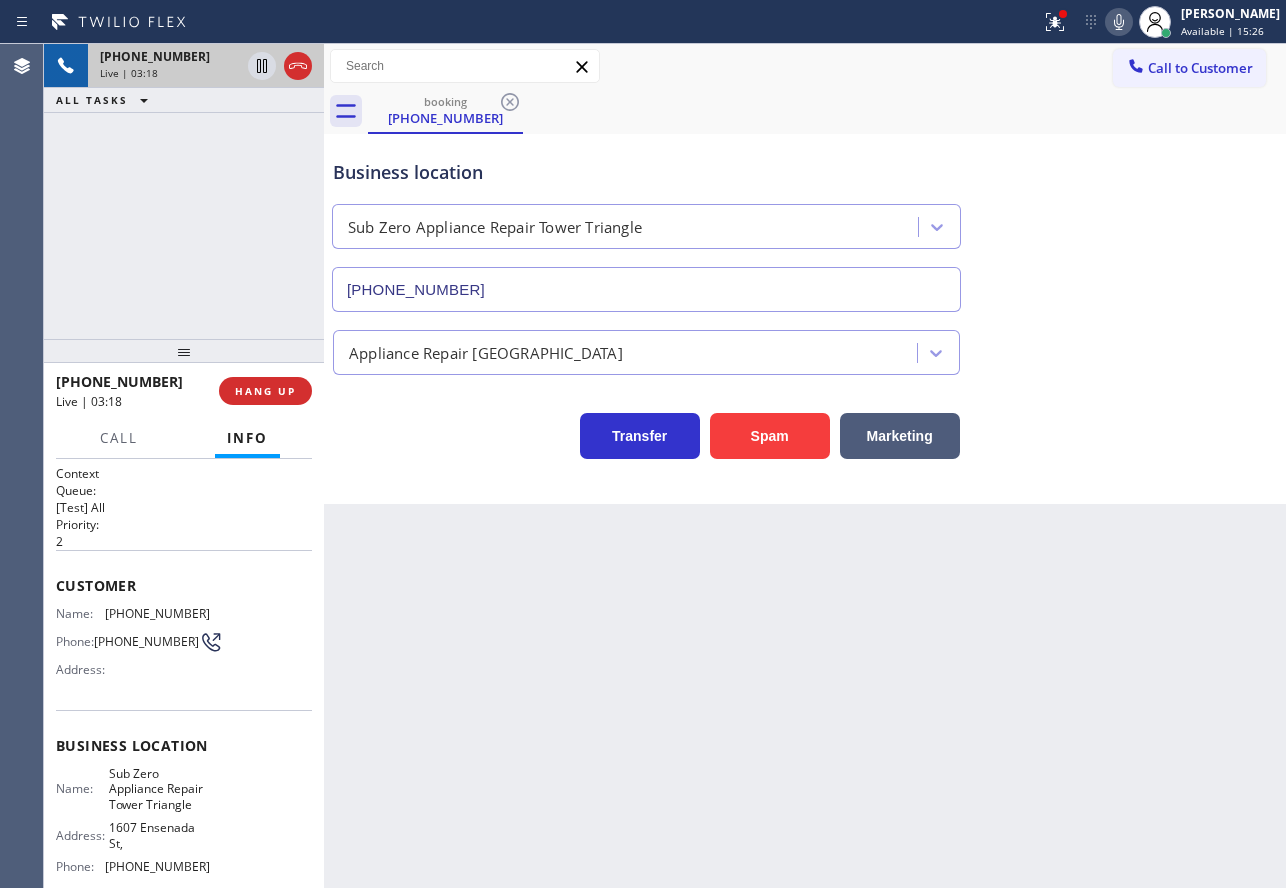 click on "[PHONE_NUMBER]" at bounding box center (157, 613) 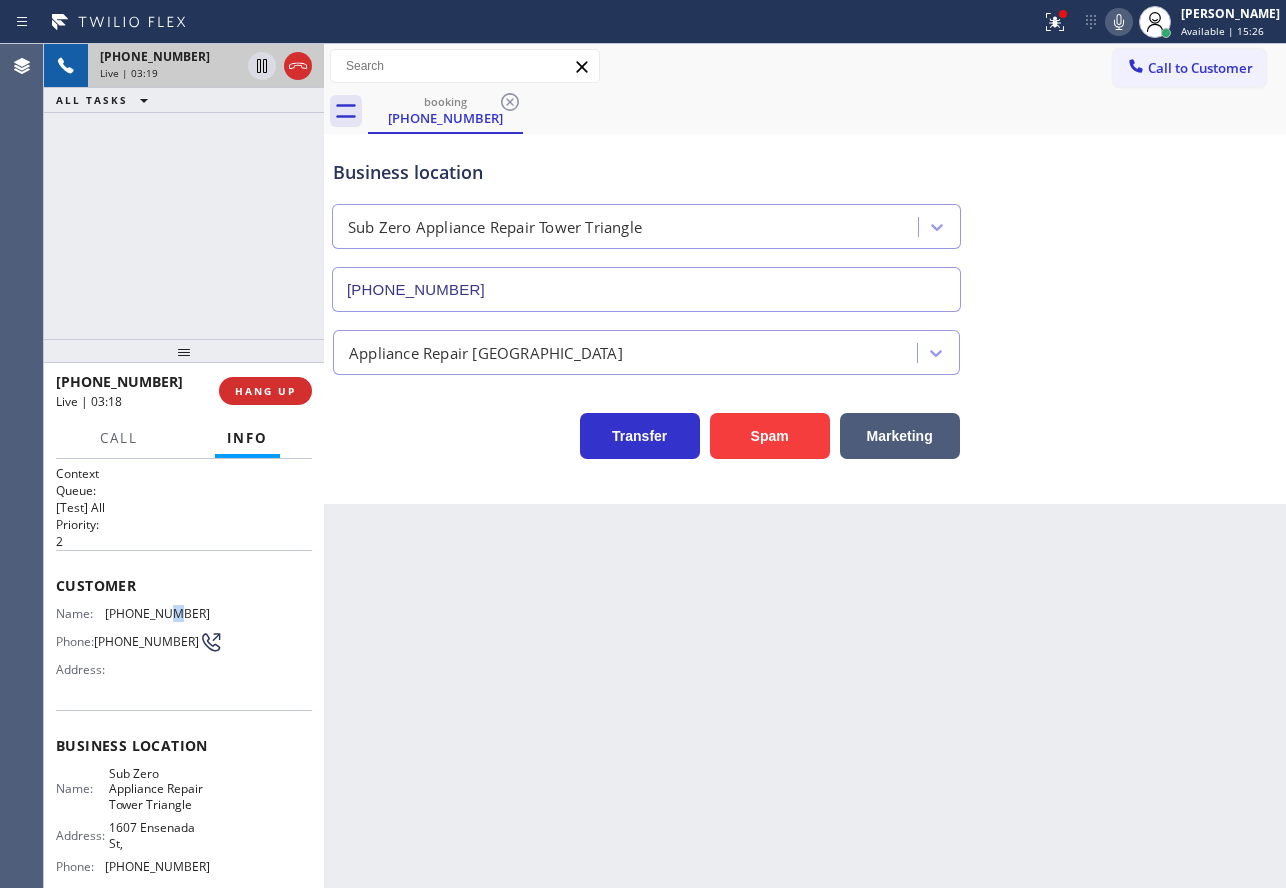click on "[PHONE_NUMBER]" at bounding box center [157, 613] 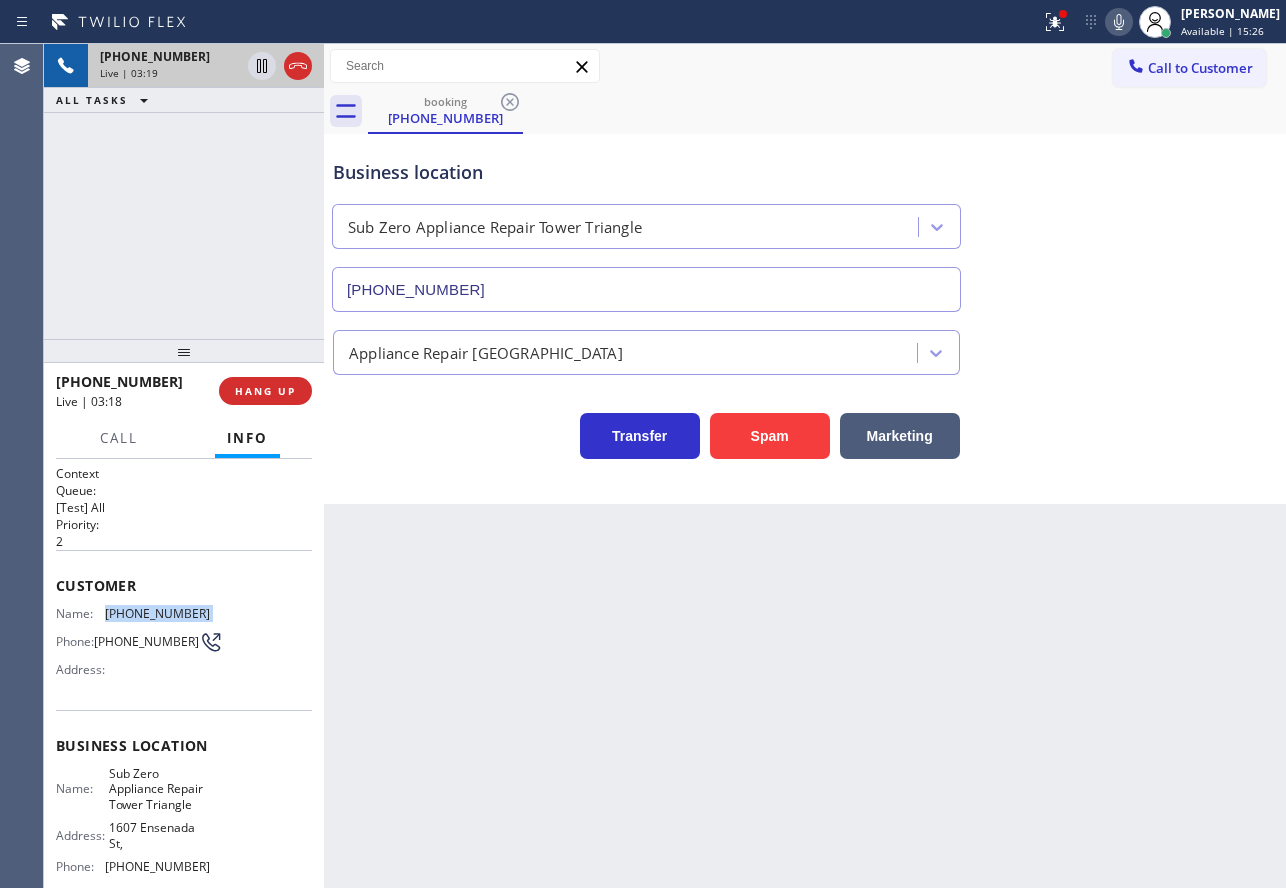 click on "[PHONE_NUMBER]" at bounding box center (157, 613) 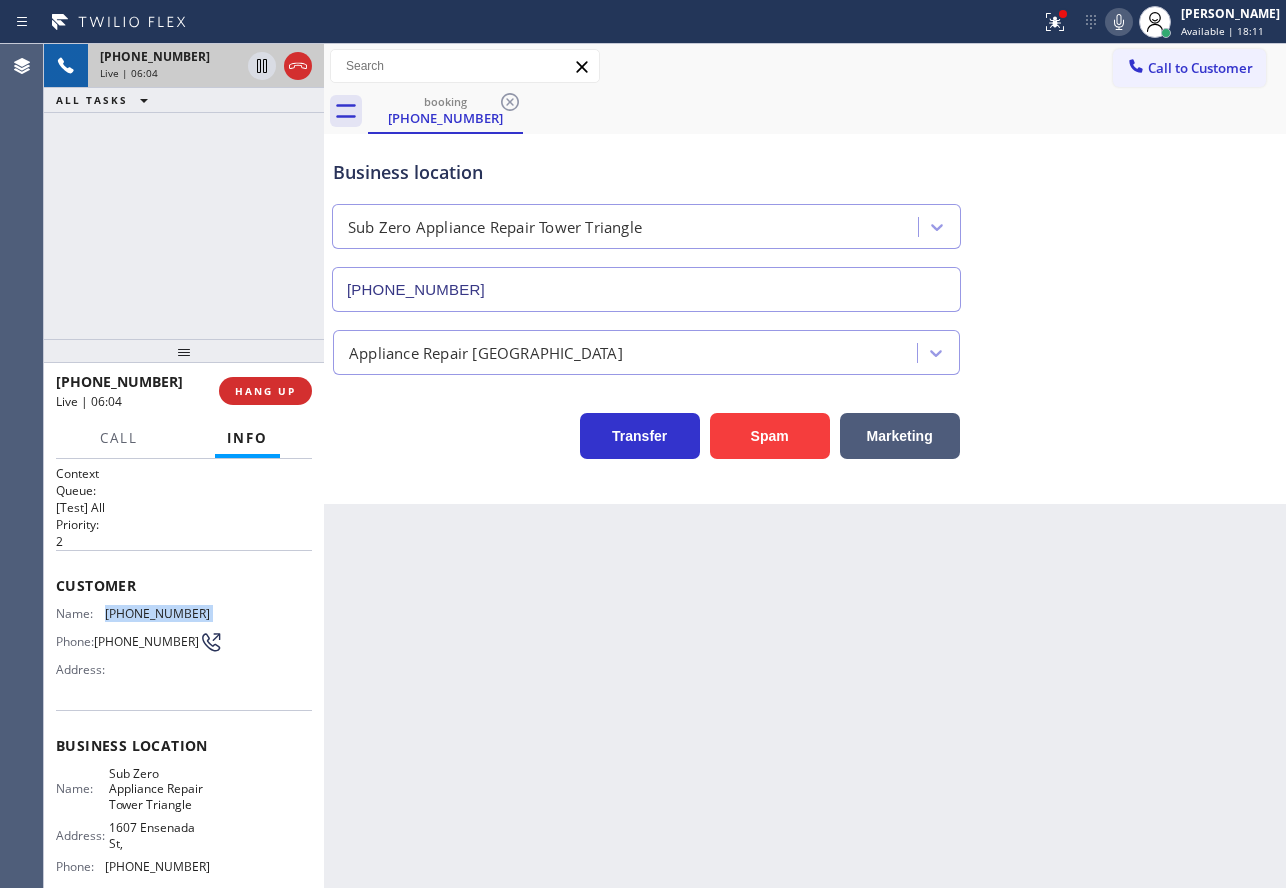click 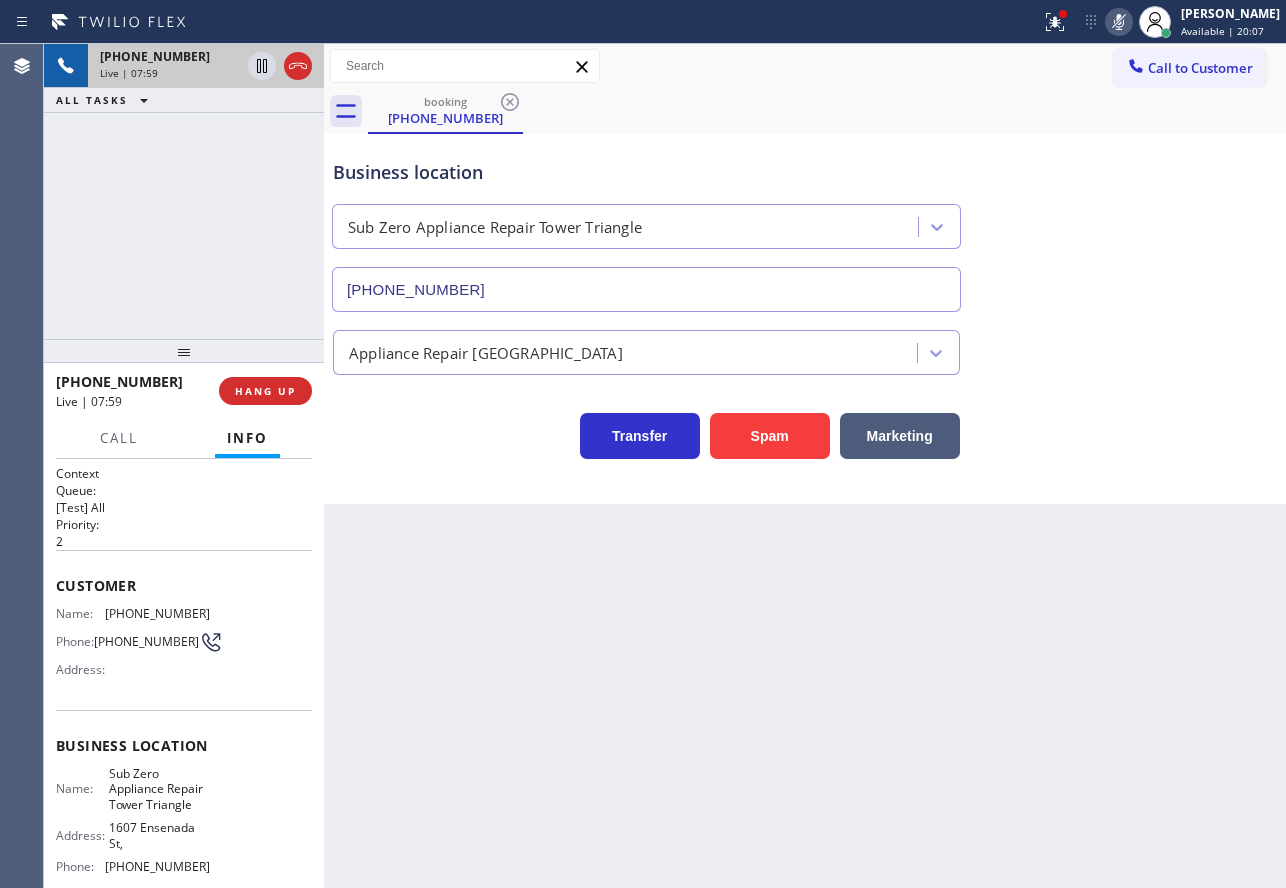 click on "Business location" at bounding box center [646, 172] 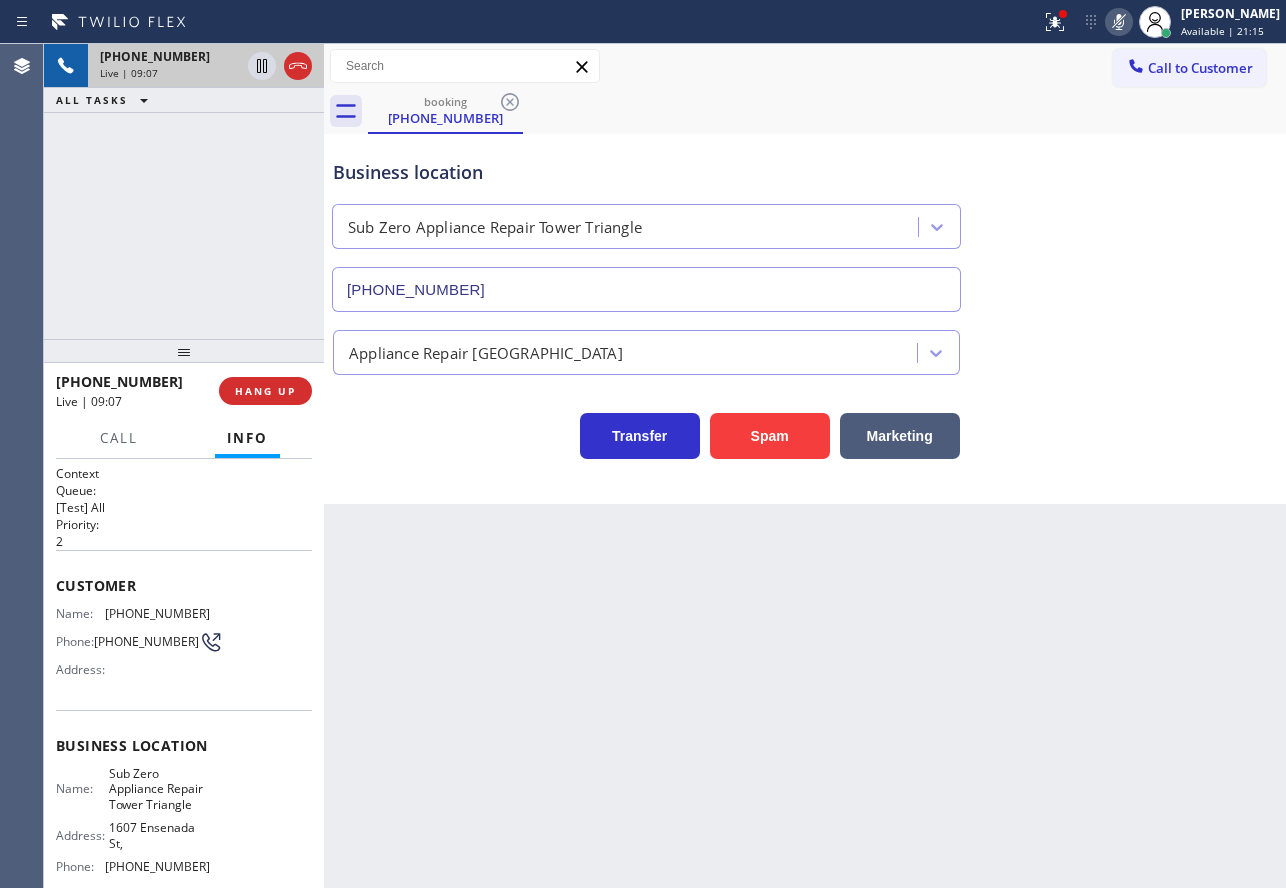 click 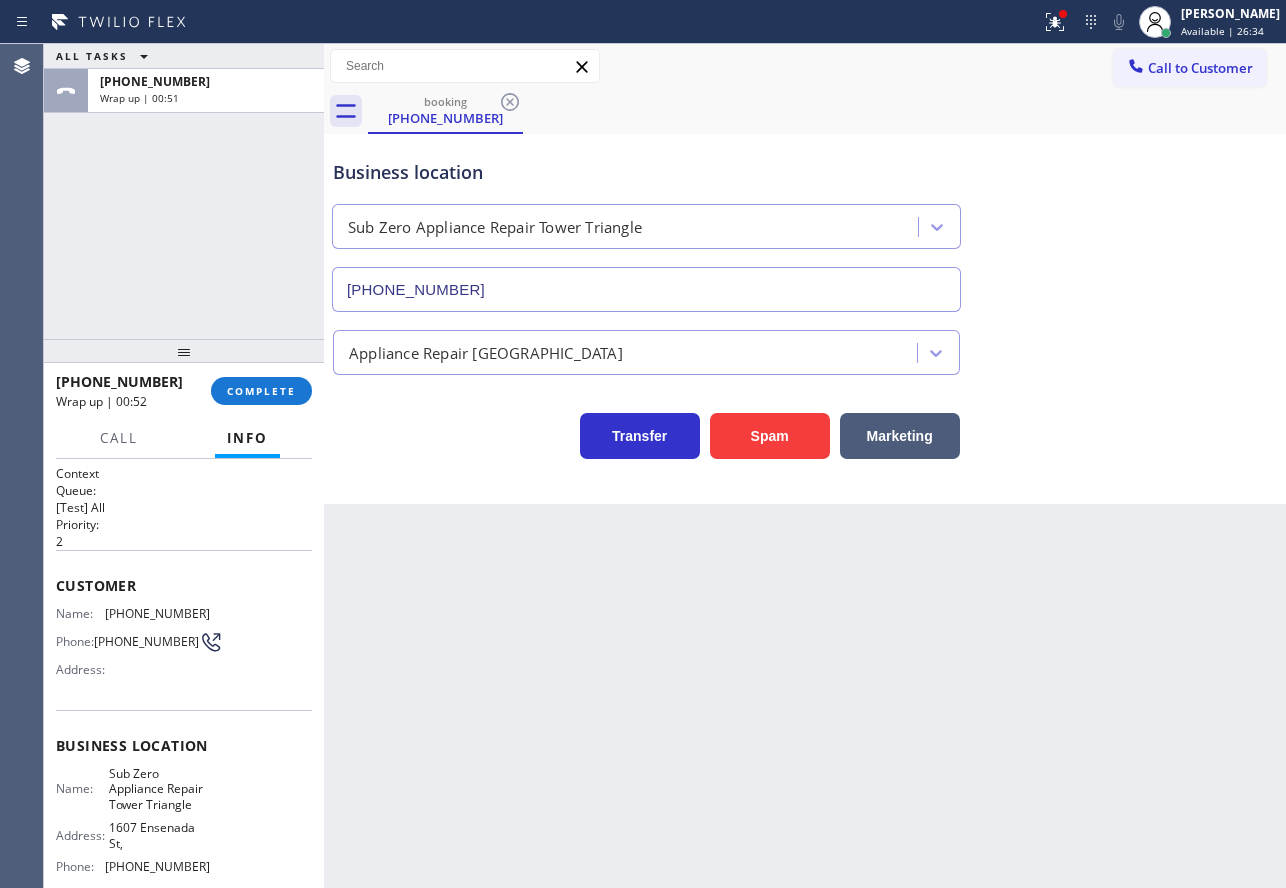 click on "[PHONE_NUMBER]" at bounding box center (157, 866) 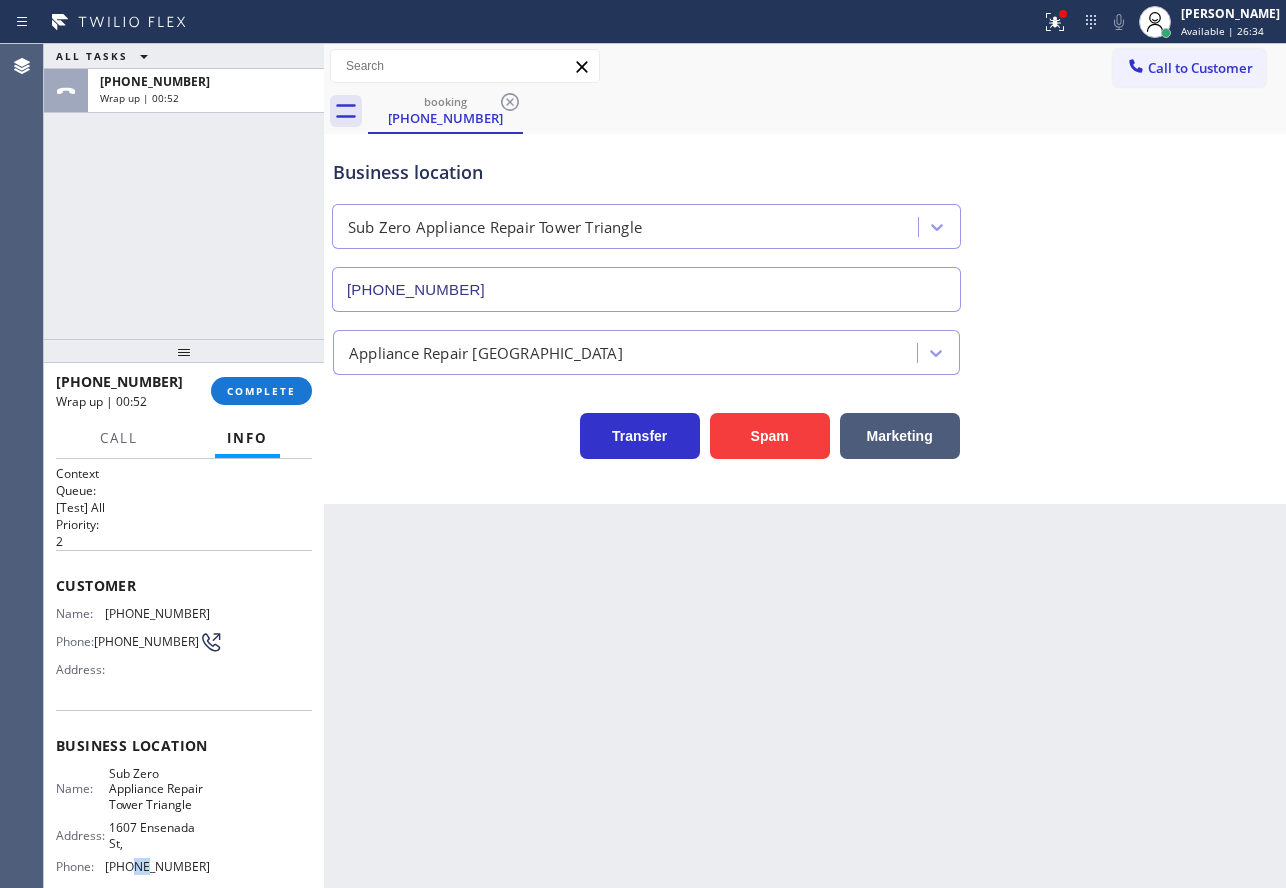click on "[PHONE_NUMBER]" at bounding box center [157, 866] 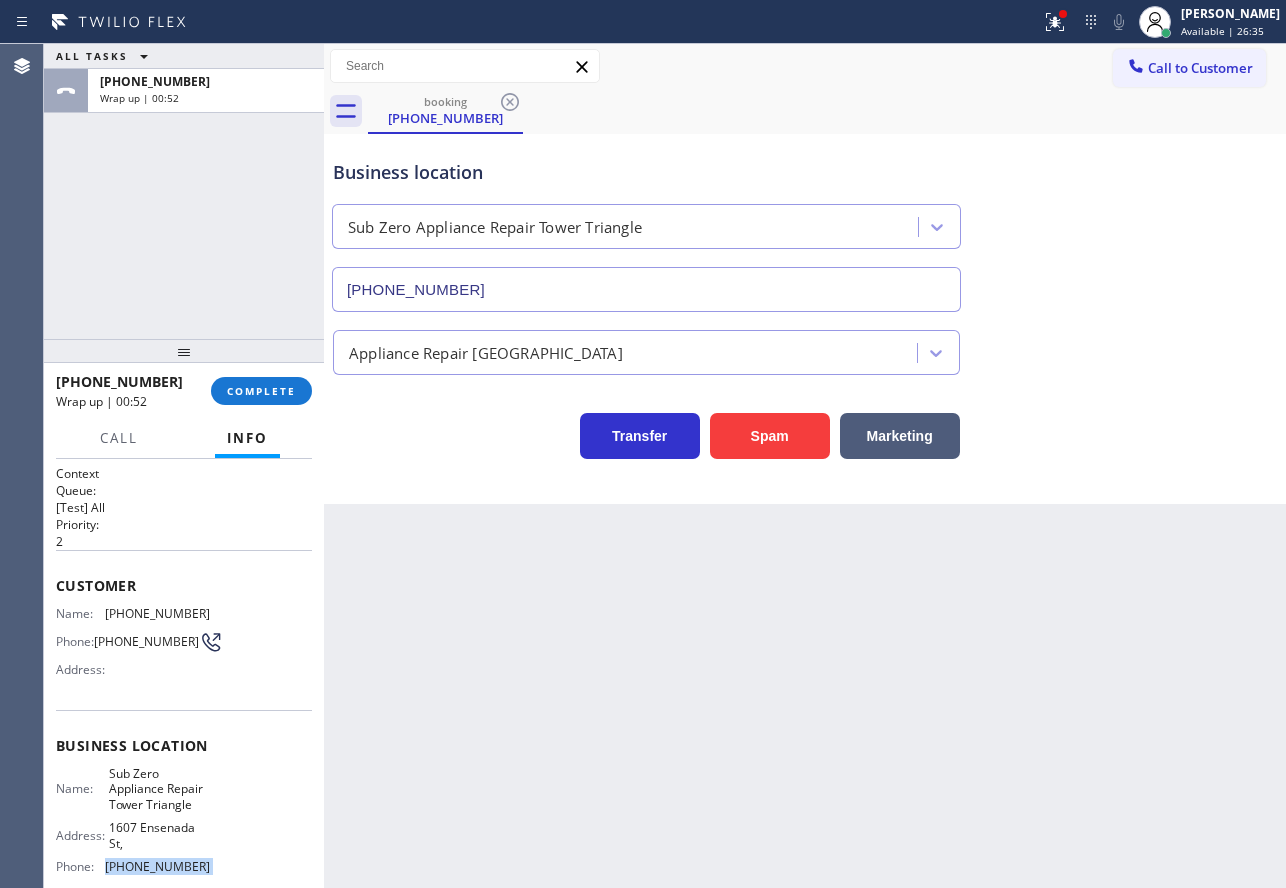 click on "[PHONE_NUMBER]" at bounding box center [157, 866] 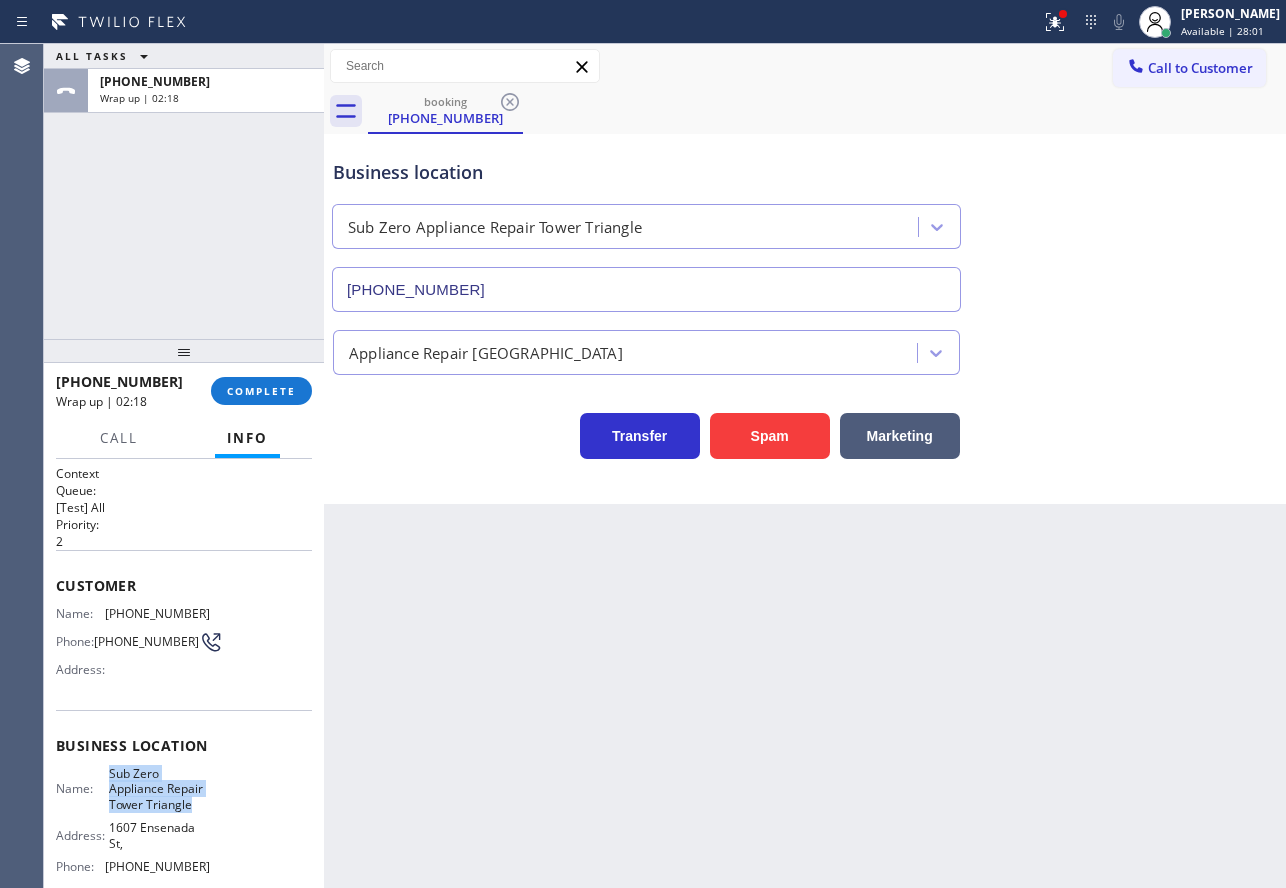 drag, startPoint x: 190, startPoint y: 814, endPoint x: 108, endPoint y: 778, distance: 89.55445 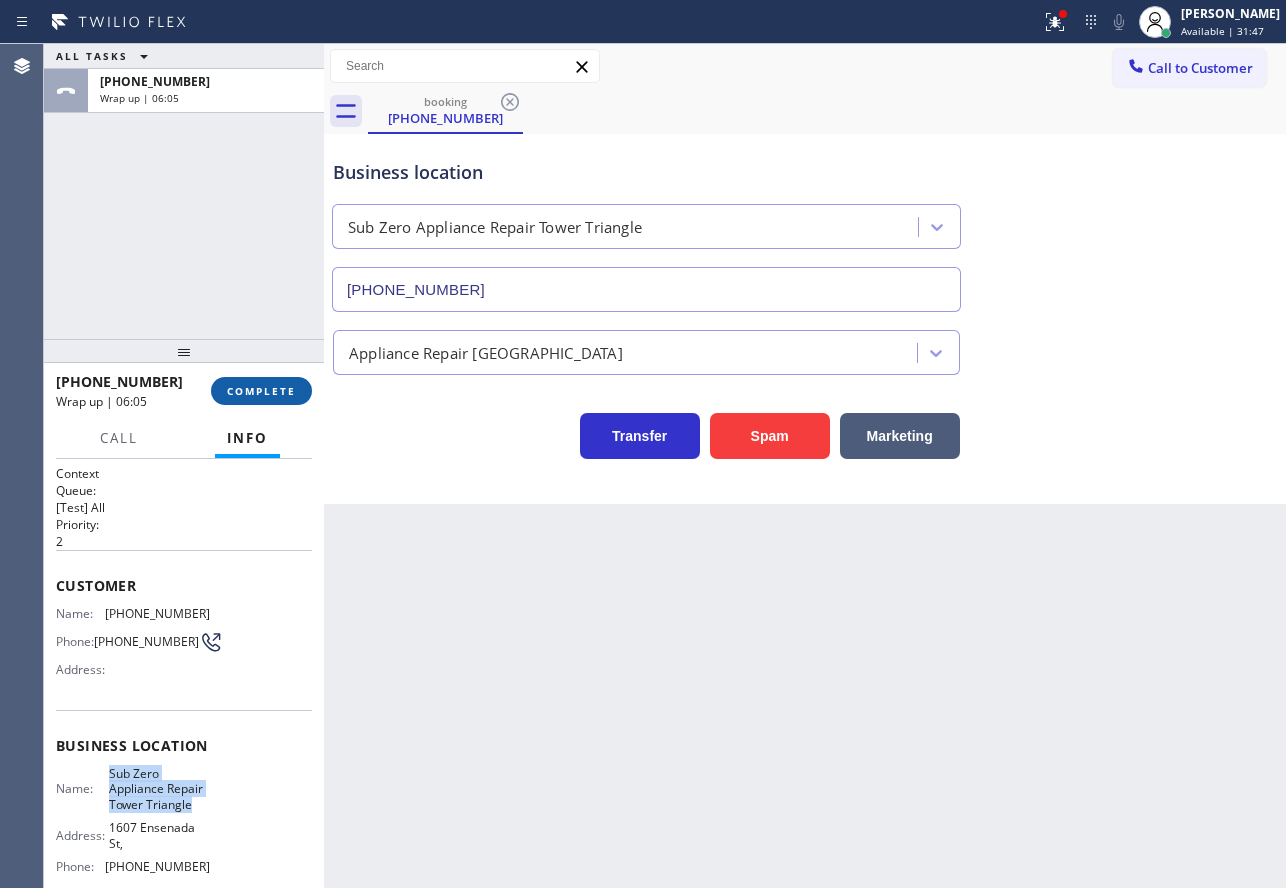 drag, startPoint x: 254, startPoint y: 399, endPoint x: 265, endPoint y: 396, distance: 11.401754 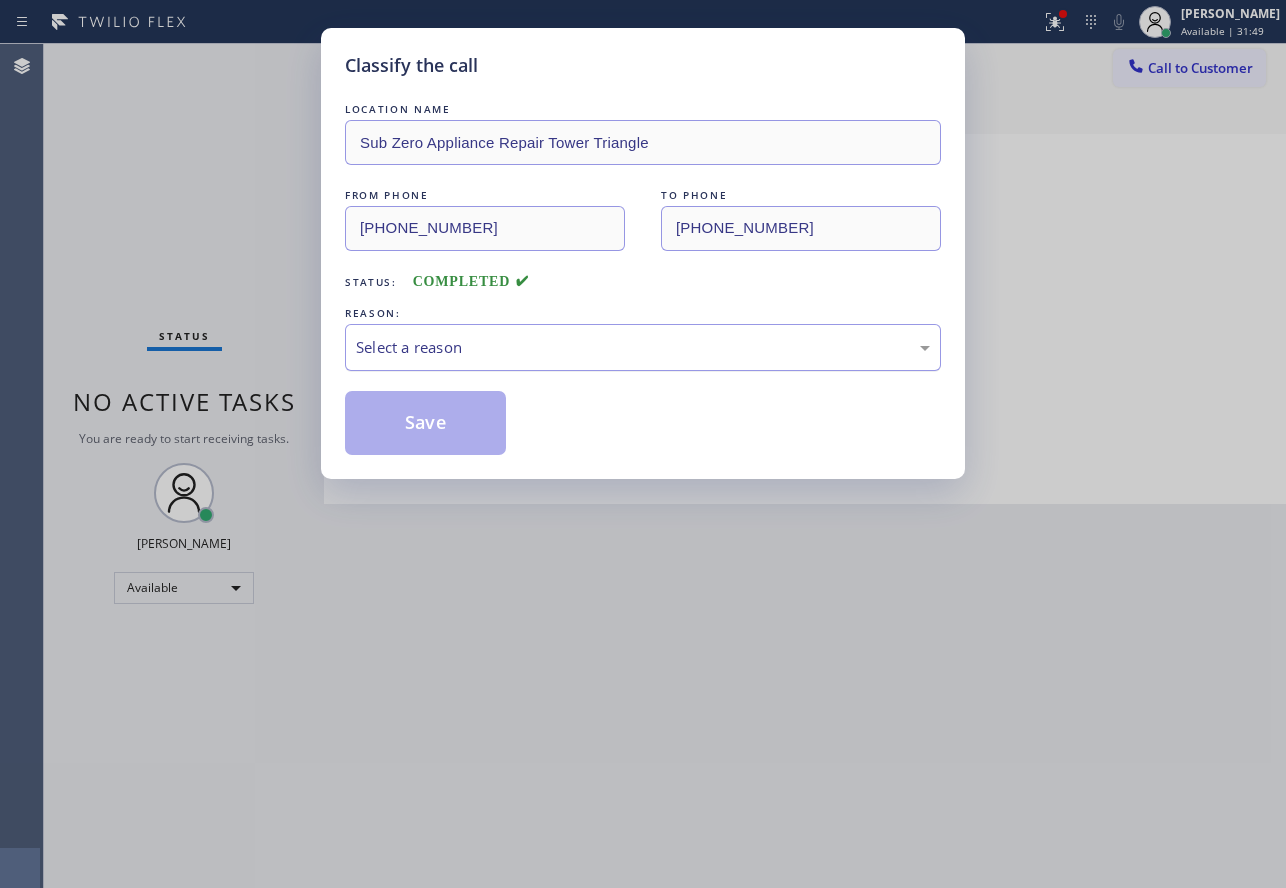 click on "Select a reason" at bounding box center [643, 347] 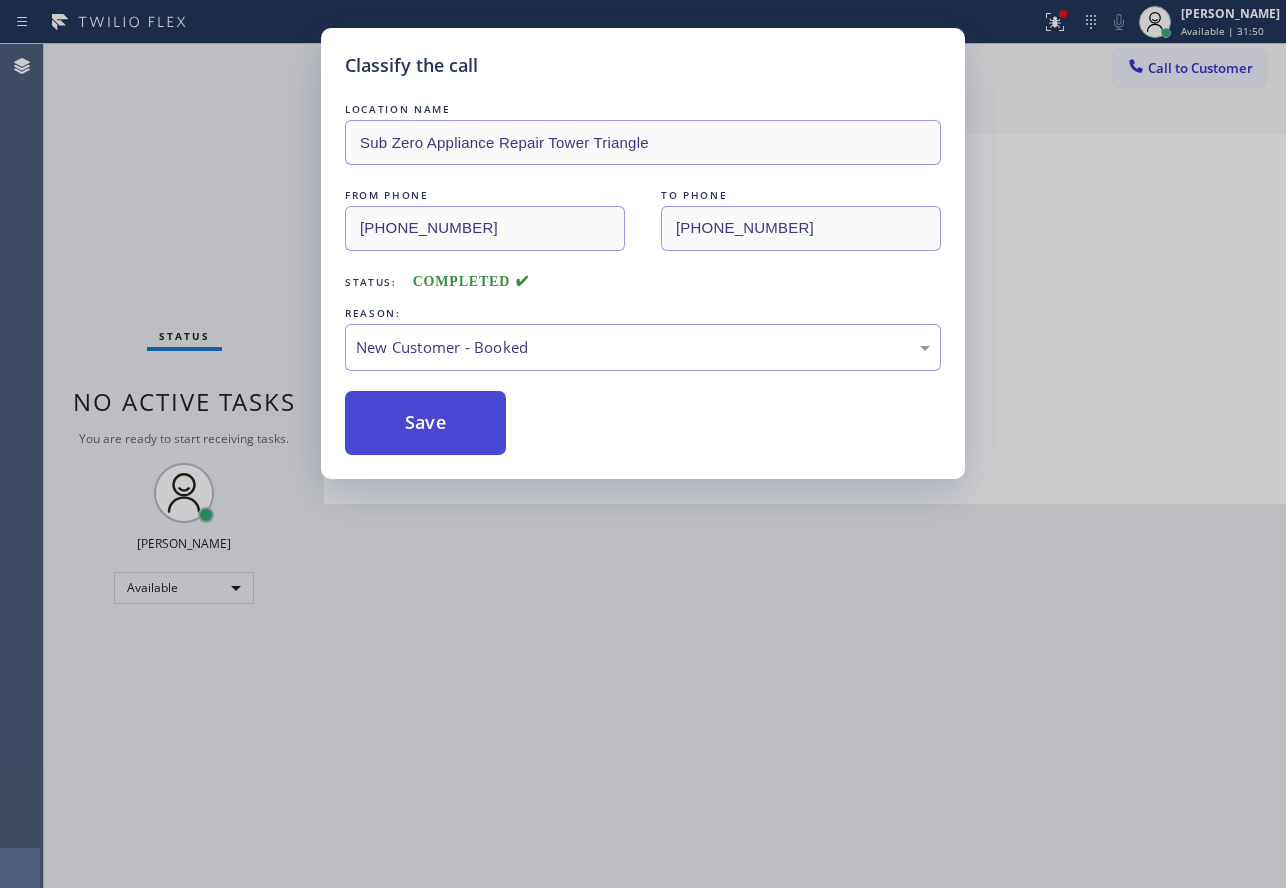 click on "Save" at bounding box center (425, 423) 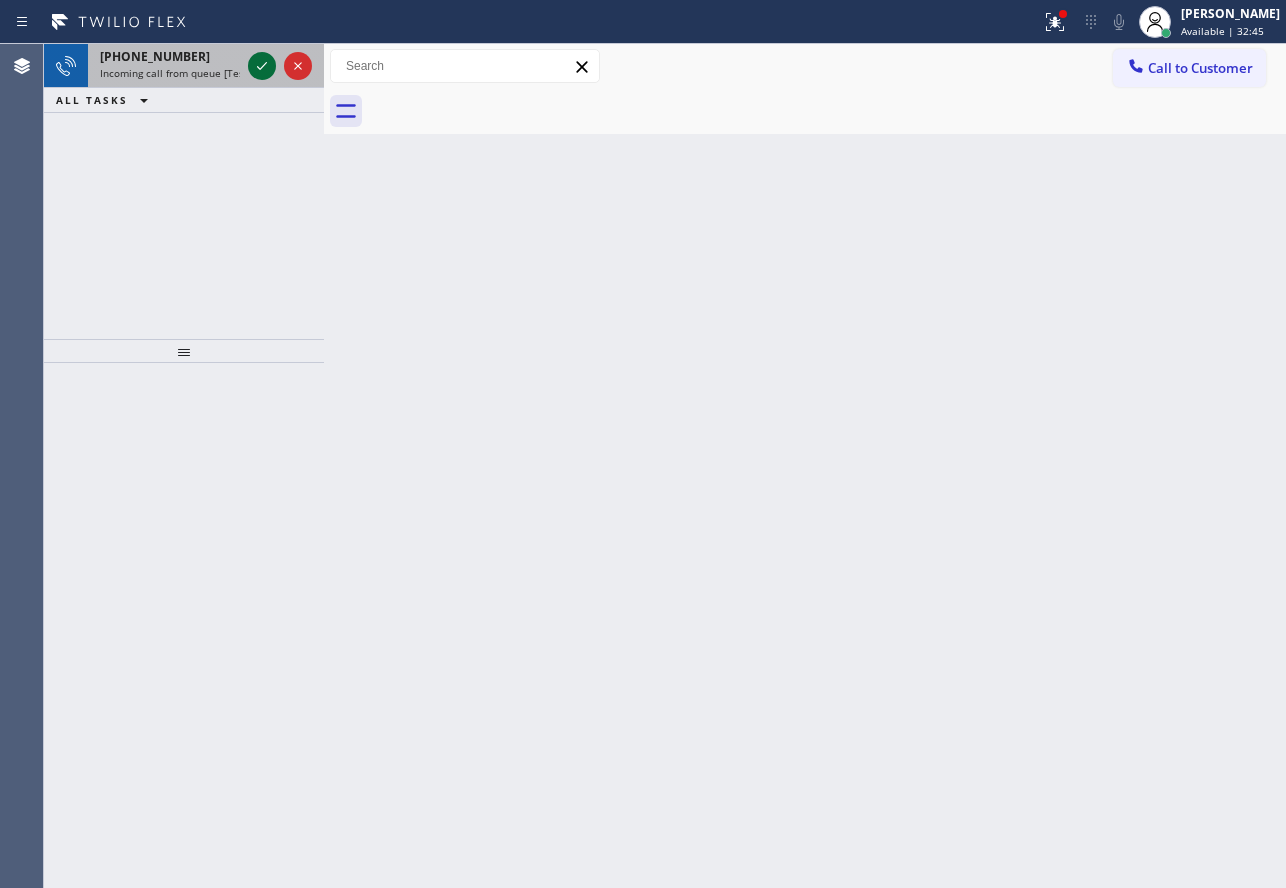 click 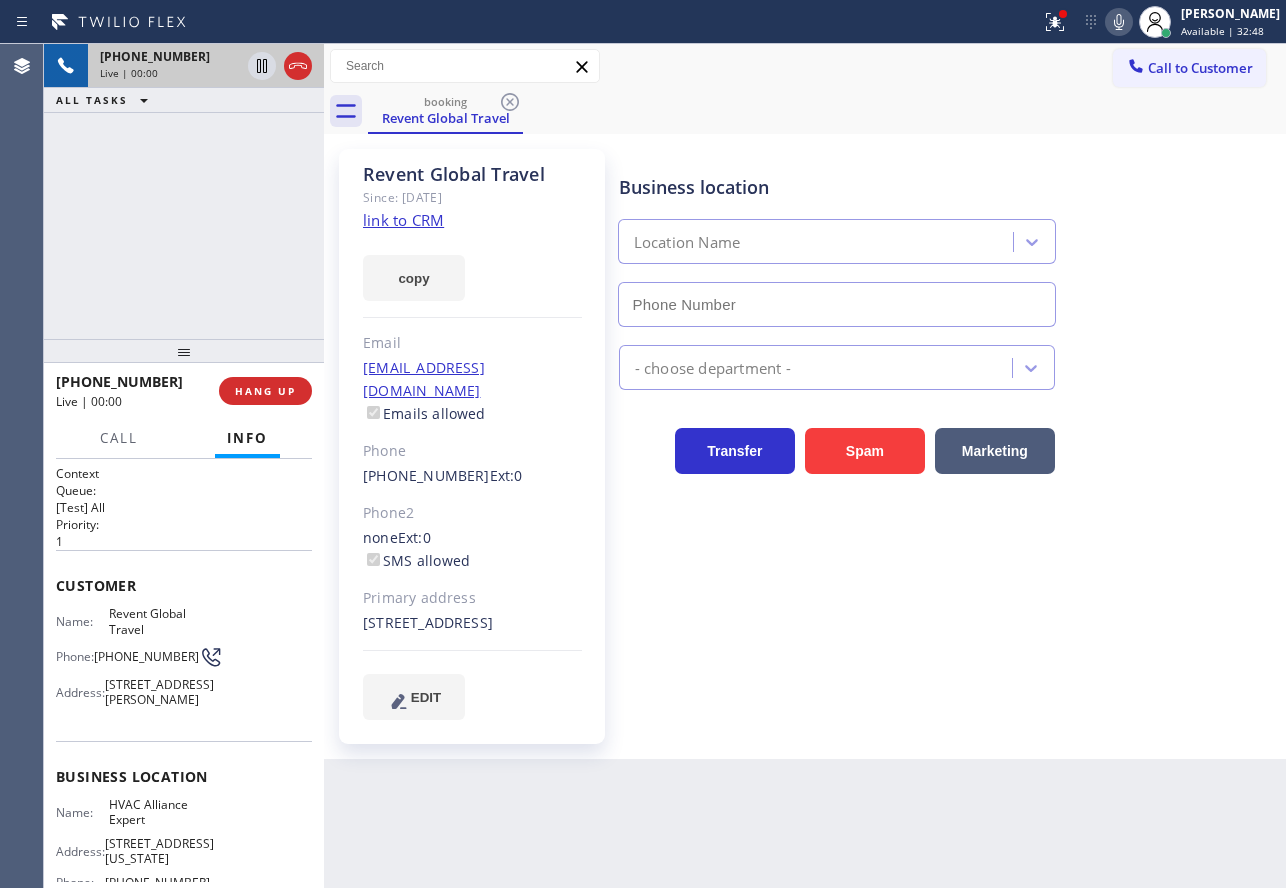 type on "[PHONE_NUMBER]" 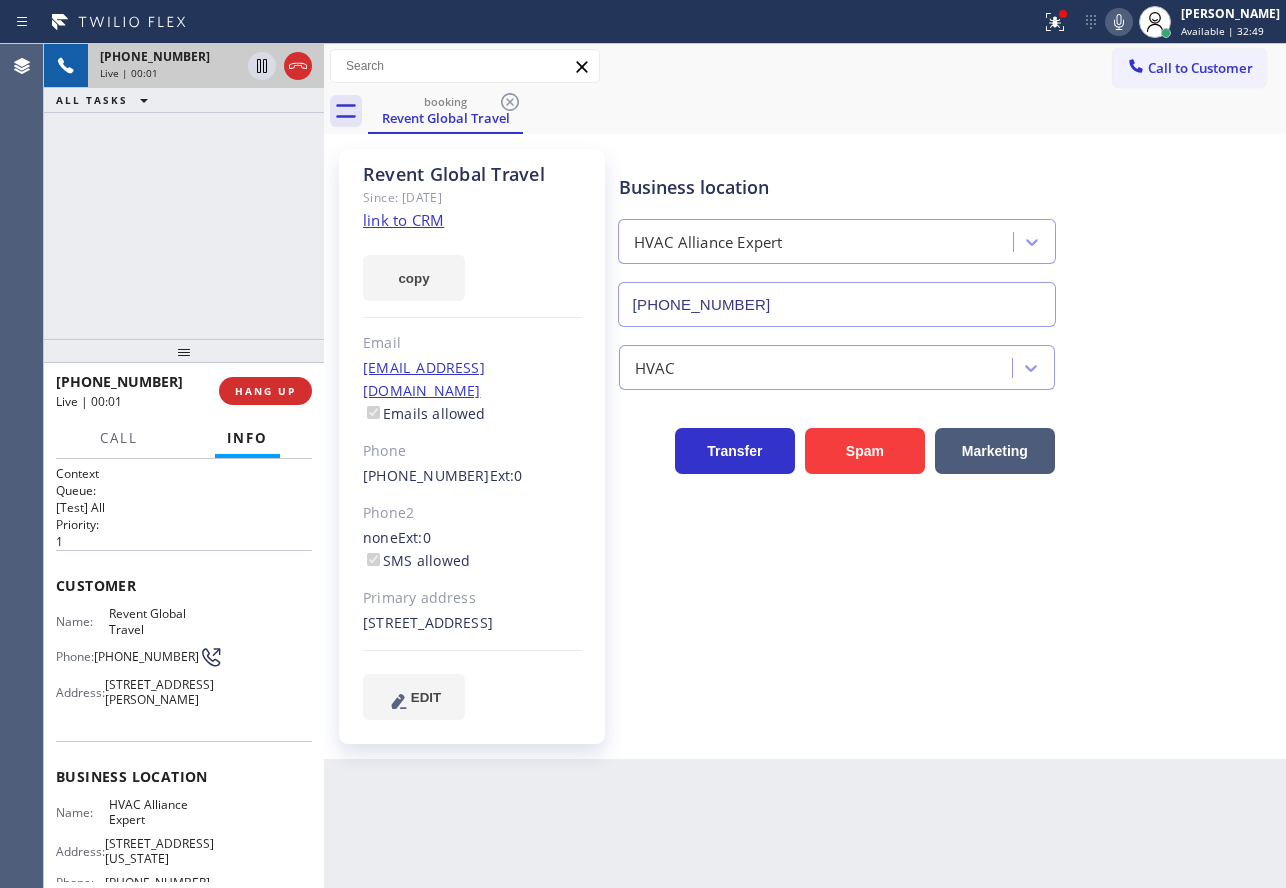 click on "link to CRM" 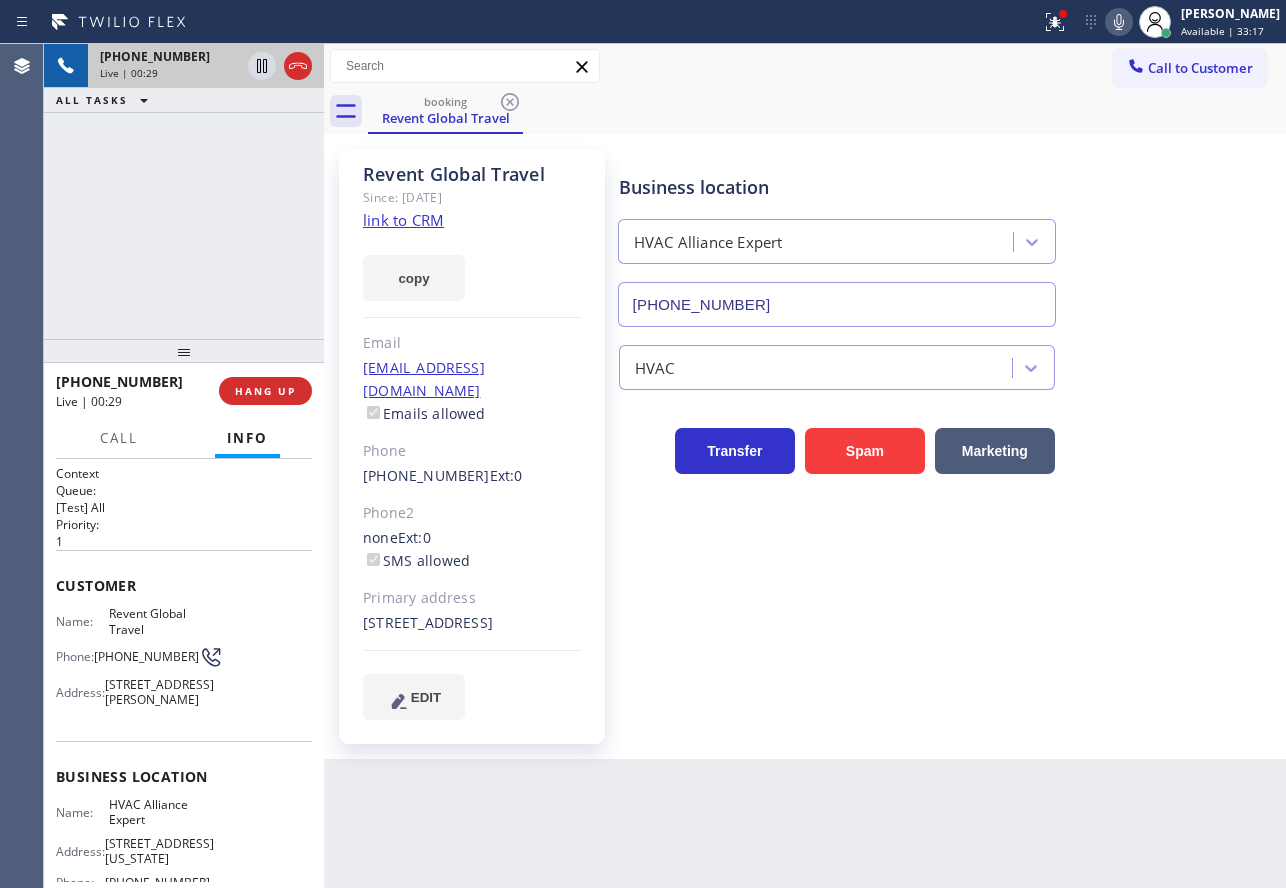 click 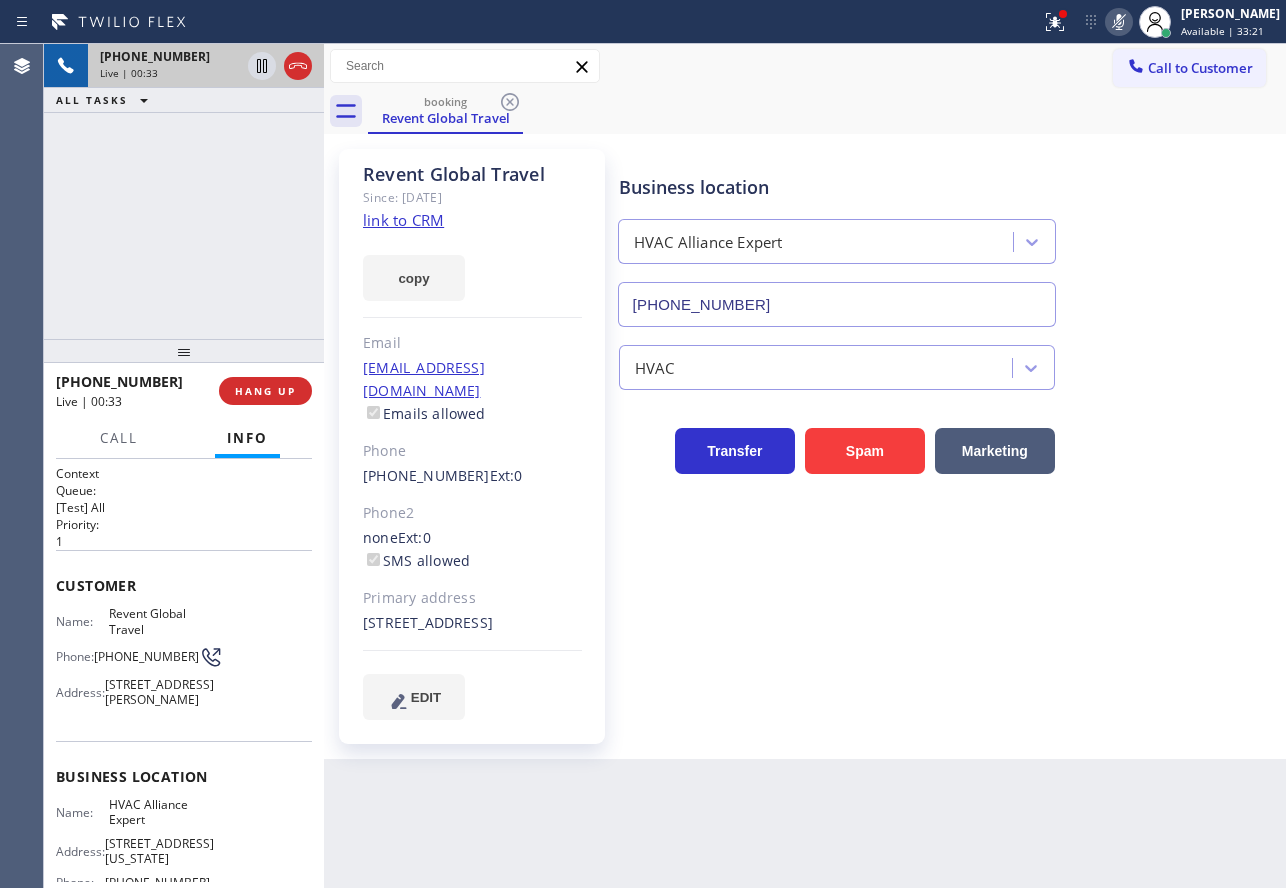 click 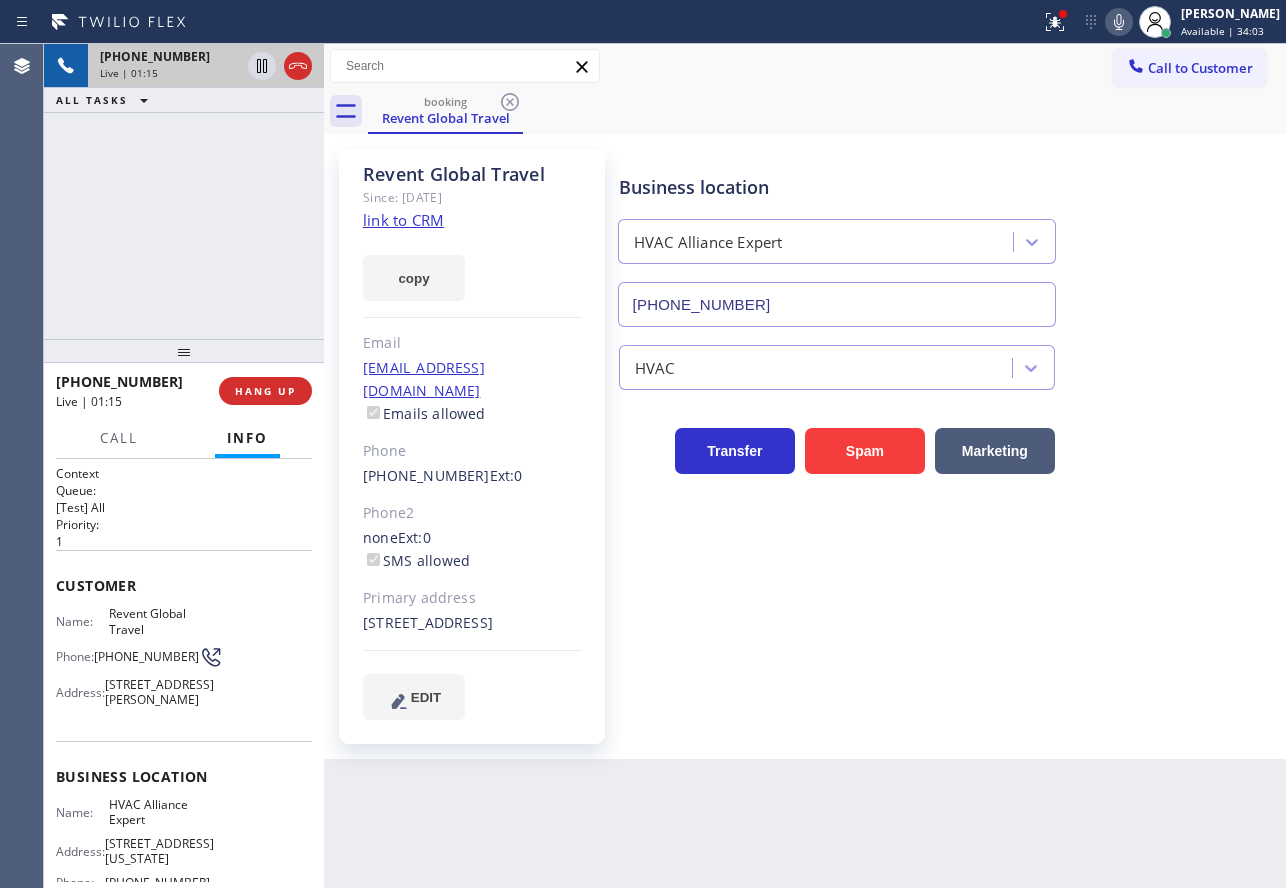click 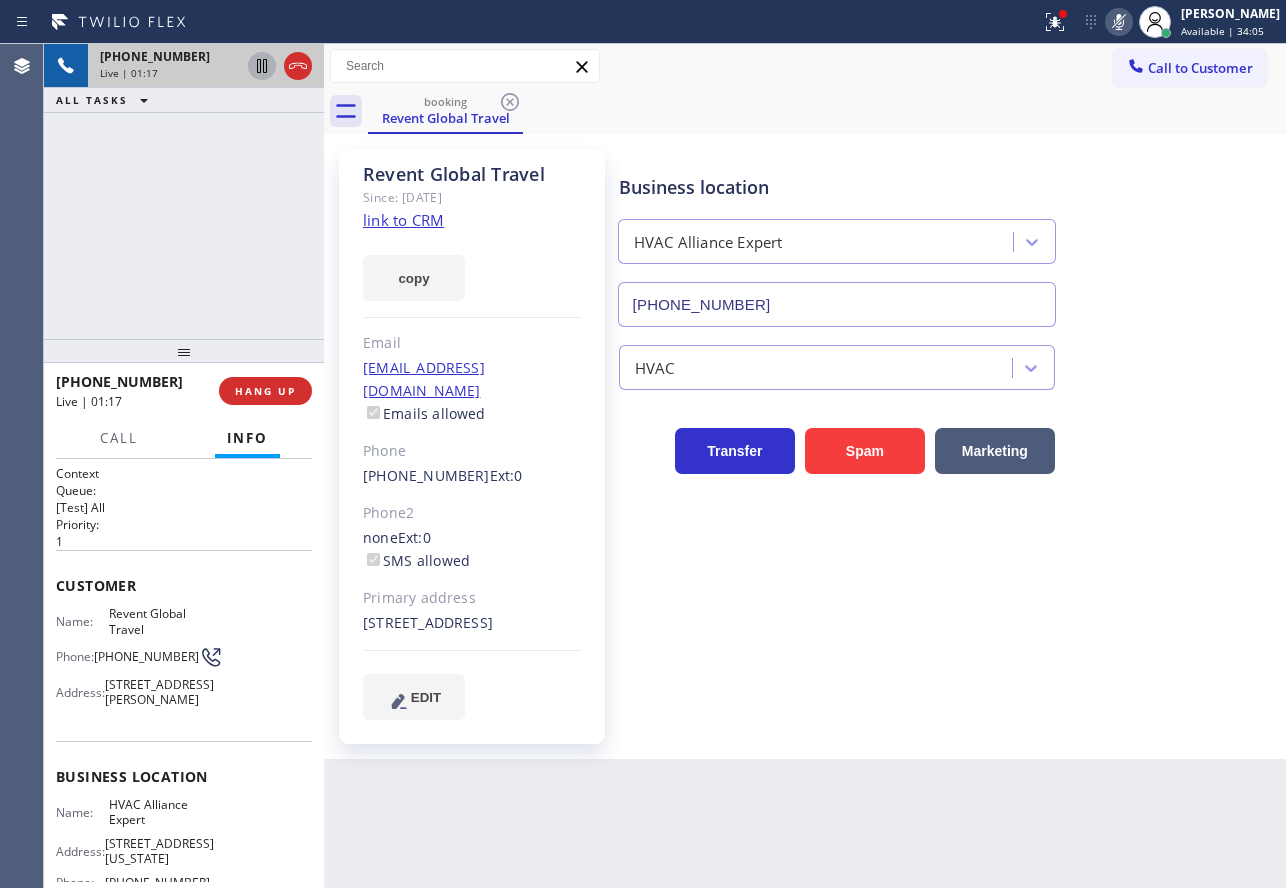 click 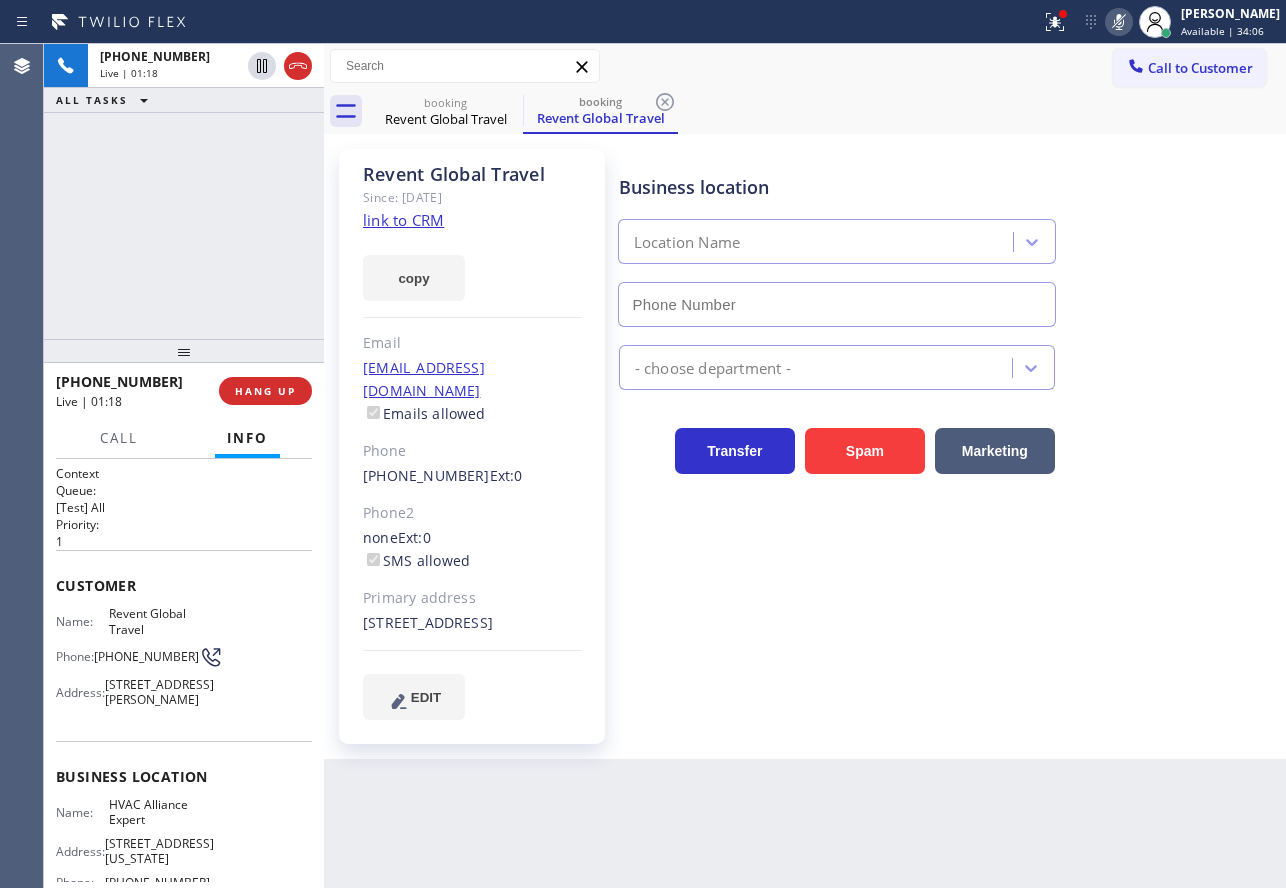 type on "[PHONE_NUMBER]" 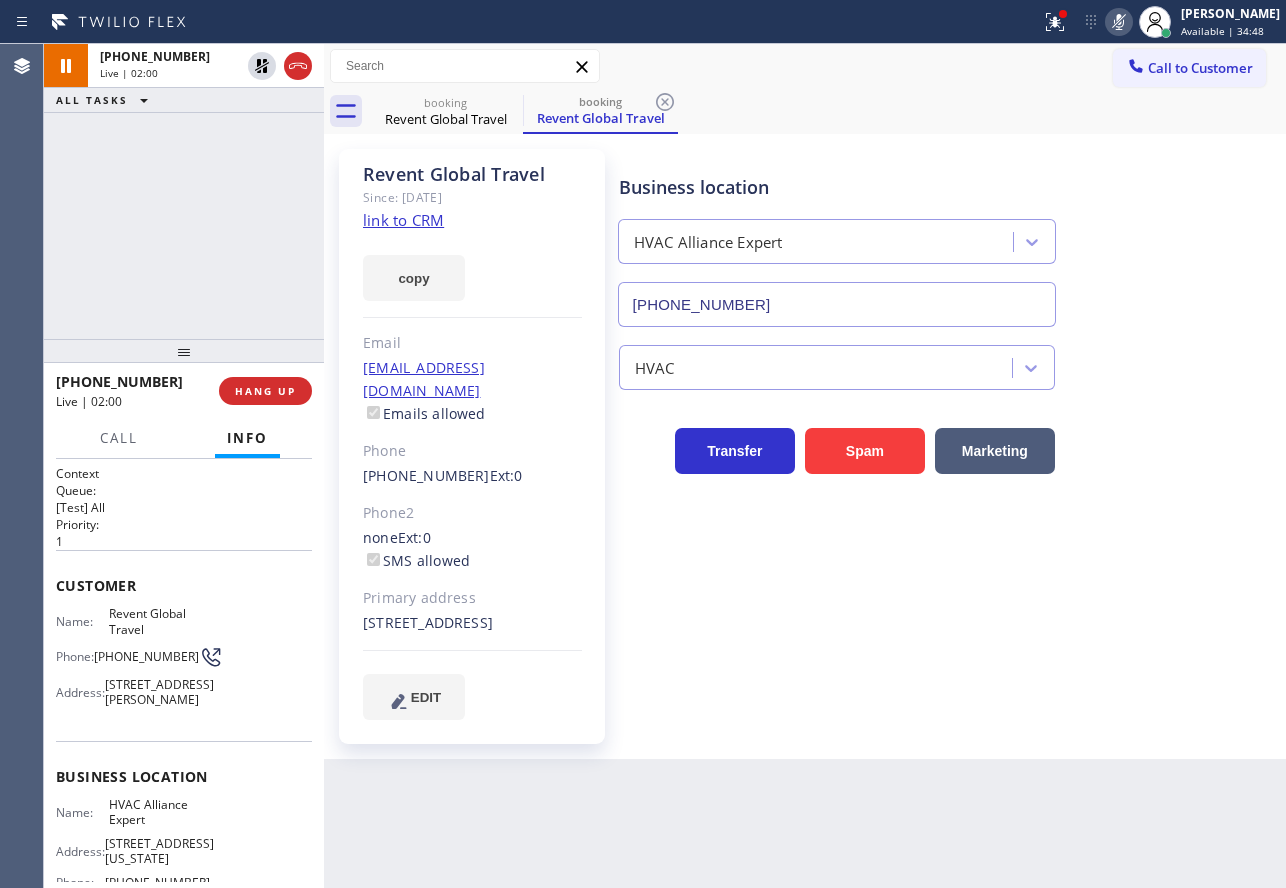 click 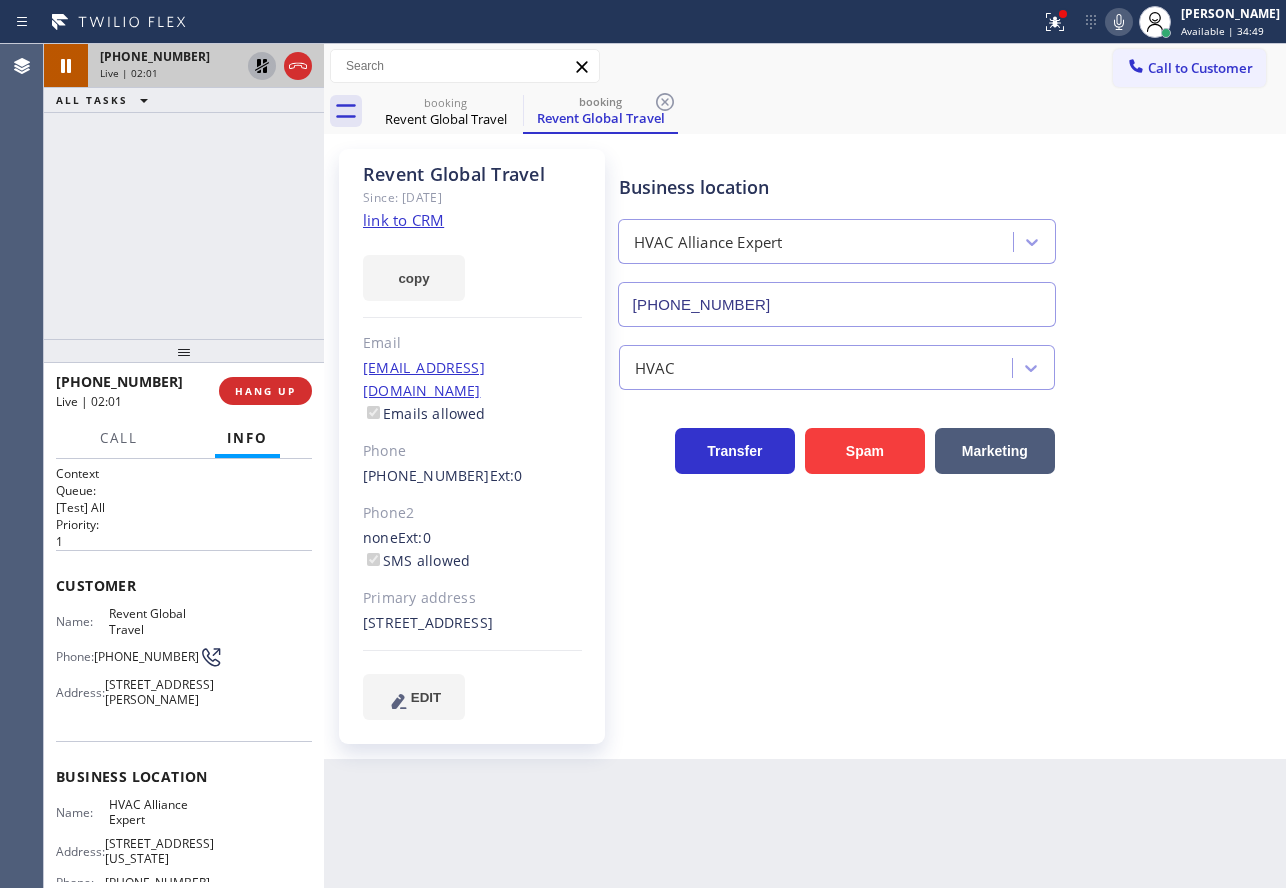 click 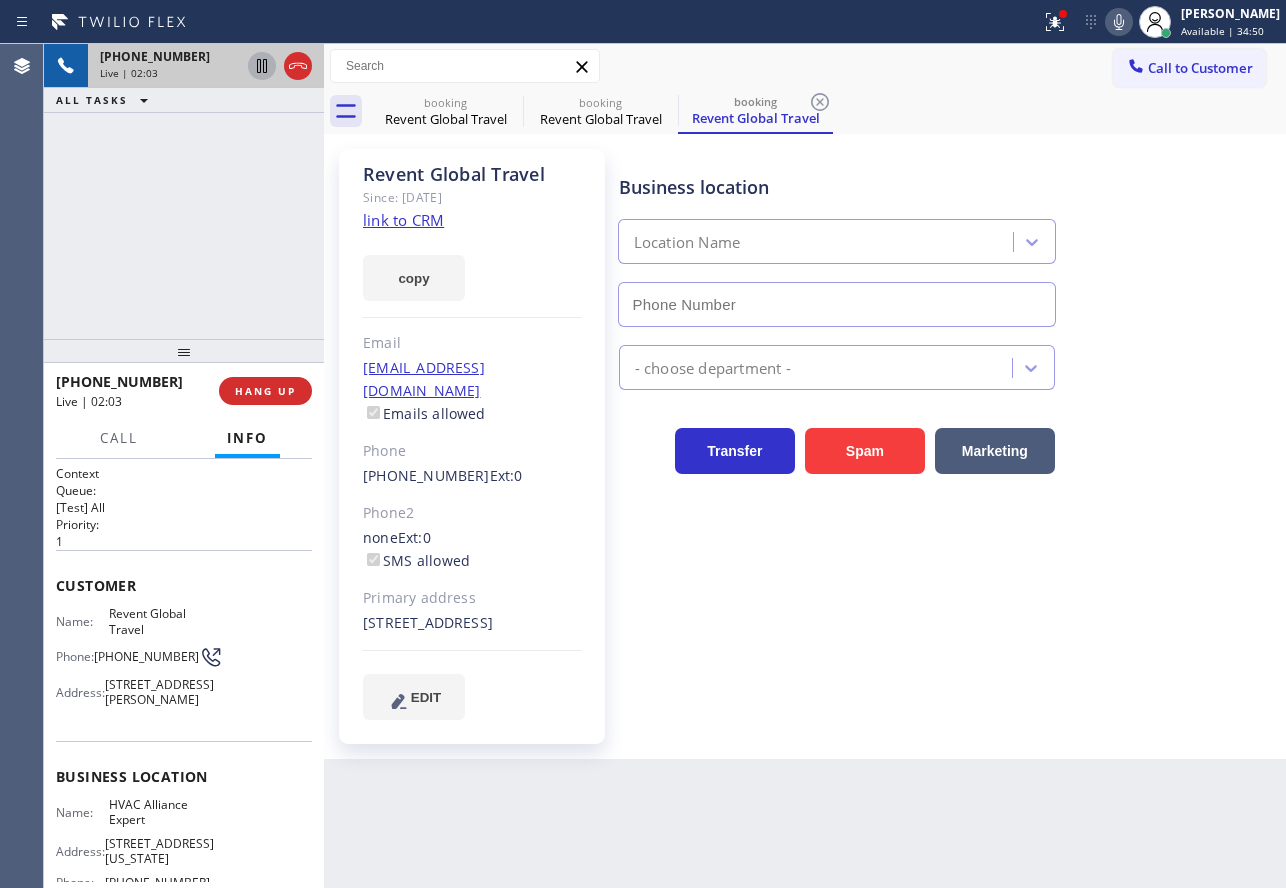 type on "[PHONE_NUMBER]" 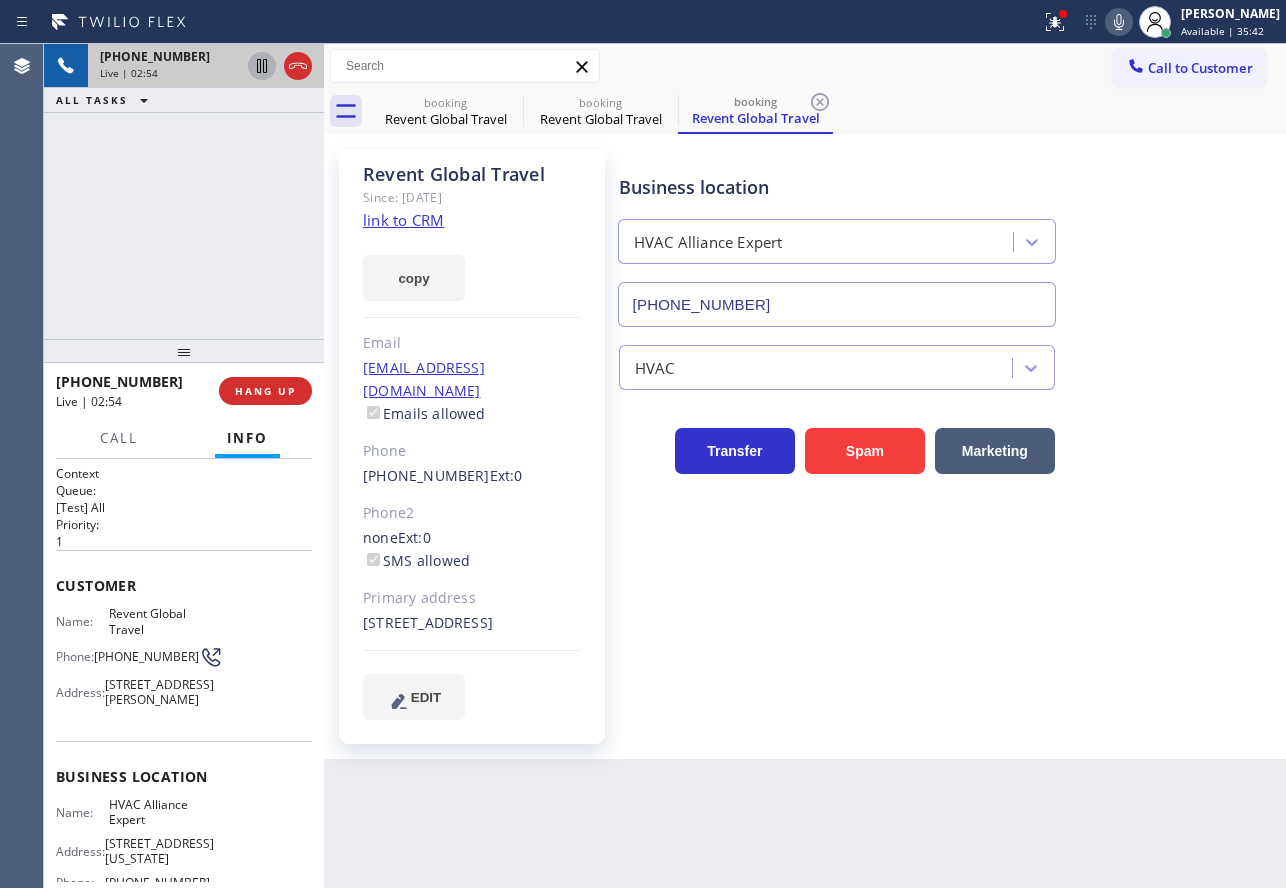 click 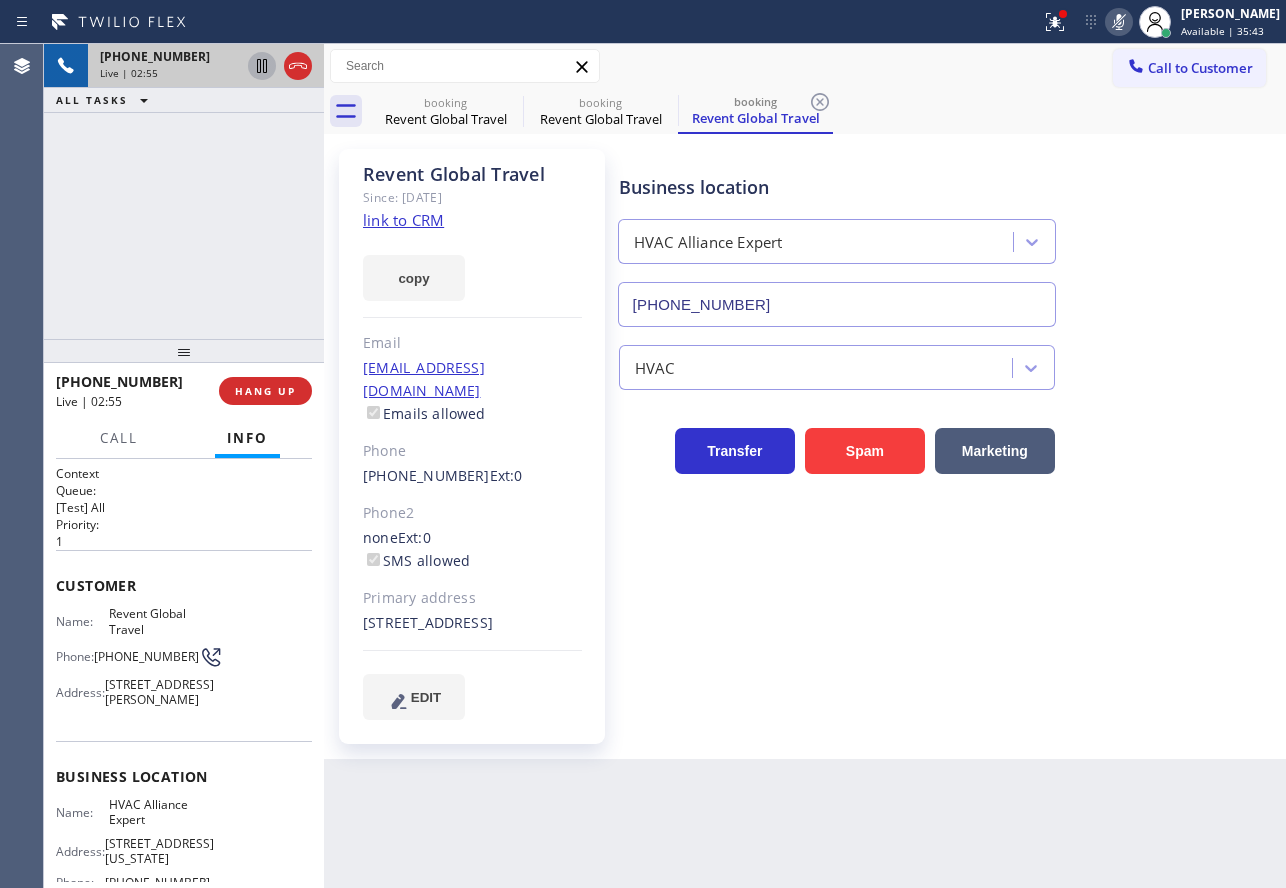 click 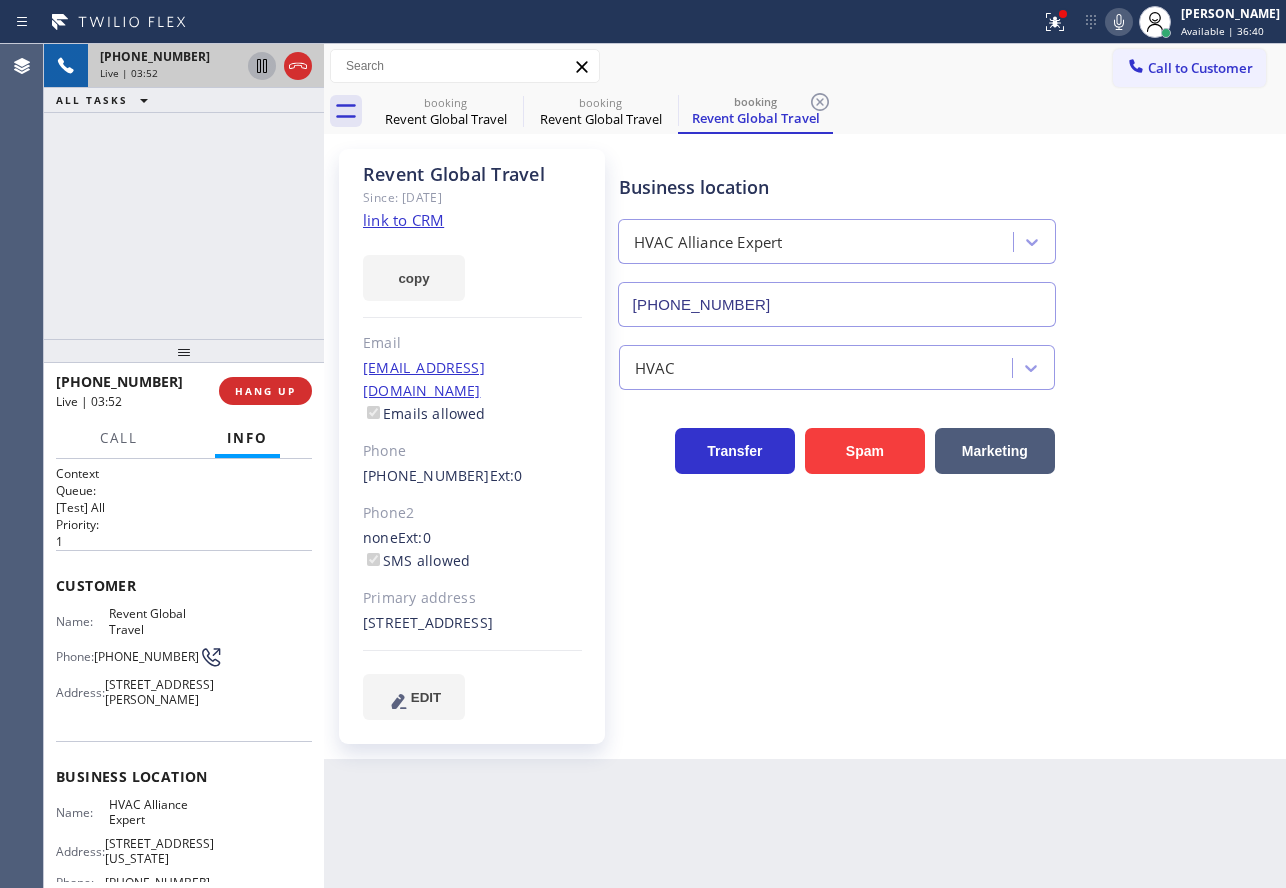 click 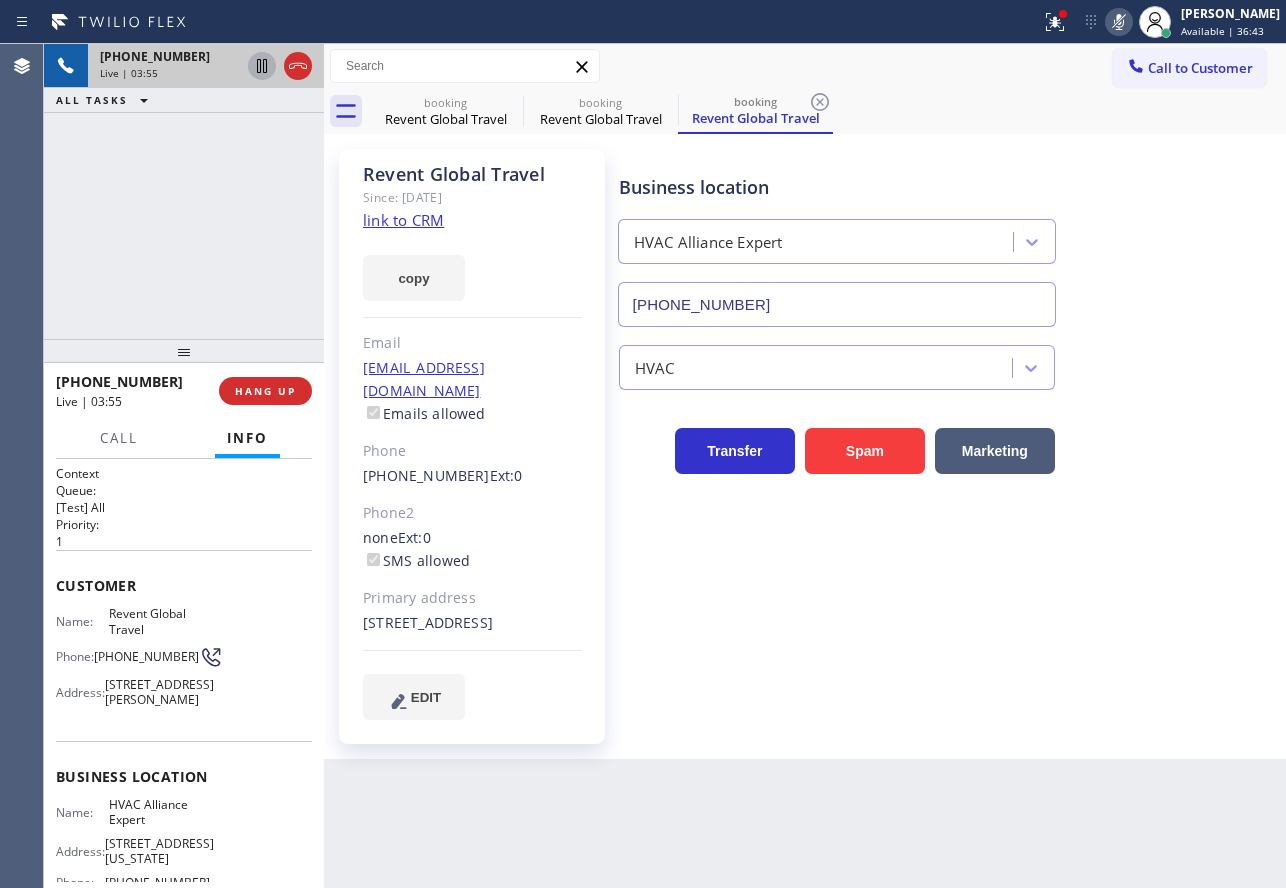 click 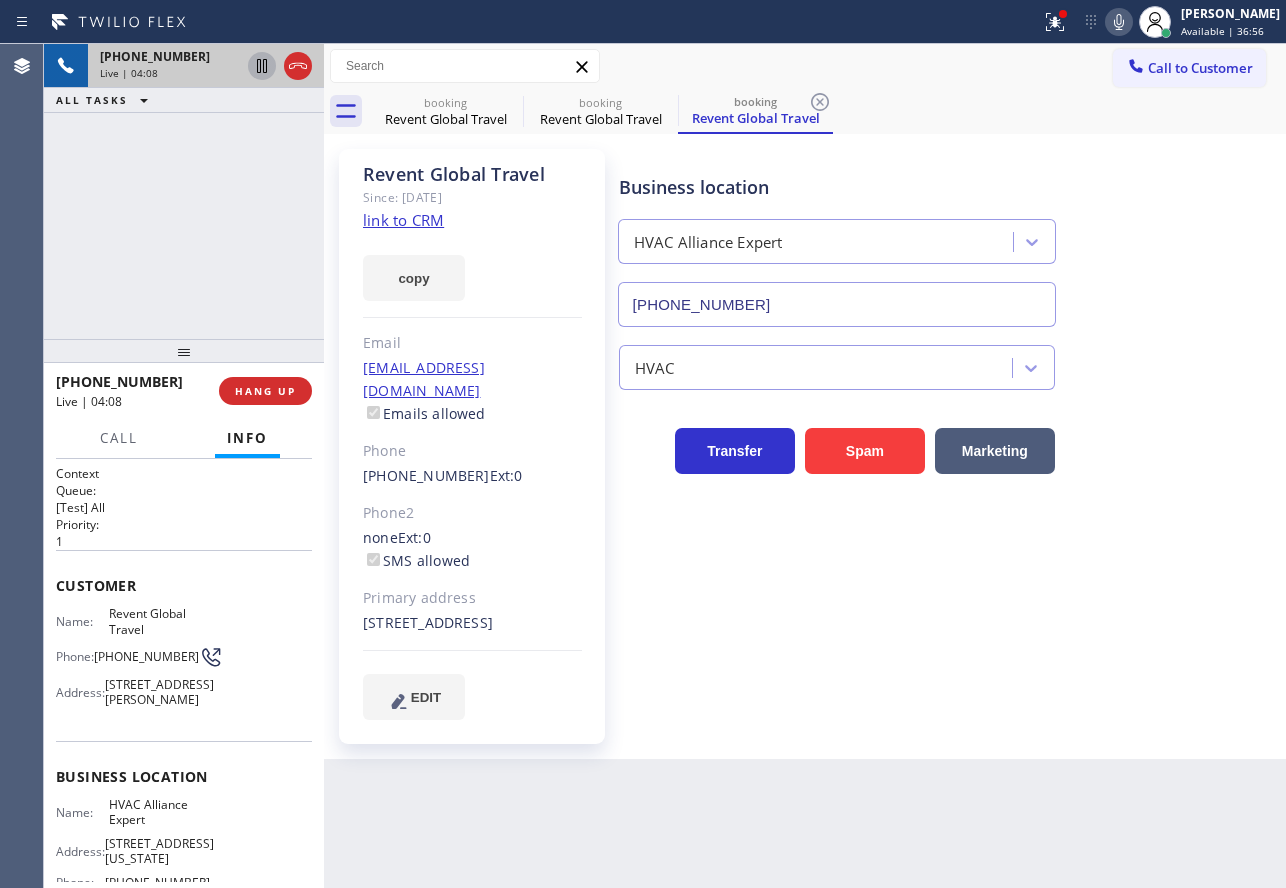 click on "Call to Customer Outbound call Location Search location Your caller id phone number Customer number Call Outbound call Technician Search Technician Your caller id phone number Your caller id phone number Call" at bounding box center (805, 66) 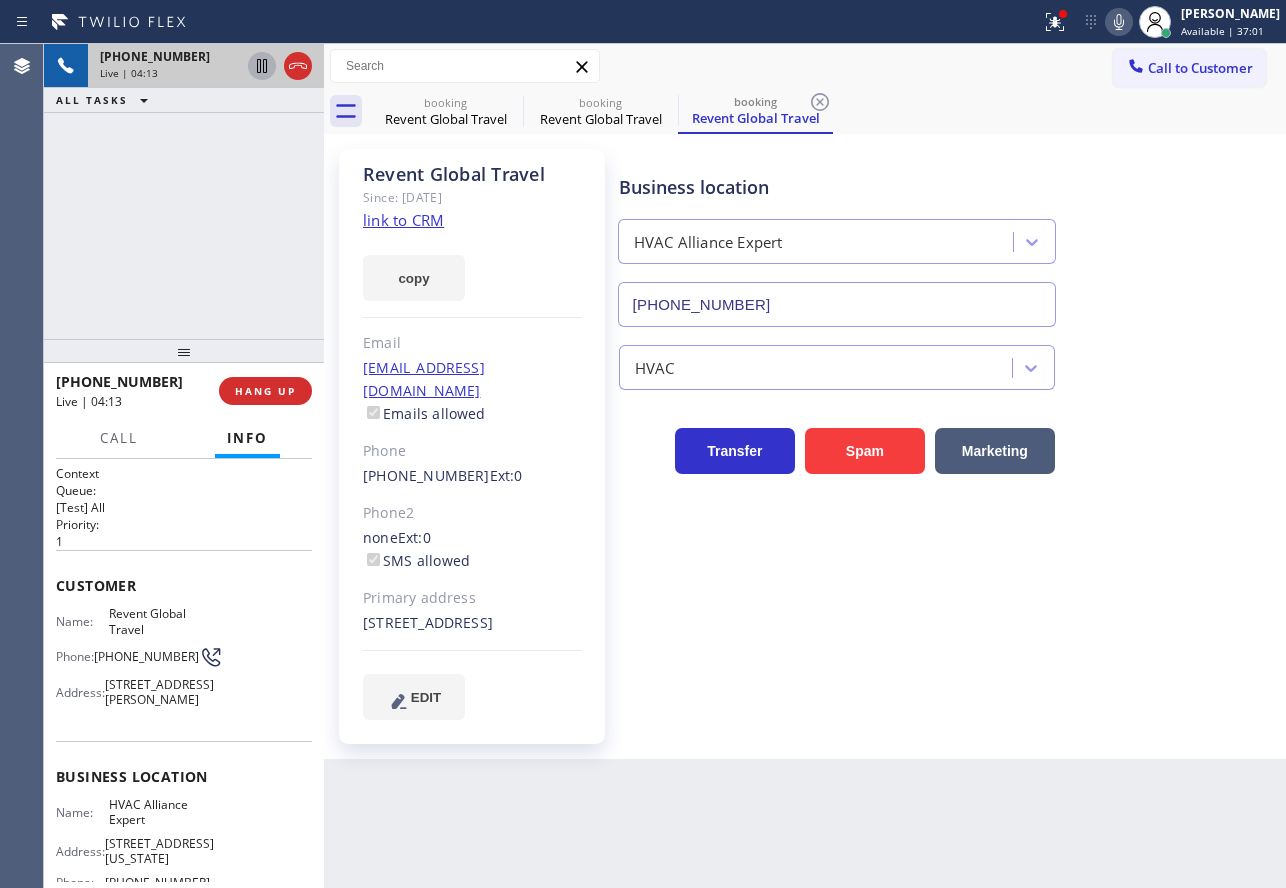 click 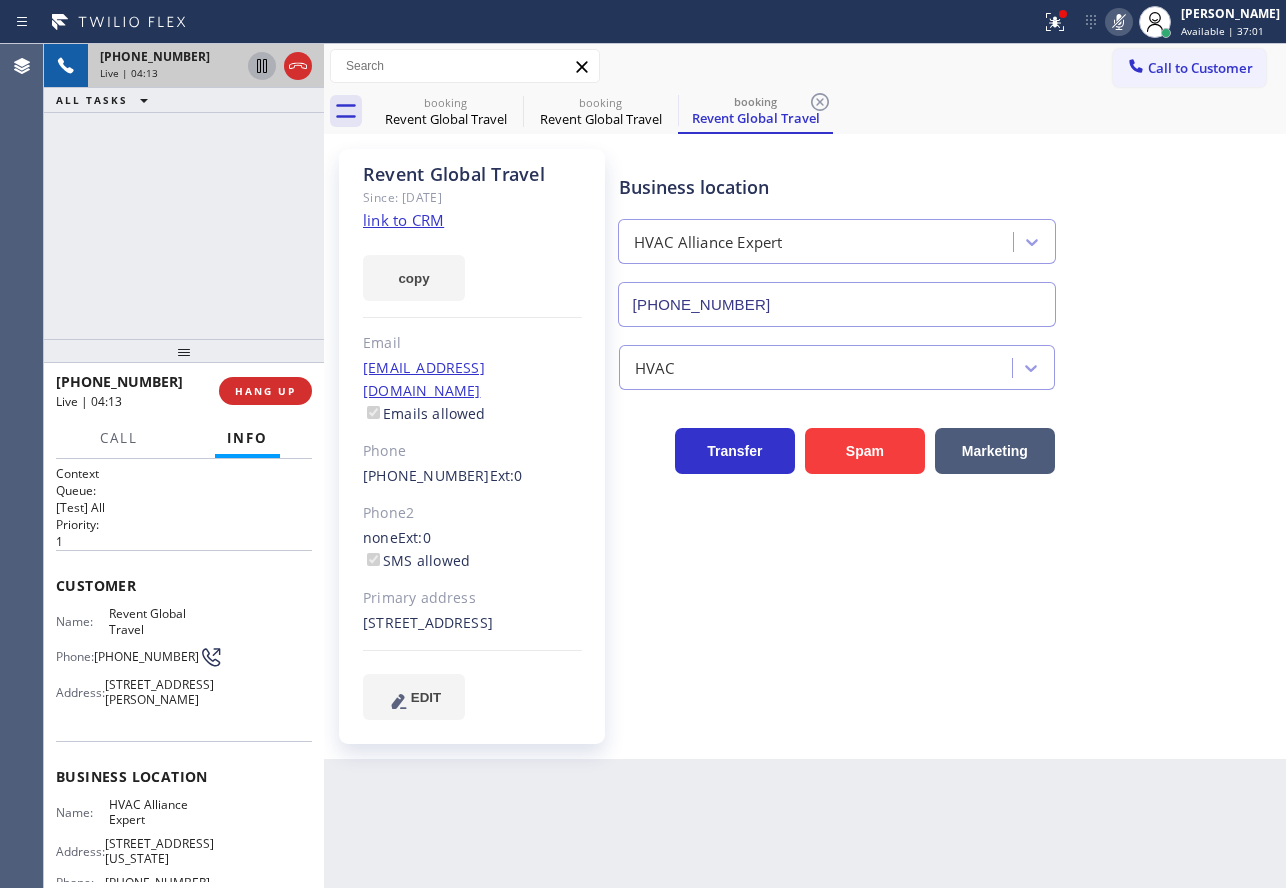 click 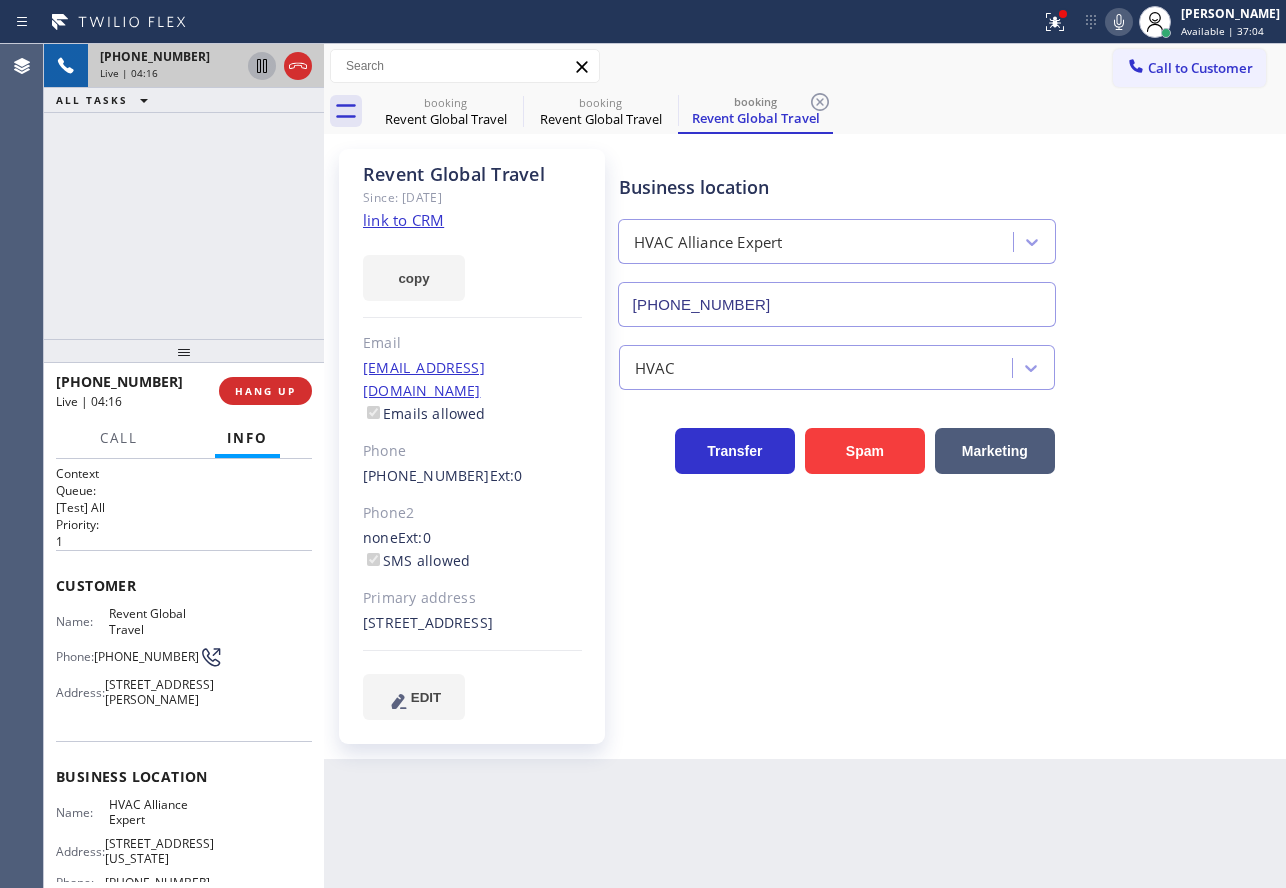 click 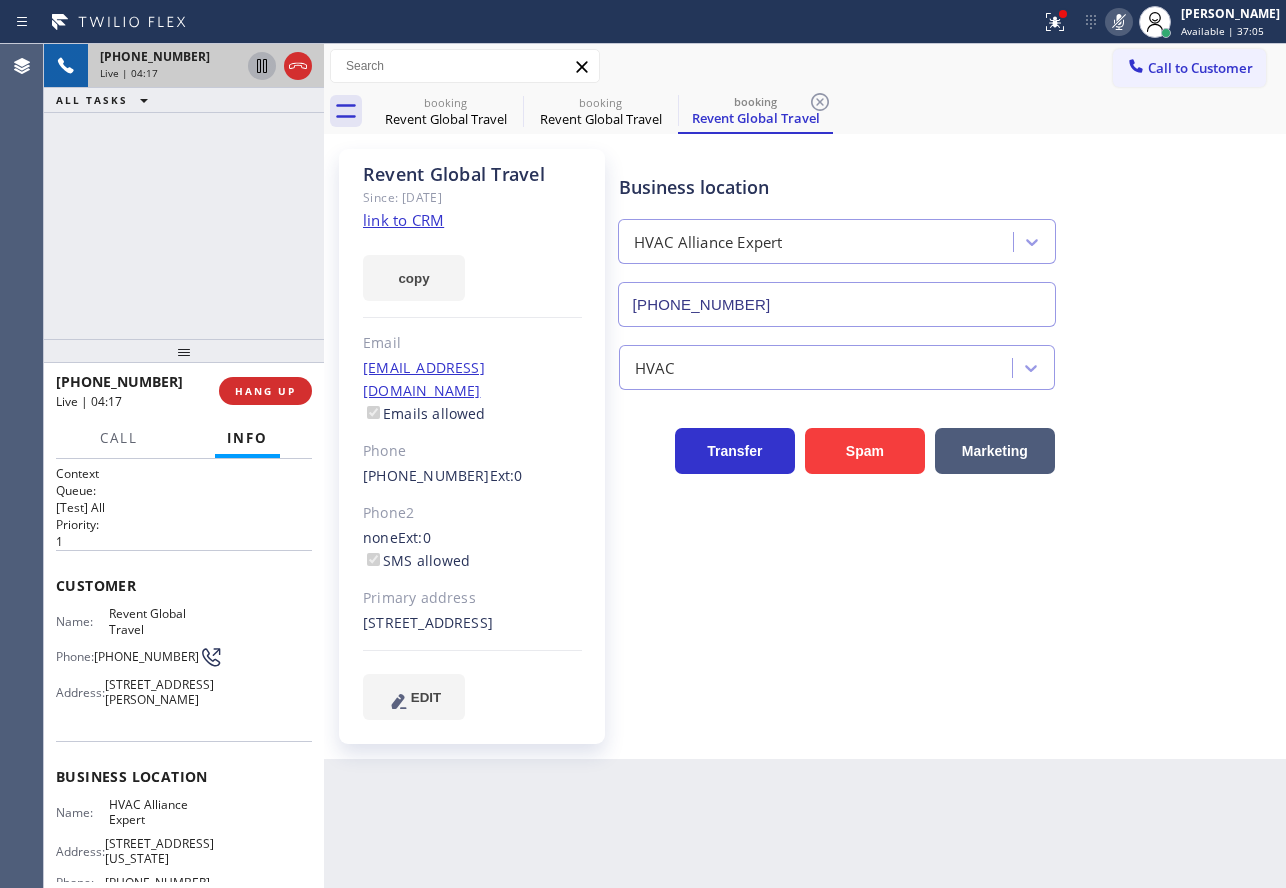 click 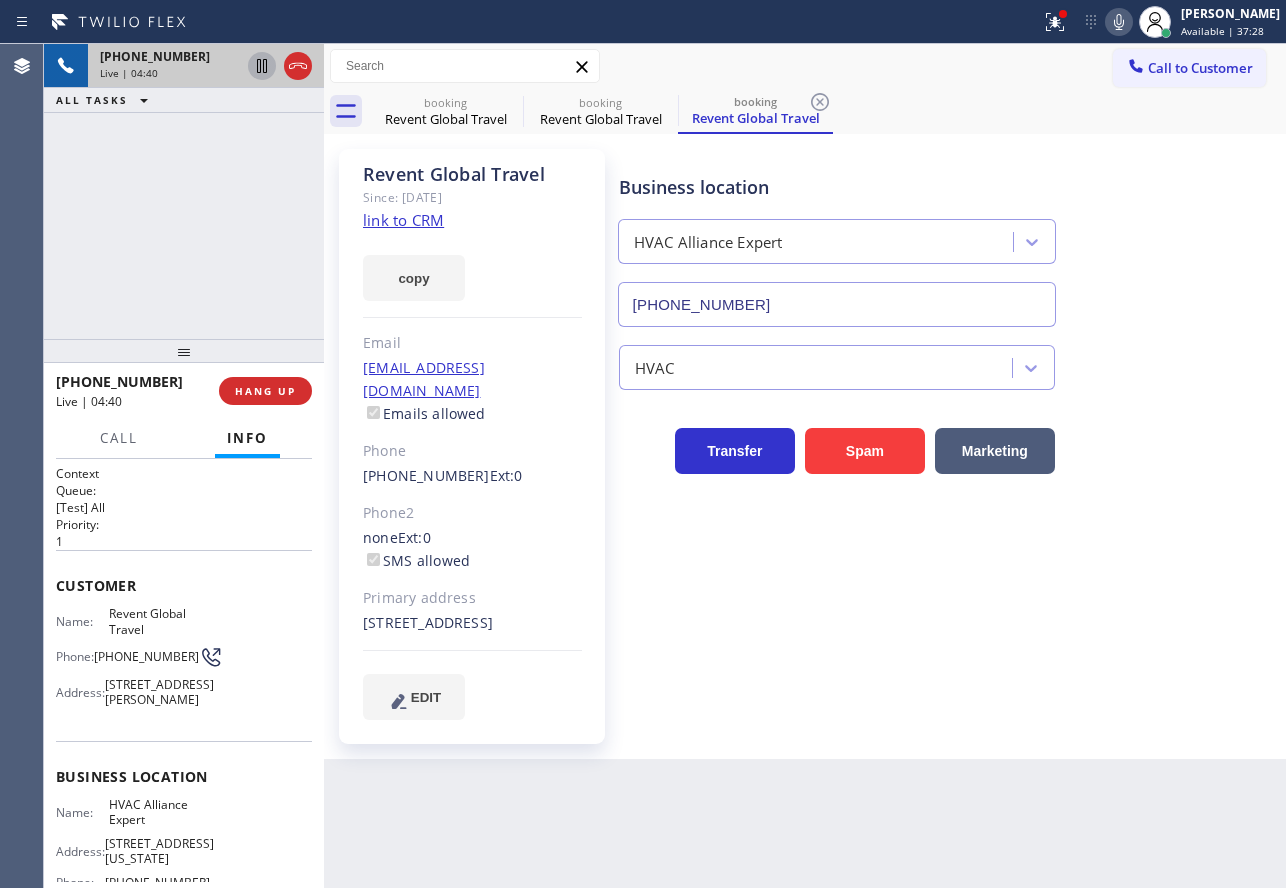 click 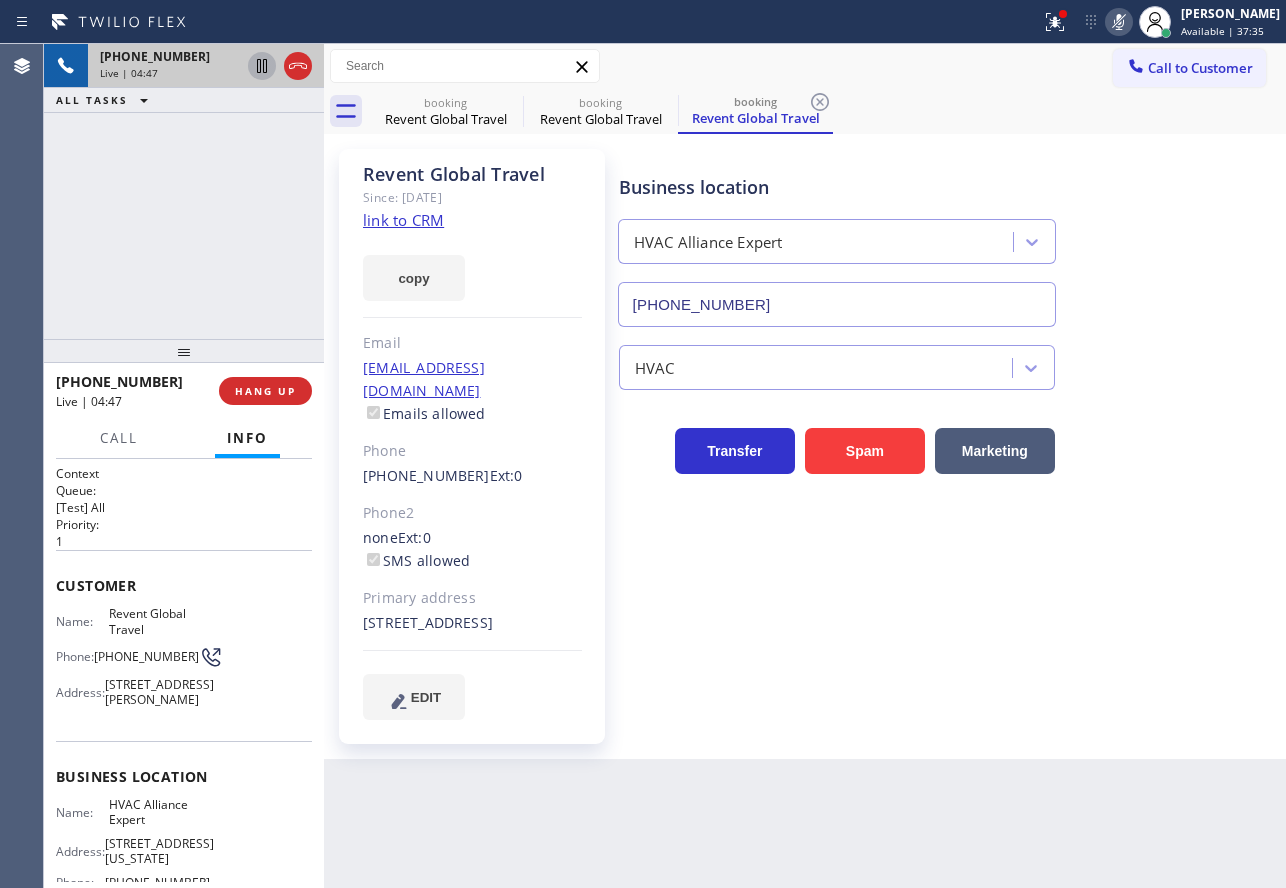 click 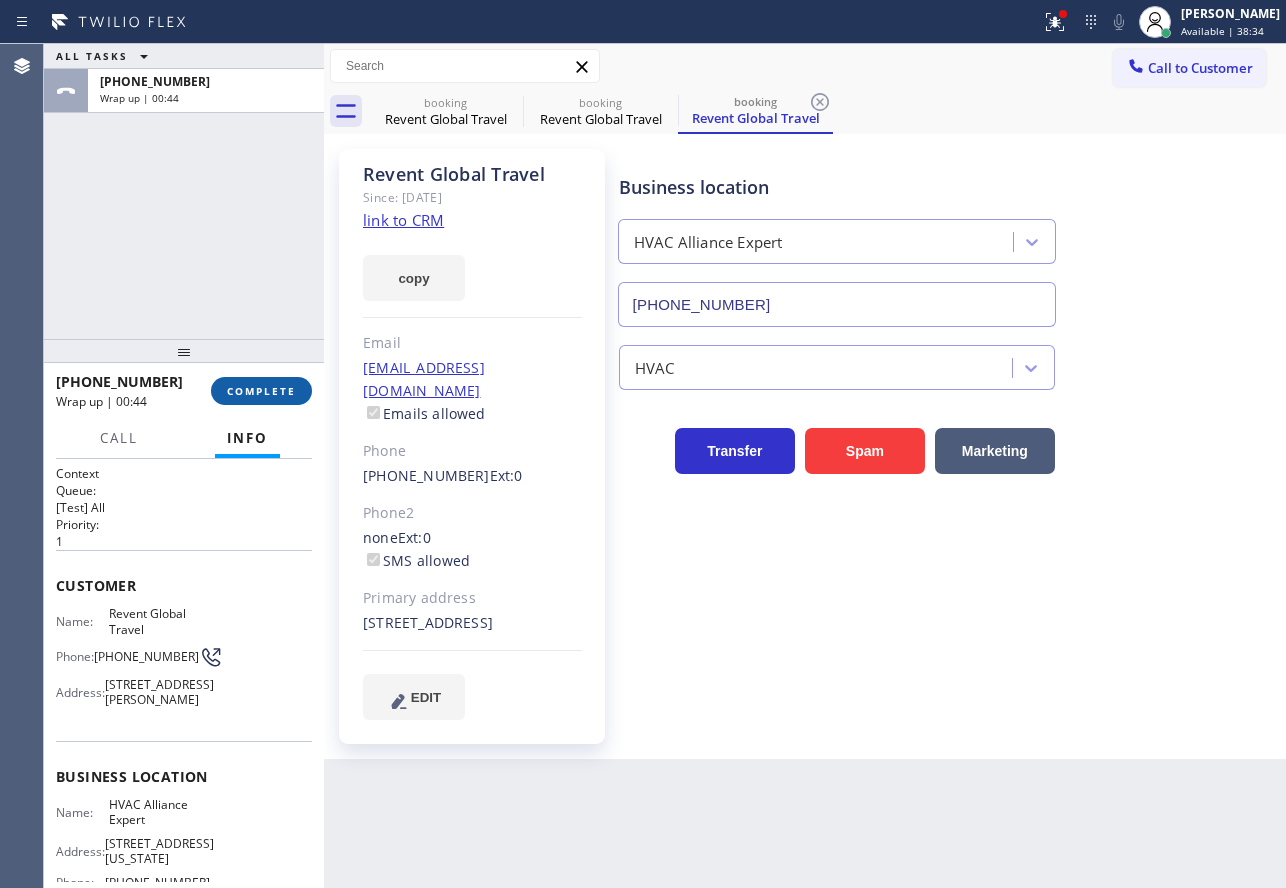 click on "COMPLETE" at bounding box center [261, 391] 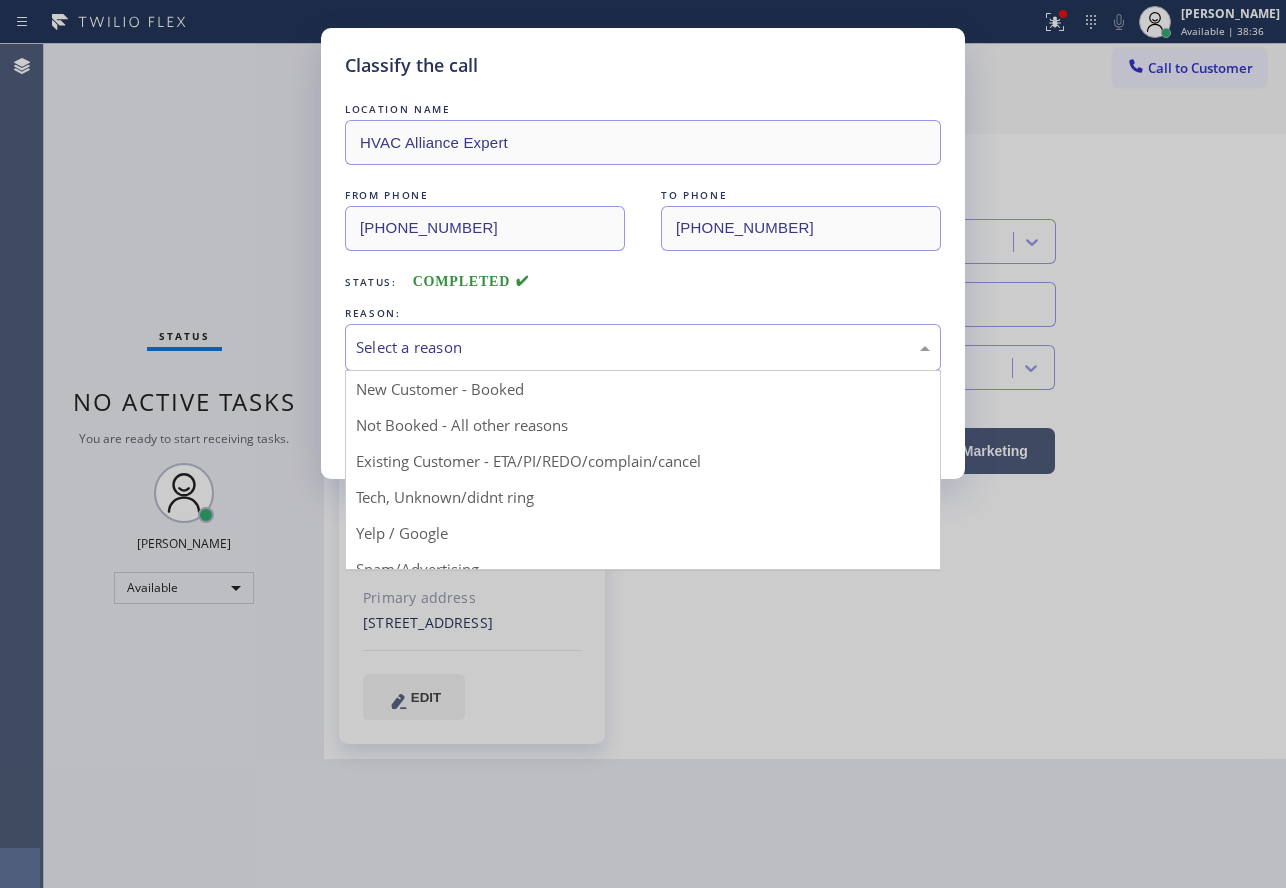 click on "Select a reason" at bounding box center (643, 347) 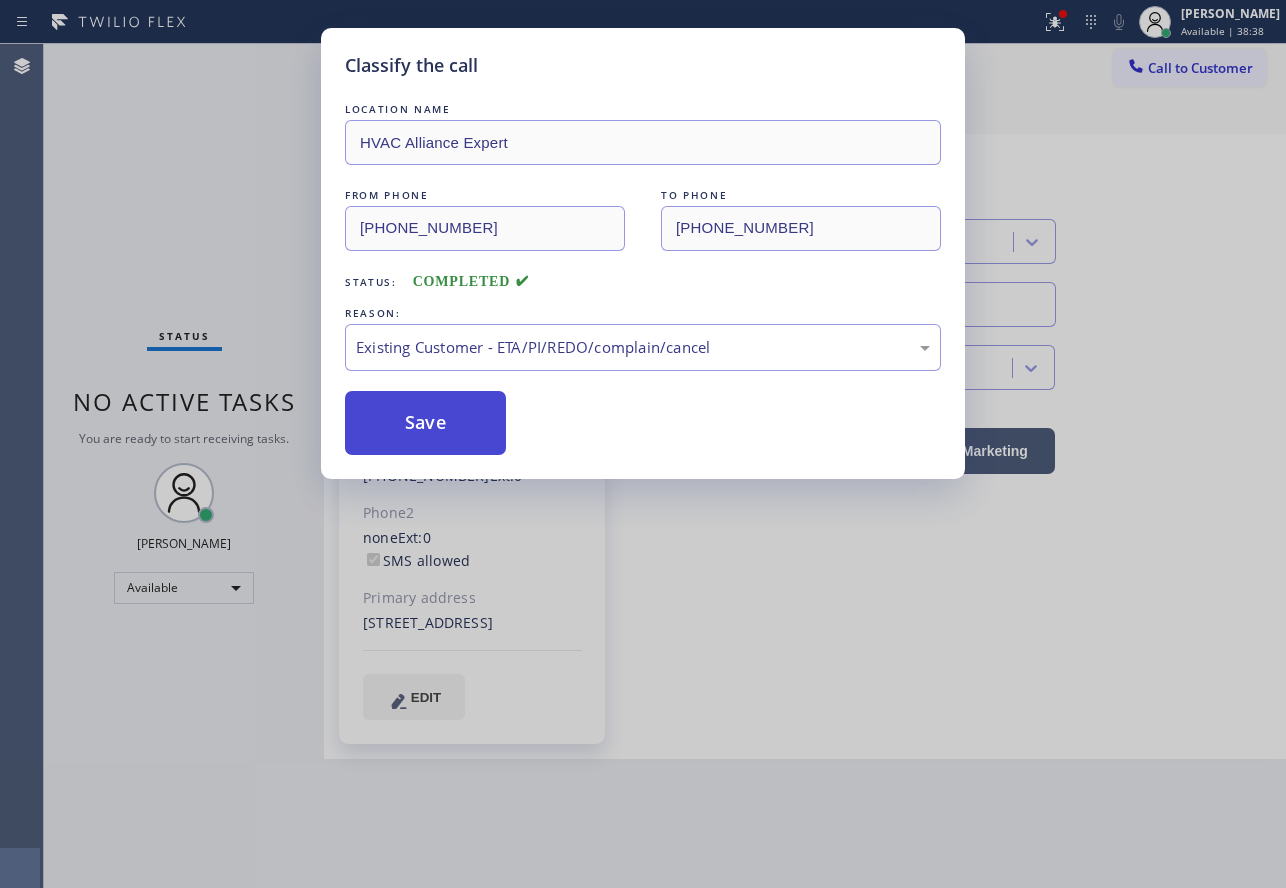 click on "Save" at bounding box center [425, 423] 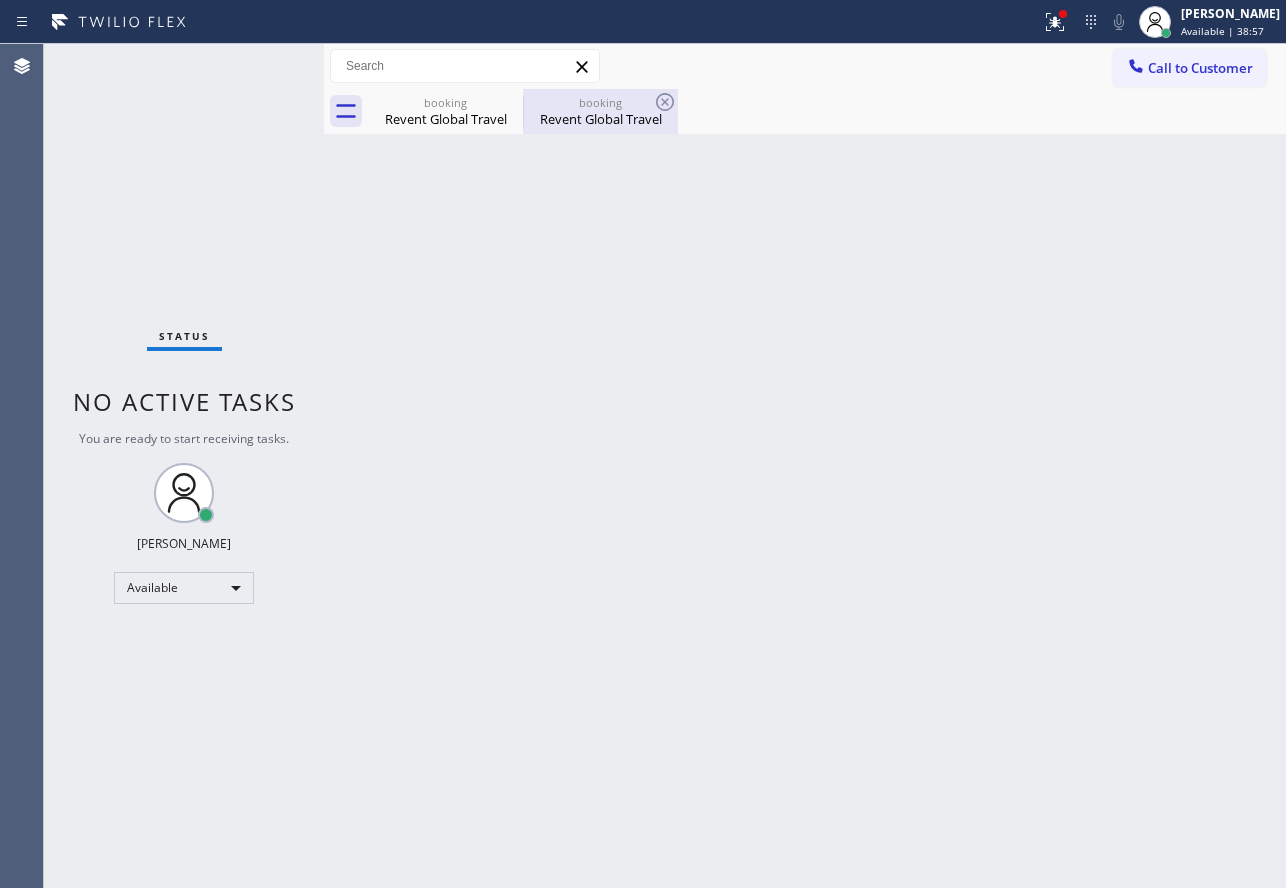 drag, startPoint x: 561, startPoint y: 123, endPoint x: 607, endPoint y: 118, distance: 46.270943 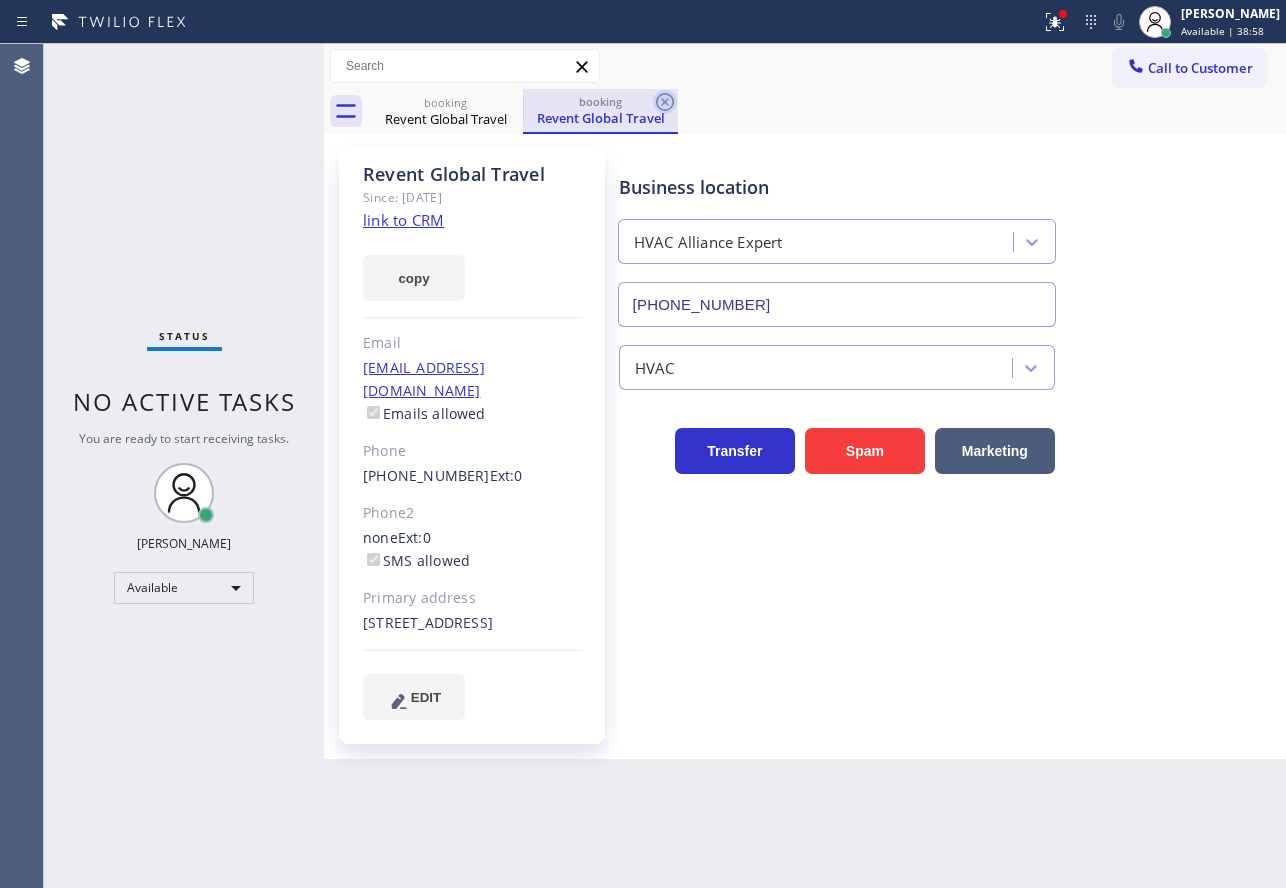 drag, startPoint x: 676, startPoint y: 101, endPoint x: 665, endPoint y: 101, distance: 11 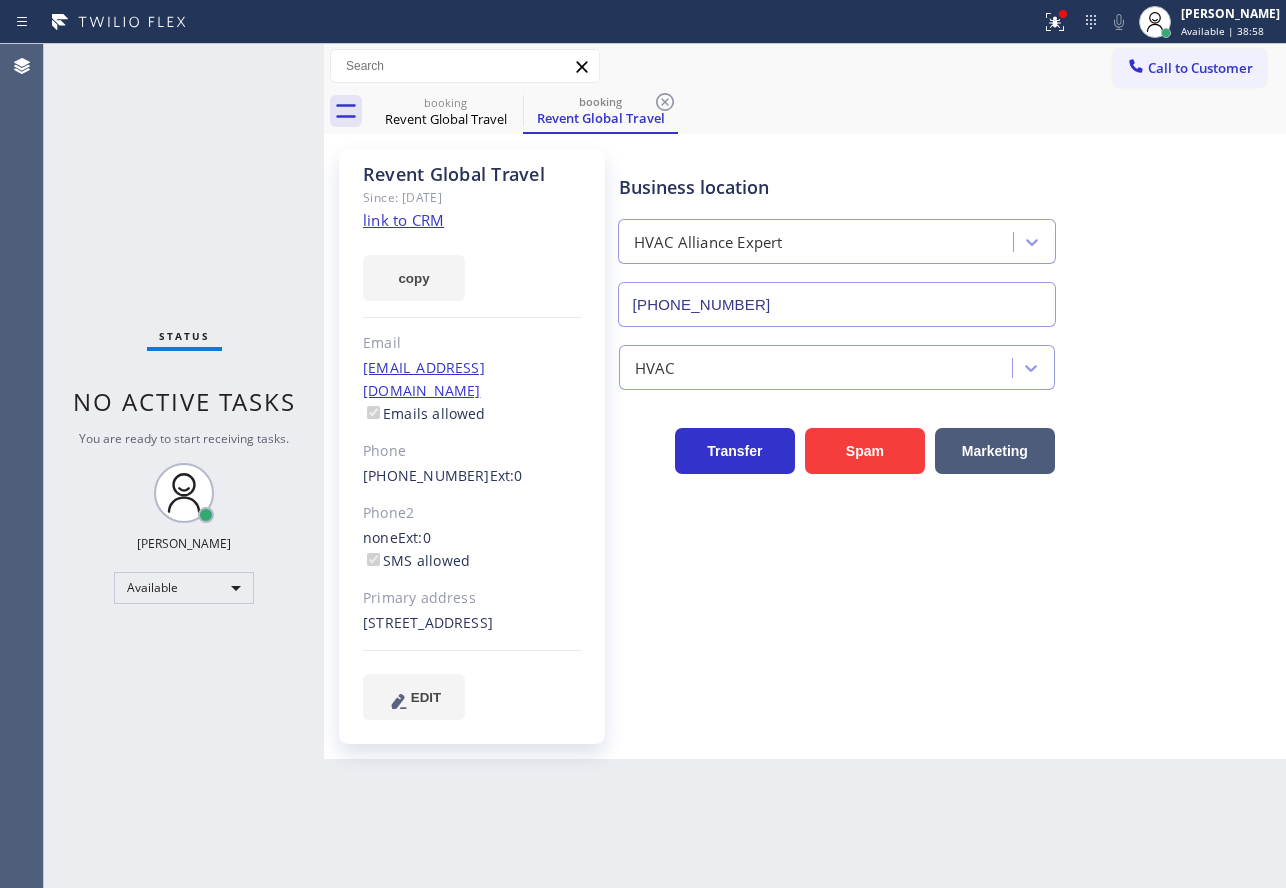 click 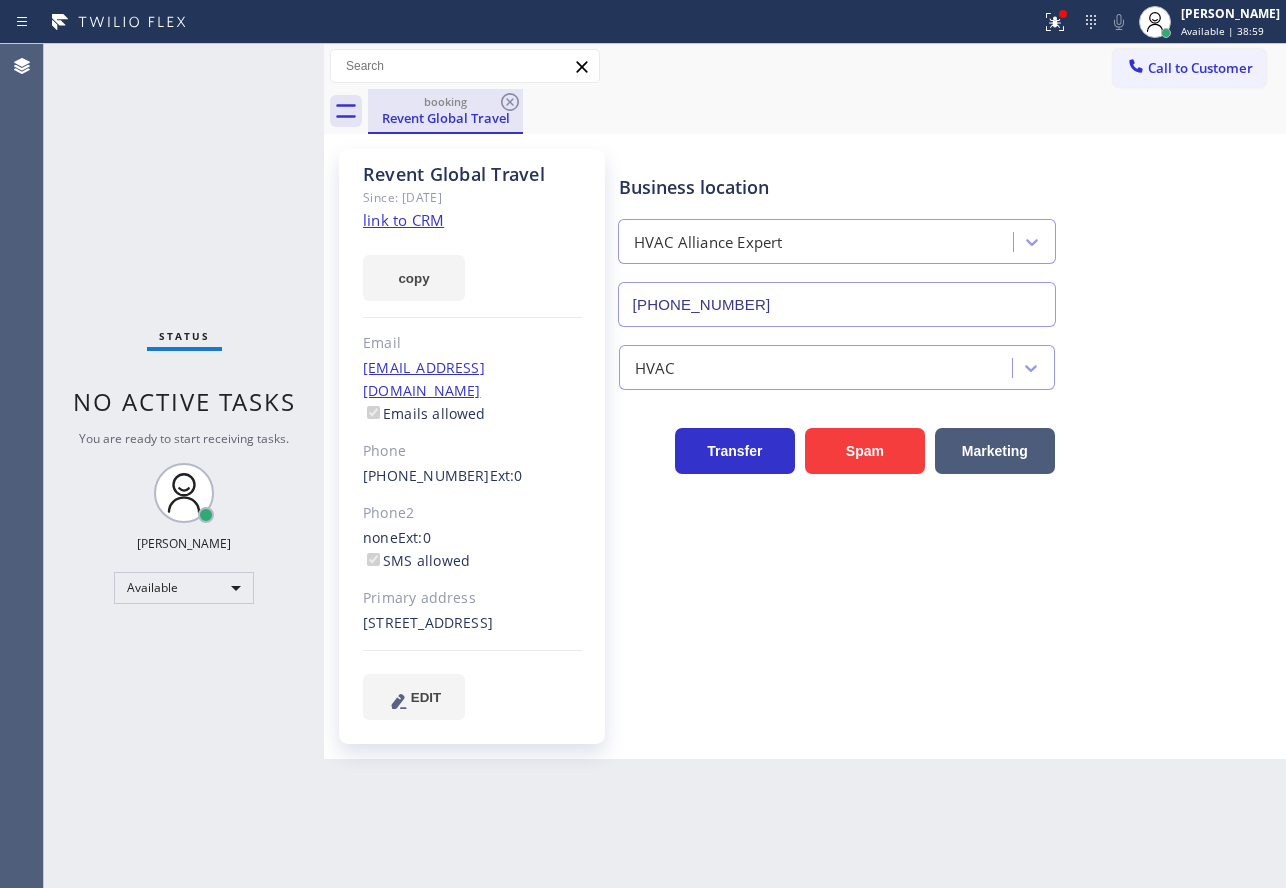 click on "Revent   Global Travel" at bounding box center [445, 118] 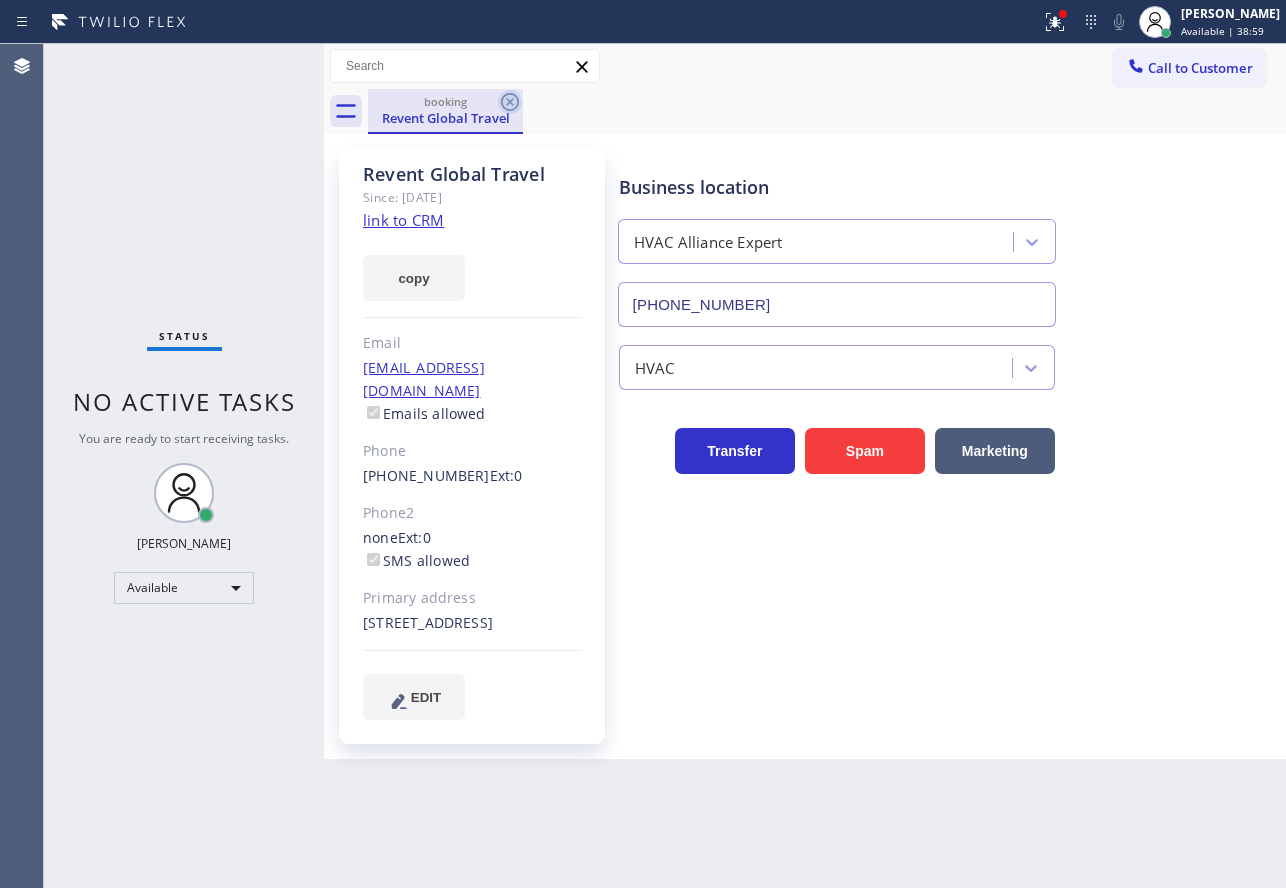 click 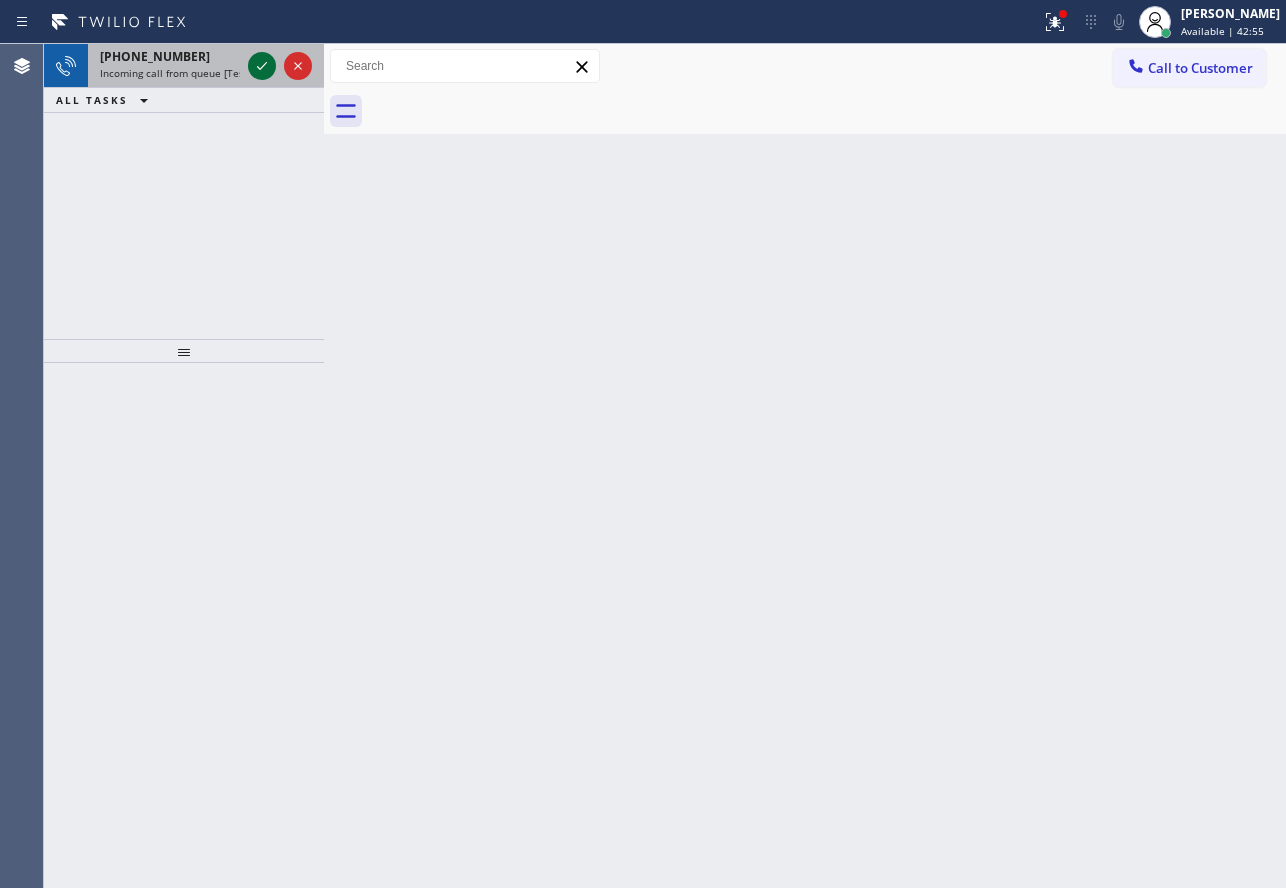 click 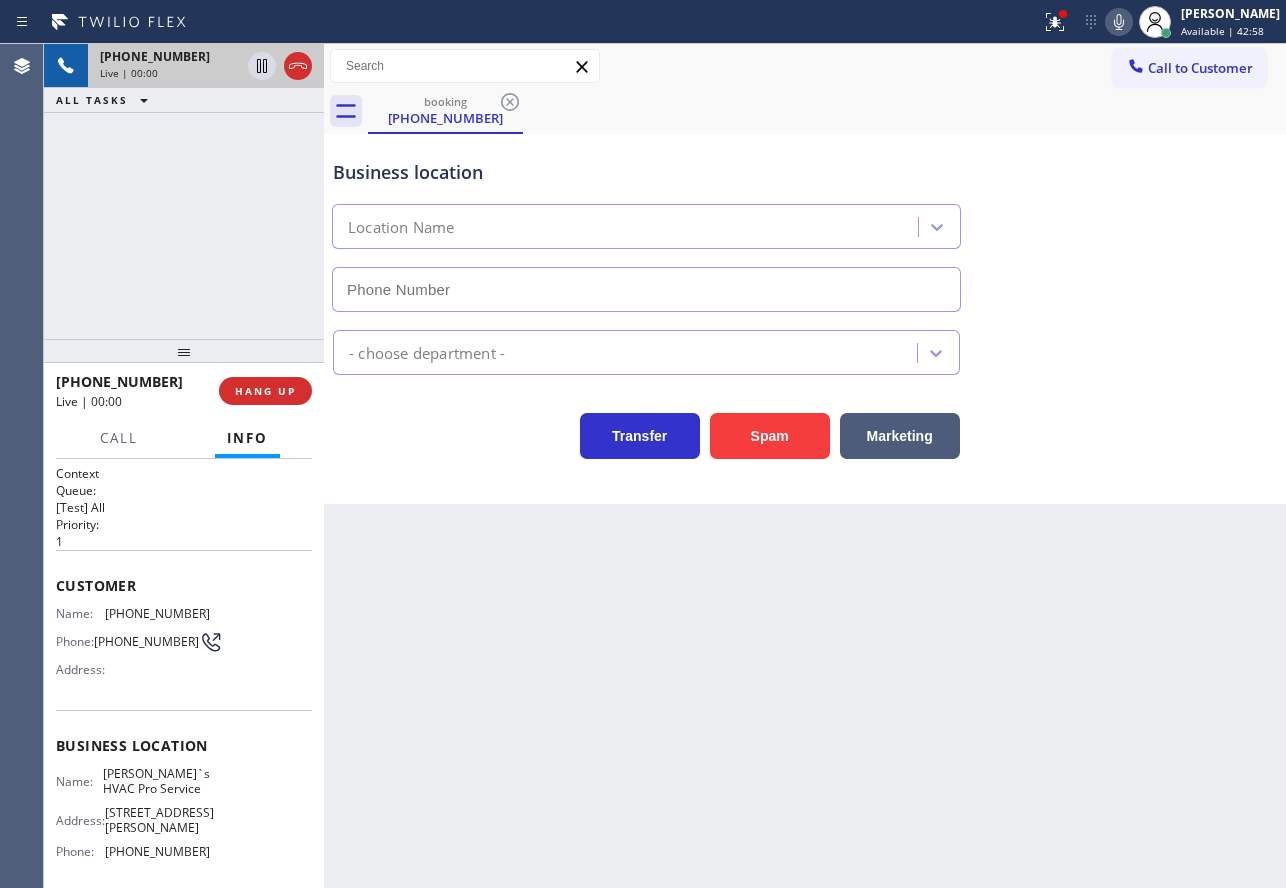type on "[PHONE_NUMBER]" 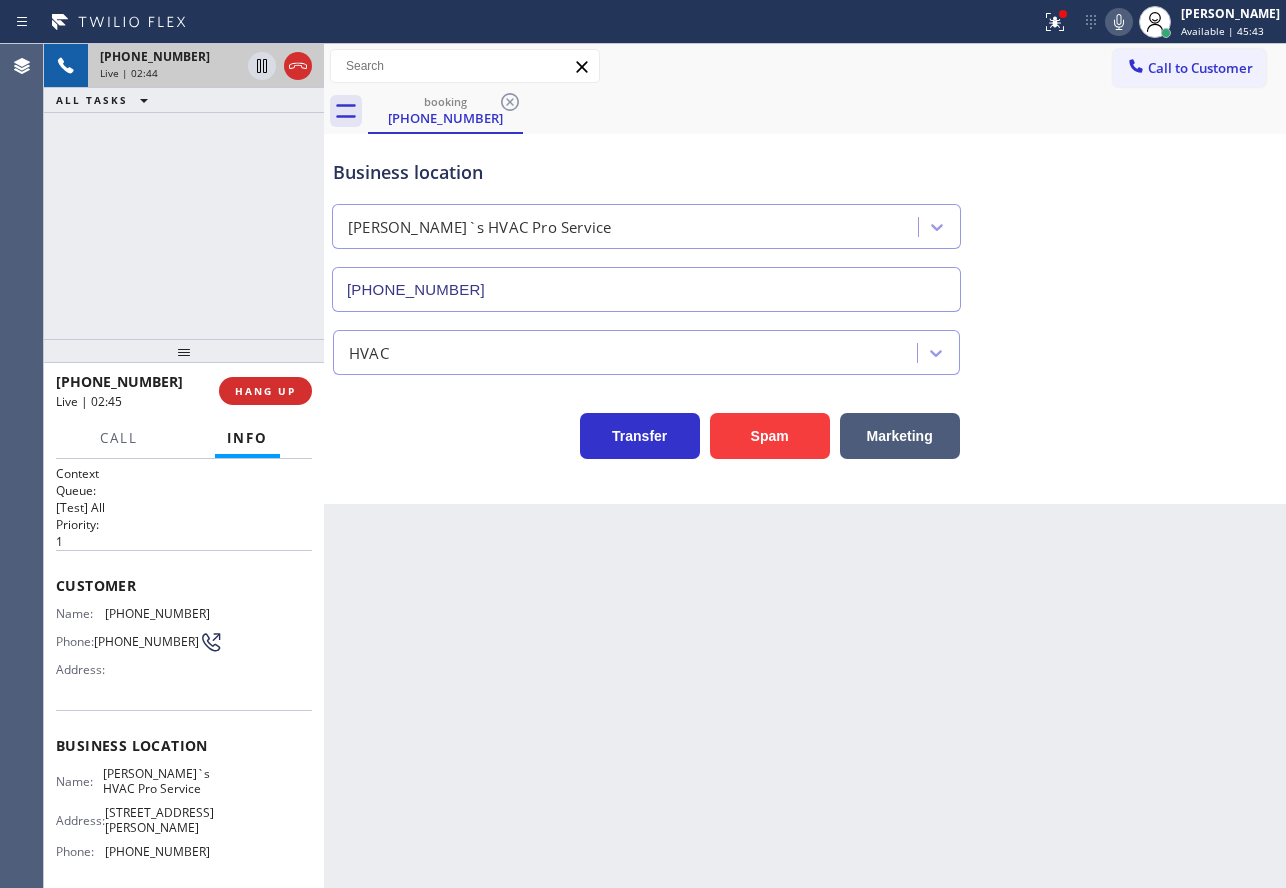 click 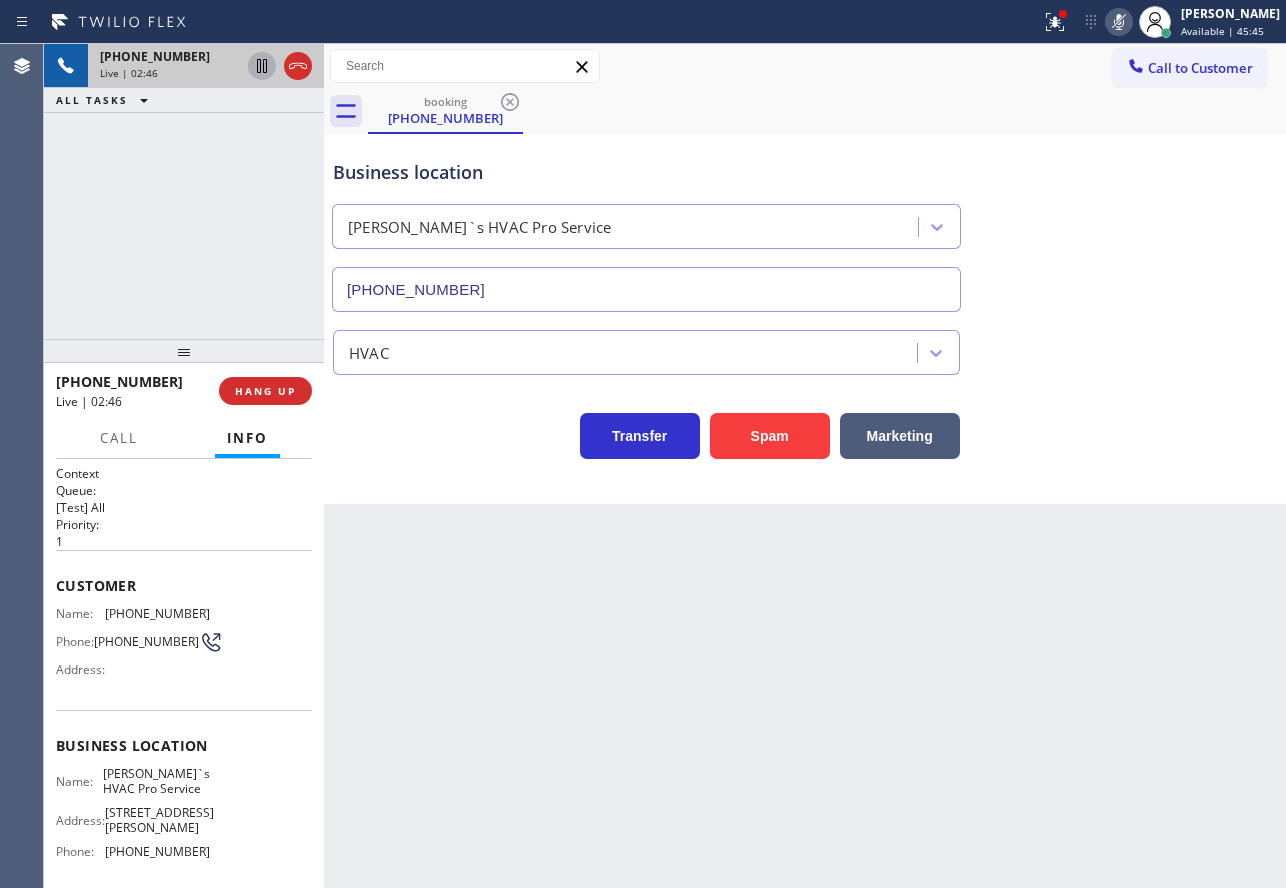 click 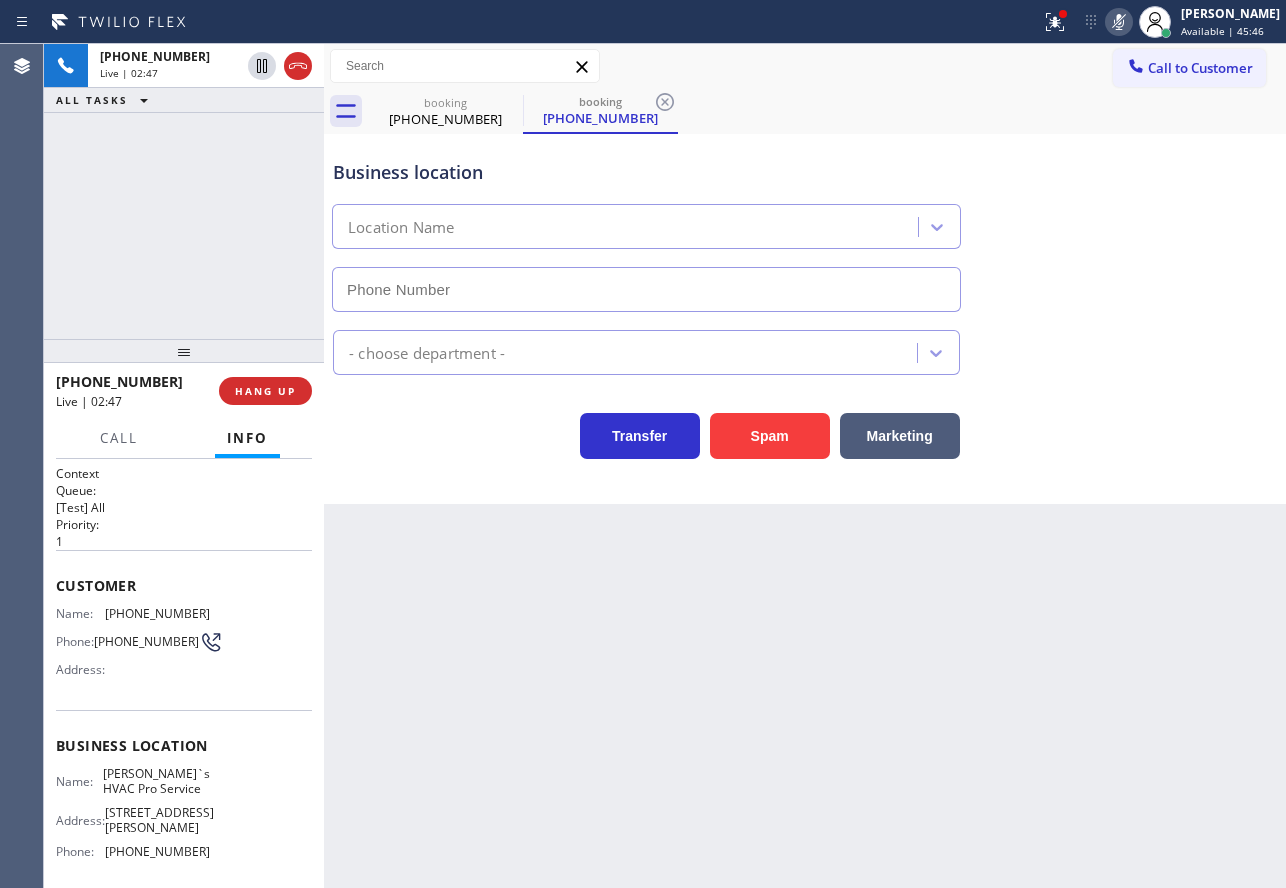 type on "[PHONE_NUMBER]" 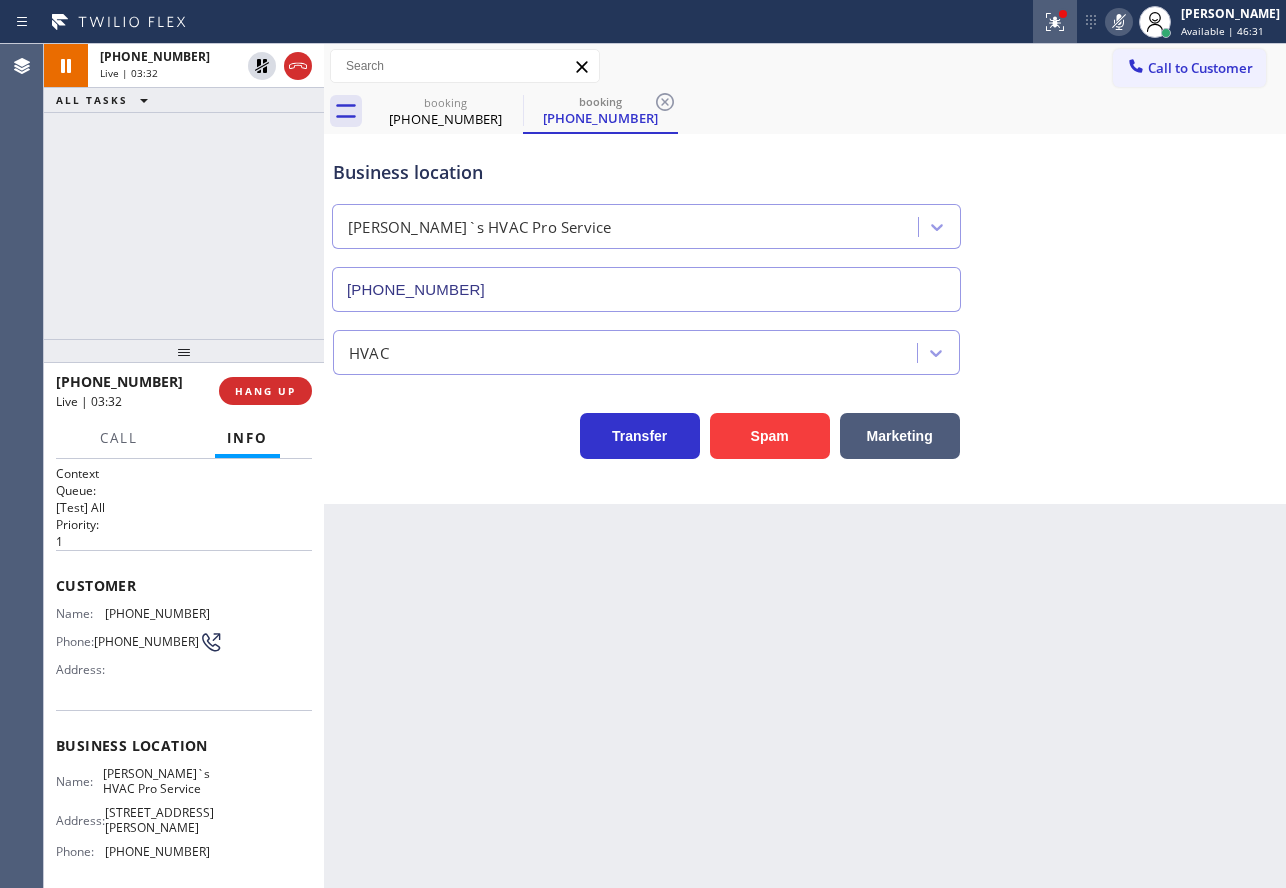 drag, startPoint x: 1070, startPoint y: 17, endPoint x: 1071, endPoint y: 29, distance: 12.0415945 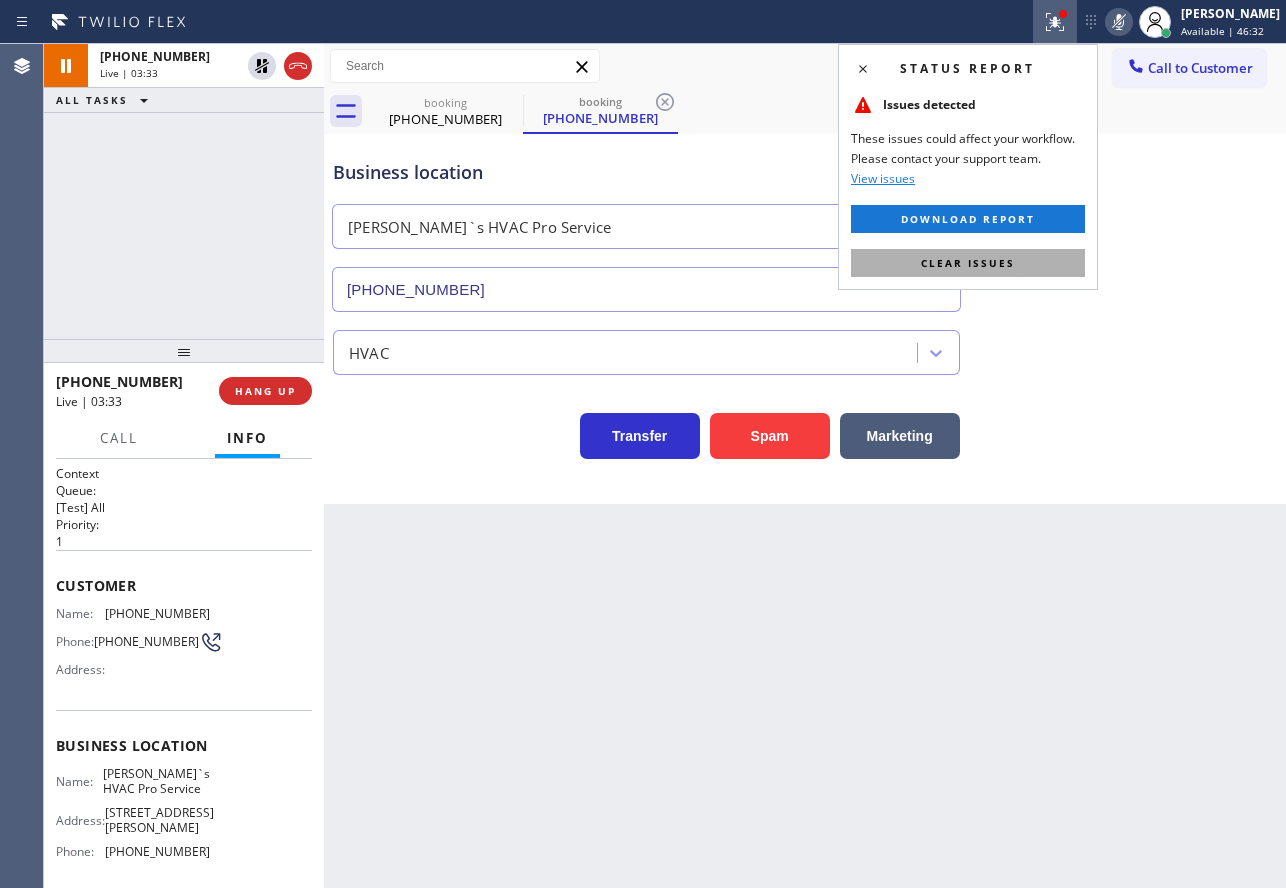 click on "Clear issues" at bounding box center [968, 263] 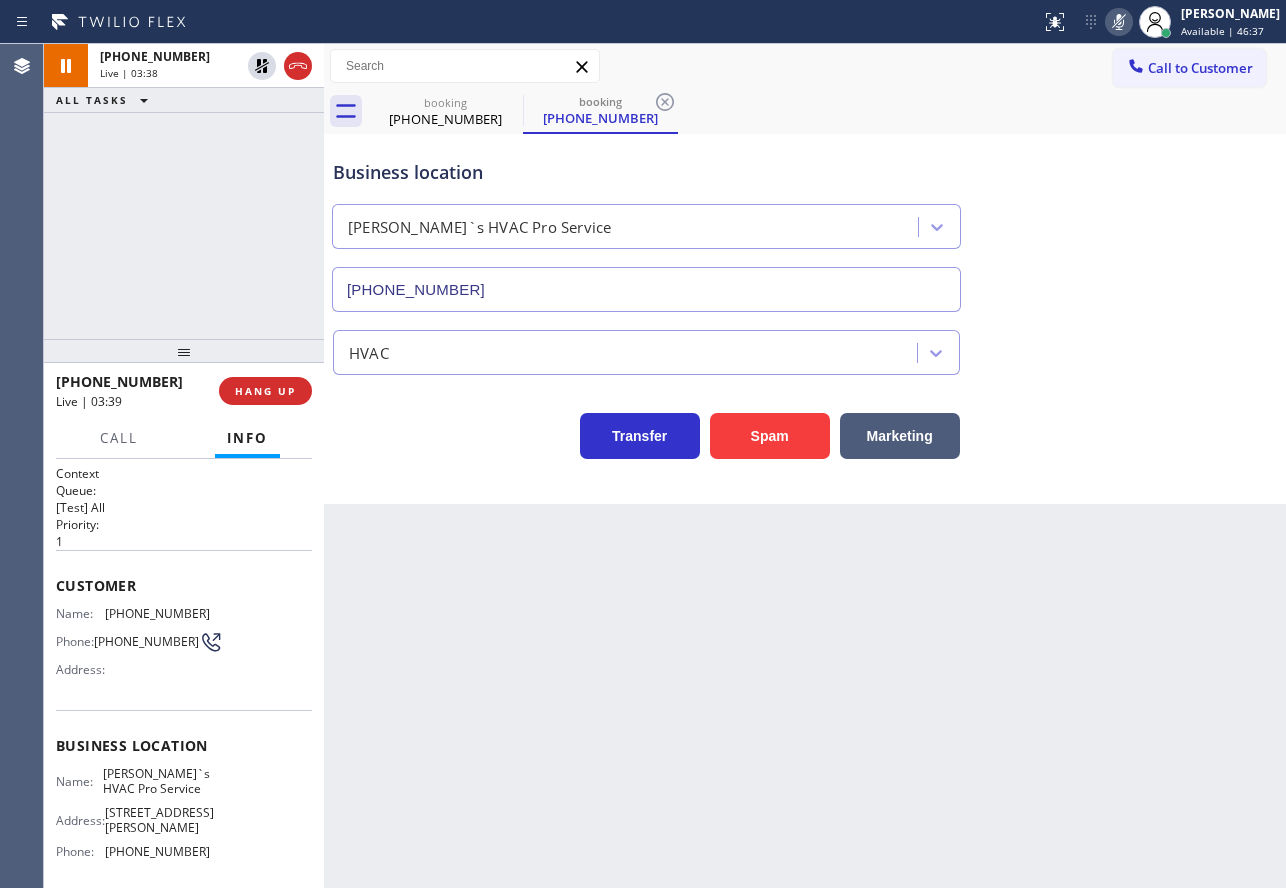 click on "Back to Dashboard Change Sender ID Customers Technicians Select a contact Outbound call Technician Search Technician Your caller id phone number Your caller id phone number Call Technician info Name   Phone none Address none Change Sender ID HVAC [PHONE_NUMBER] 5 Star Appliance [PHONE_NUMBER] Appliance Repair [PHONE_NUMBER] Plumbing [PHONE_NUMBER] Air Duct Cleaning [PHONE_NUMBER]  Electricians [PHONE_NUMBER] Cancel Change Check personal SMS Reset Change booking [PHONE_NUMBER] booking [PHONE_NUMBER] Call to Customer Outbound call Location Search location Your caller id phone number Customer number Call Outbound call Technician Search Technician Your caller id phone number Your caller id phone number Call booking [PHONE_NUMBER] booking [PHONE_NUMBER] Business location [PERSON_NAME]`s HVAC Pro Service [PHONE_NUMBER] HVAC Transfer Spam Marketing Business location [PERSON_NAME]`s HVAC Pro Service [PHONE_NUMBER] HVAC Transfer Spam Marketing" at bounding box center [805, 466] 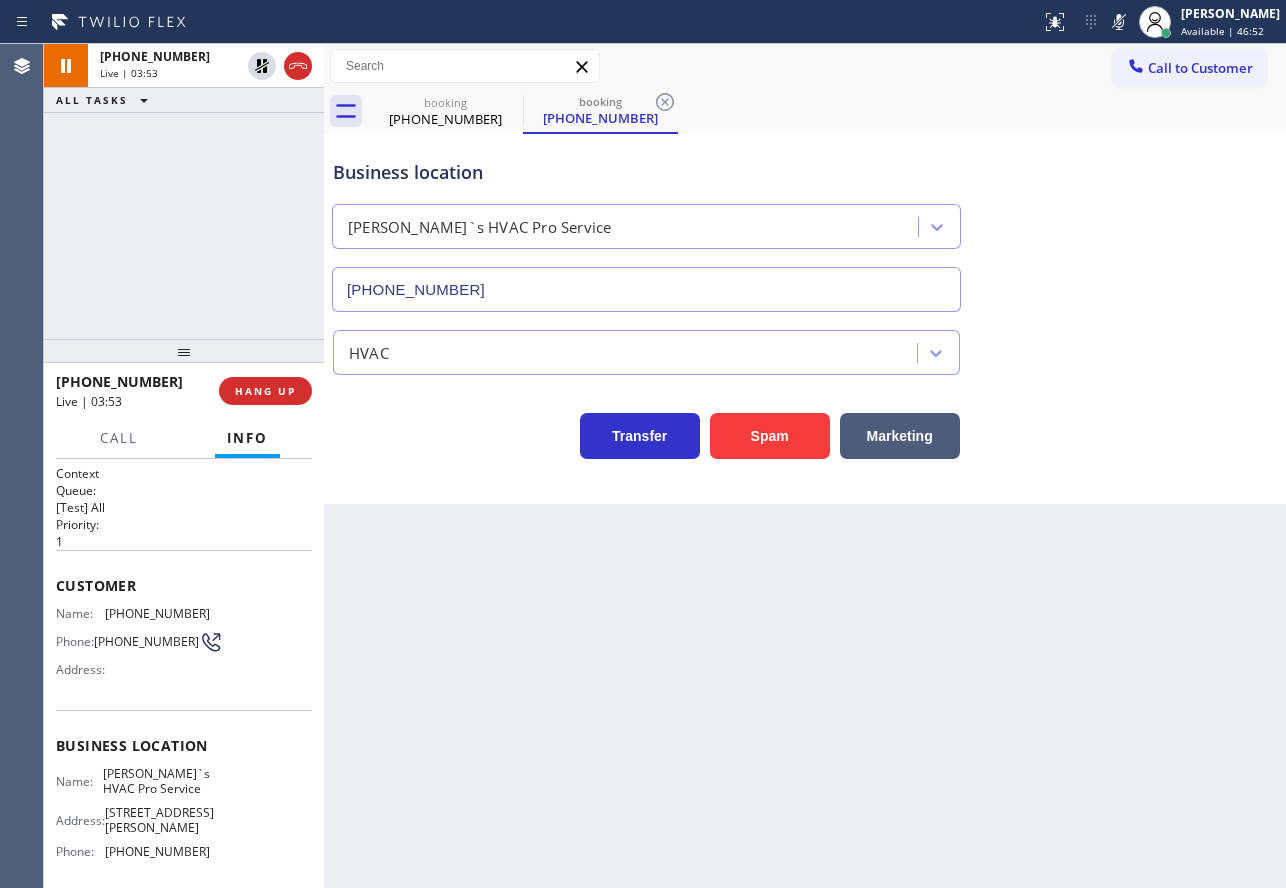 drag, startPoint x: 1143, startPoint y: 19, endPoint x: 1116, endPoint y: 45, distance: 37.48333 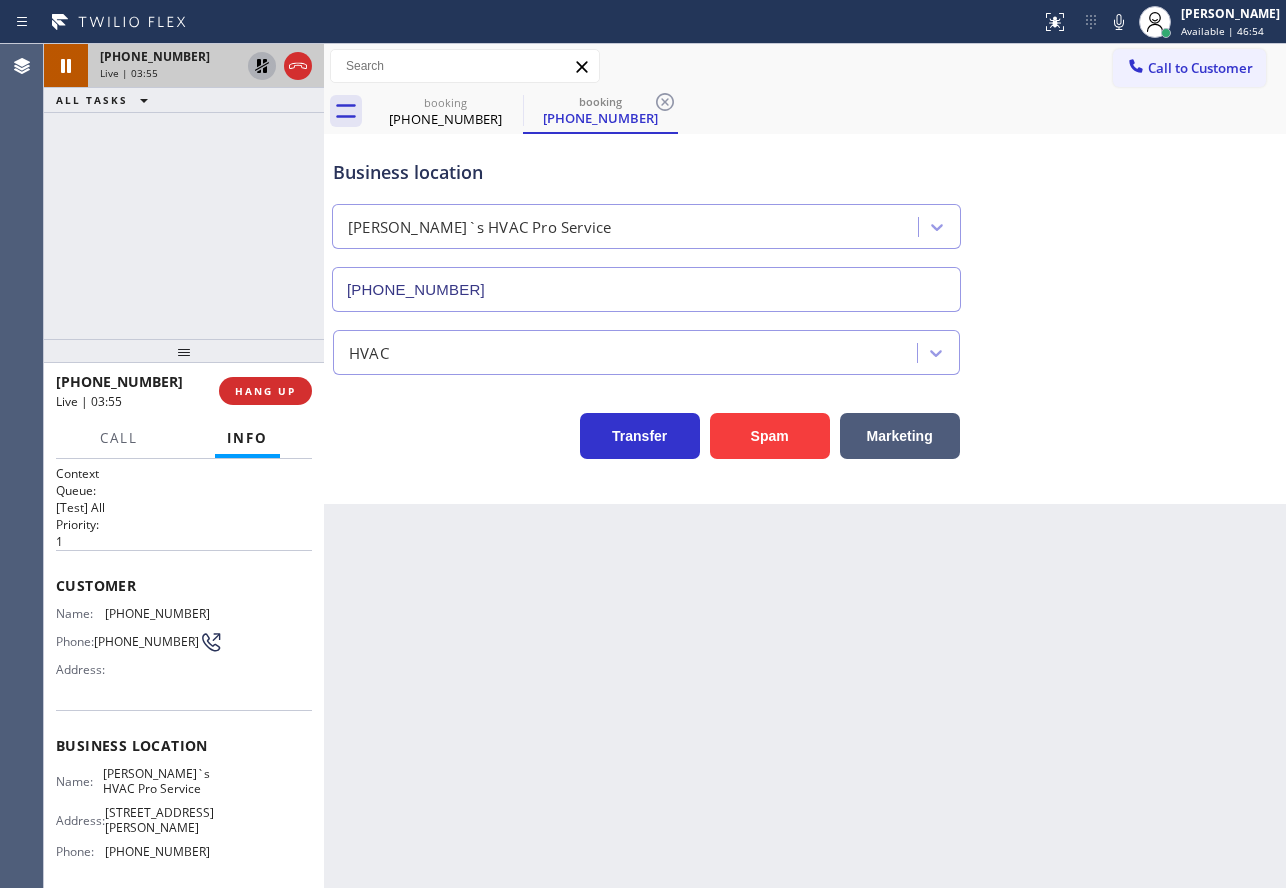 click 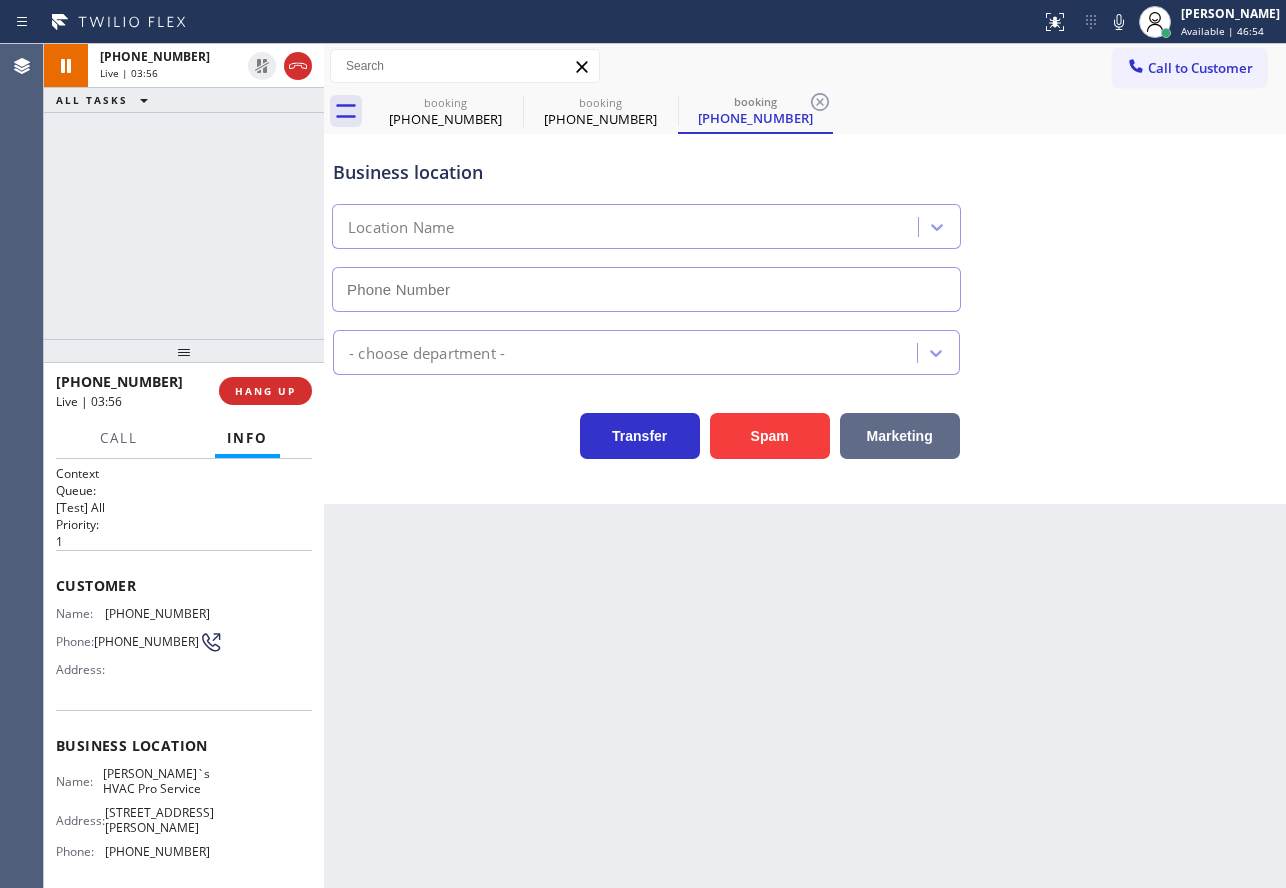 type on "[PHONE_NUMBER]" 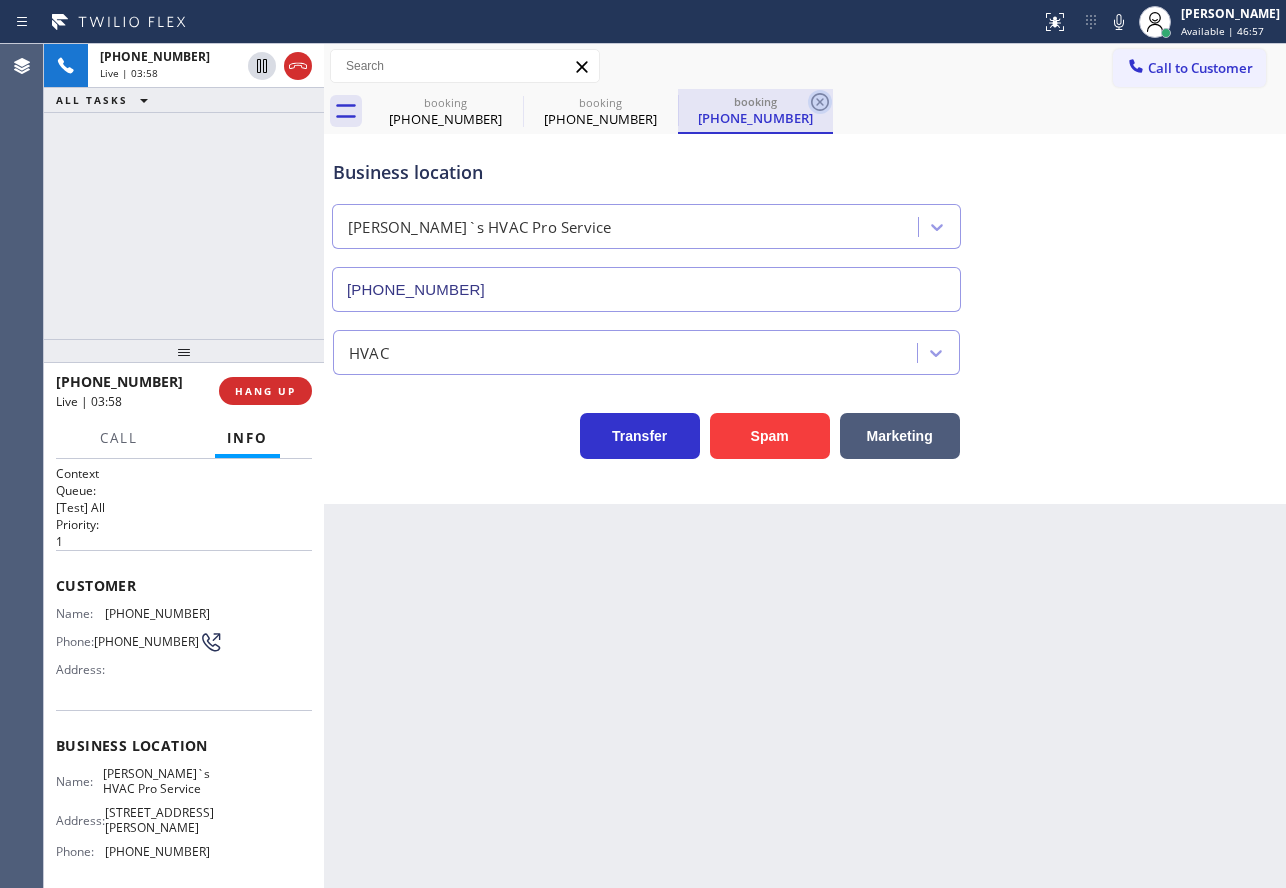click 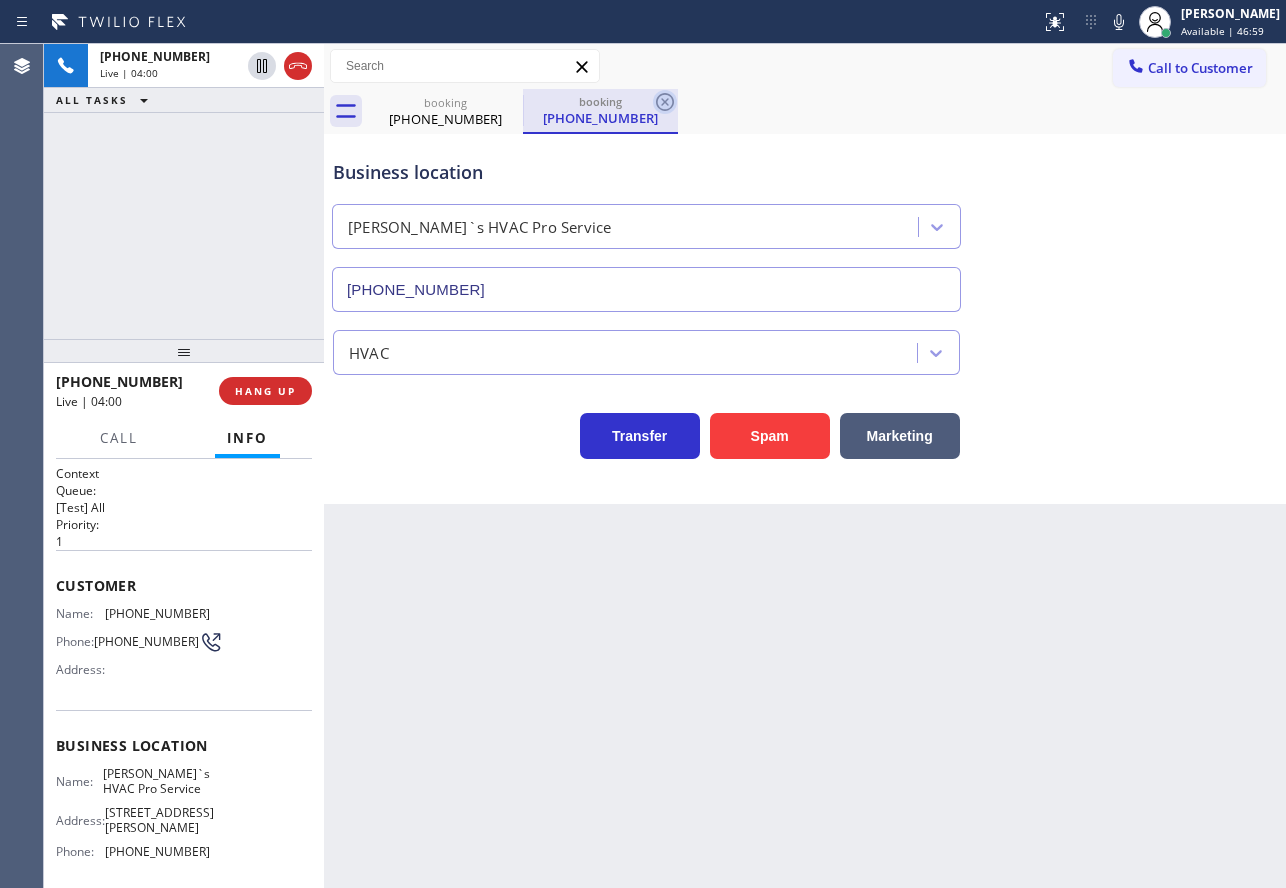 click 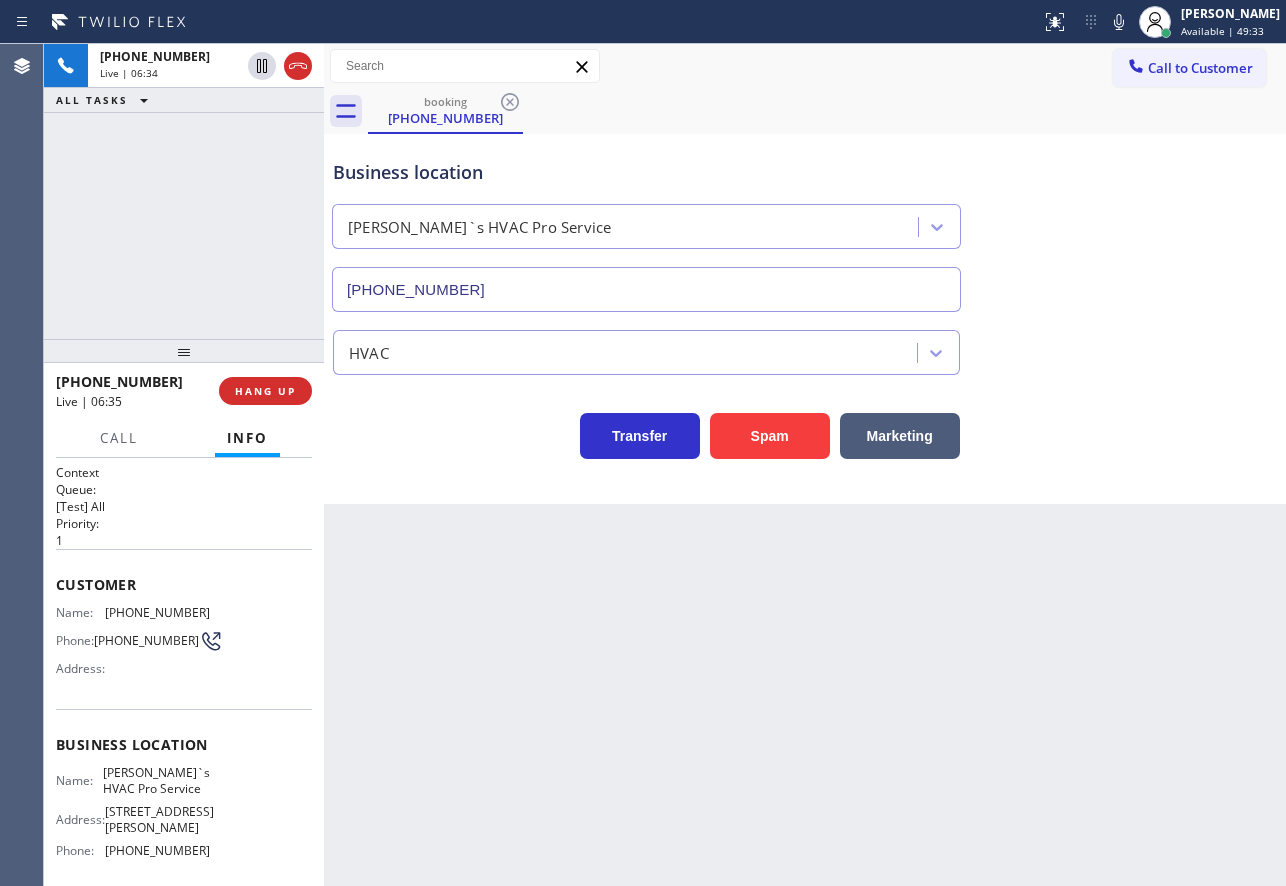 click on "booking [PHONE_NUMBER]" at bounding box center [827, 111] 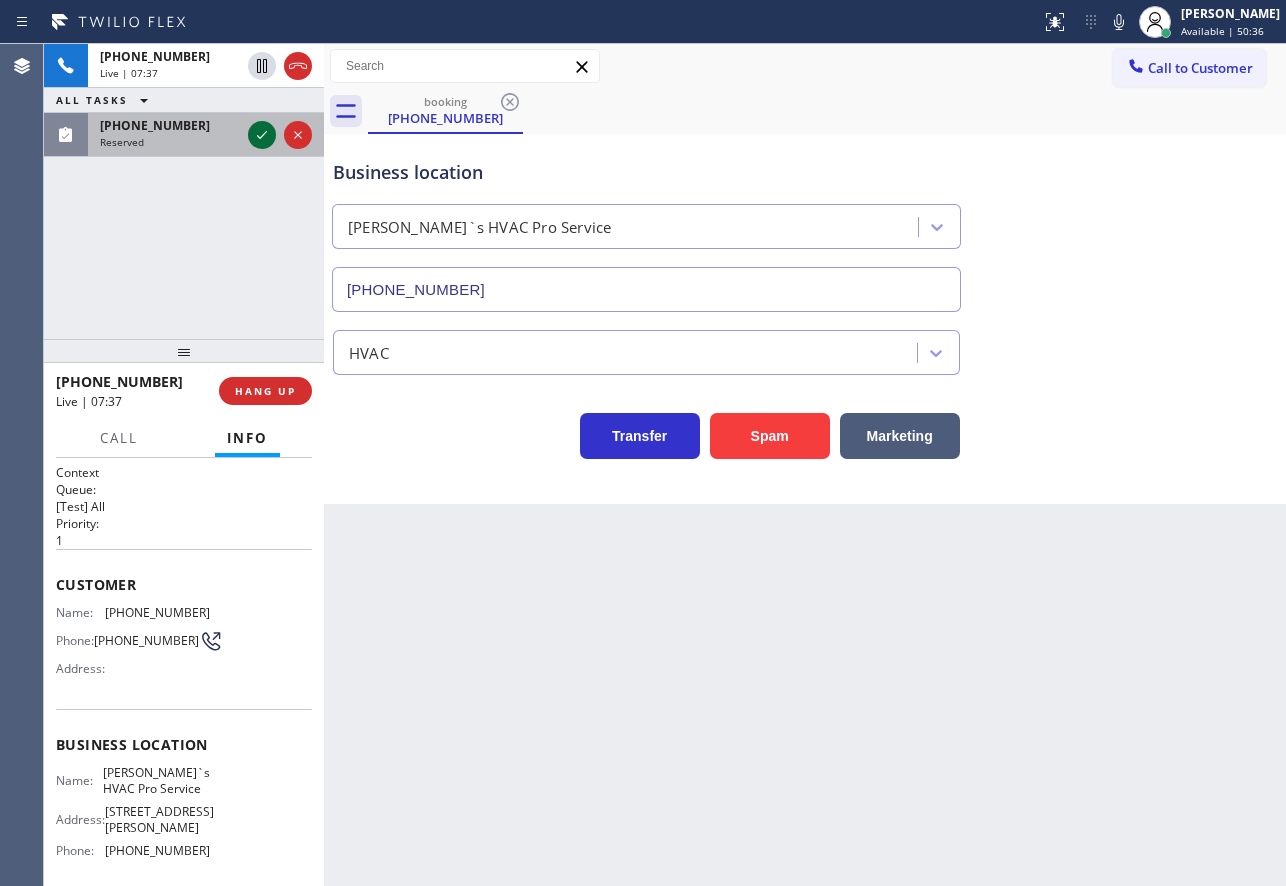 click 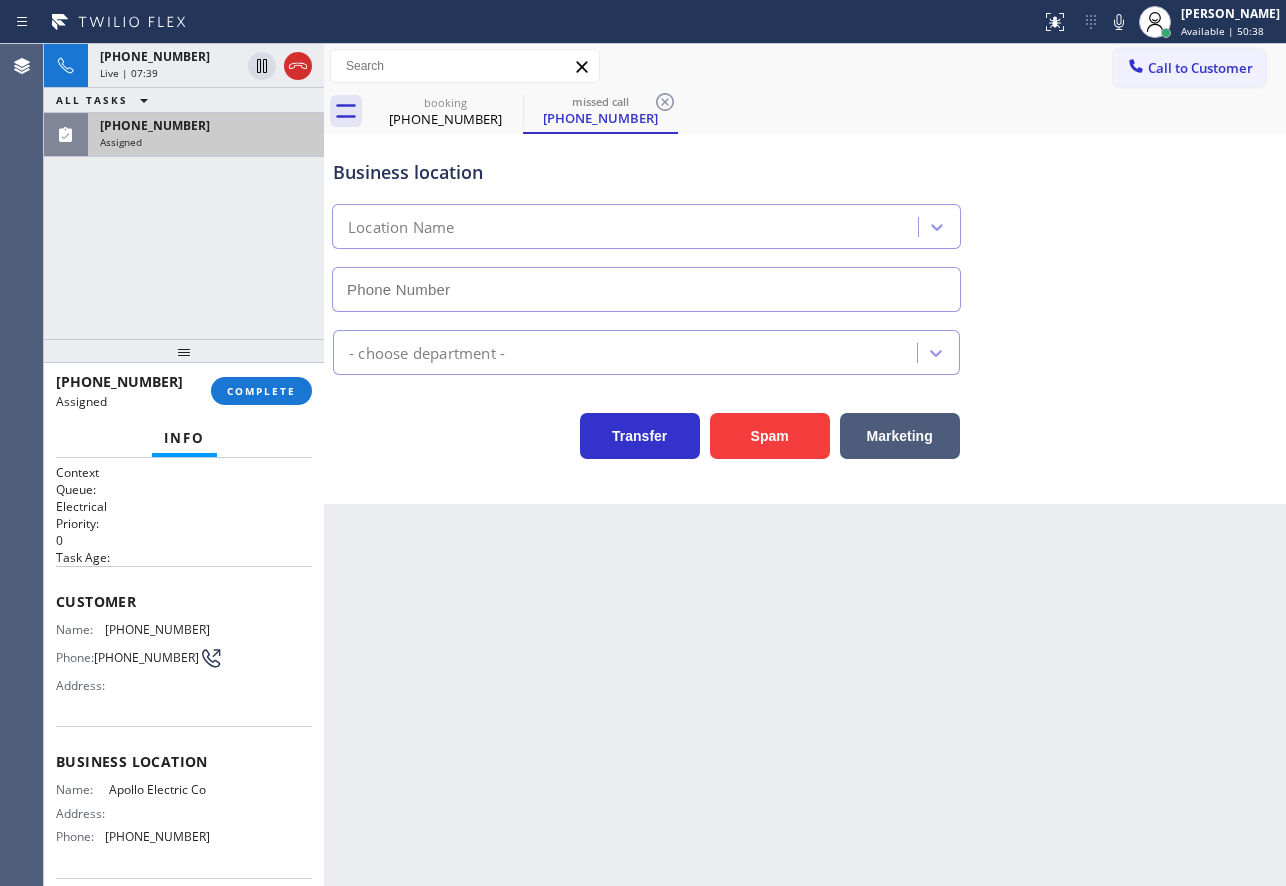 type on "[PHONE_NUMBER]" 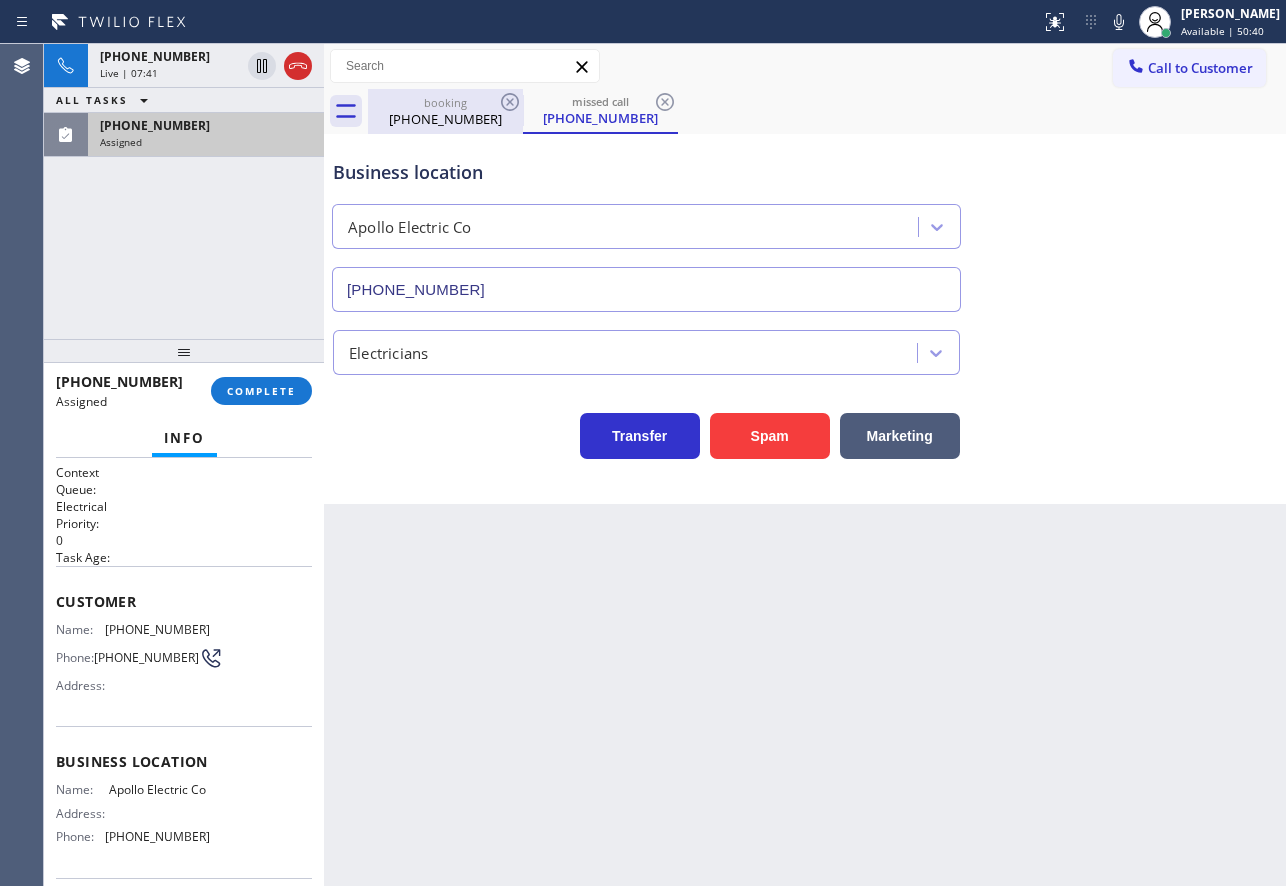 click on "[PHONE_NUMBER]" at bounding box center (445, 119) 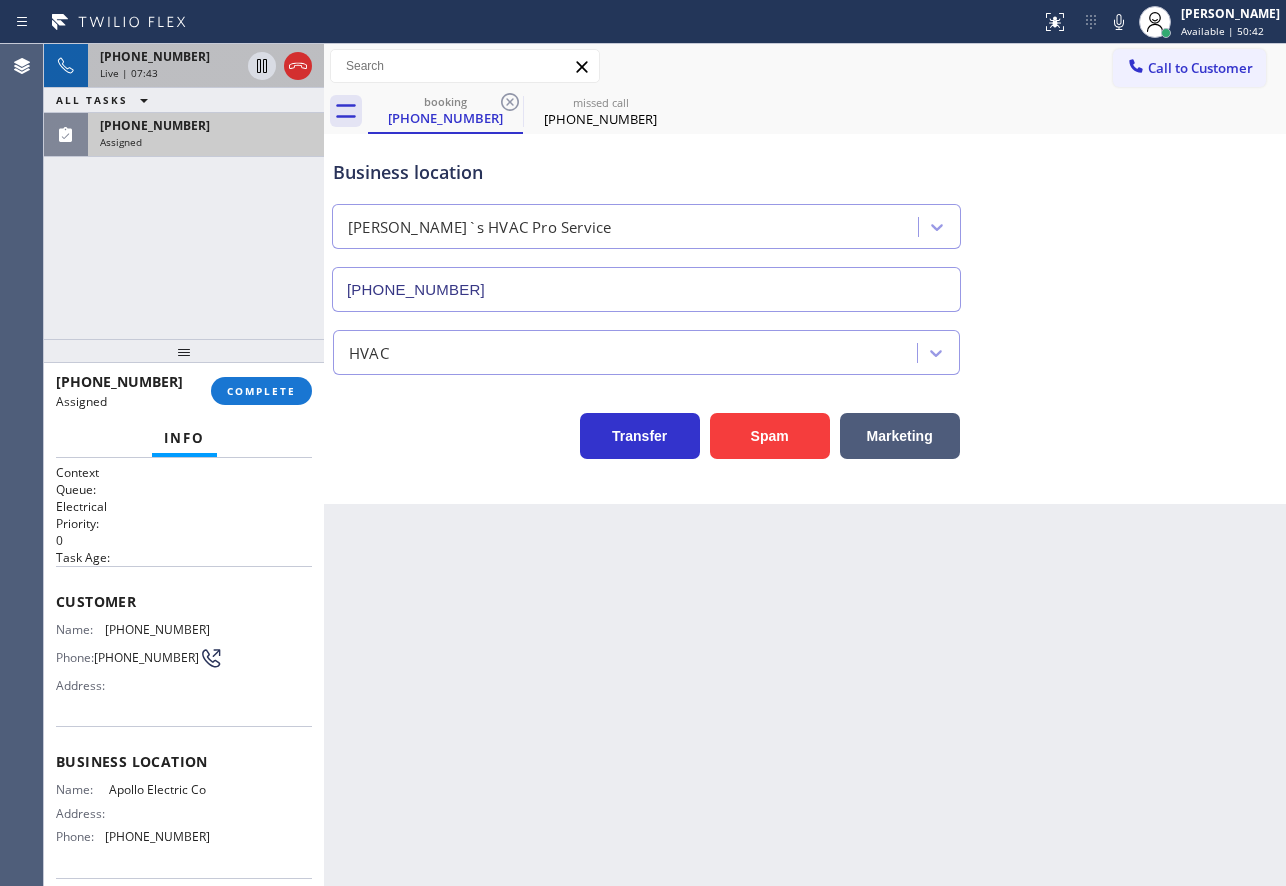 click on "Live | 07:43" at bounding box center [129, 73] 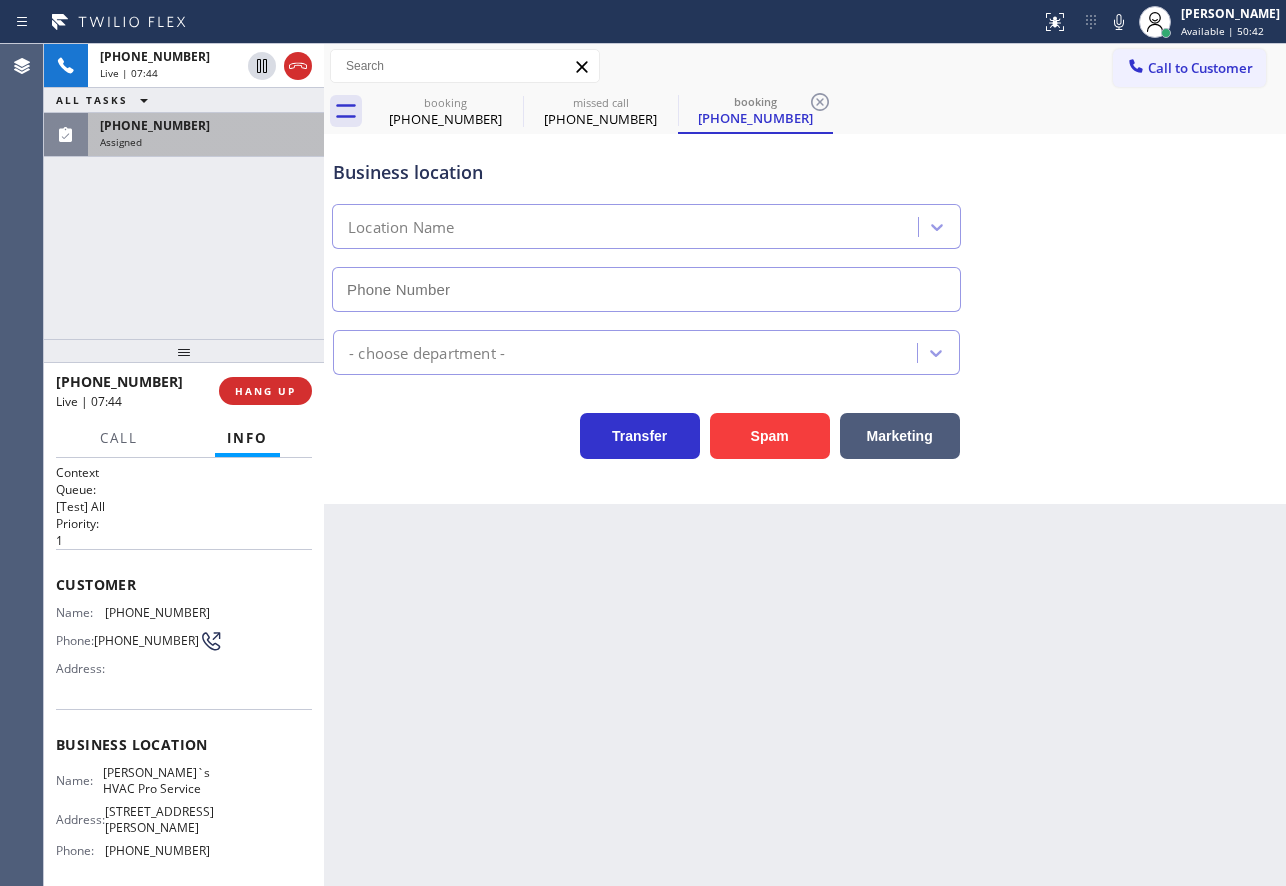 type on "[PHONE_NUMBER]" 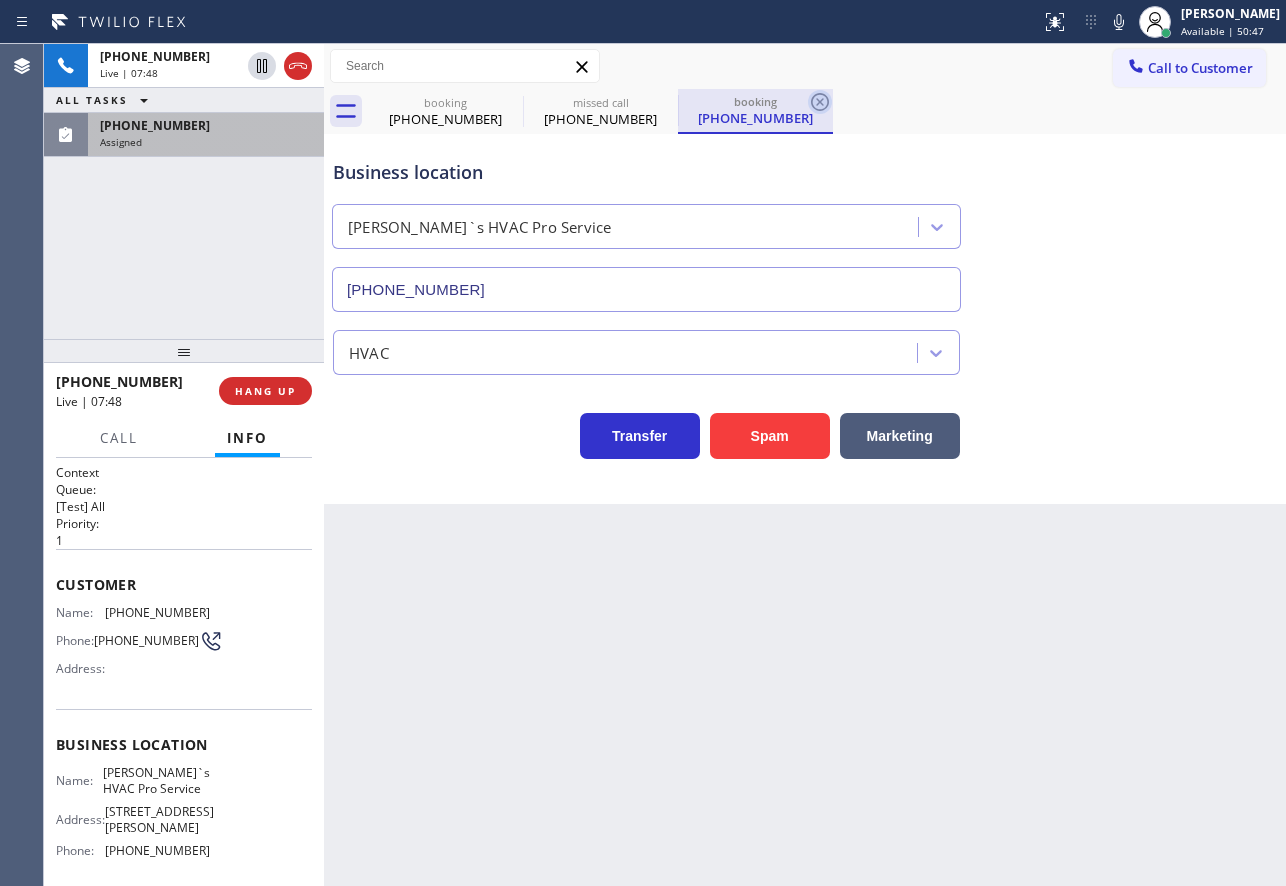 click 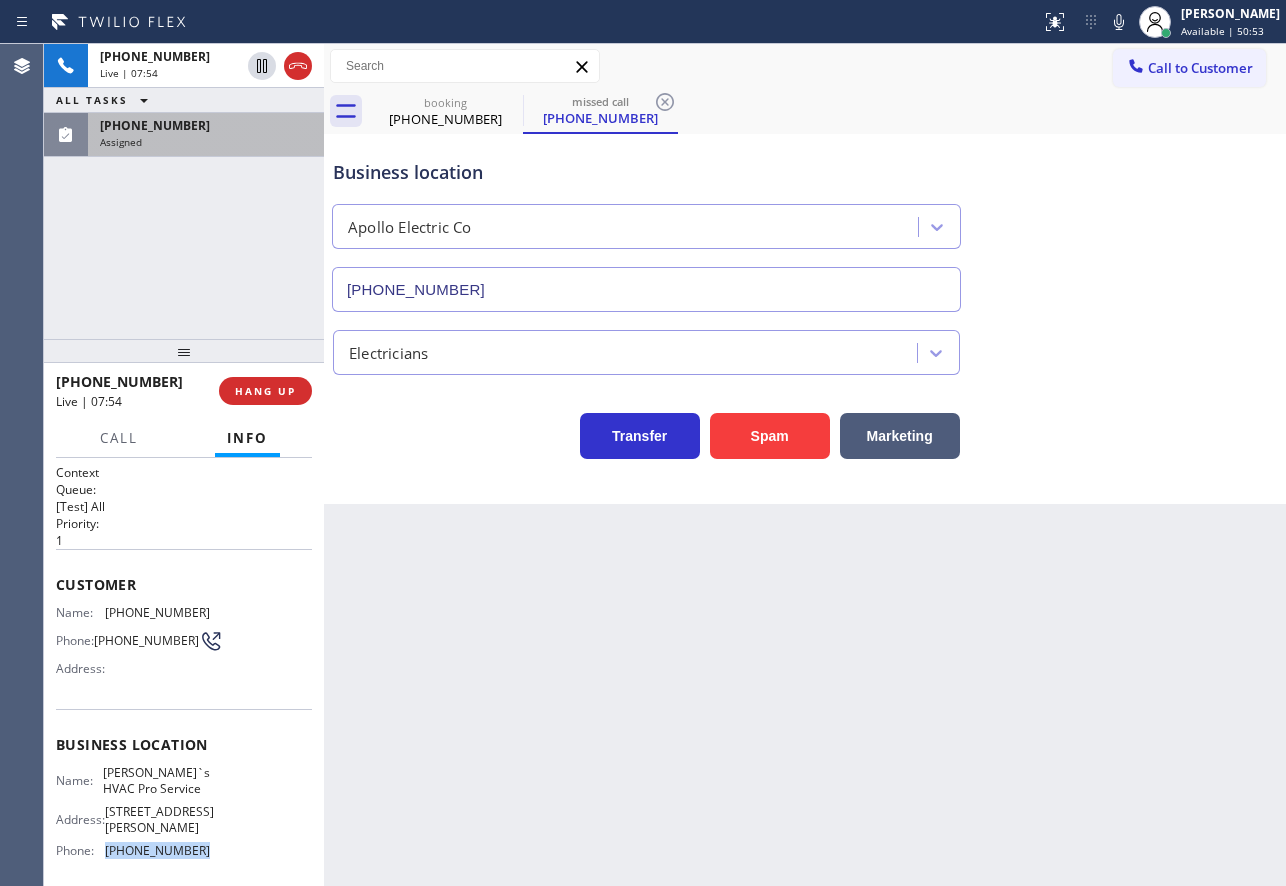 drag, startPoint x: 199, startPoint y: 845, endPoint x: 107, endPoint y: 855, distance: 92.541885 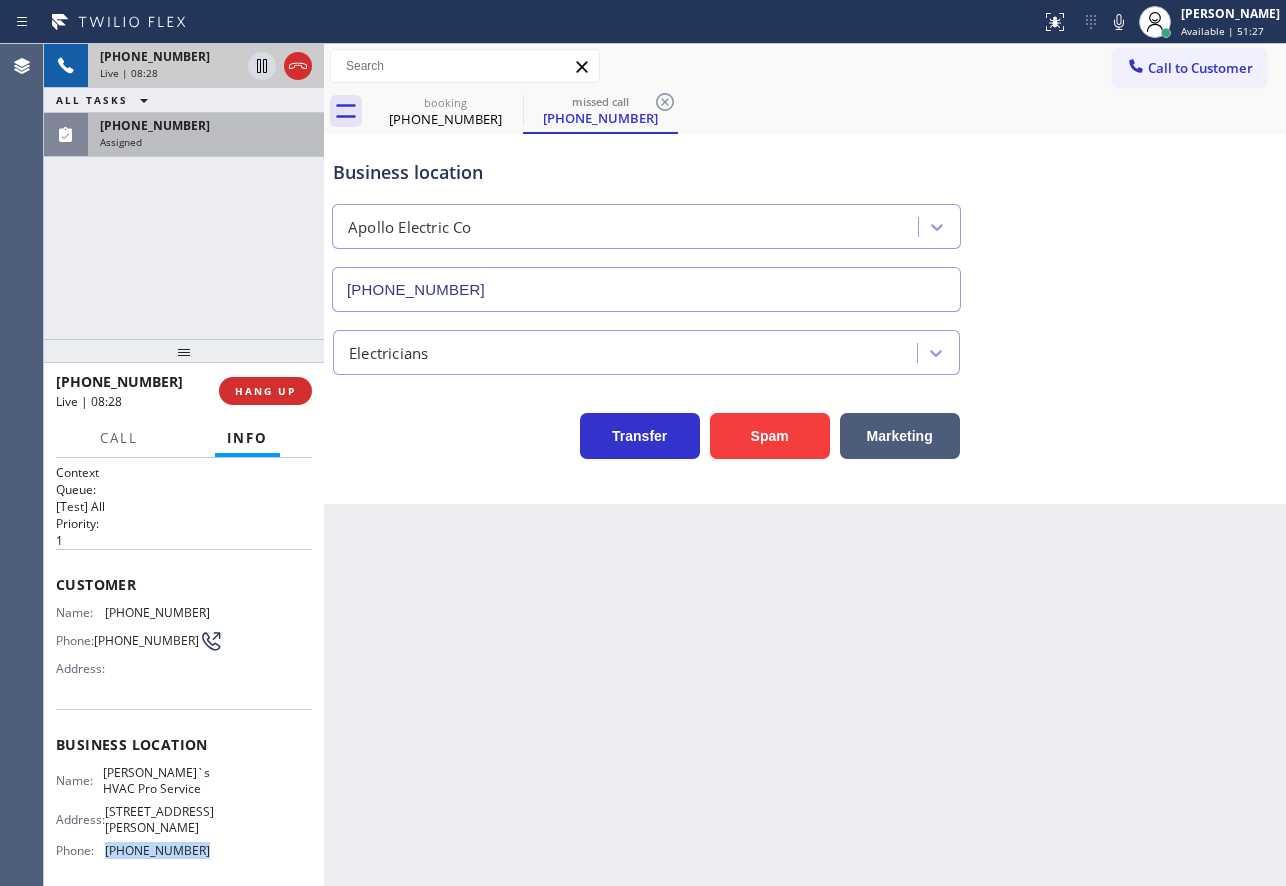 click on "Live | 08:28" at bounding box center (170, 73) 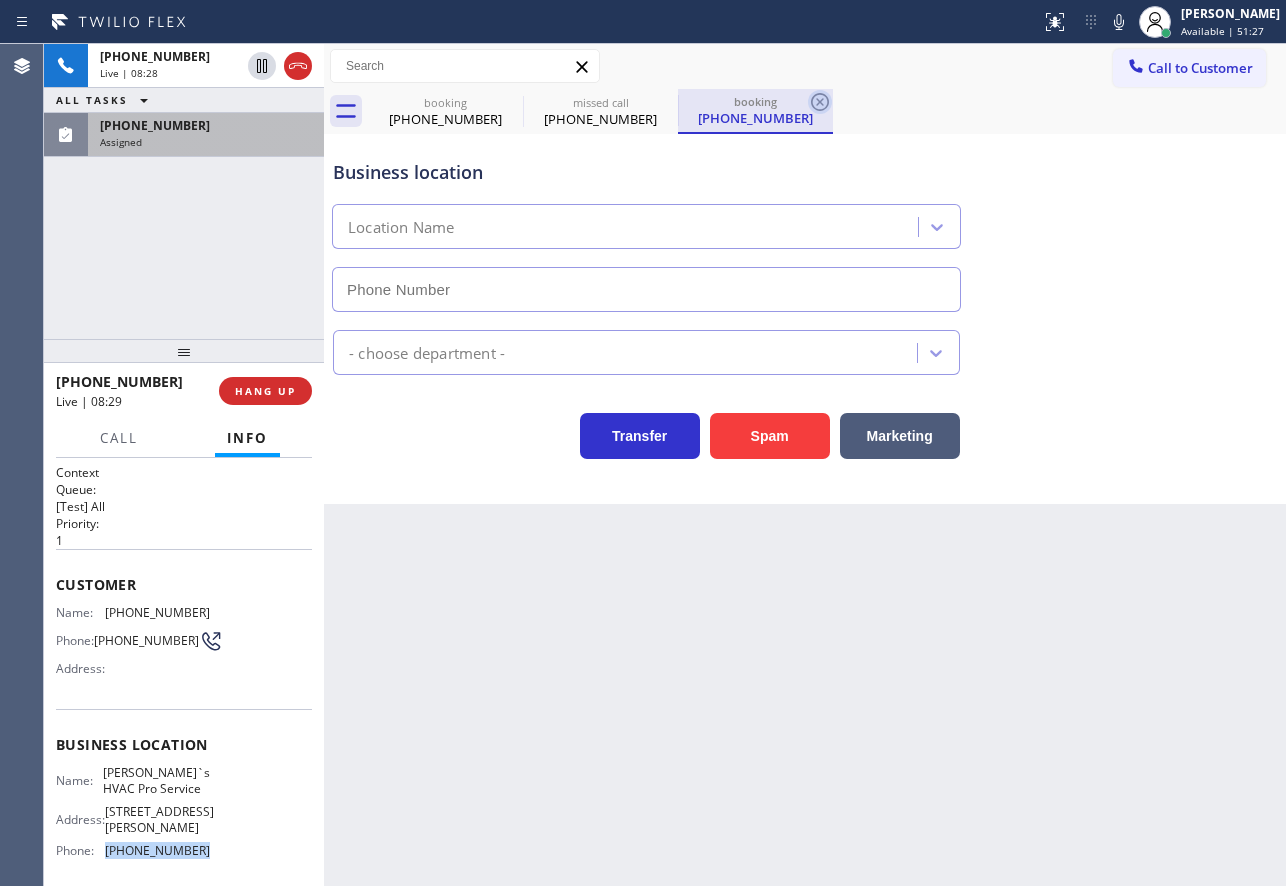 type on "[PHONE_NUMBER]" 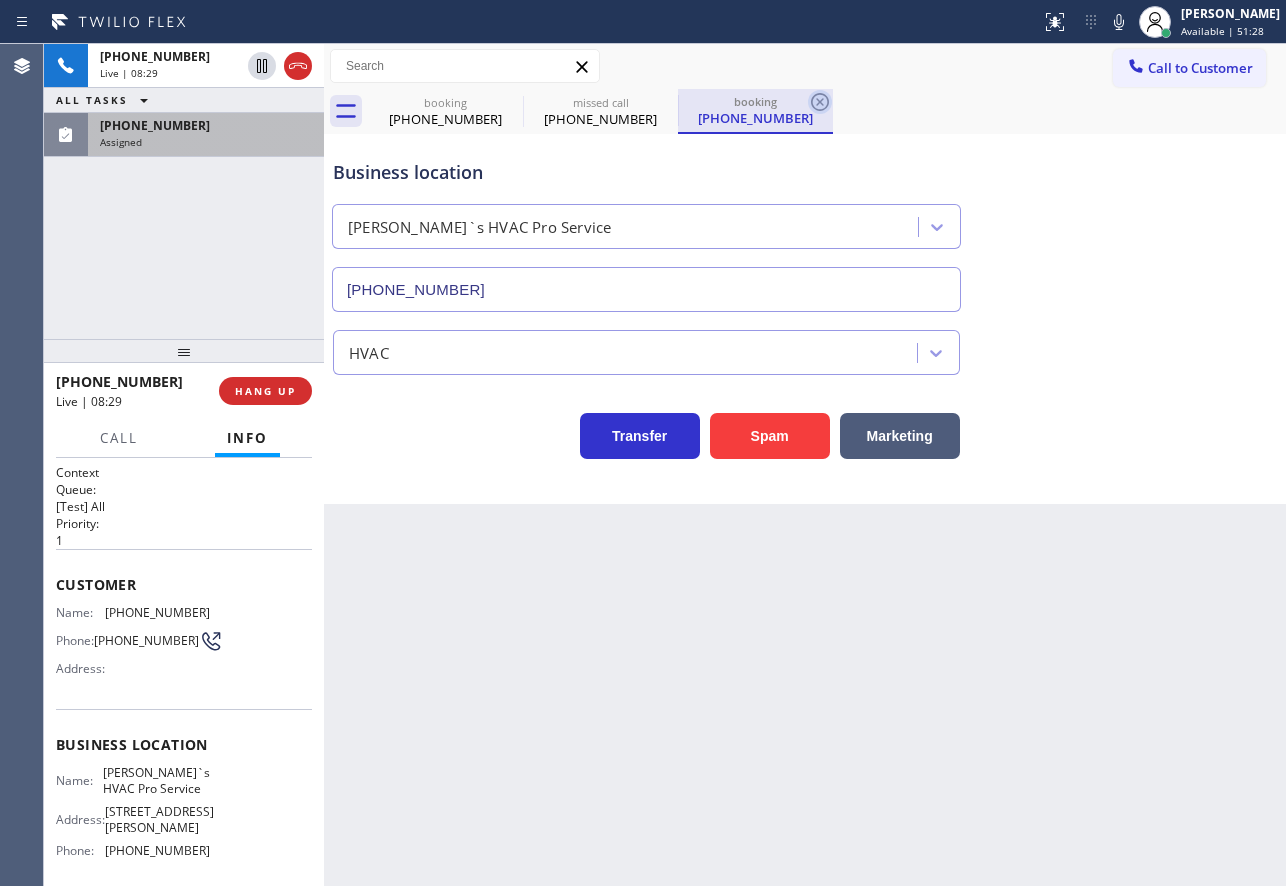click 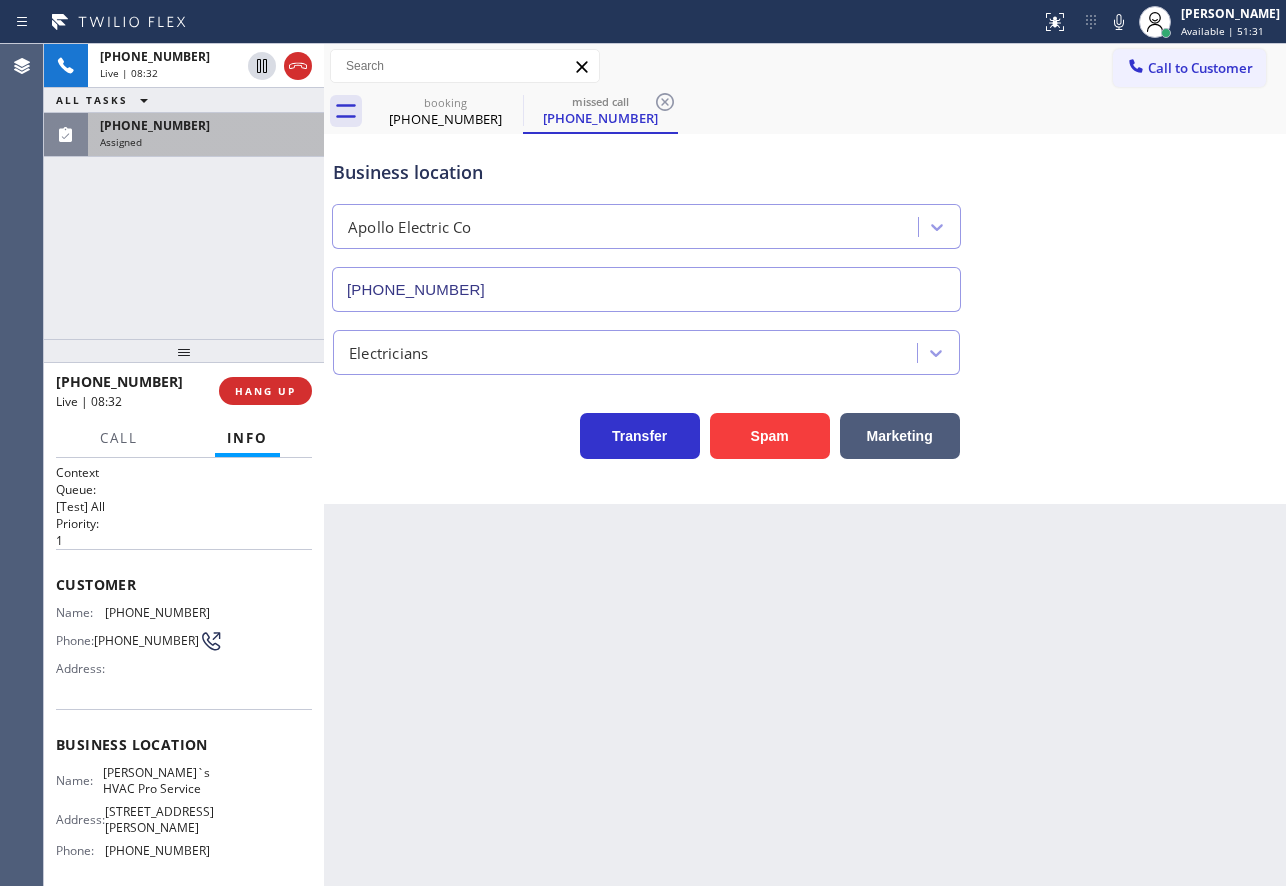click on "[PHONE_NUMBER]" at bounding box center (157, 612) 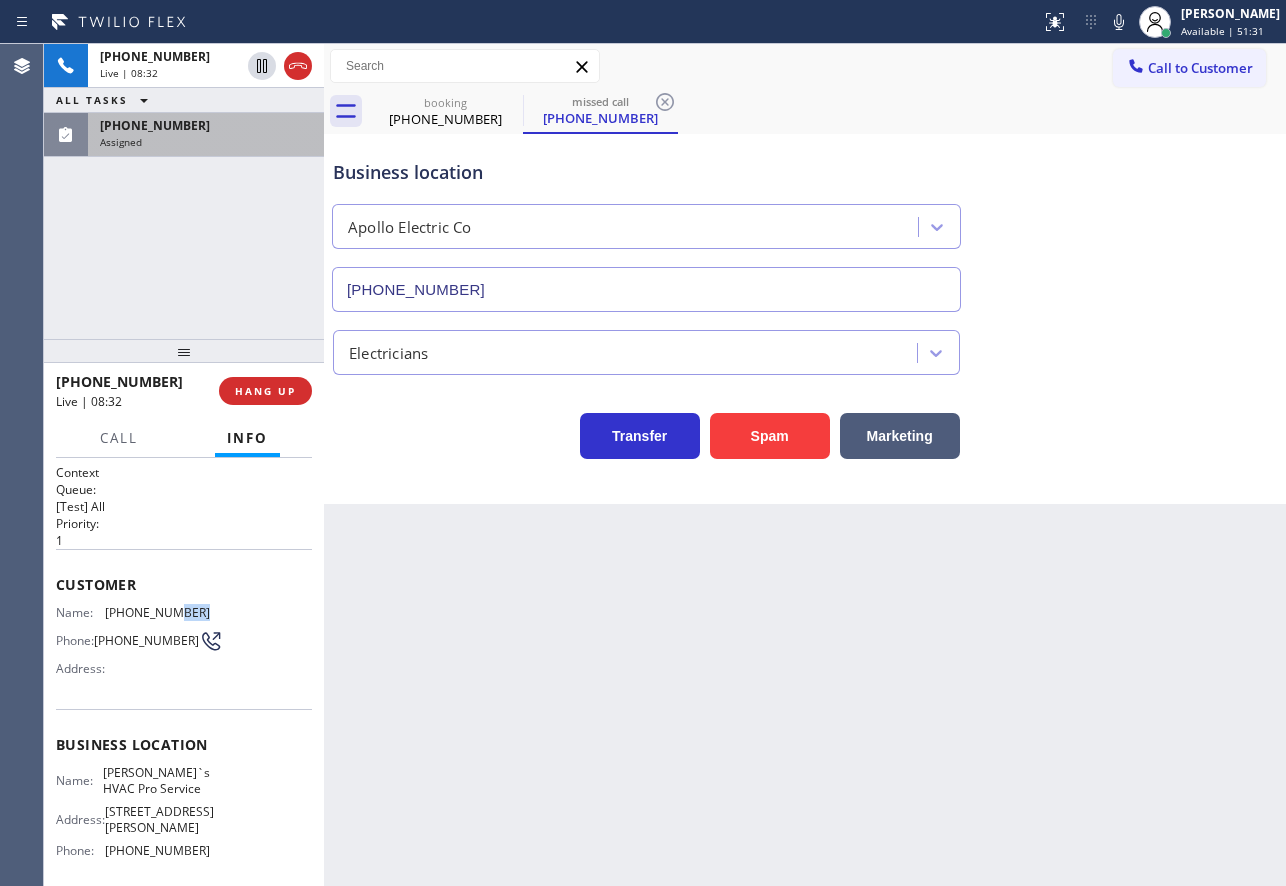 click on "[PHONE_NUMBER]" at bounding box center [157, 612] 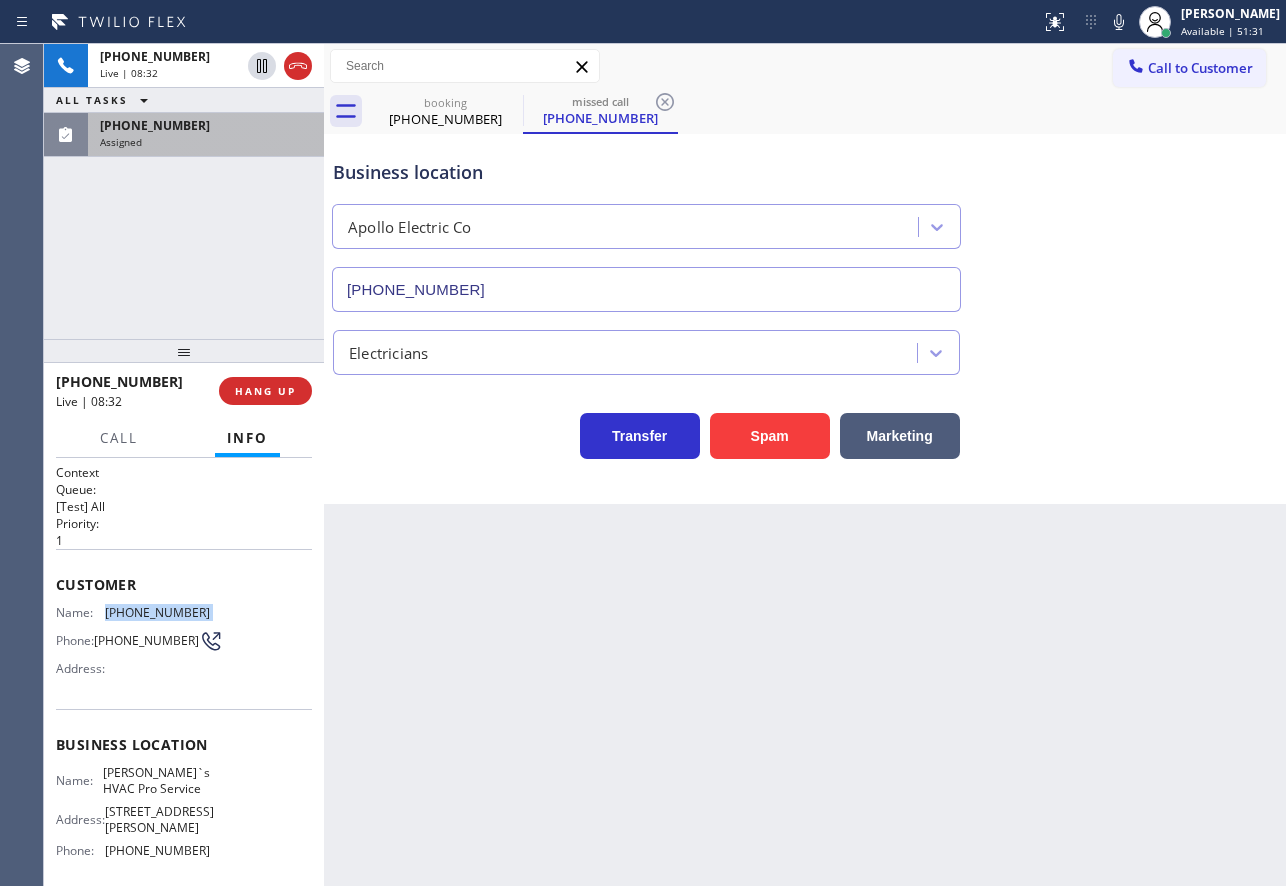 click on "[PHONE_NUMBER]" at bounding box center (157, 612) 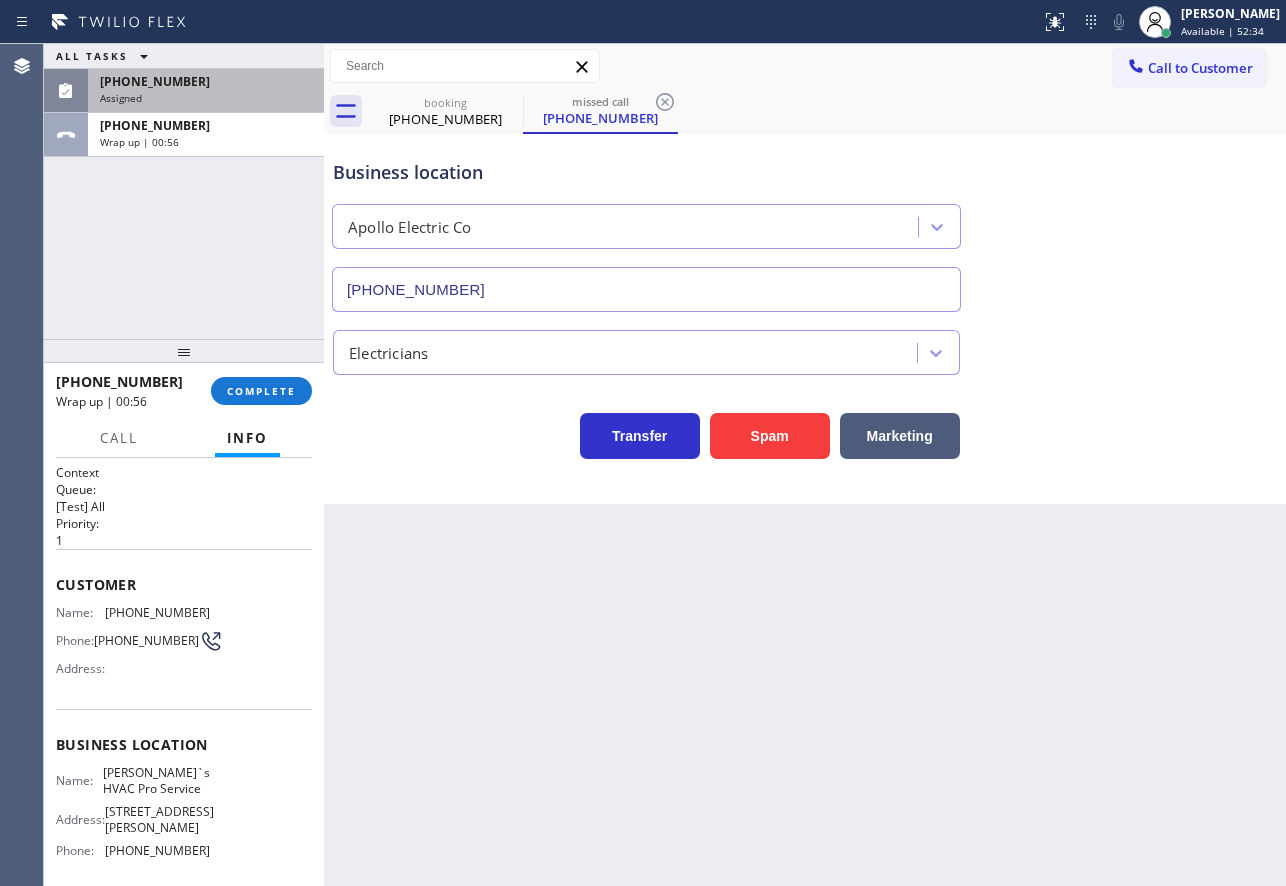 click on "[PHONE_NUMBER]" at bounding box center [157, 850] 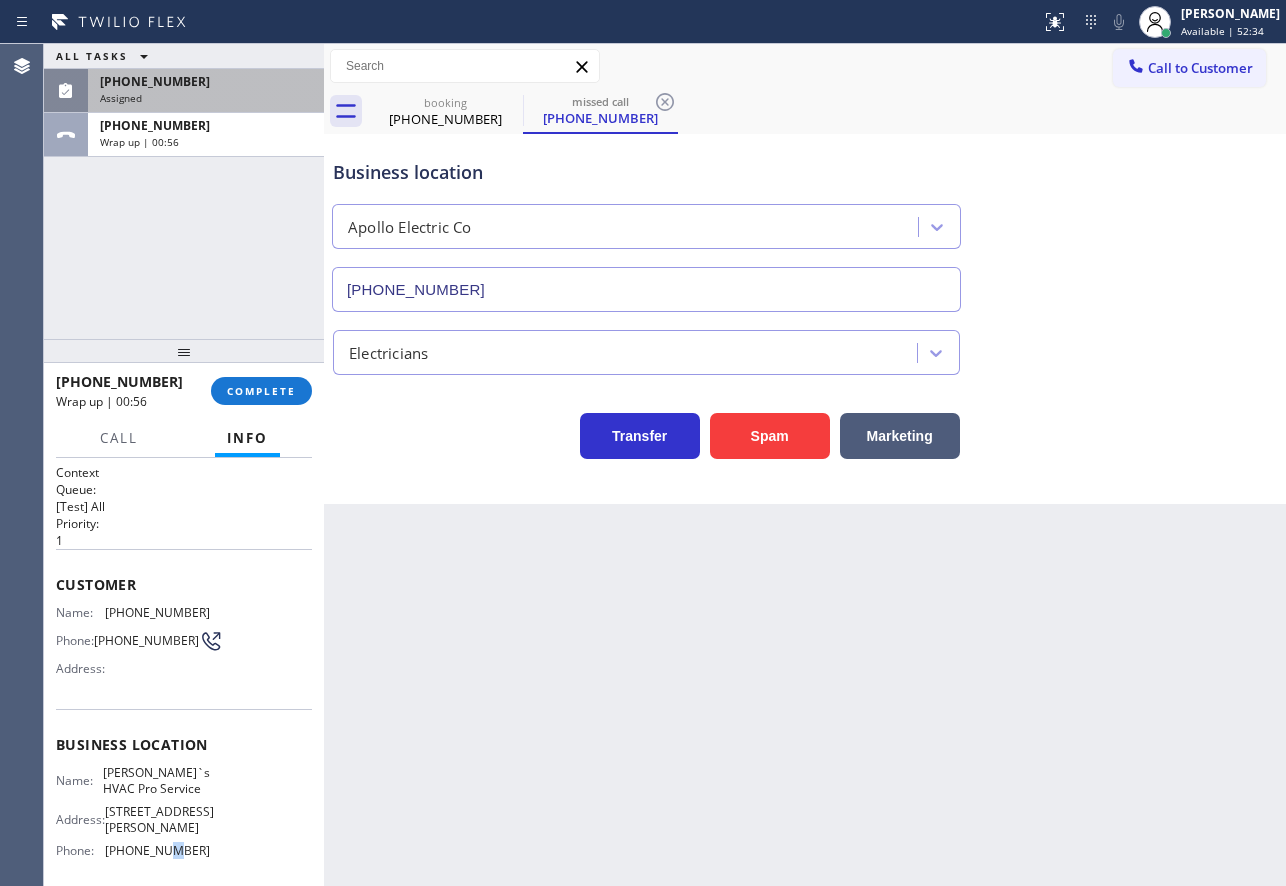click on "[PHONE_NUMBER]" at bounding box center (157, 850) 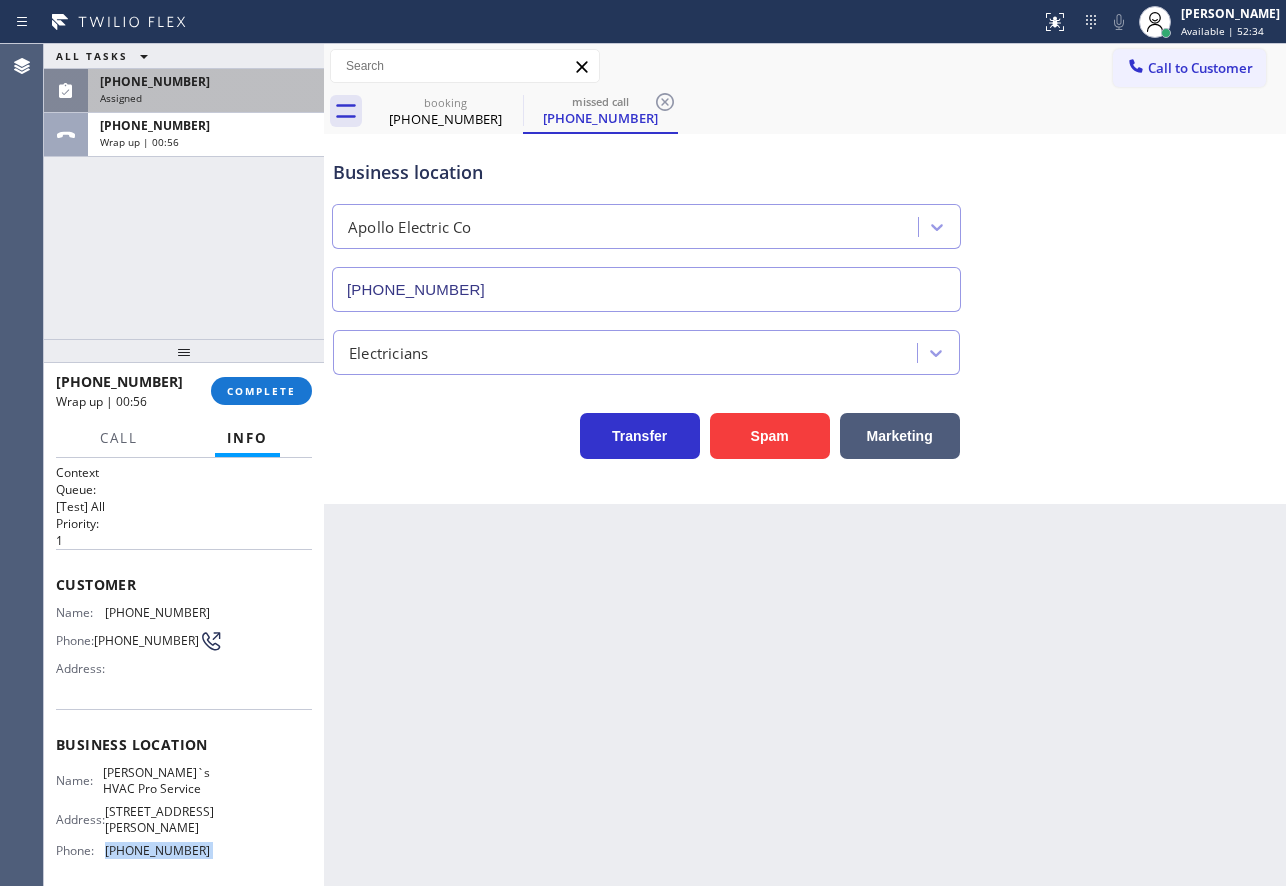 click on "[PHONE_NUMBER]" at bounding box center [157, 850] 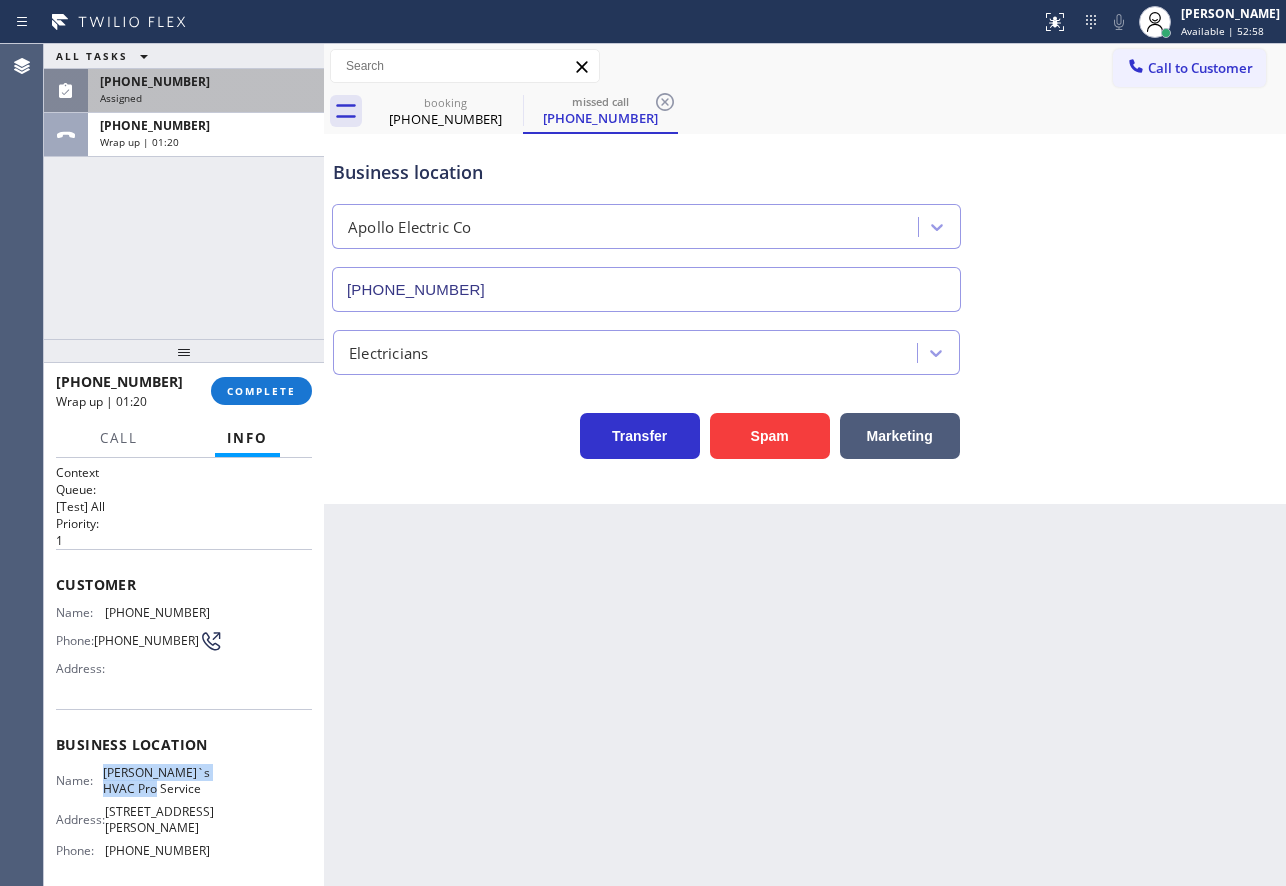 drag, startPoint x: 190, startPoint y: 792, endPoint x: 101, endPoint y: 779, distance: 89.94443 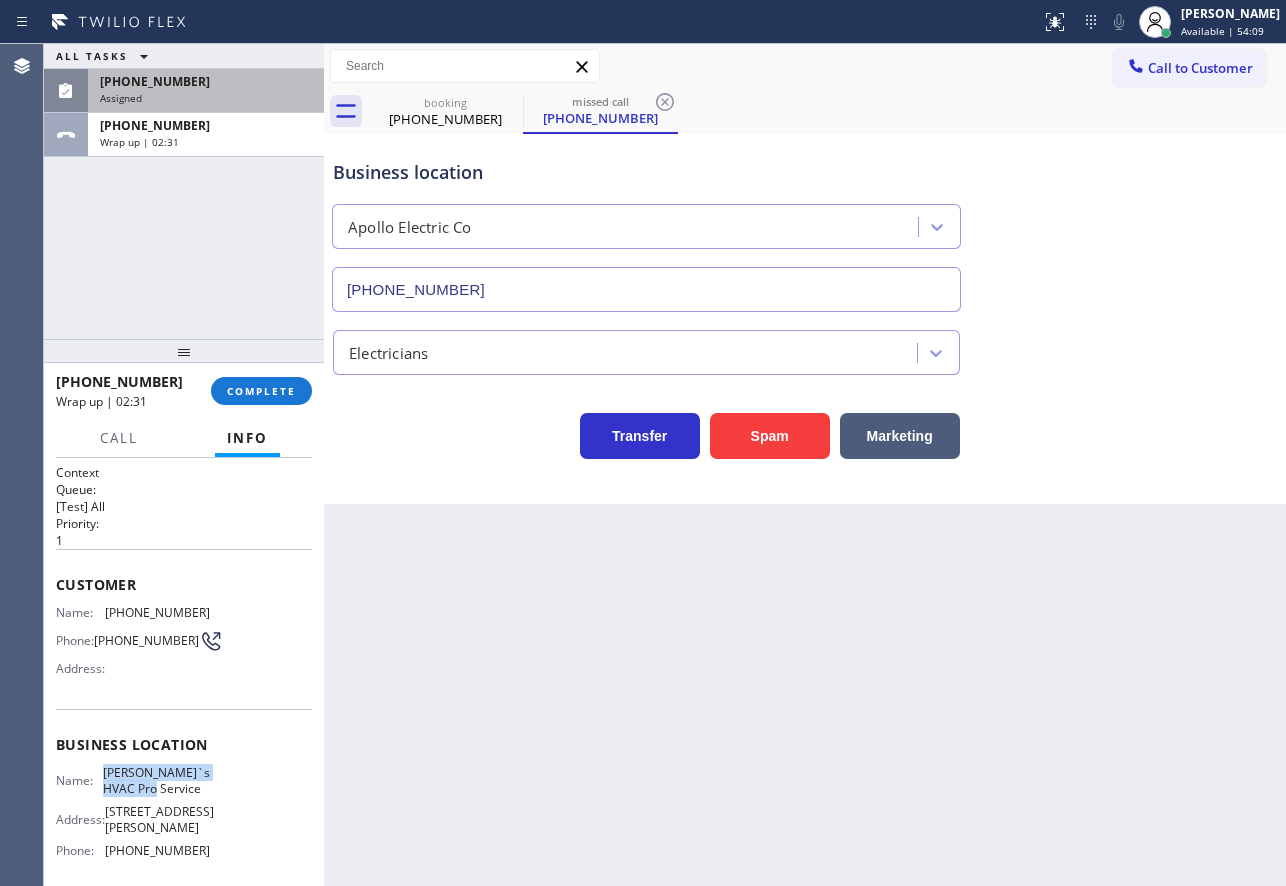 click on "[PHONE_NUMBER]" at bounding box center [206, 81] 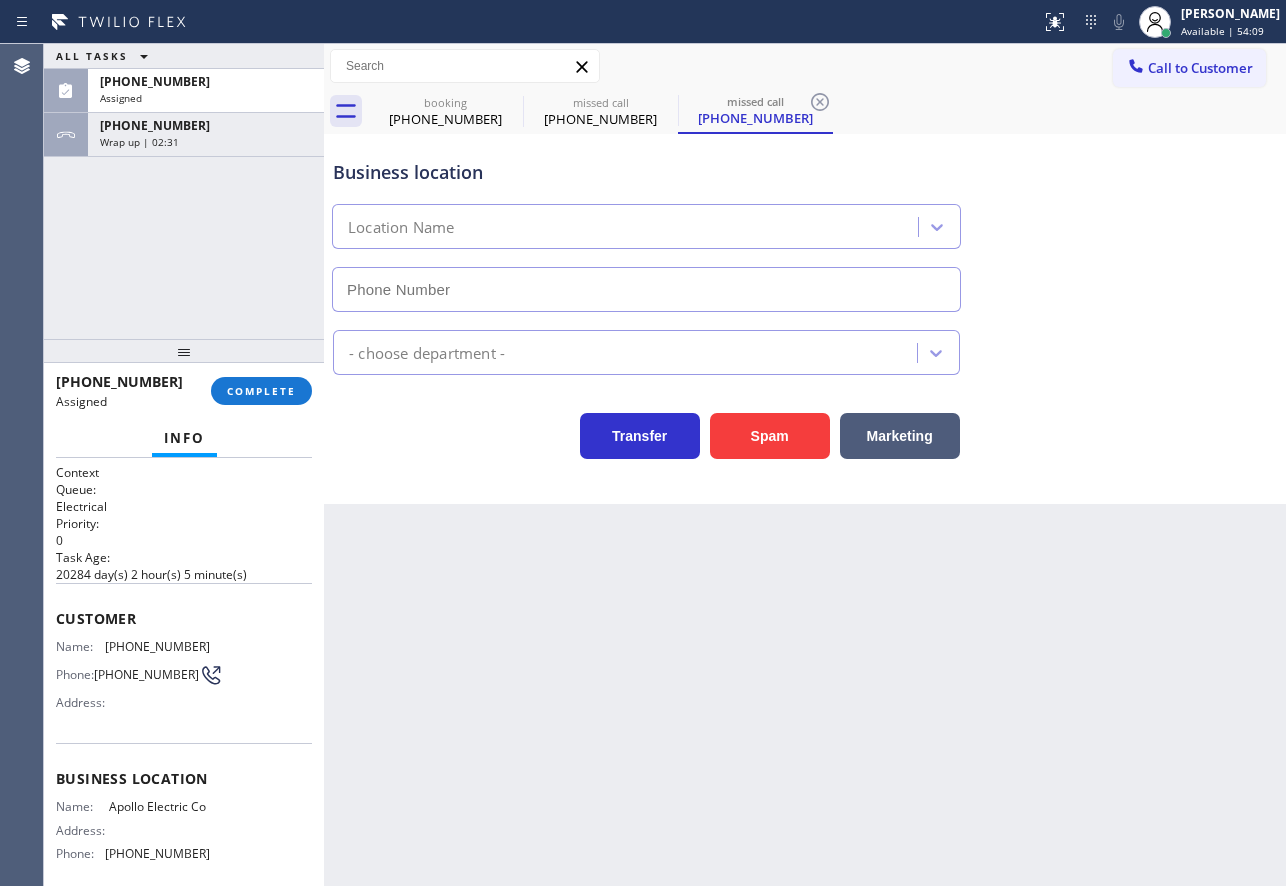 type on "[PHONE_NUMBER]" 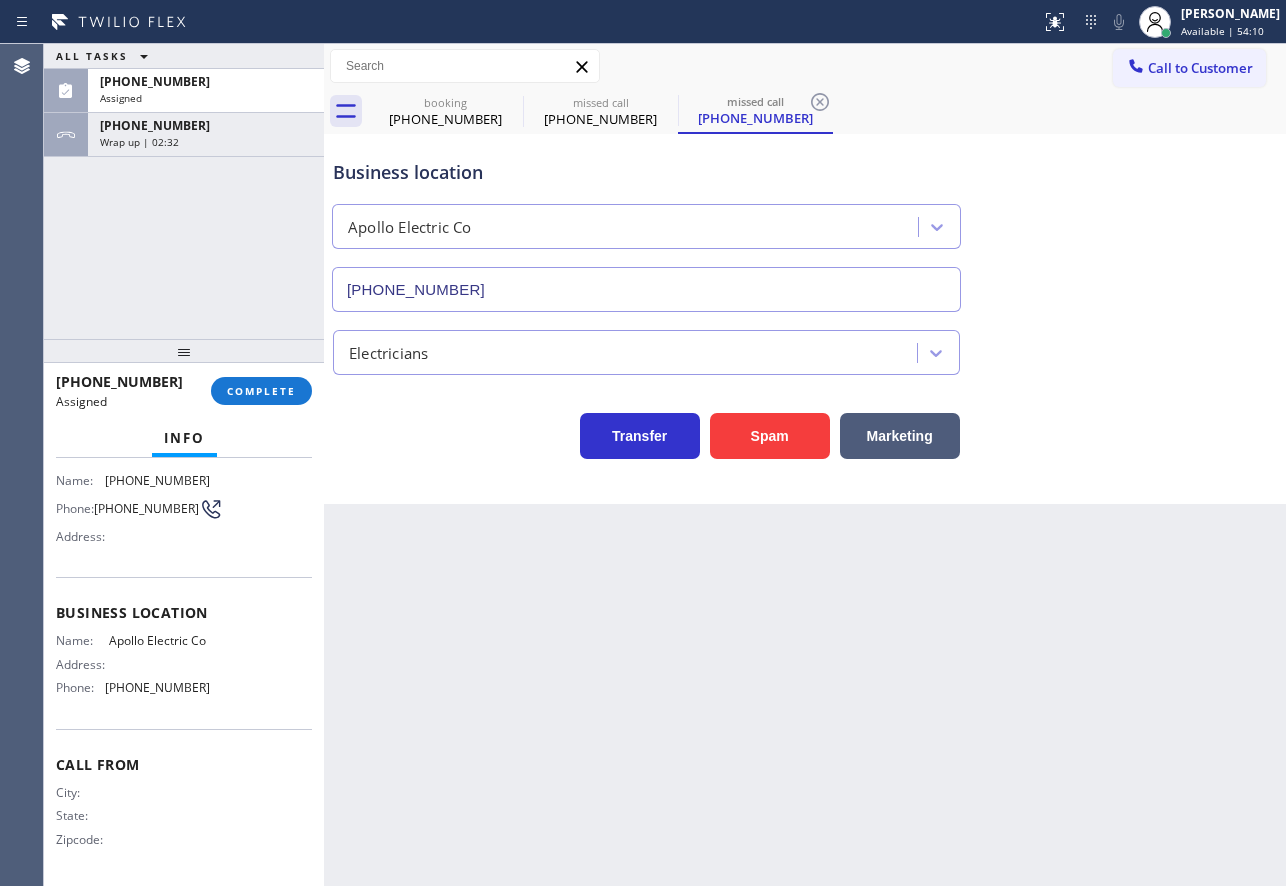 scroll, scrollTop: 188, scrollLeft: 0, axis: vertical 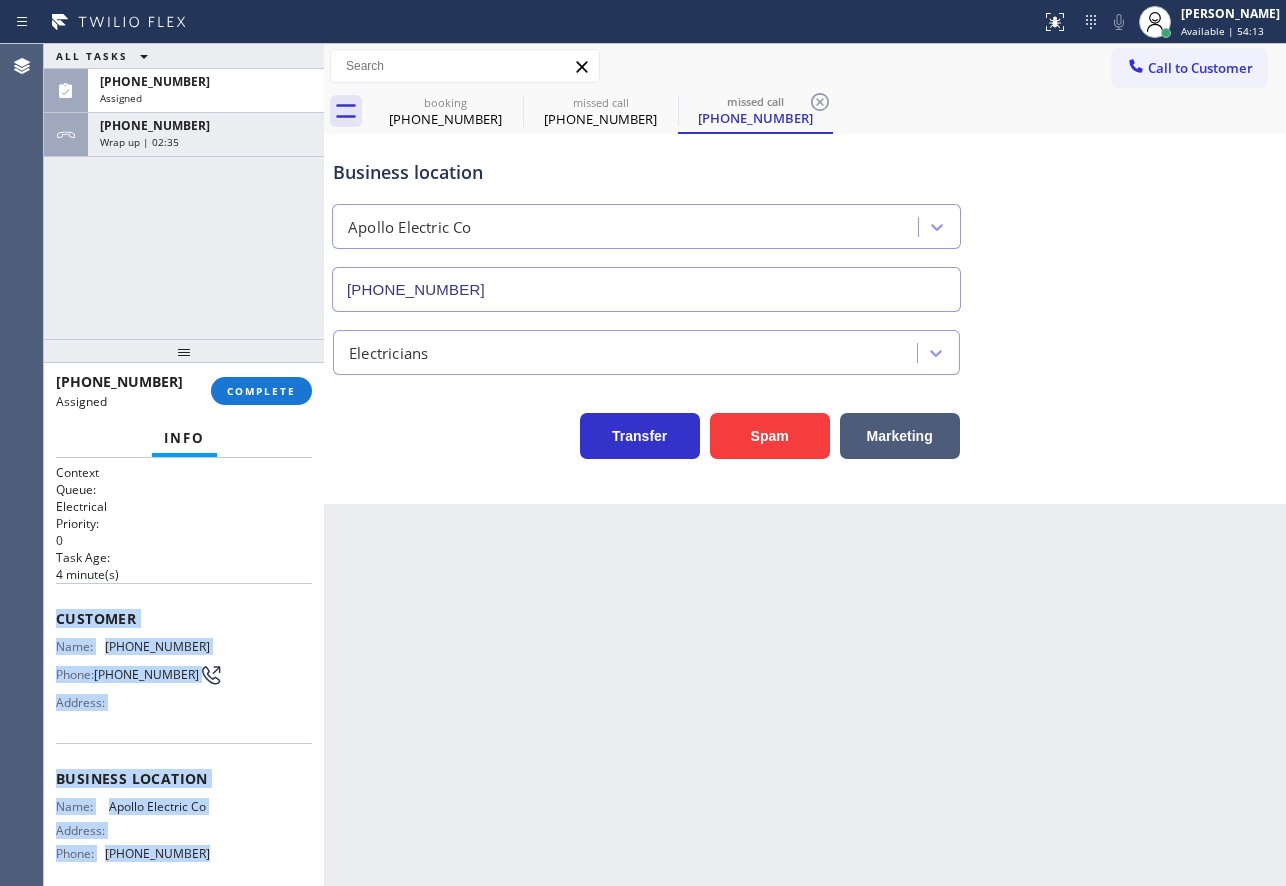 drag, startPoint x: 205, startPoint y: 708, endPoint x: 49, endPoint y: 616, distance: 181.1077 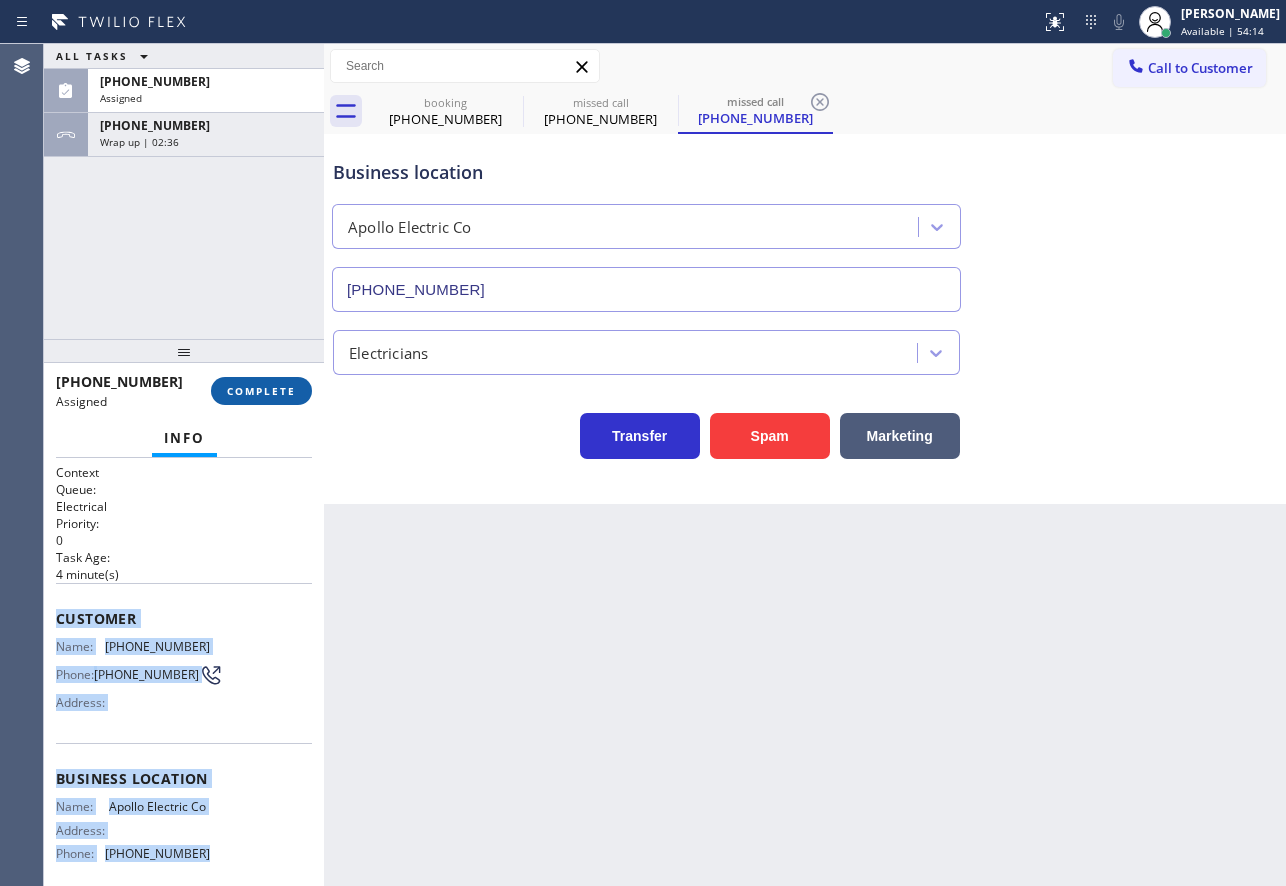 click on "COMPLETE" at bounding box center (261, 391) 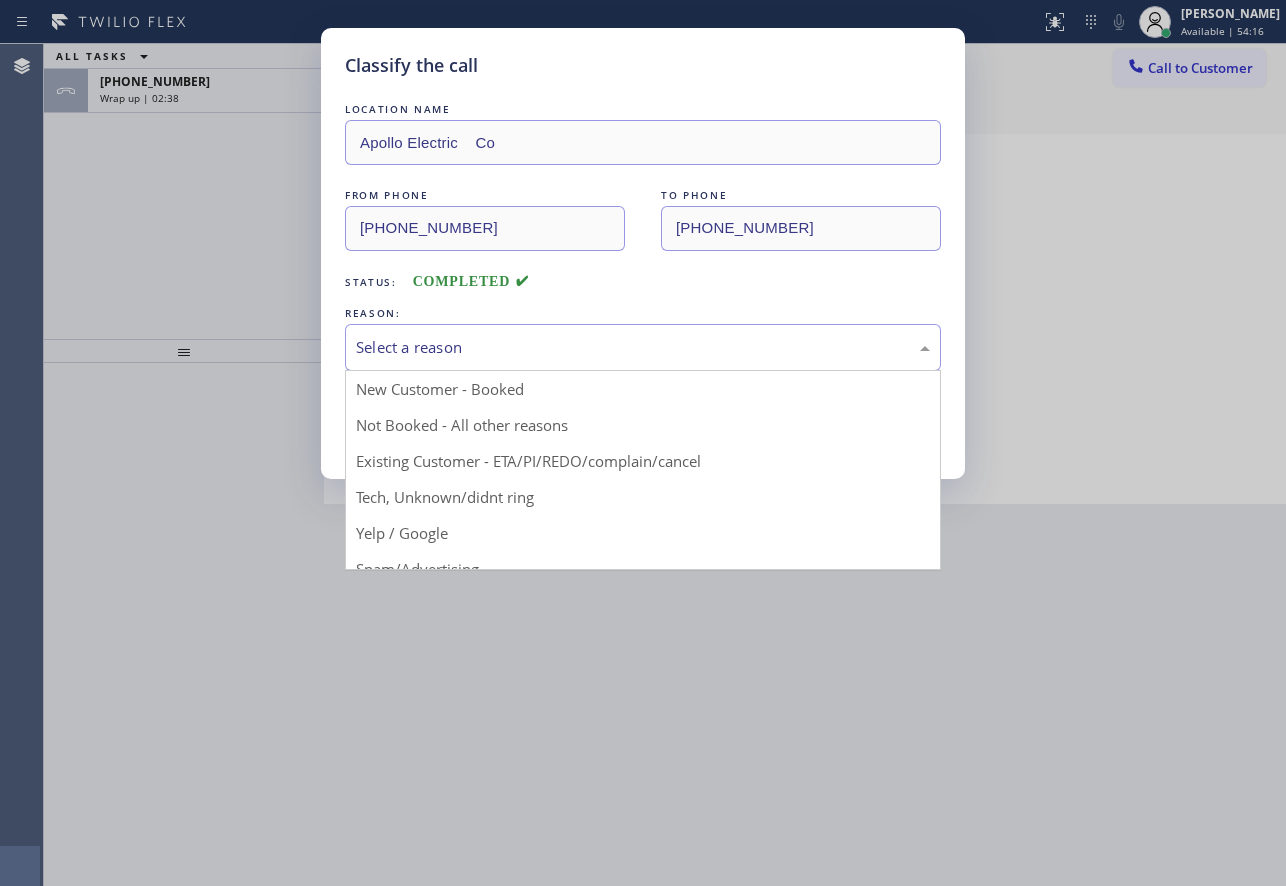 click on "Select a reason" at bounding box center [643, 347] 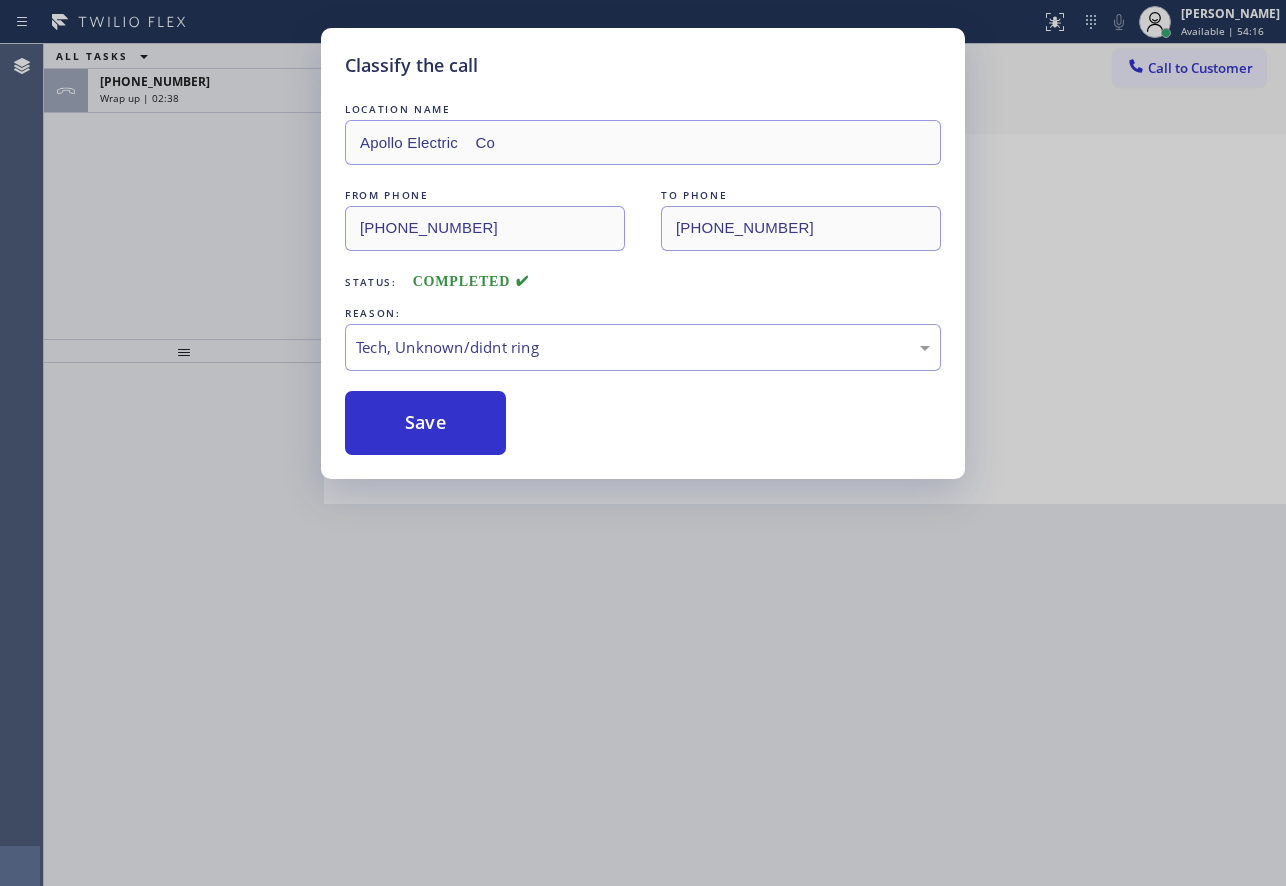 drag, startPoint x: 423, startPoint y: 497, endPoint x: 425, endPoint y: 475, distance: 22.090721 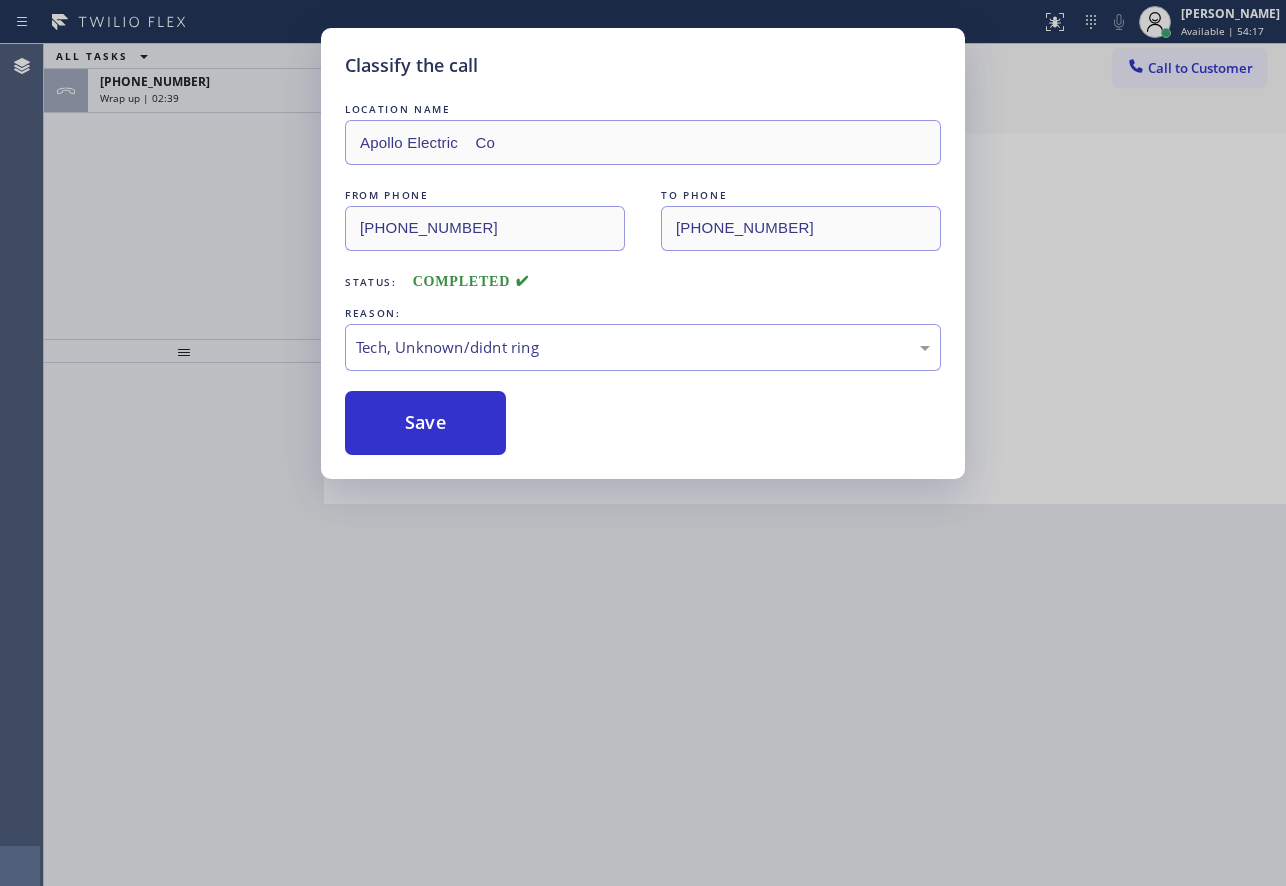 click on "Save" at bounding box center [425, 423] 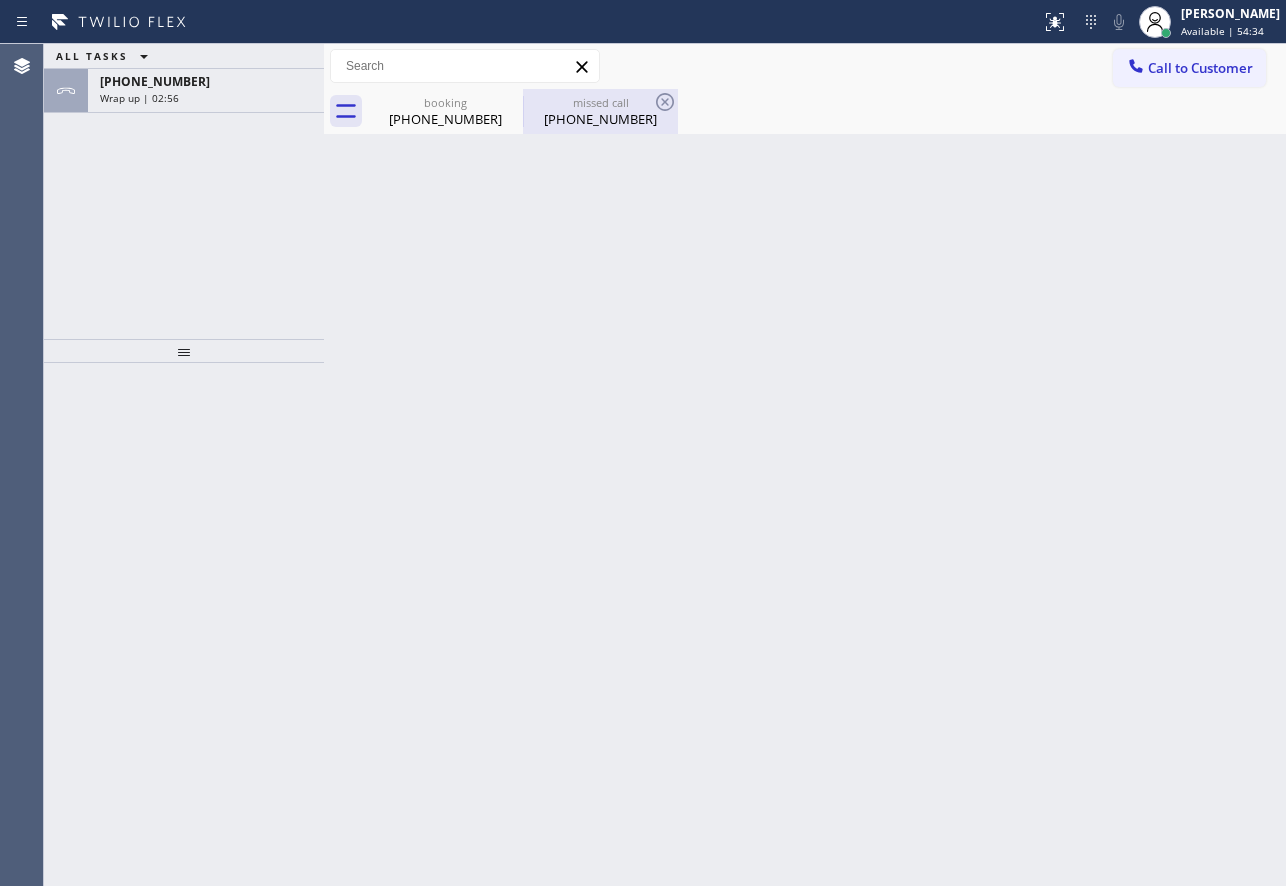 click on "missed call" at bounding box center [600, 102] 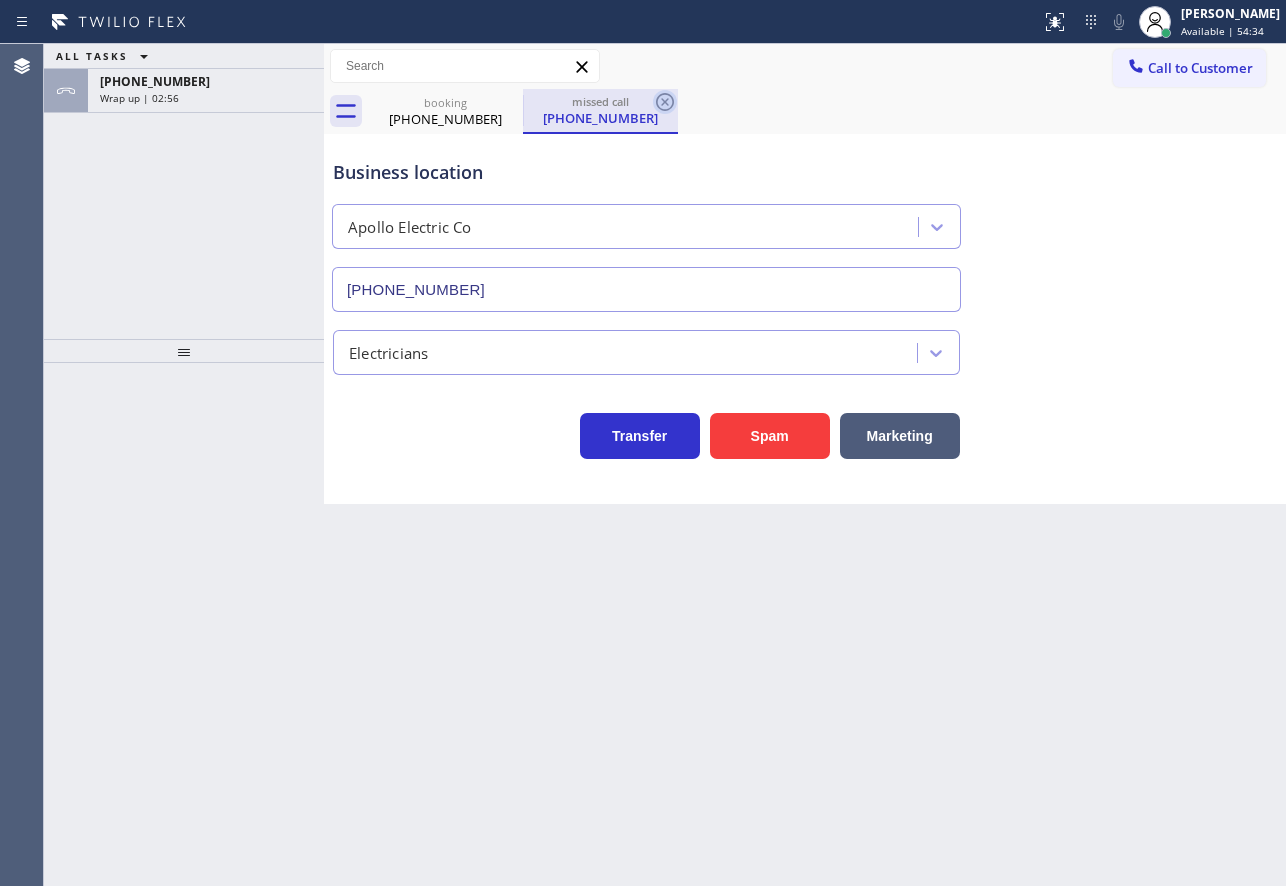 click 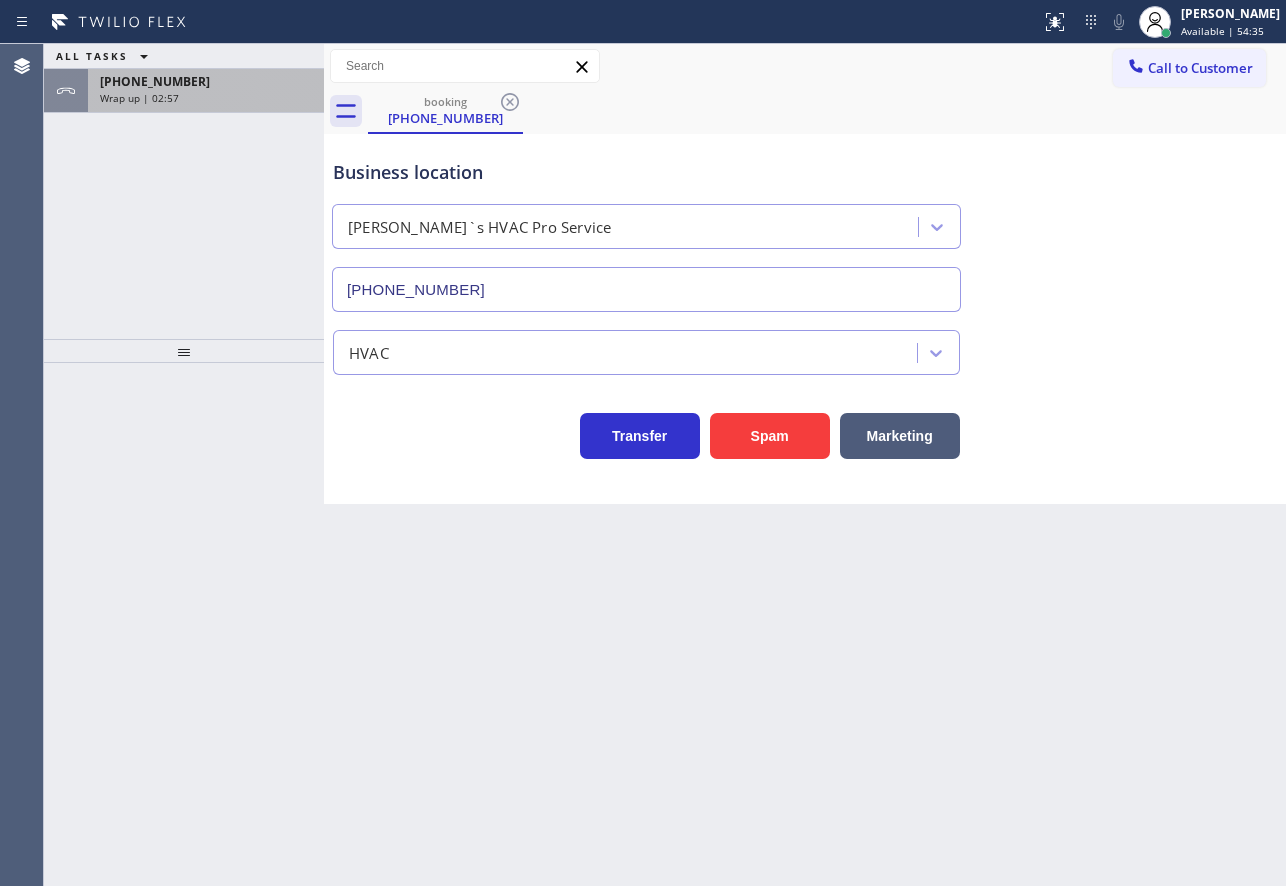 click on "[PHONE_NUMBER]" at bounding box center (206, 81) 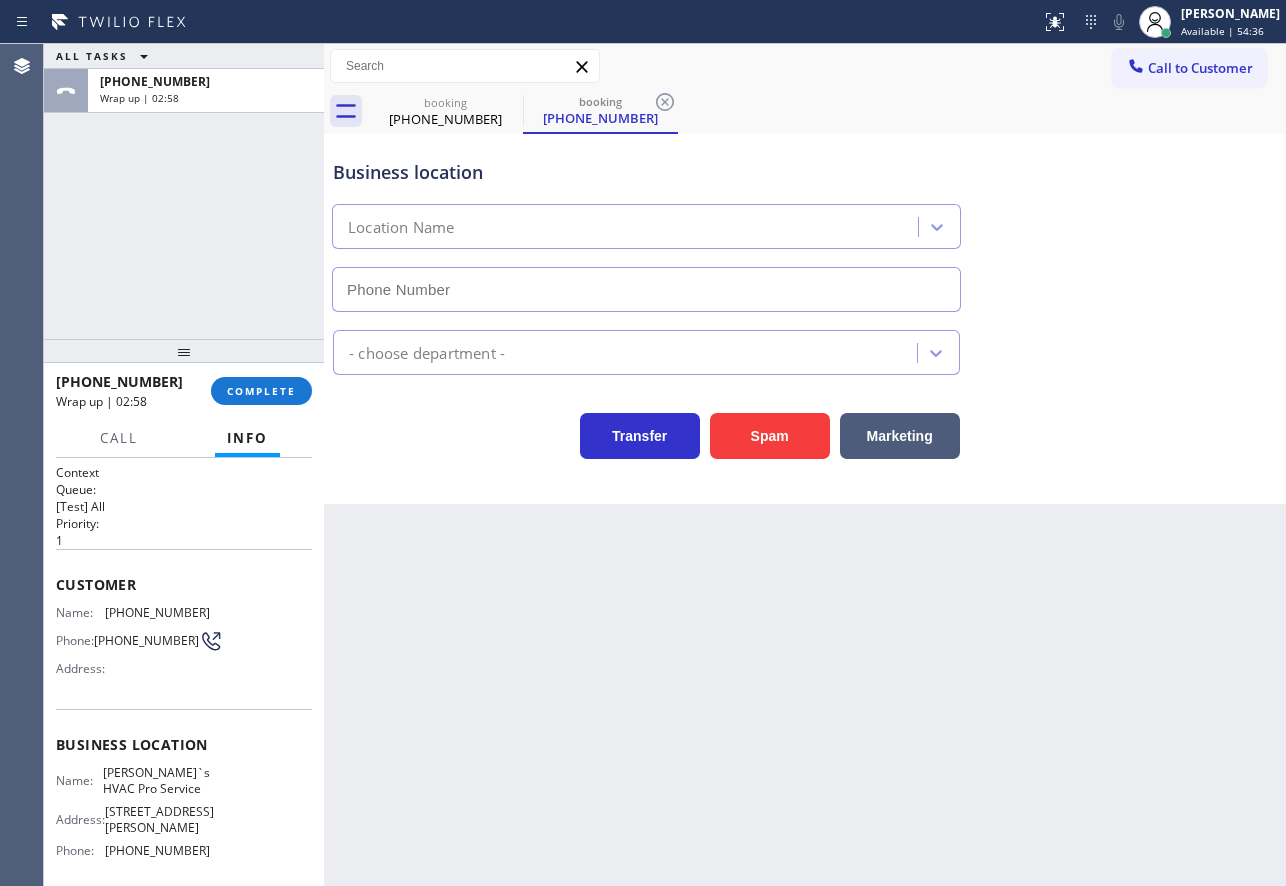 type on "[PHONE_NUMBER]" 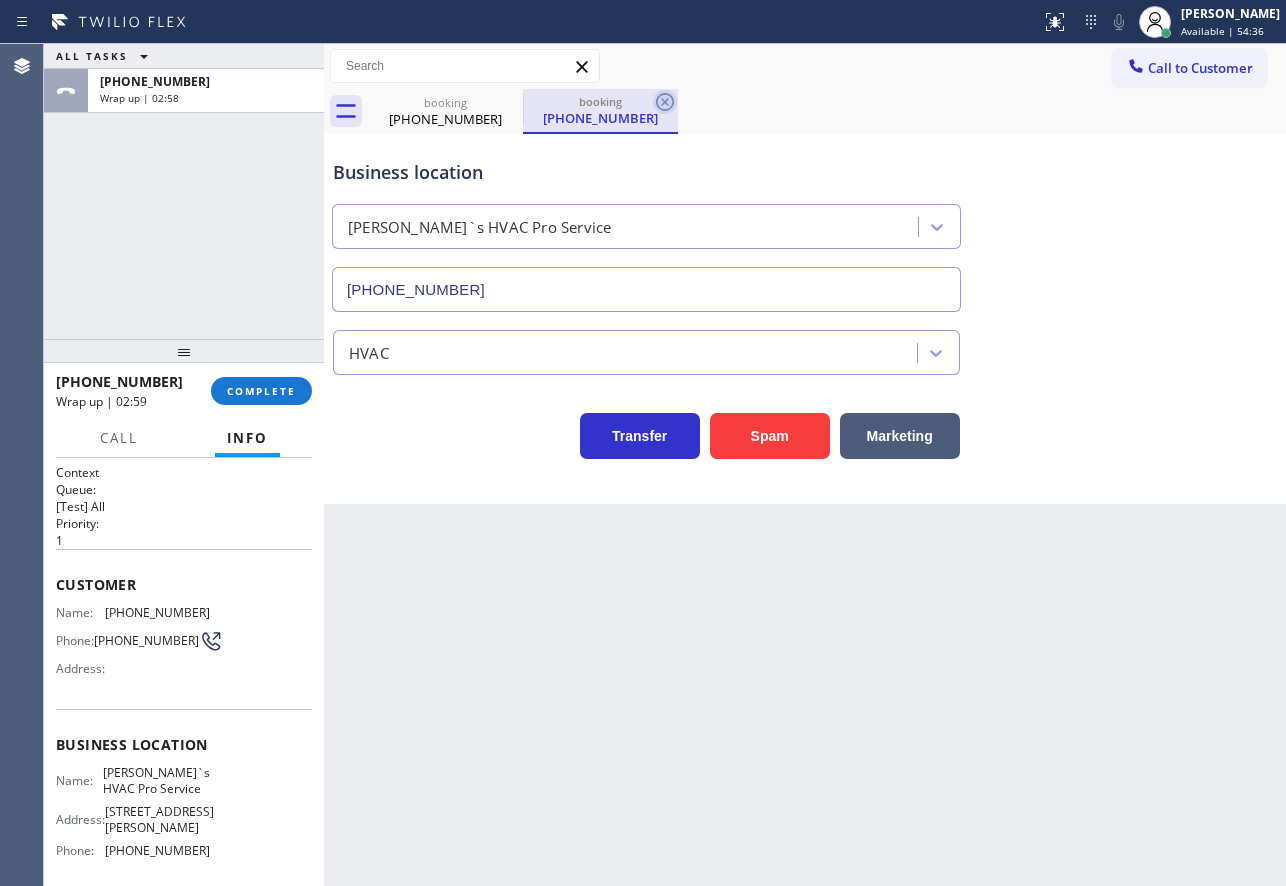 click 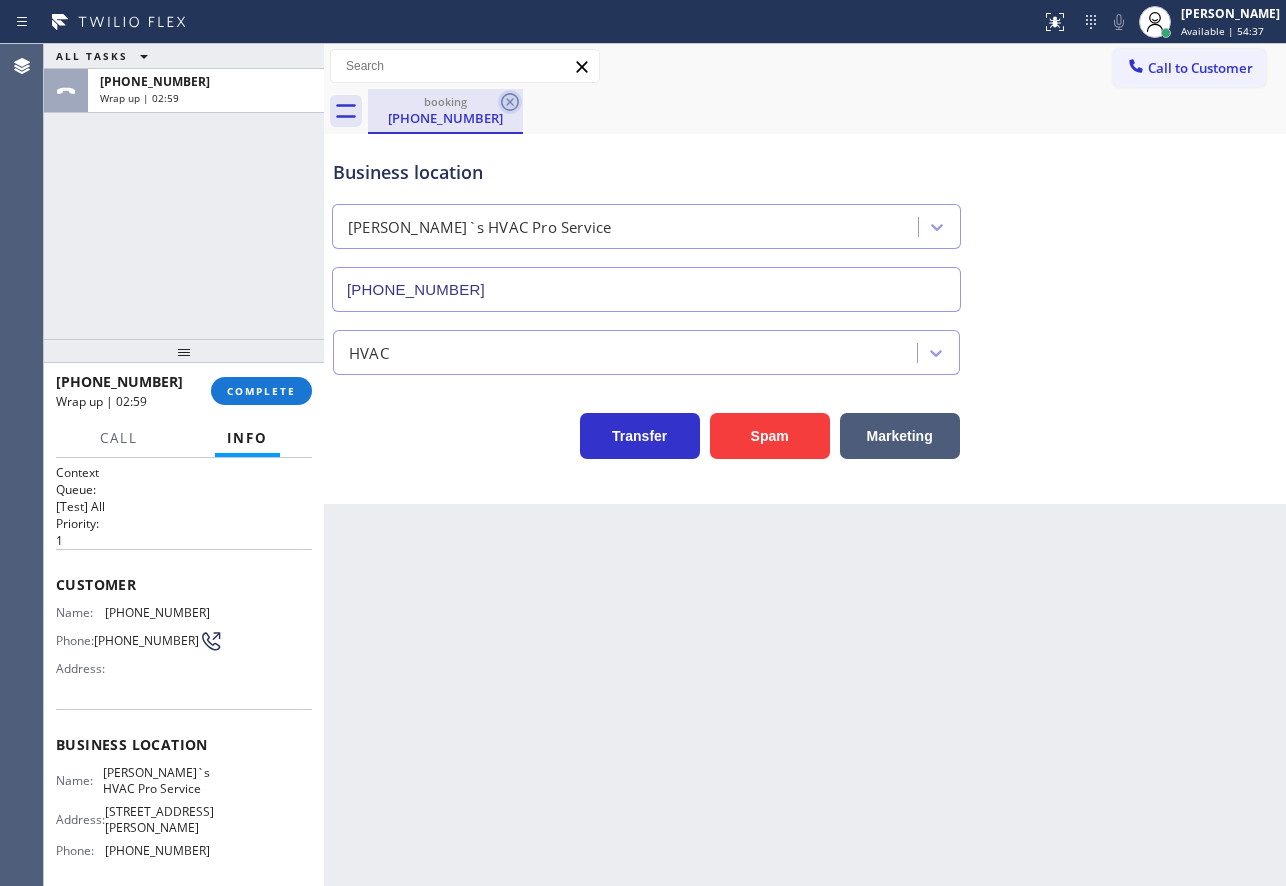 click 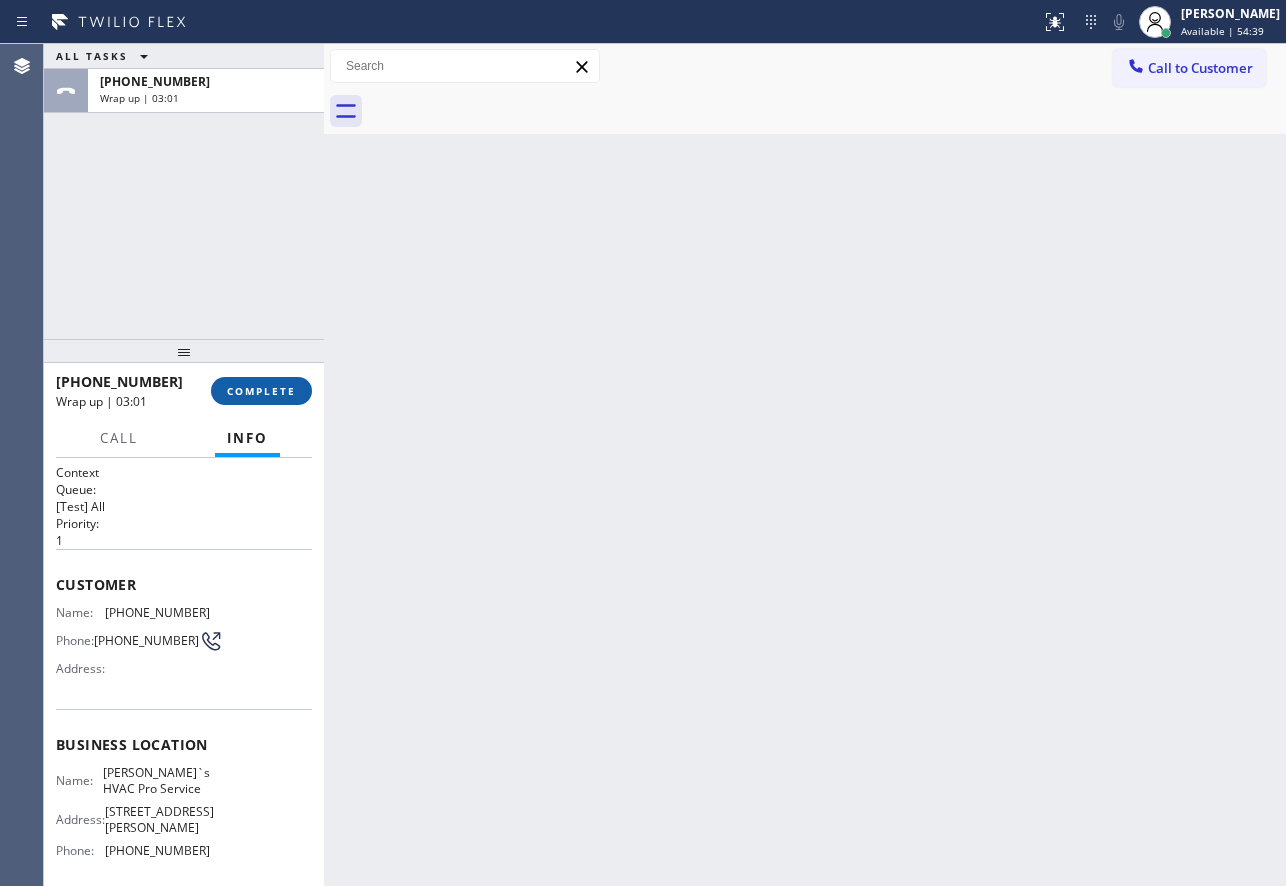 click on "COMPLETE" at bounding box center [261, 391] 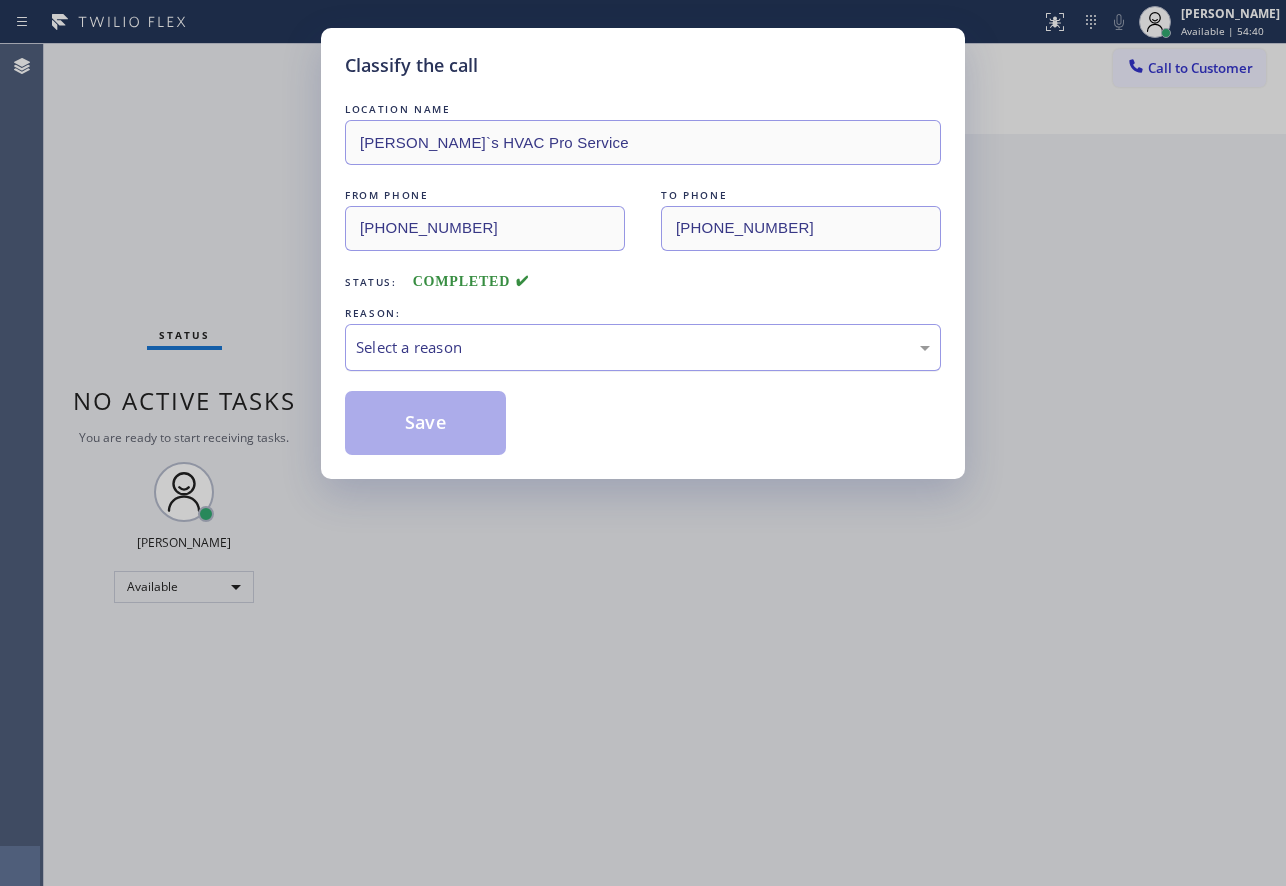 click on "Select a reason" at bounding box center [643, 347] 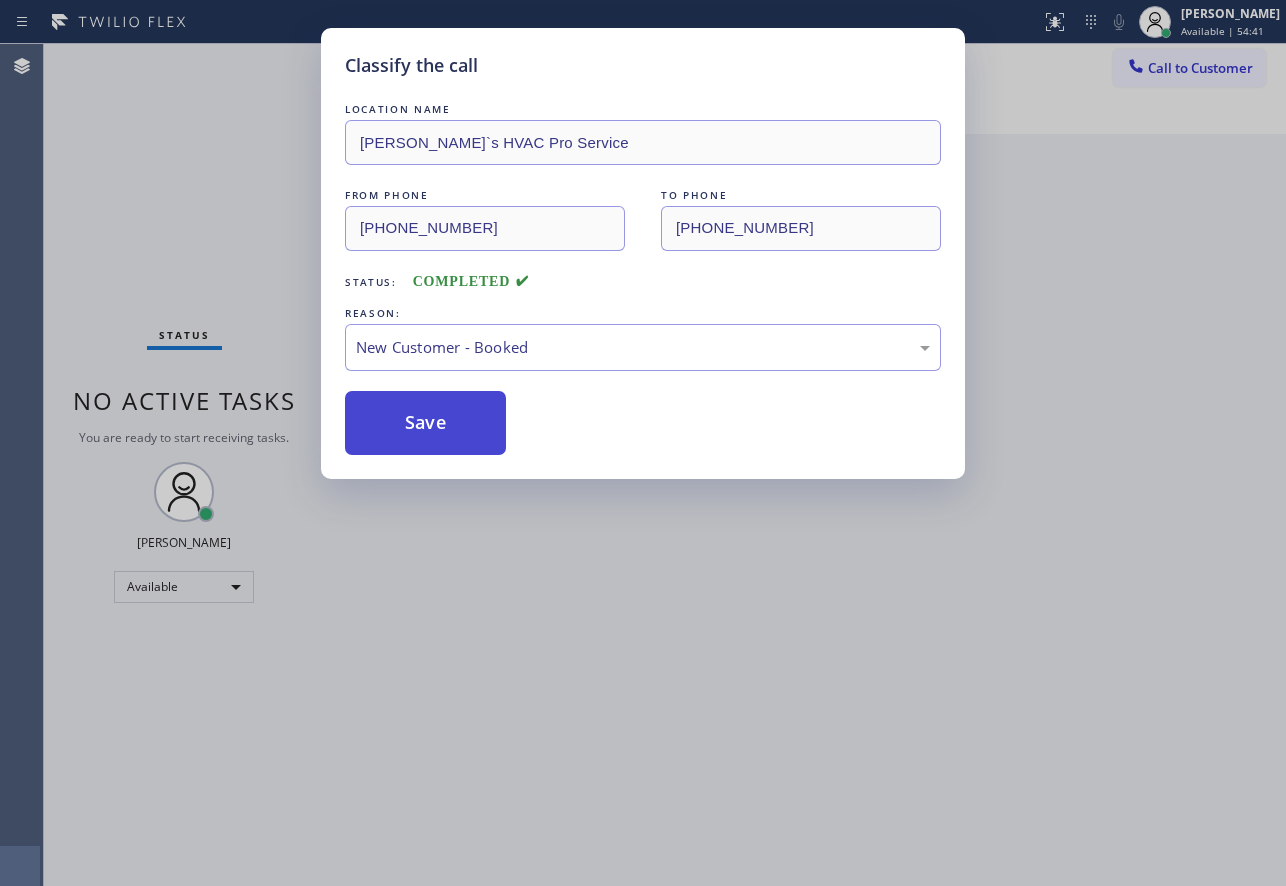 click on "Save" at bounding box center (425, 423) 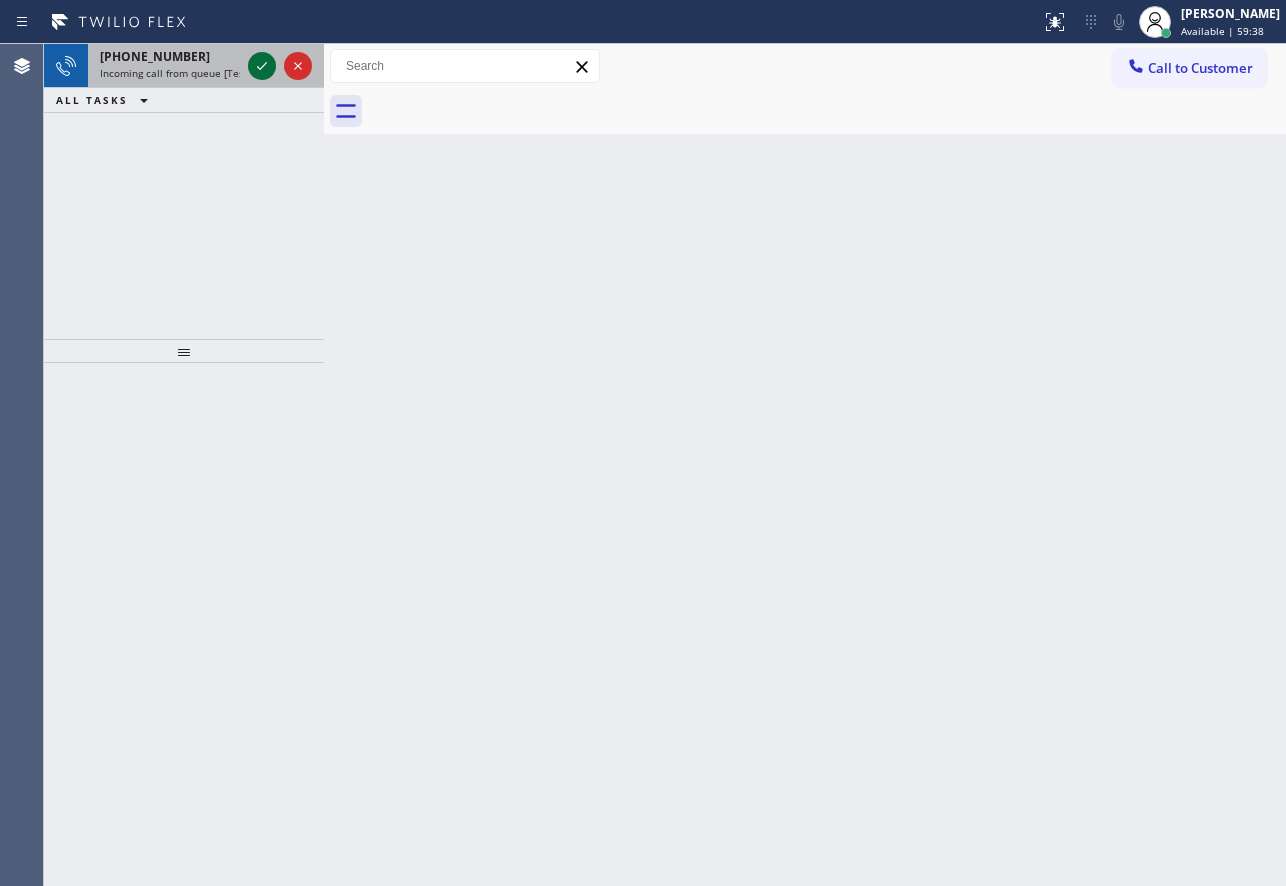 click 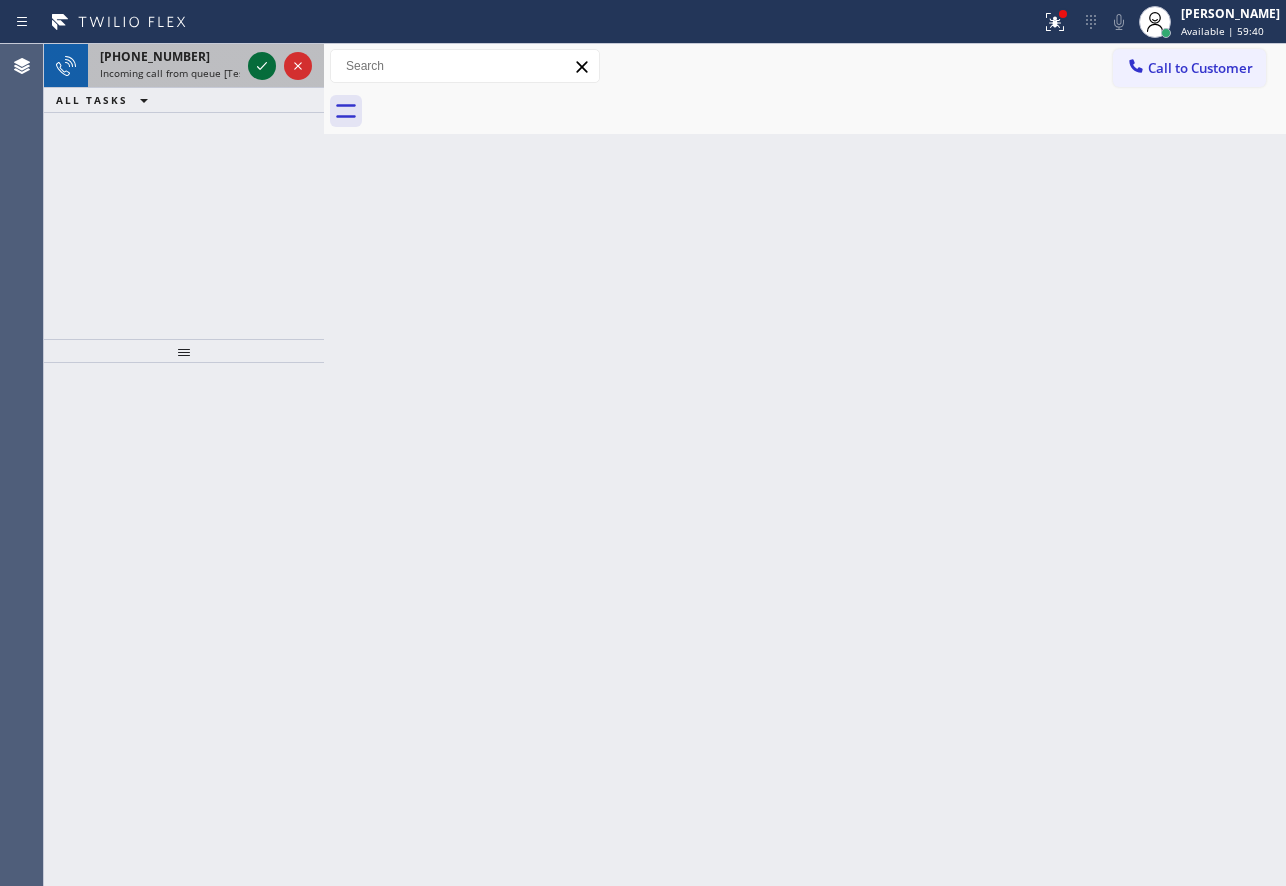 click 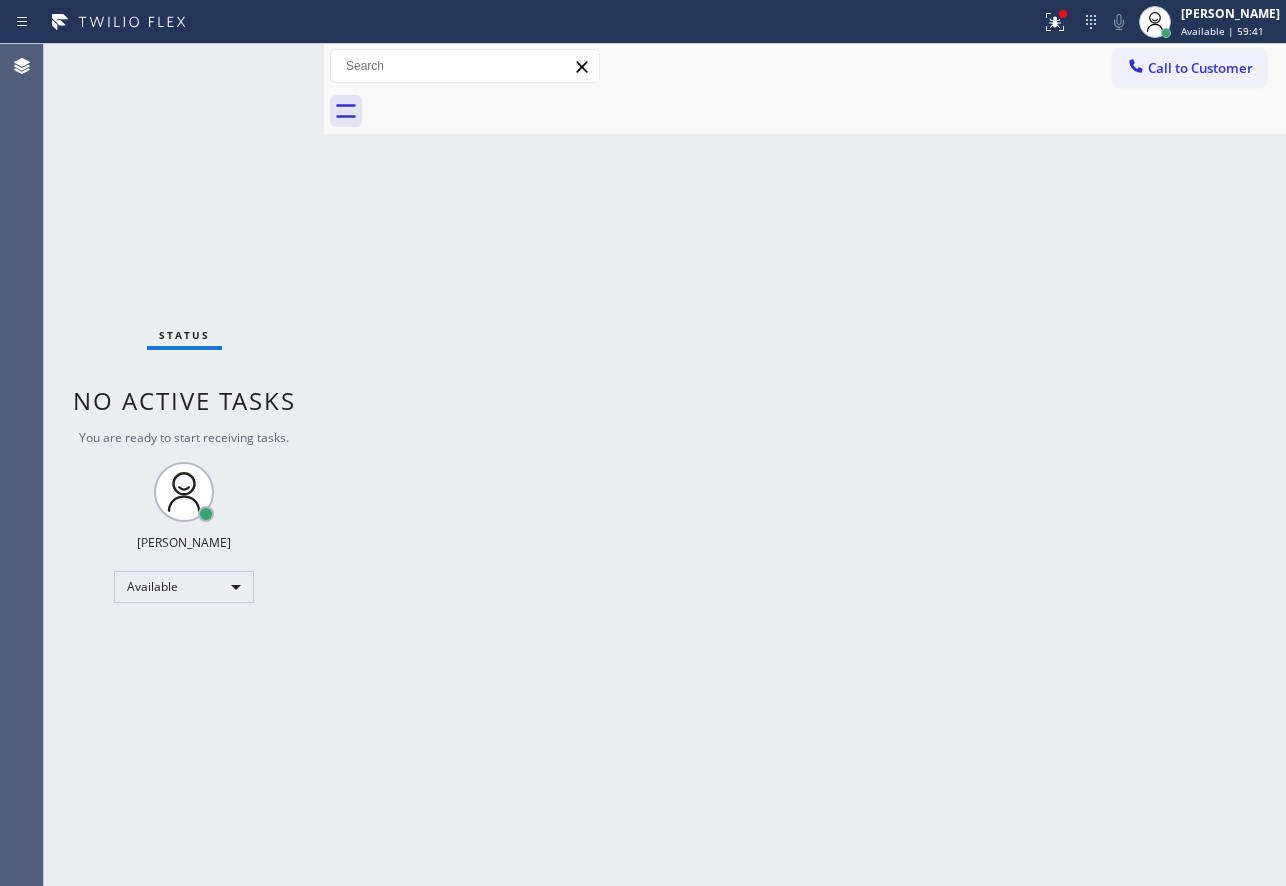 click on "Status   No active tasks     You are ready to start receiving tasks.   [PERSON_NAME] Available" at bounding box center [184, 465] 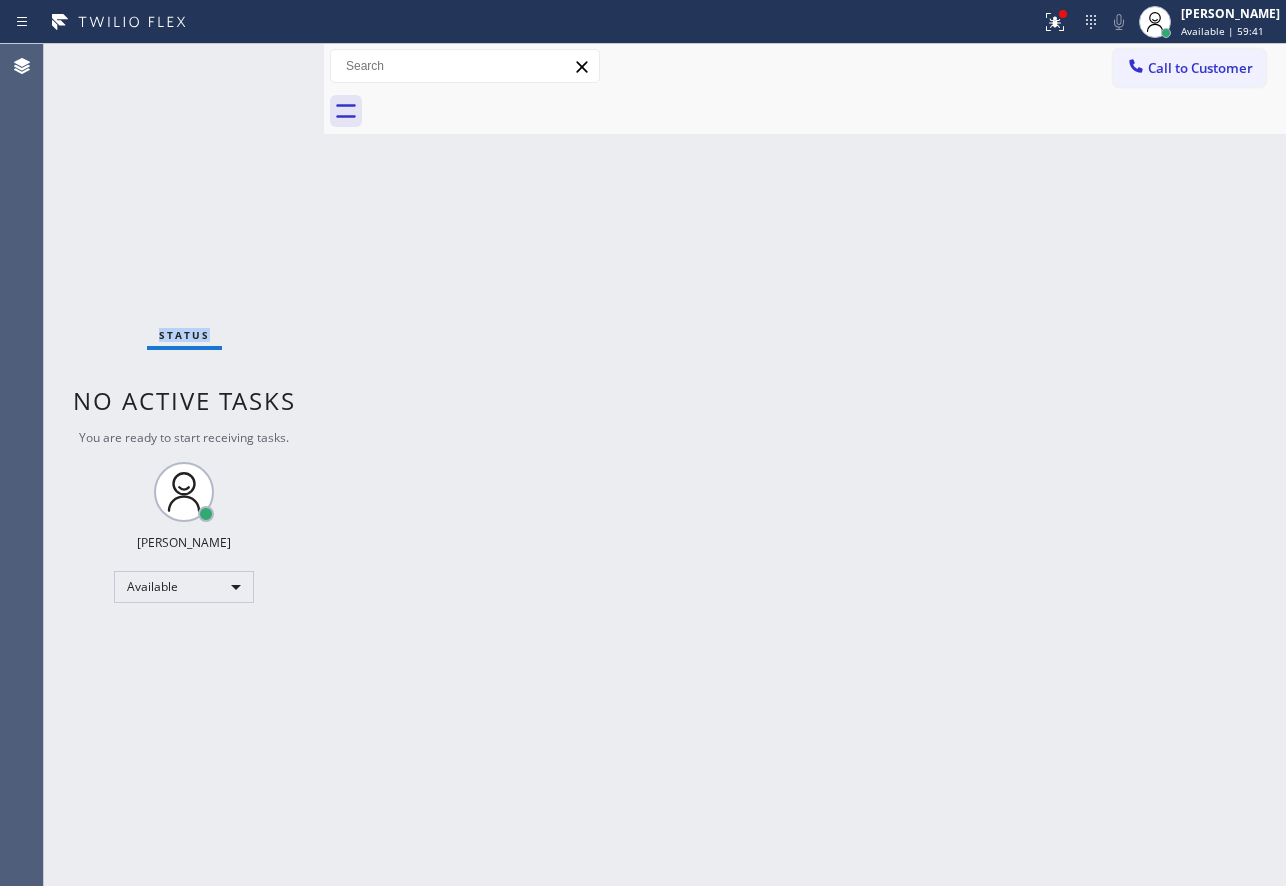 click on "Status   No active tasks     You are ready to start receiving tasks.   [PERSON_NAME] Available" at bounding box center (184, 465) 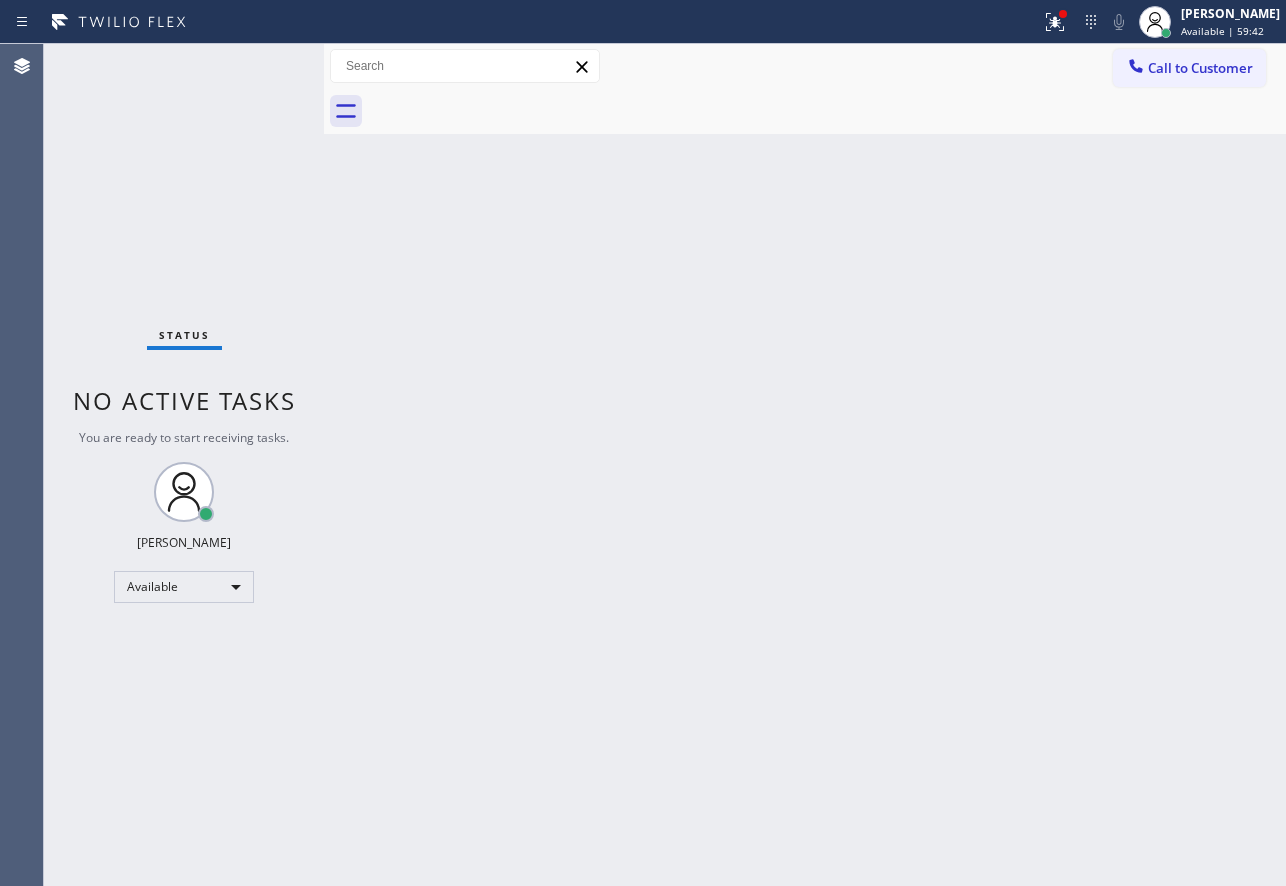 click on "Back to Dashboard Change Sender ID Customers Technicians Select a contact Outbound call Technician Search Technician Your caller id phone number Your caller id phone number Call Technician info Name   Phone none Address none Change Sender ID HVAC [PHONE_NUMBER] 5 Star Appliance [PHONE_NUMBER] Appliance Repair [PHONE_NUMBER] Plumbing [PHONE_NUMBER] Air Duct Cleaning [PHONE_NUMBER]  Electricians [PHONE_NUMBER] Cancel Change Check personal SMS Reset Change No tabs Call to Customer Outbound call Location Search location Your caller id phone number Customer number Call Outbound call Technician Search Technician Your caller id phone number Your caller id phone number Call" at bounding box center [805, 465] 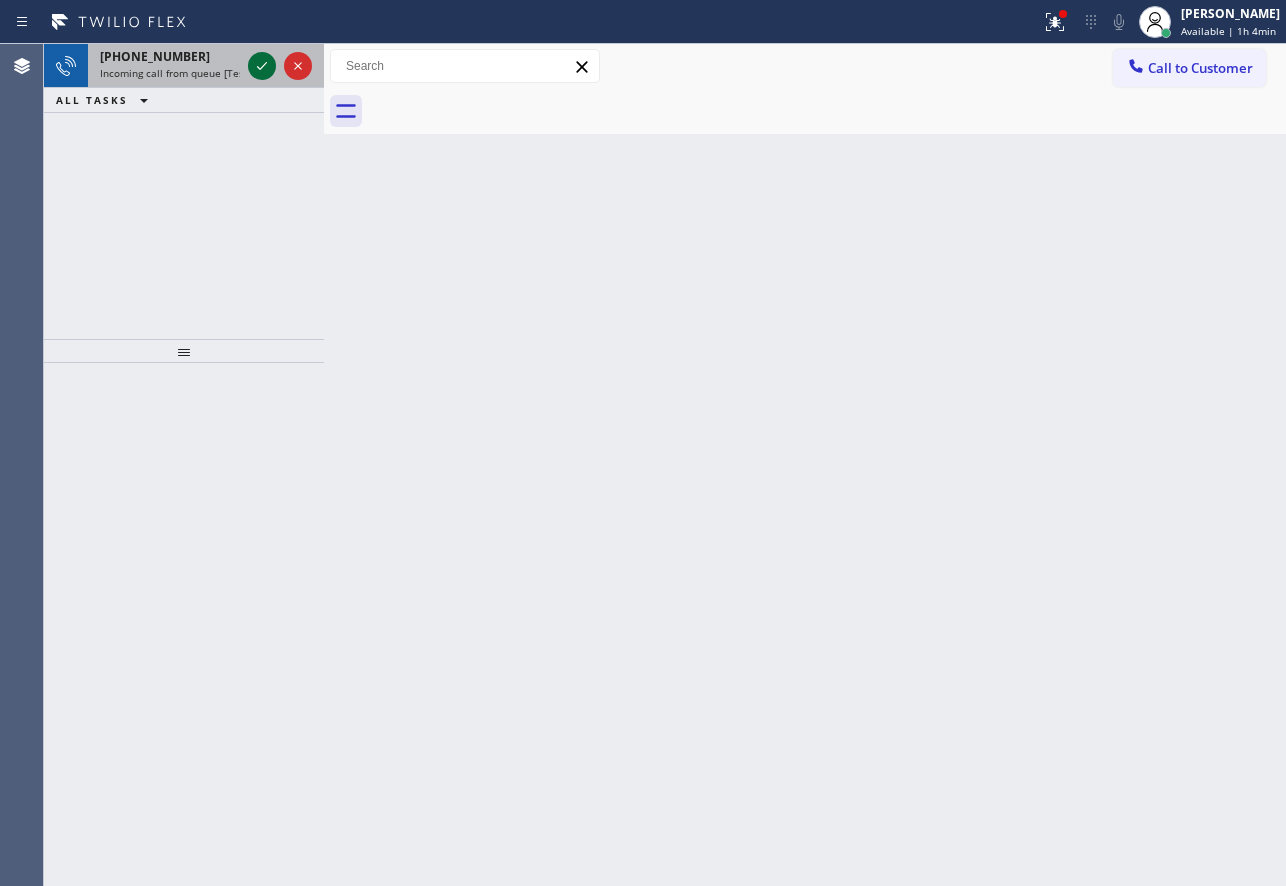 click 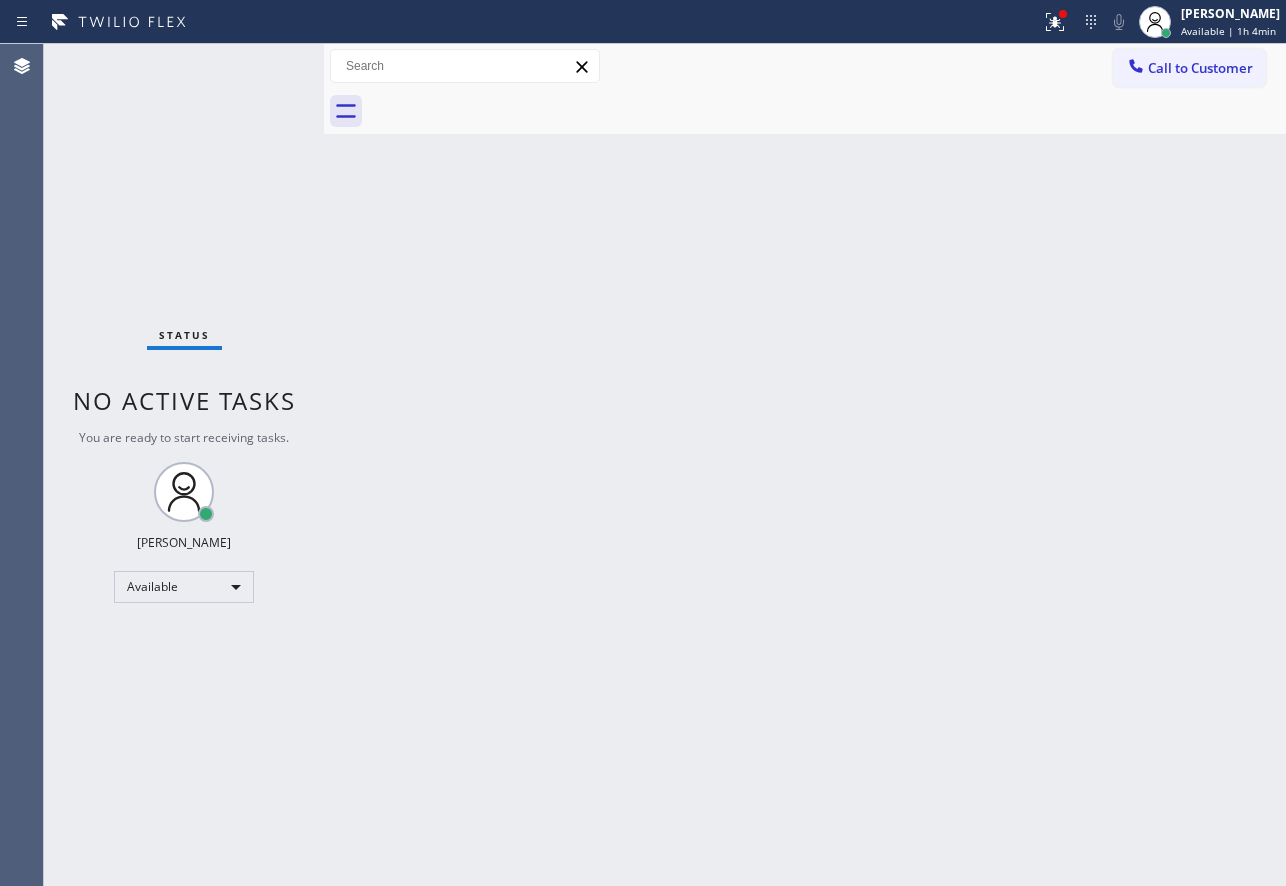 click on "Back to Dashboard Change Sender ID Customers Technicians Select a contact Outbound call Technician Search Technician Your caller id phone number Your caller id phone number Call Technician info Name   Phone none Address none Change Sender ID HVAC [PHONE_NUMBER] 5 Star Appliance [PHONE_NUMBER] Appliance Repair [PHONE_NUMBER] Plumbing [PHONE_NUMBER] Air Duct Cleaning [PHONE_NUMBER]  Electricians [PHONE_NUMBER] Cancel Change Check personal SMS Reset Change No tabs Call to Customer Outbound call Location Search location Your caller id phone number Customer number Call Outbound call Technician Search Technician Your caller id phone number Your caller id phone number Call" at bounding box center [805, 465] 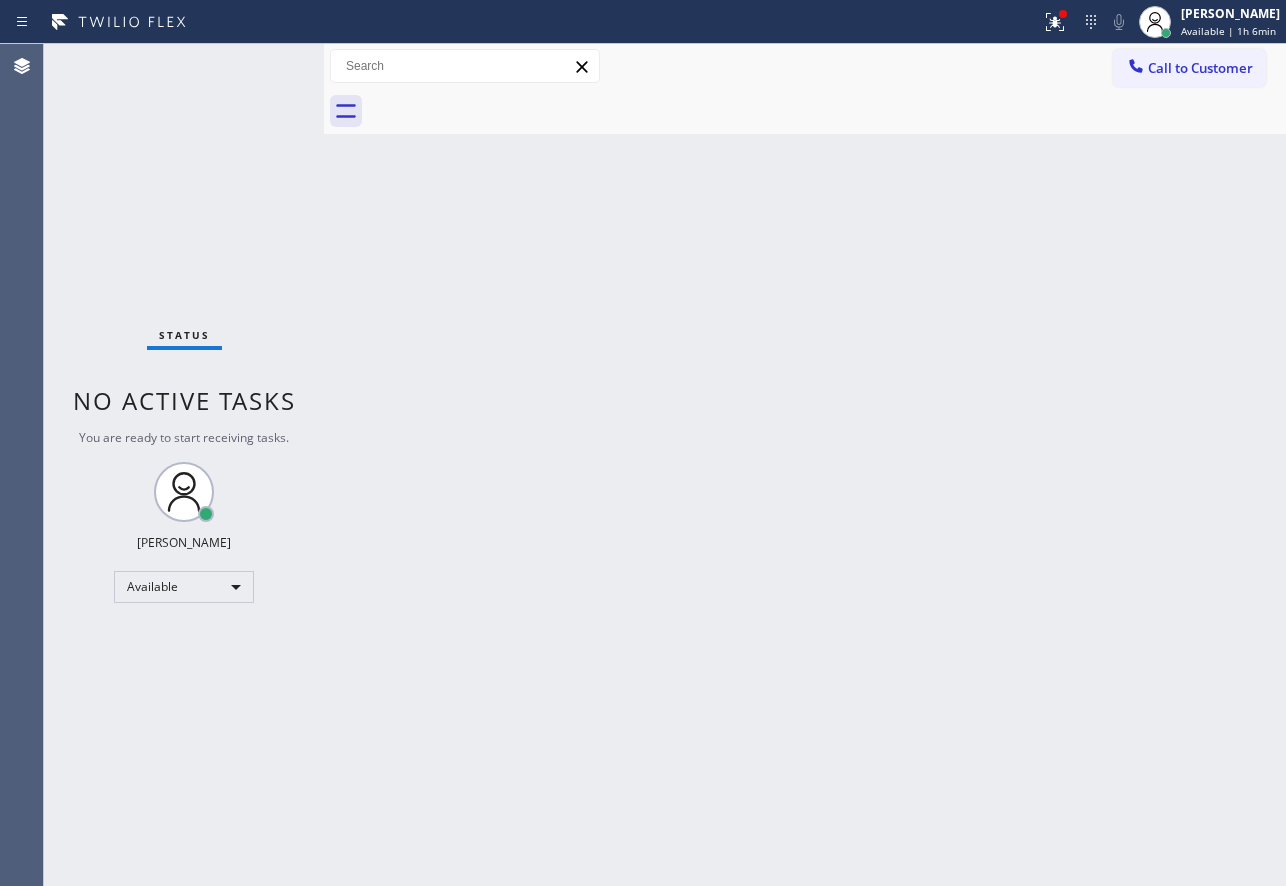 click on "Back to Dashboard Change Sender ID Customers Technicians Select a contact Outbound call Technician Search Technician Your caller id phone number Your caller id phone number Call Technician info Name   Phone none Address none Change Sender ID HVAC [PHONE_NUMBER] 5 Star Appliance [PHONE_NUMBER] Appliance Repair [PHONE_NUMBER] Plumbing [PHONE_NUMBER] Air Duct Cleaning [PHONE_NUMBER]  Electricians [PHONE_NUMBER] Cancel Change Check personal SMS Reset Change No tabs Call to Customer Outbound call Location Search location Your caller id phone number Customer number Call Outbound call Technician Search Technician Your caller id phone number Your caller id phone number Call" at bounding box center [805, 465] 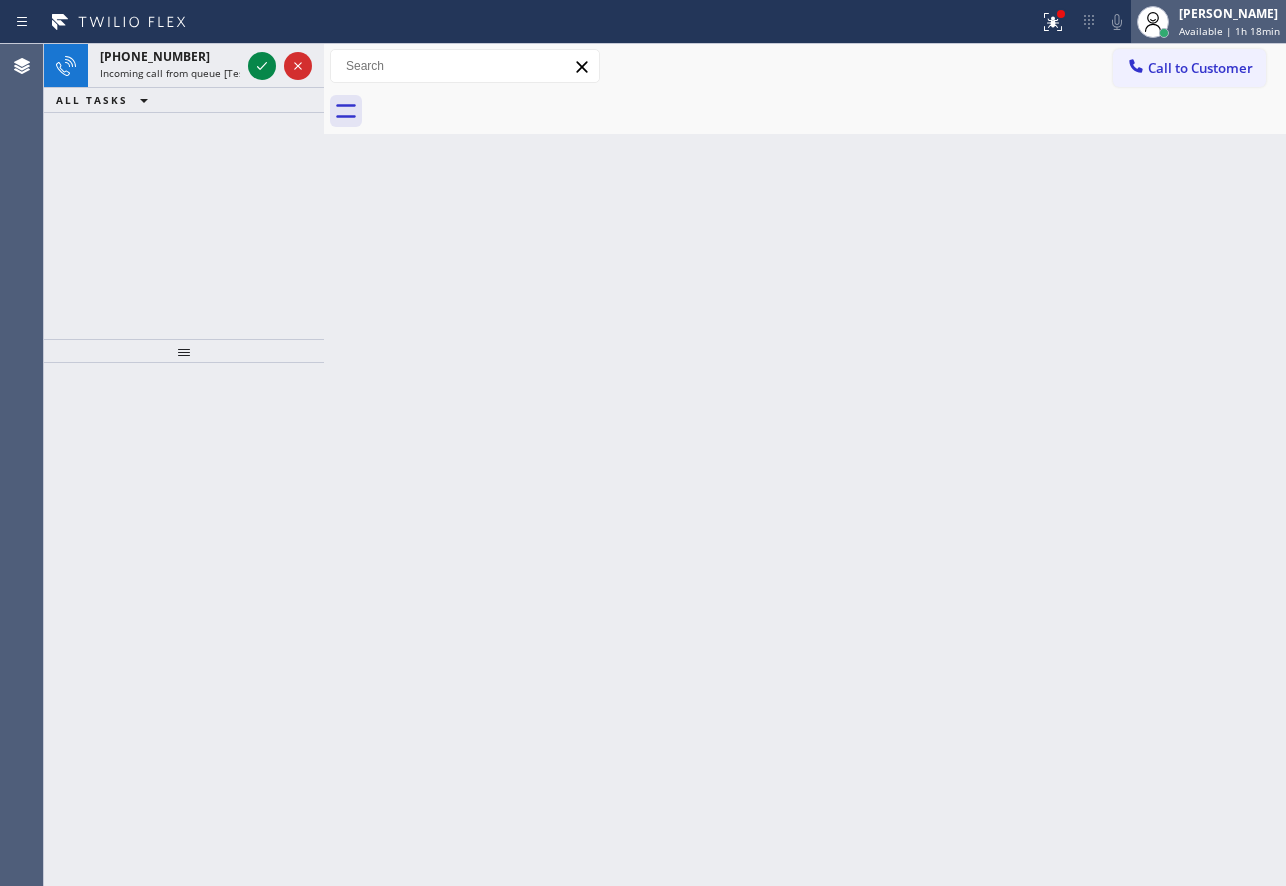 click at bounding box center [1164, 33] 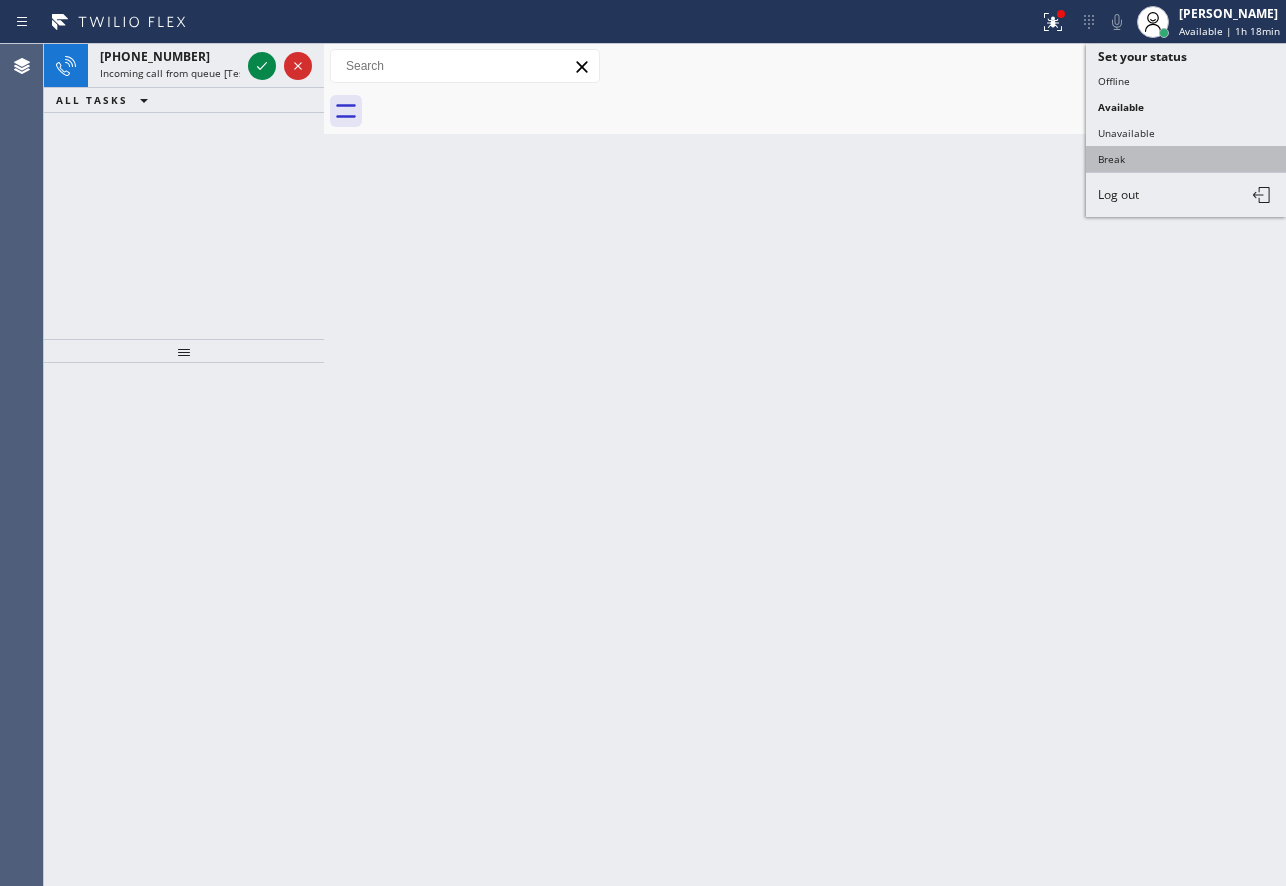 click on "Break" at bounding box center (1186, 159) 